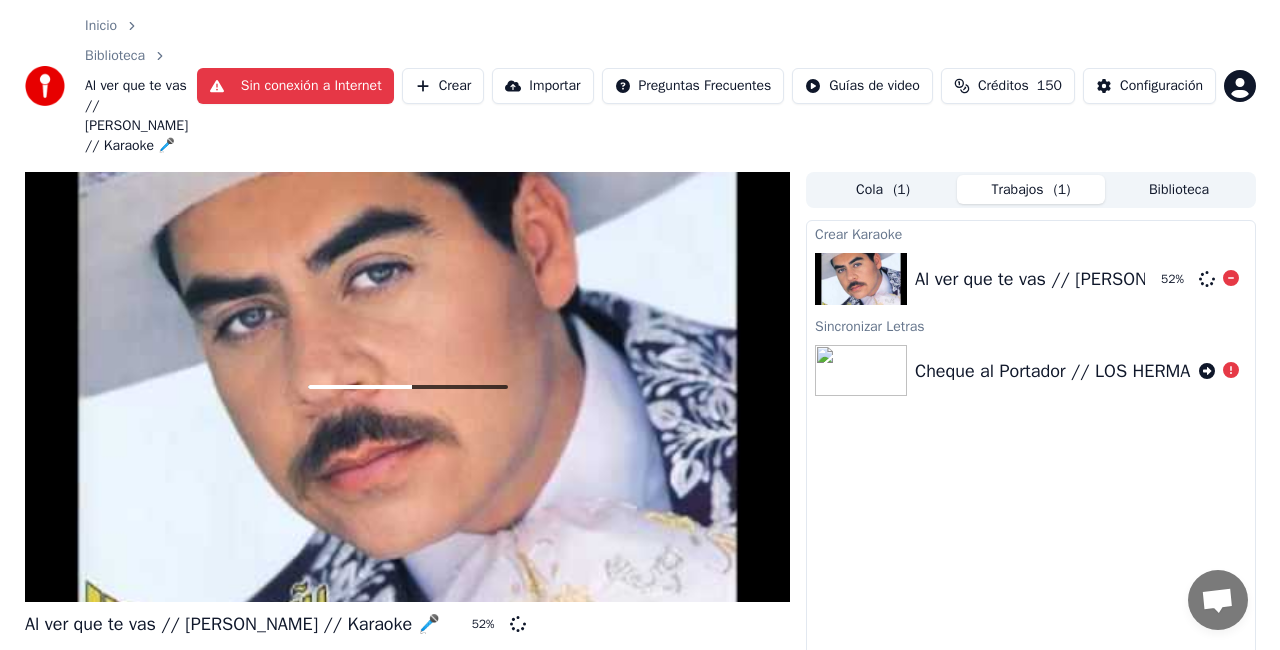 scroll, scrollTop: 0, scrollLeft: 0, axis: both 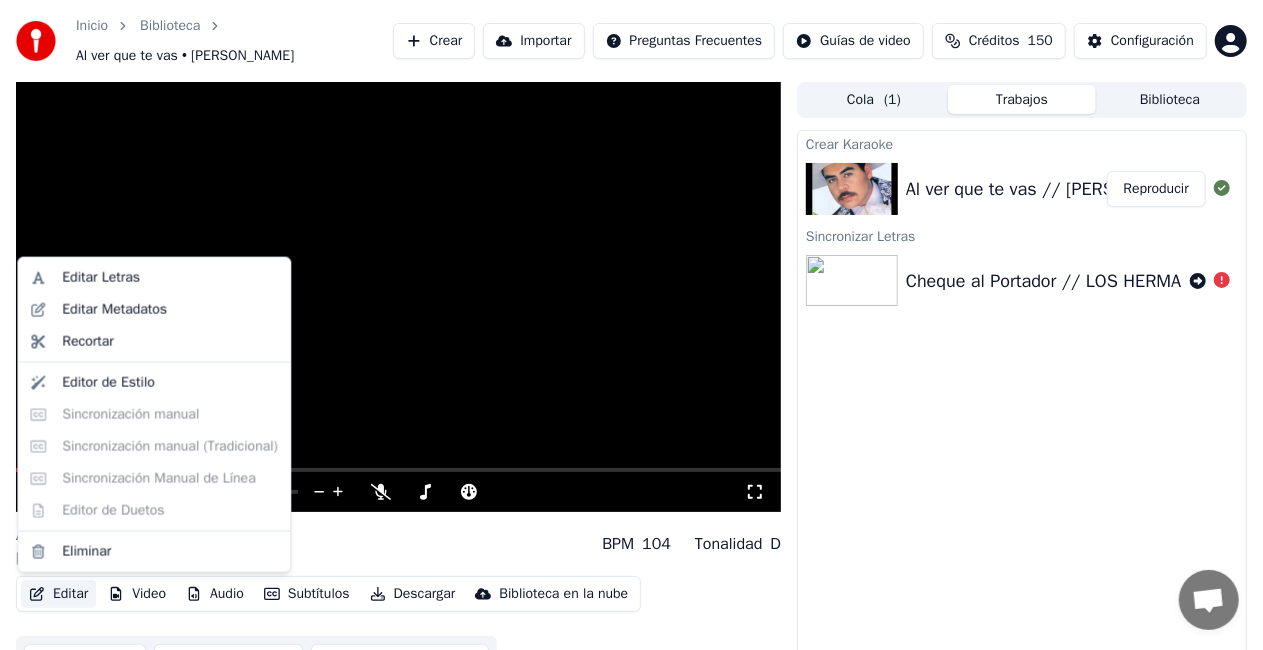 click on "Editar" at bounding box center [58, 594] 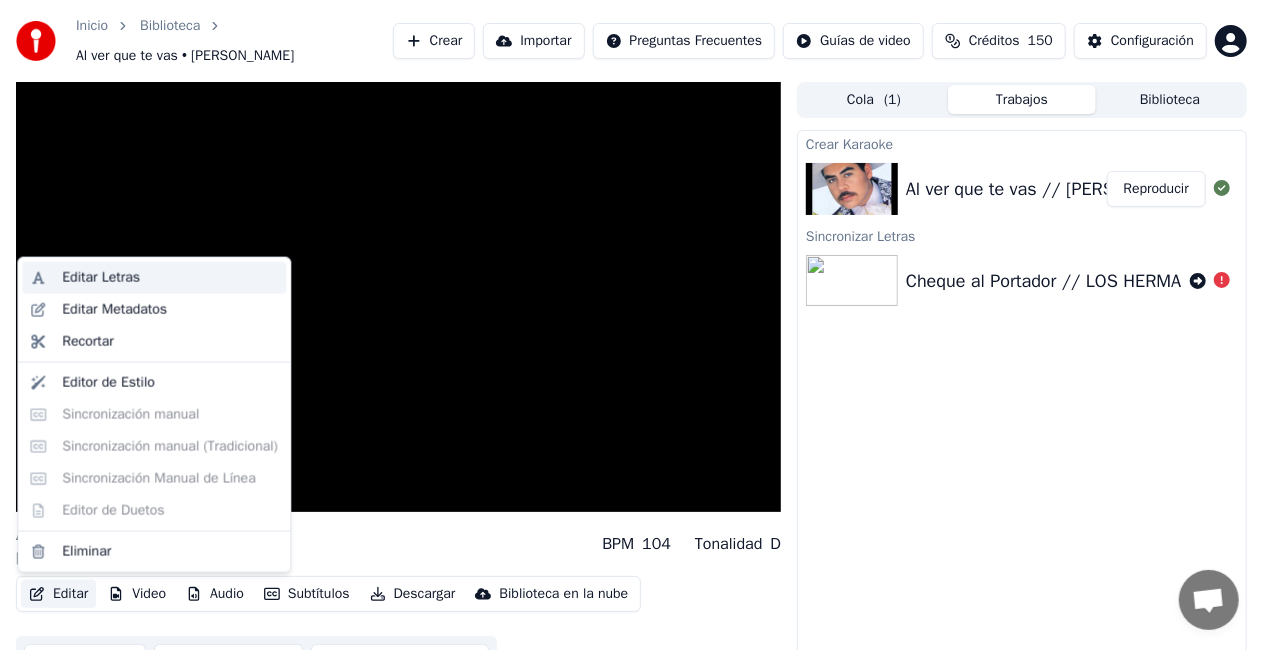 click on "Editar Letras" at bounding box center (101, 278) 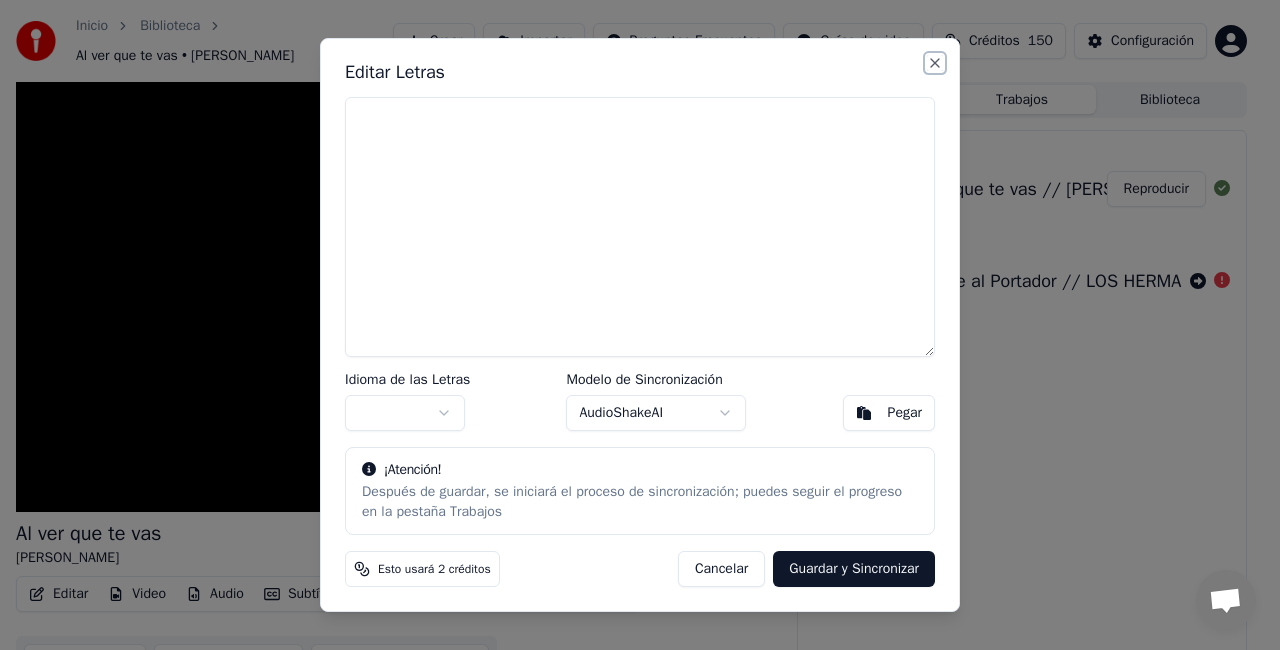 click on "Close" at bounding box center [935, 63] 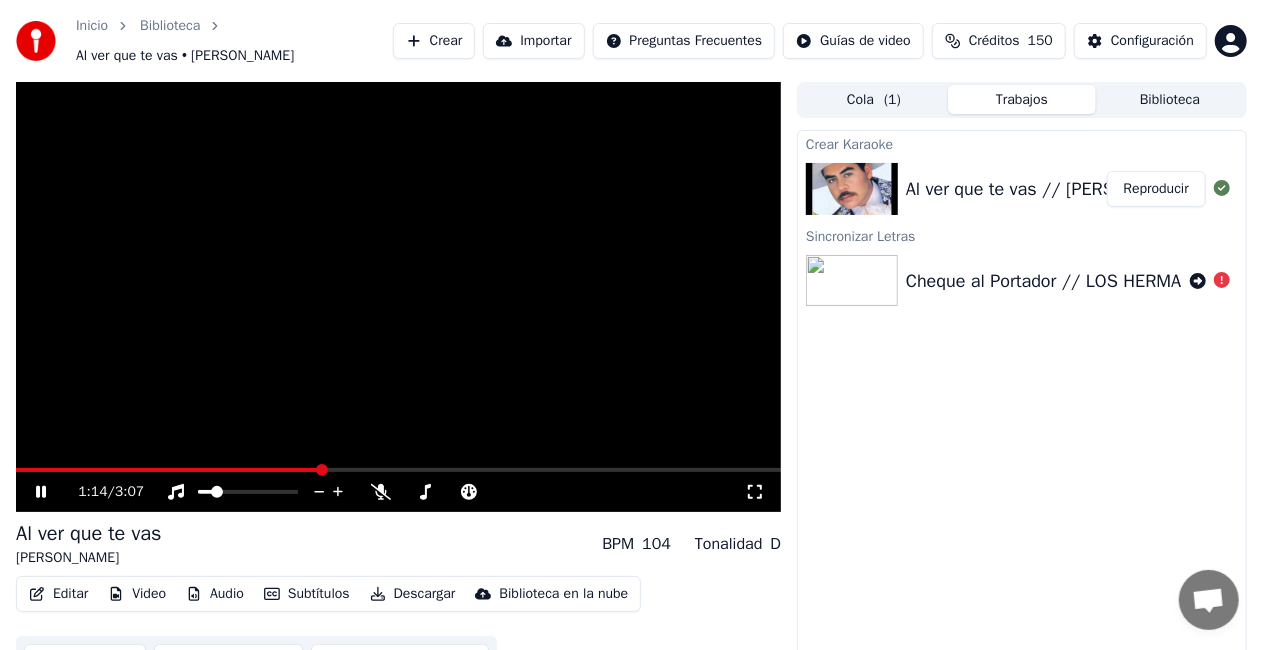 click 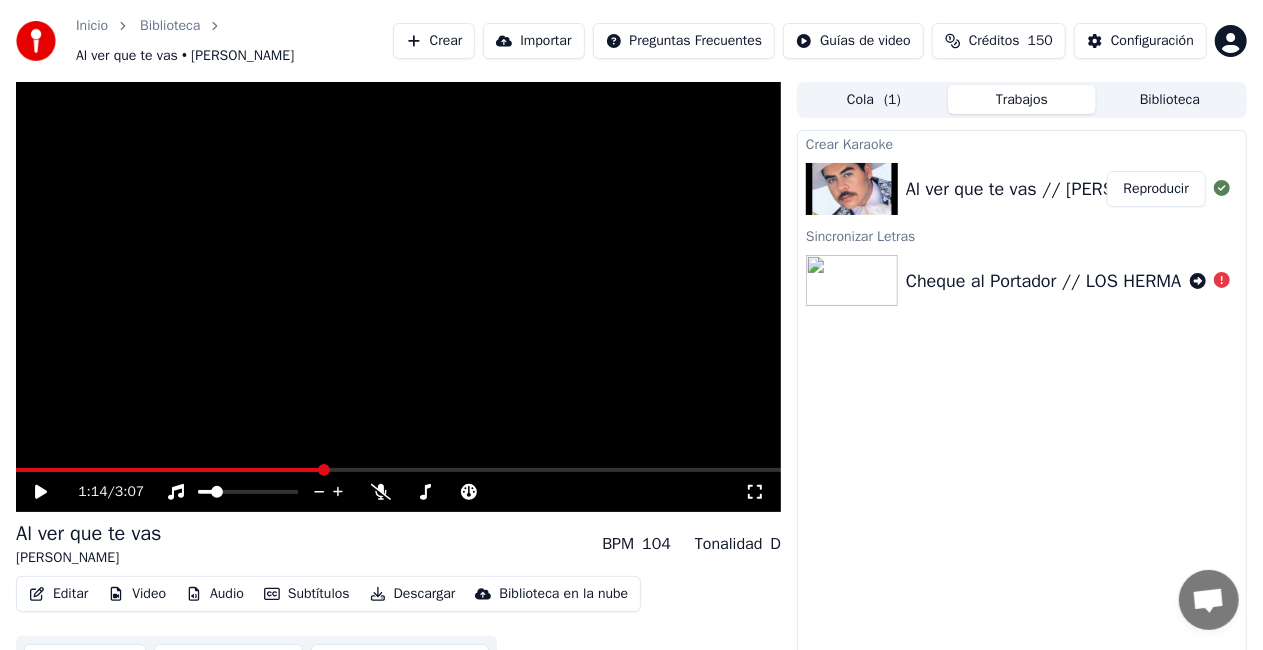 click on "Al ver que te vas // [PERSON_NAME] // Karaoke 🎤" at bounding box center [1113, 189] 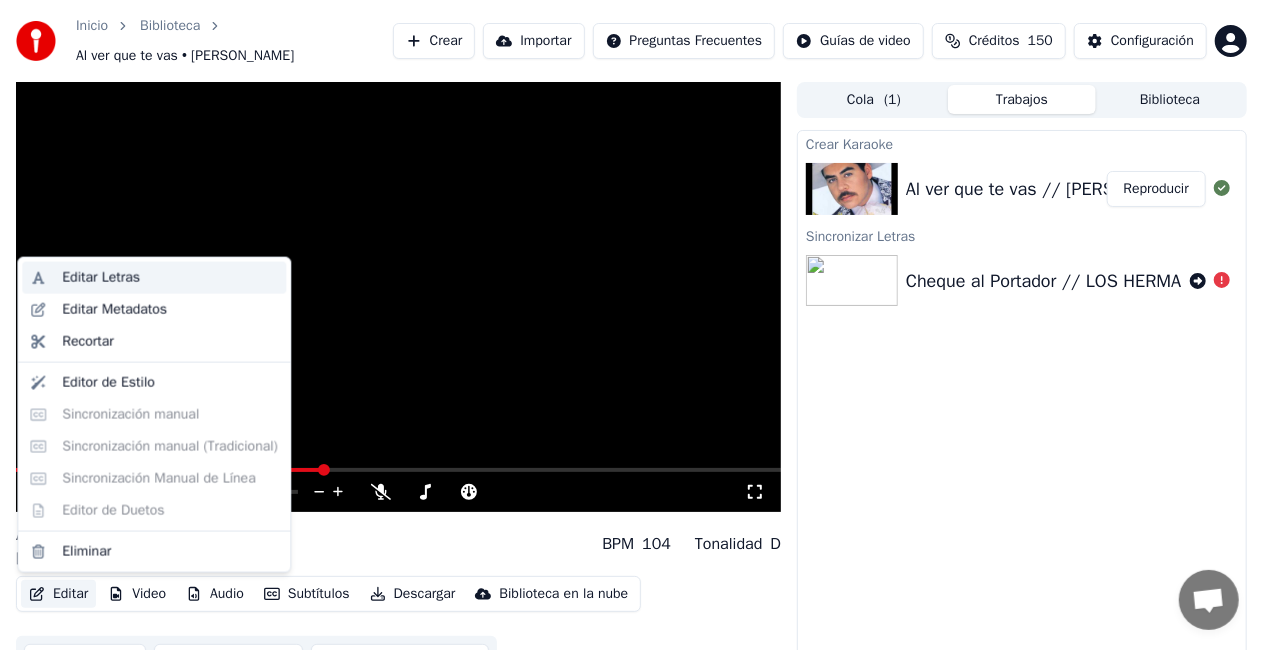 click on "Editar Letras" at bounding box center [101, 278] 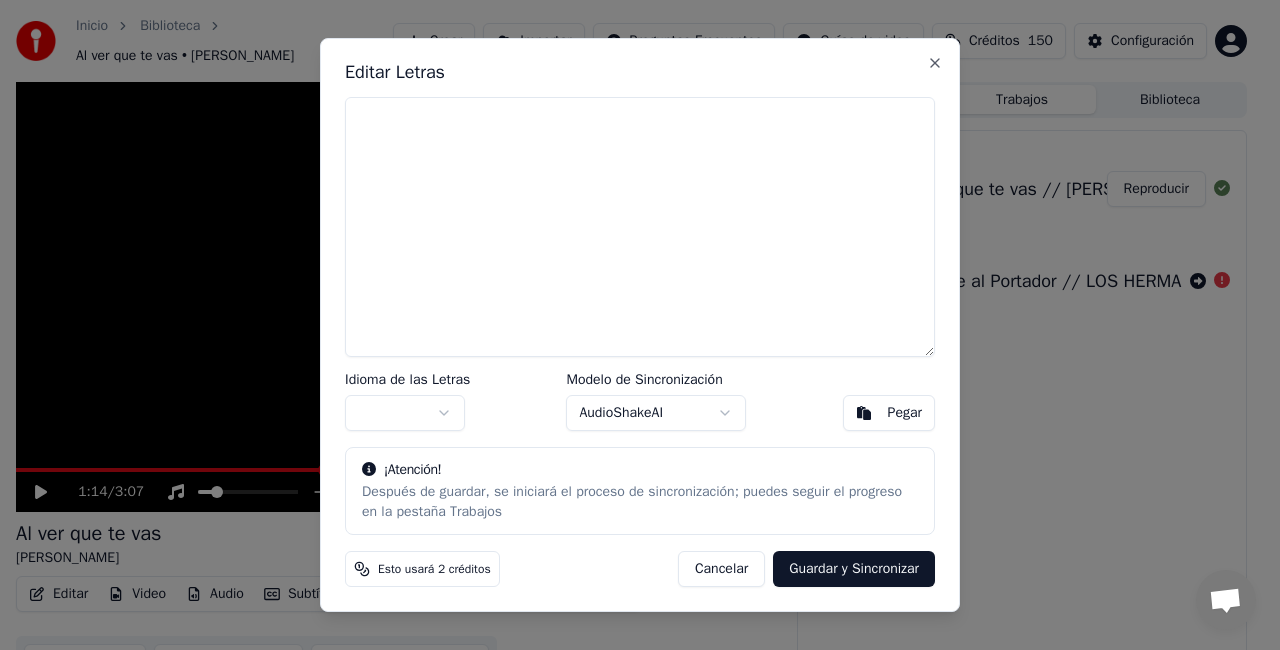 click on "Pegar" at bounding box center [905, 413] 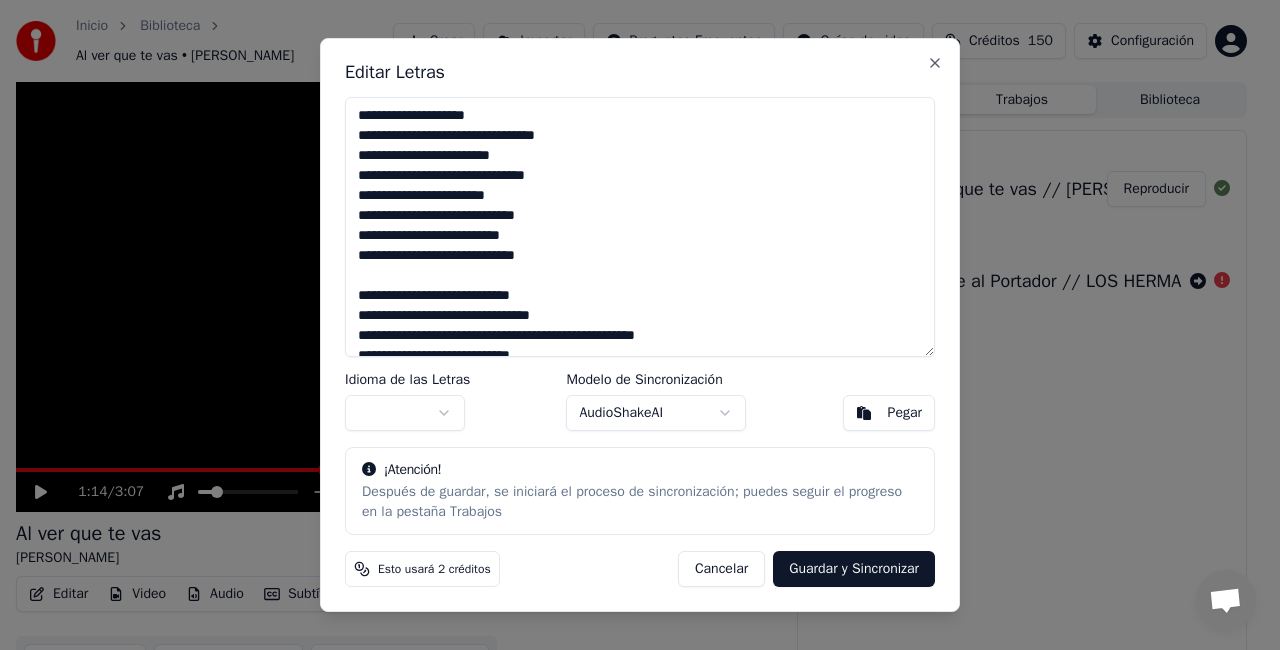 click on "**********" at bounding box center (640, 227) 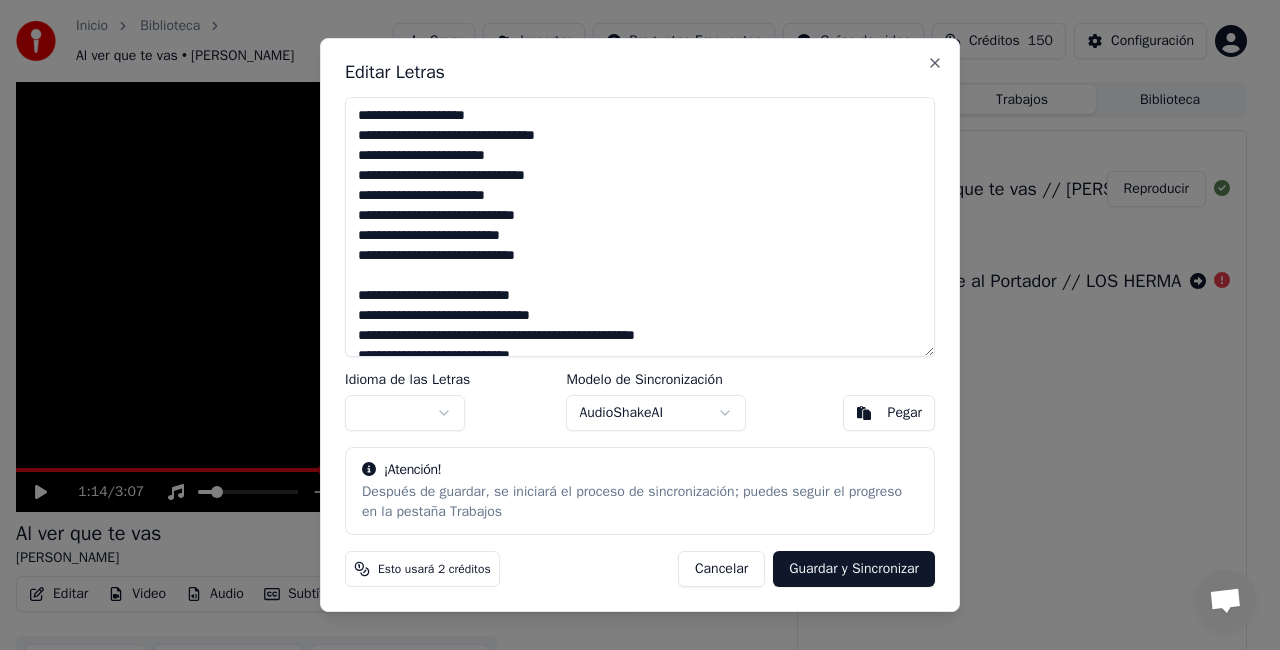 click on "**********" at bounding box center [640, 227] 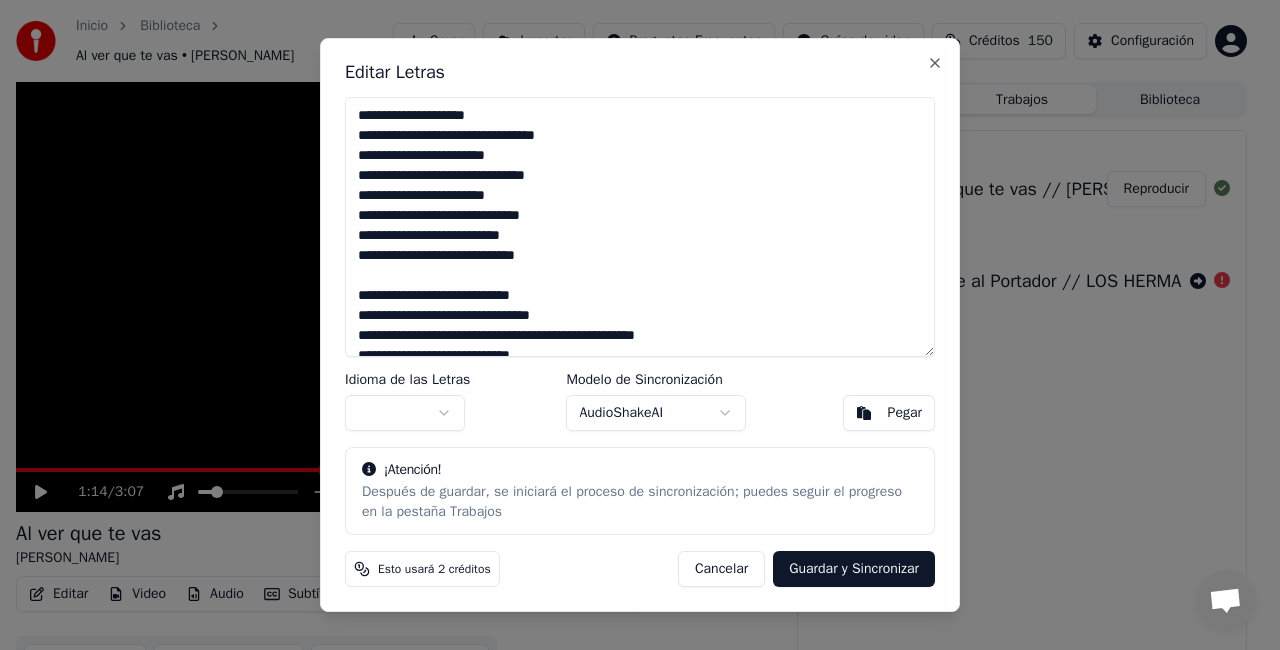 click on "**********" at bounding box center (640, 227) 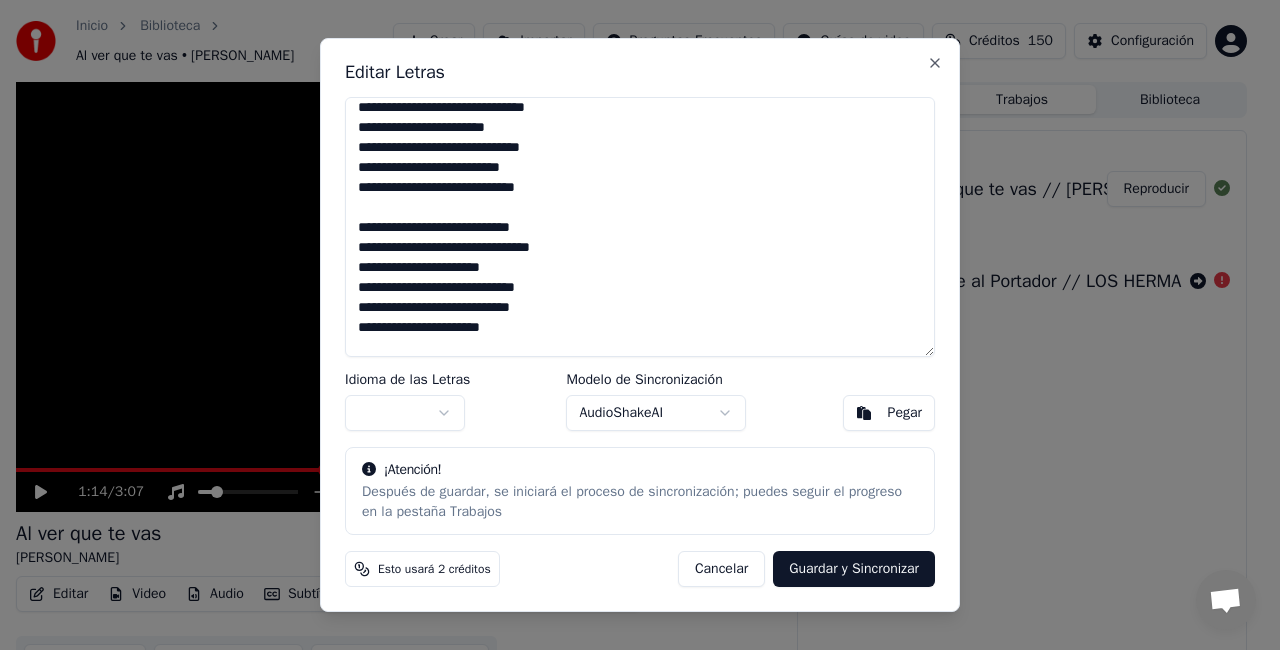 scroll, scrollTop: 88, scrollLeft: 0, axis: vertical 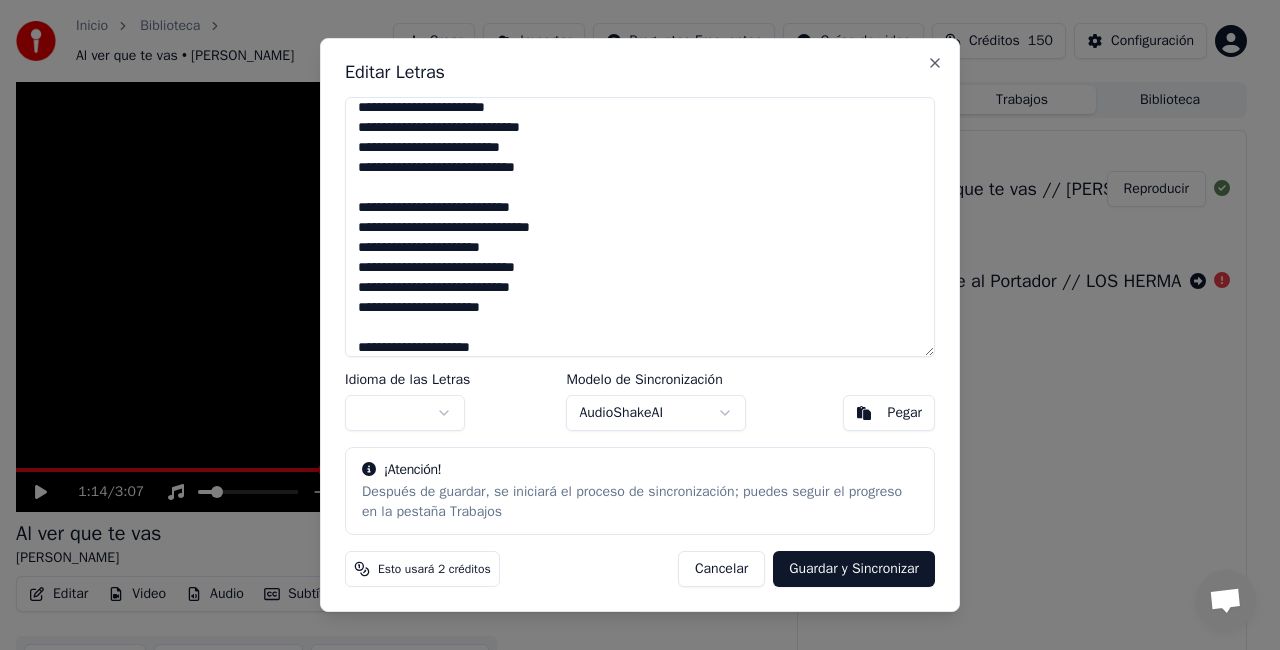 click on "**********" at bounding box center [640, 227] 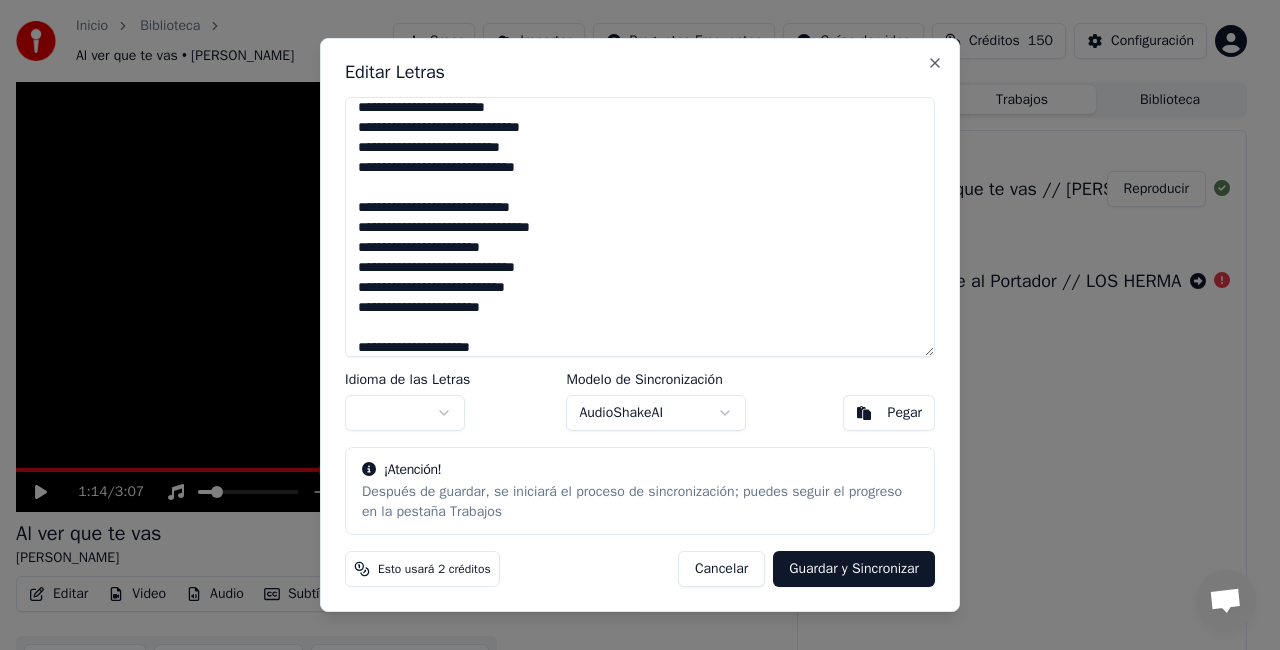 click on "**********" at bounding box center [640, 227] 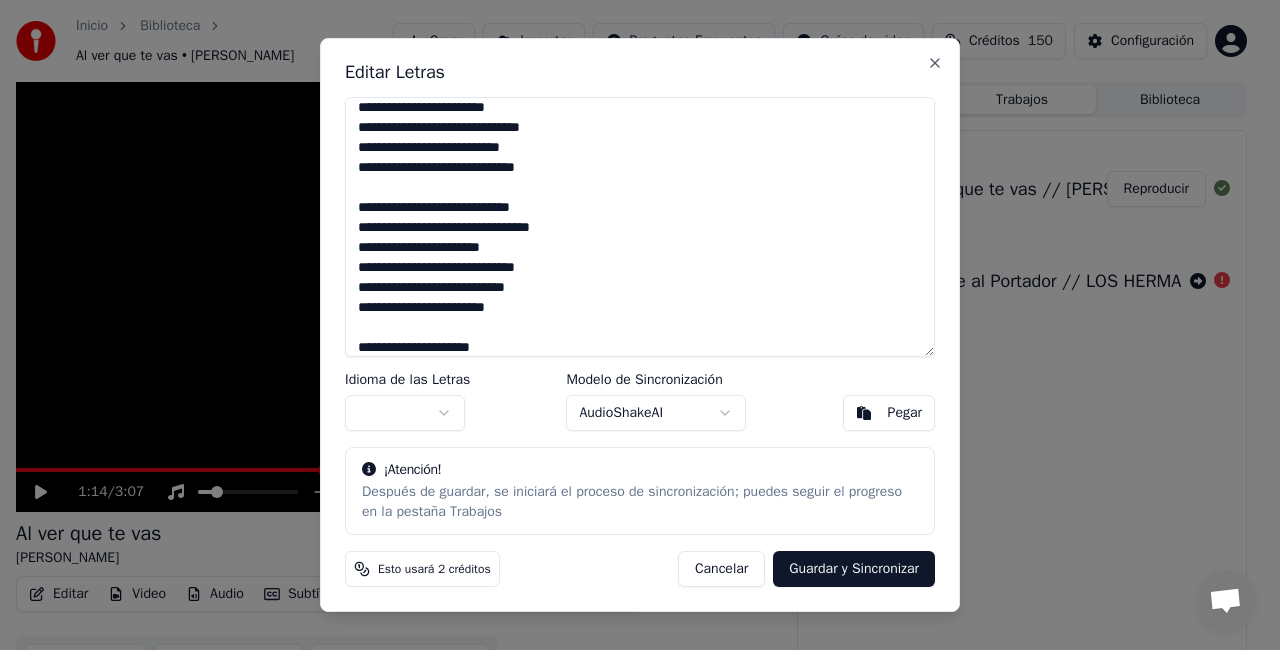 scroll, scrollTop: 128, scrollLeft: 0, axis: vertical 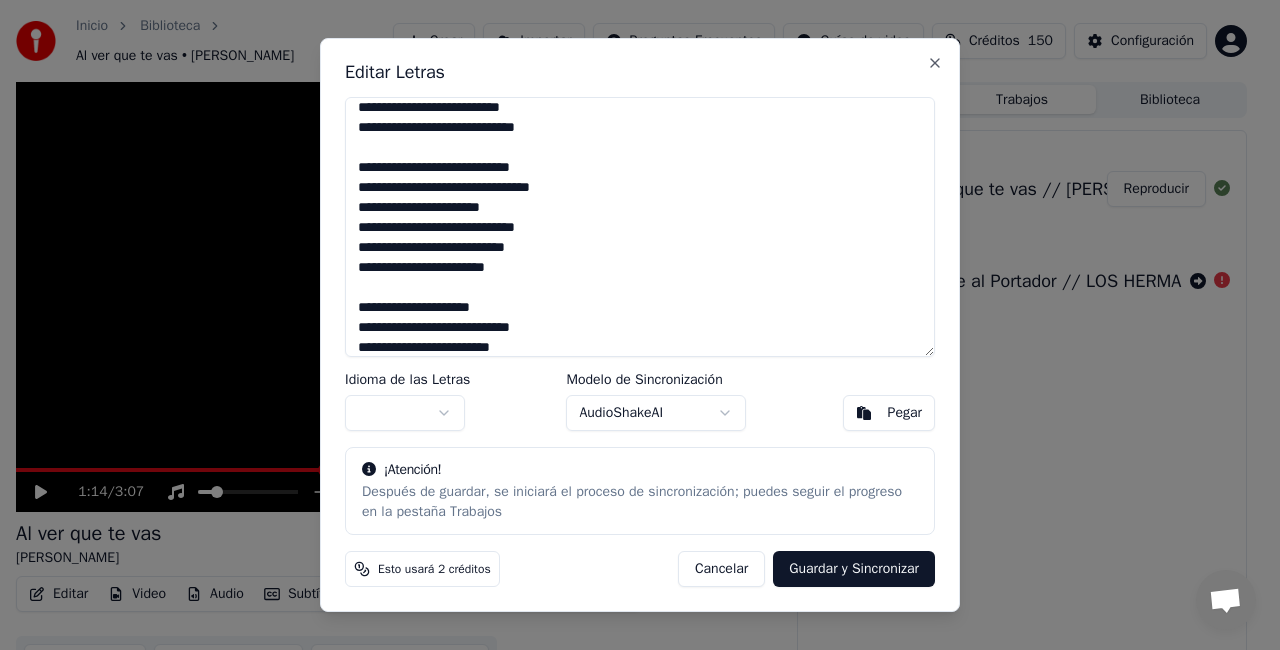 click on "**********" at bounding box center (640, 227) 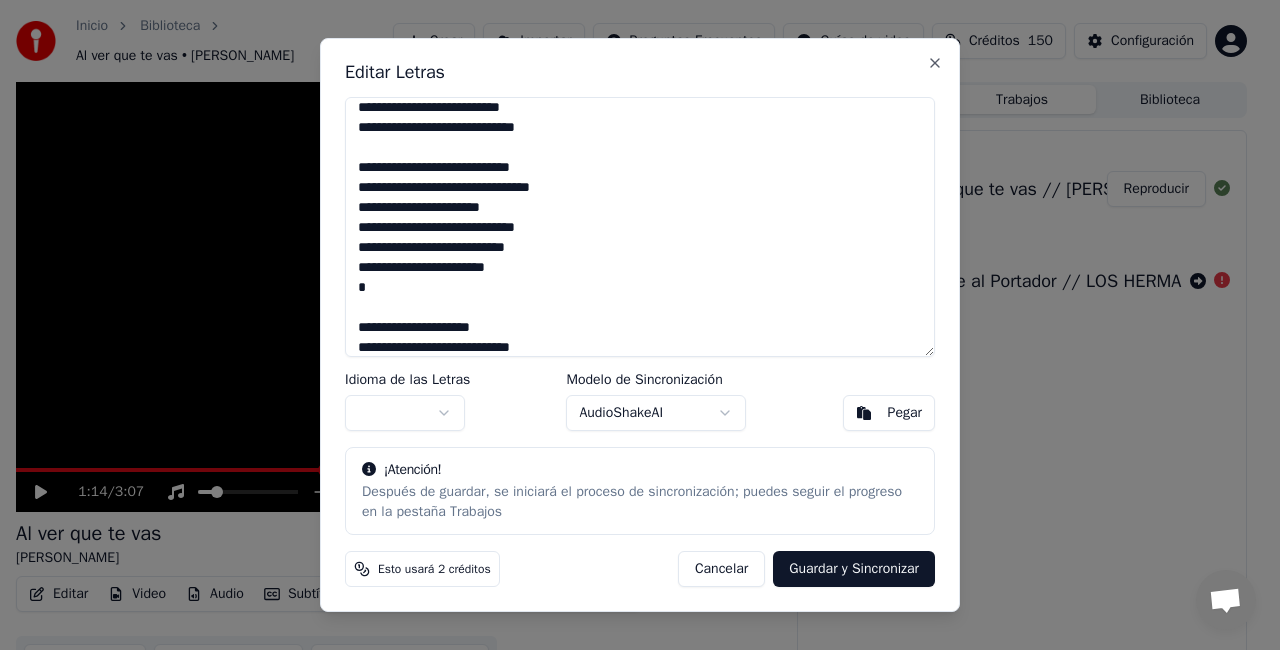 click on "**********" at bounding box center [640, 227] 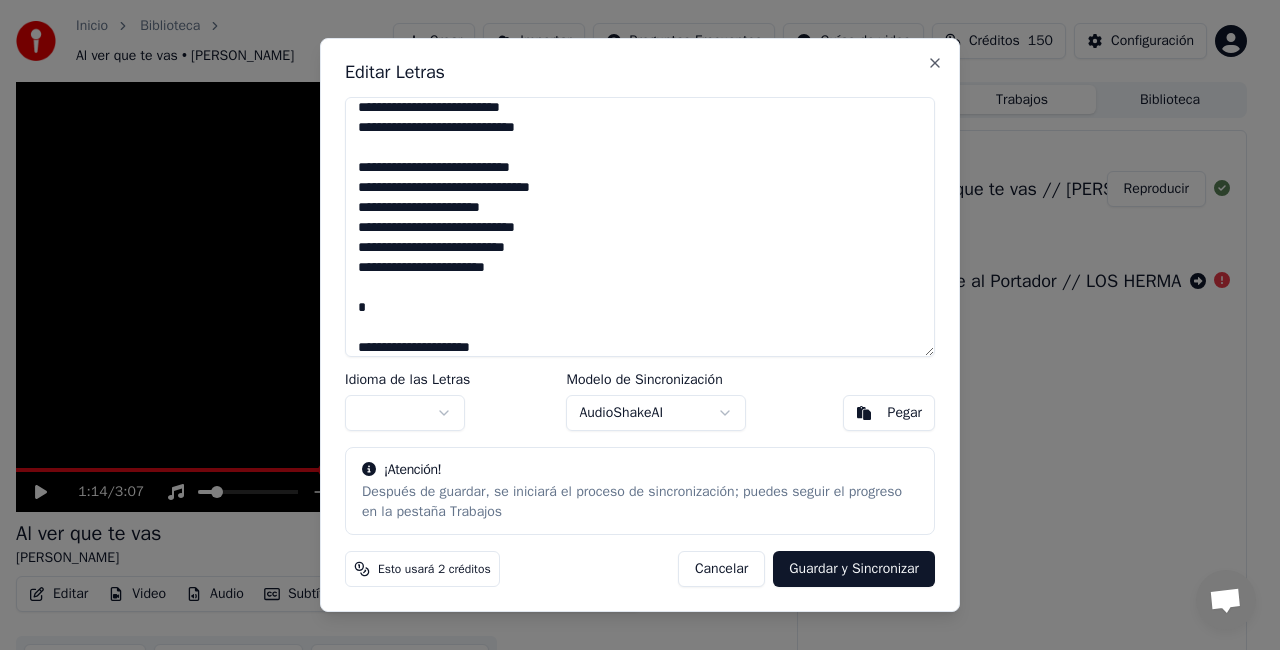 click on "**********" at bounding box center [640, 227] 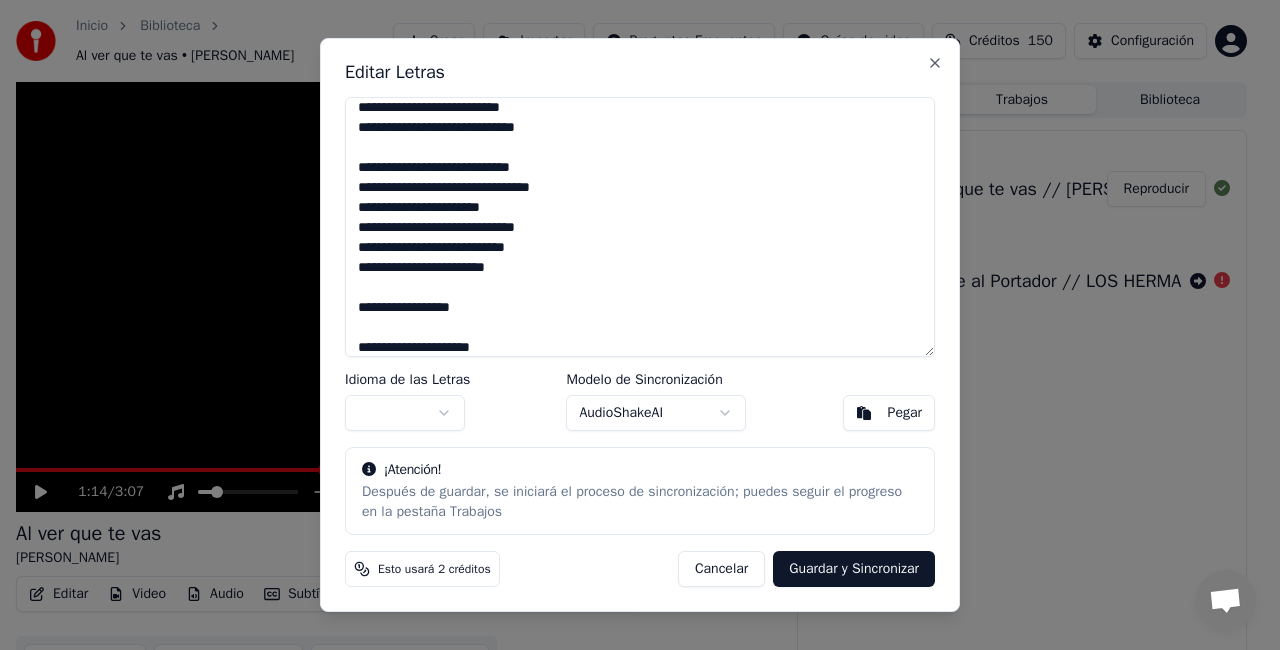 click on "**********" at bounding box center (640, 227) 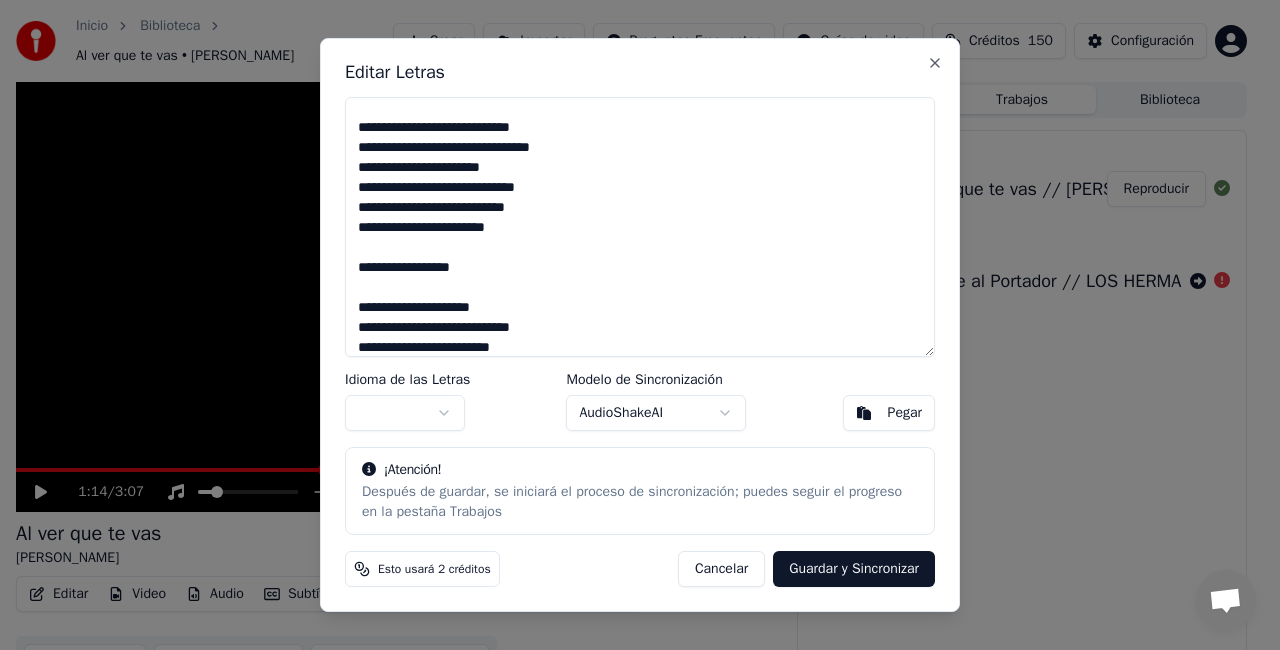 scroll, scrollTop: 188, scrollLeft: 0, axis: vertical 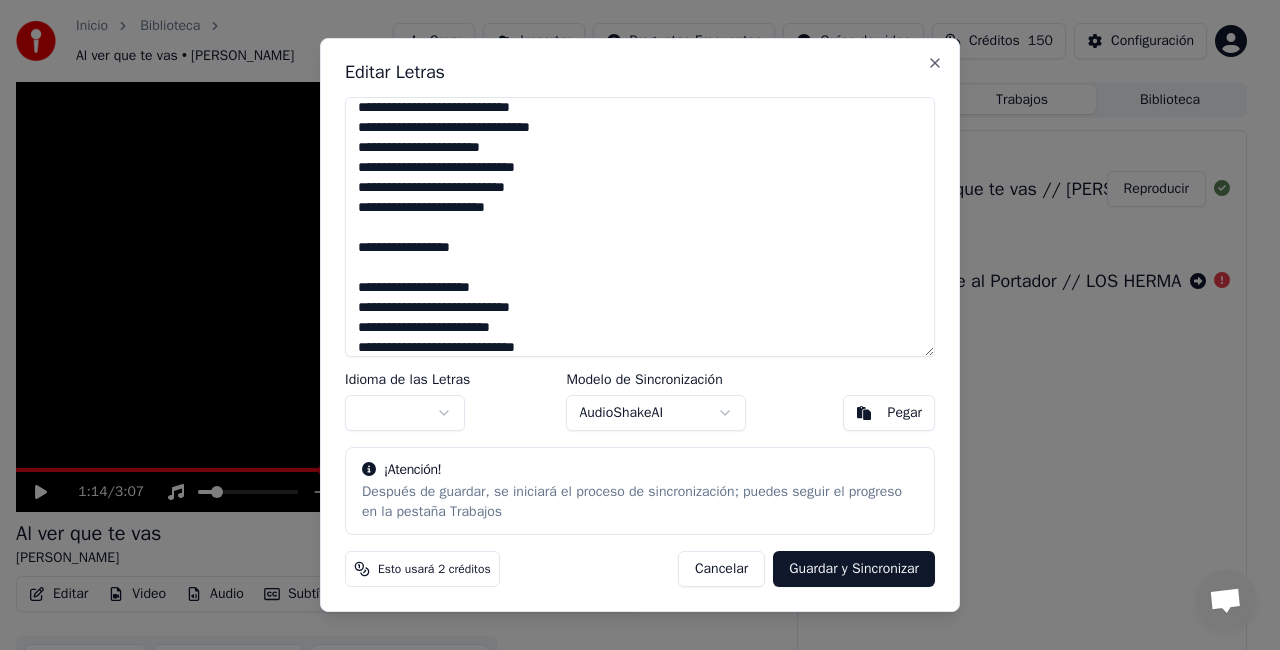 click on "**********" at bounding box center [640, 227] 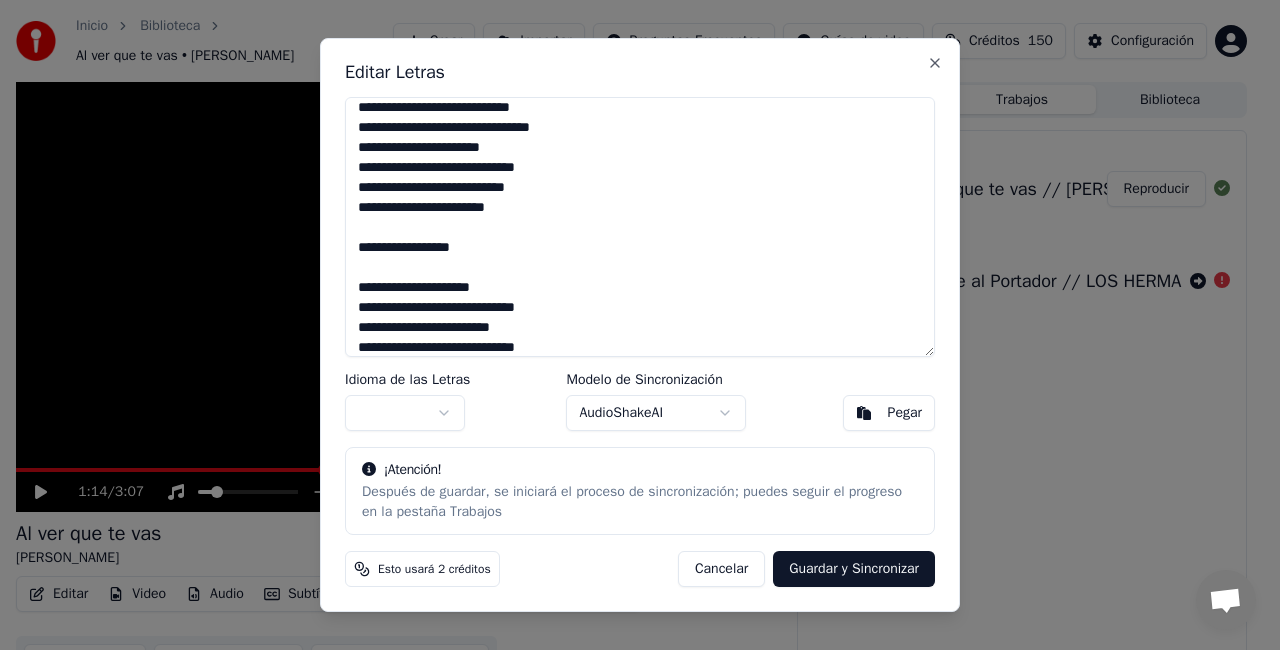 click on "**********" at bounding box center [640, 227] 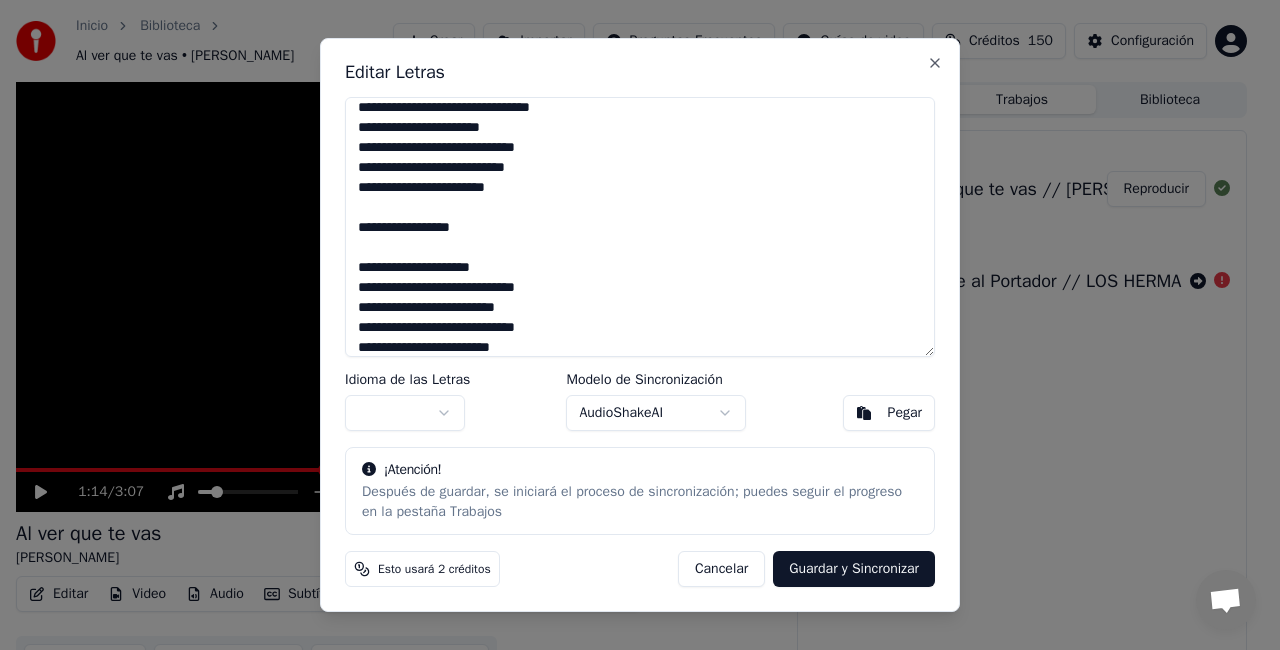 scroll, scrollTop: 228, scrollLeft: 0, axis: vertical 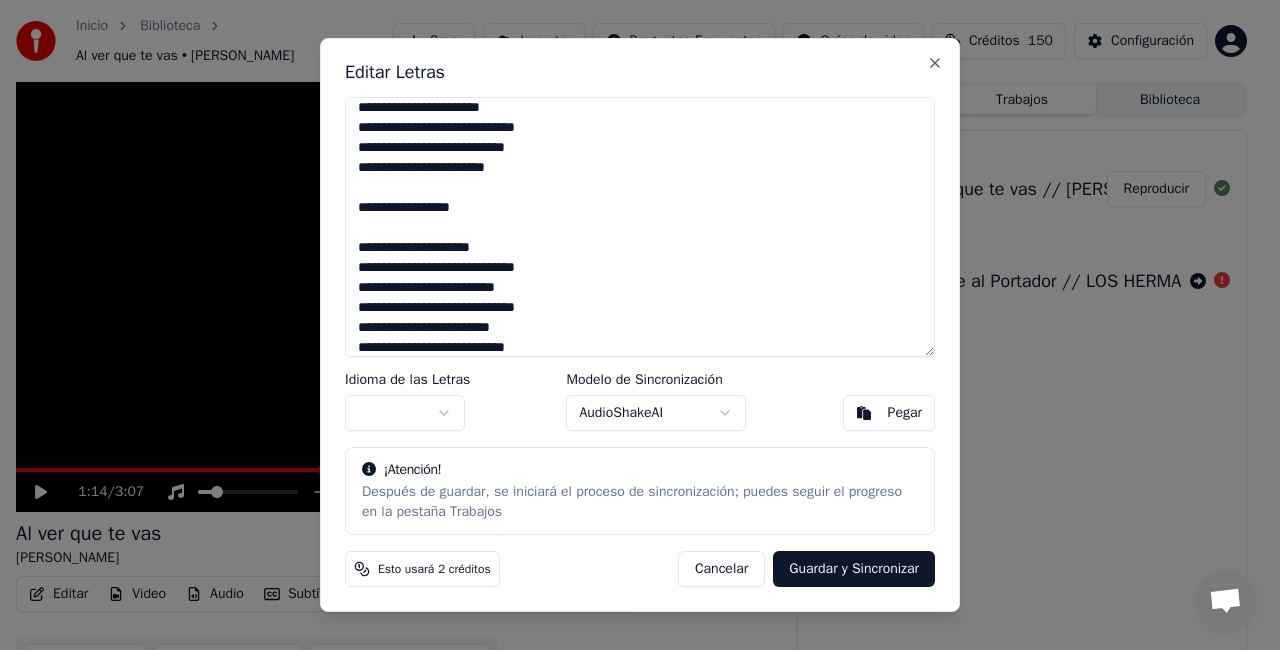 click on "**********" at bounding box center [640, 227] 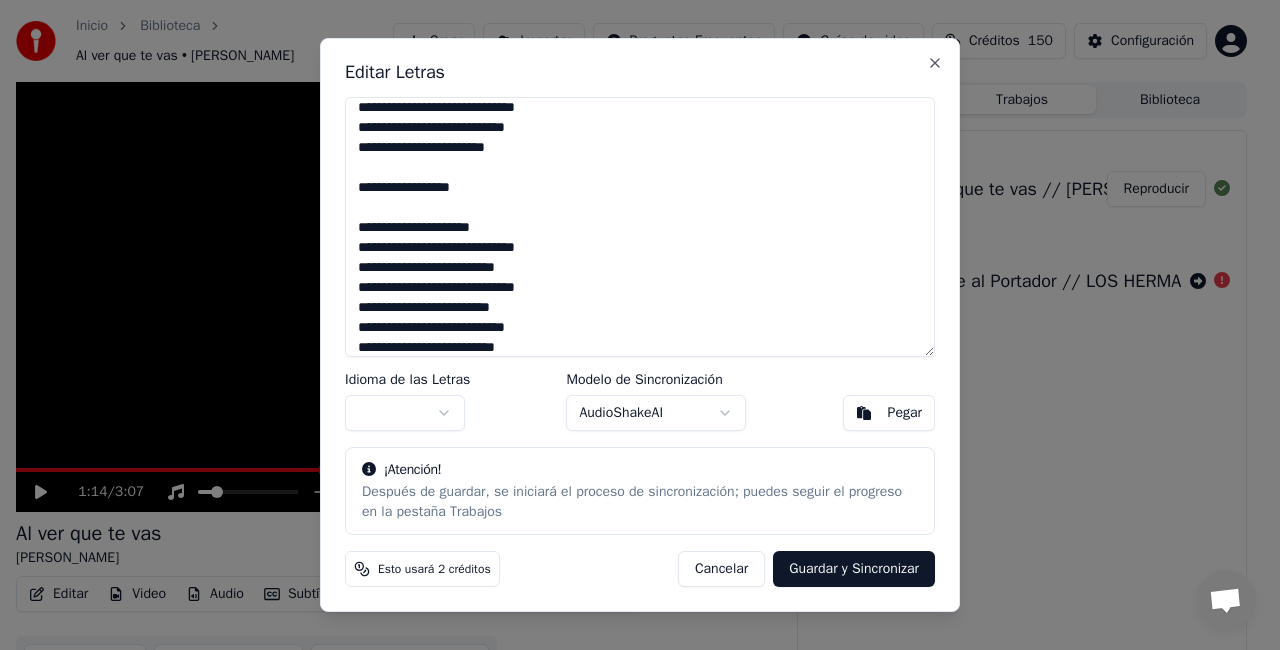 click on "**********" at bounding box center [640, 227] 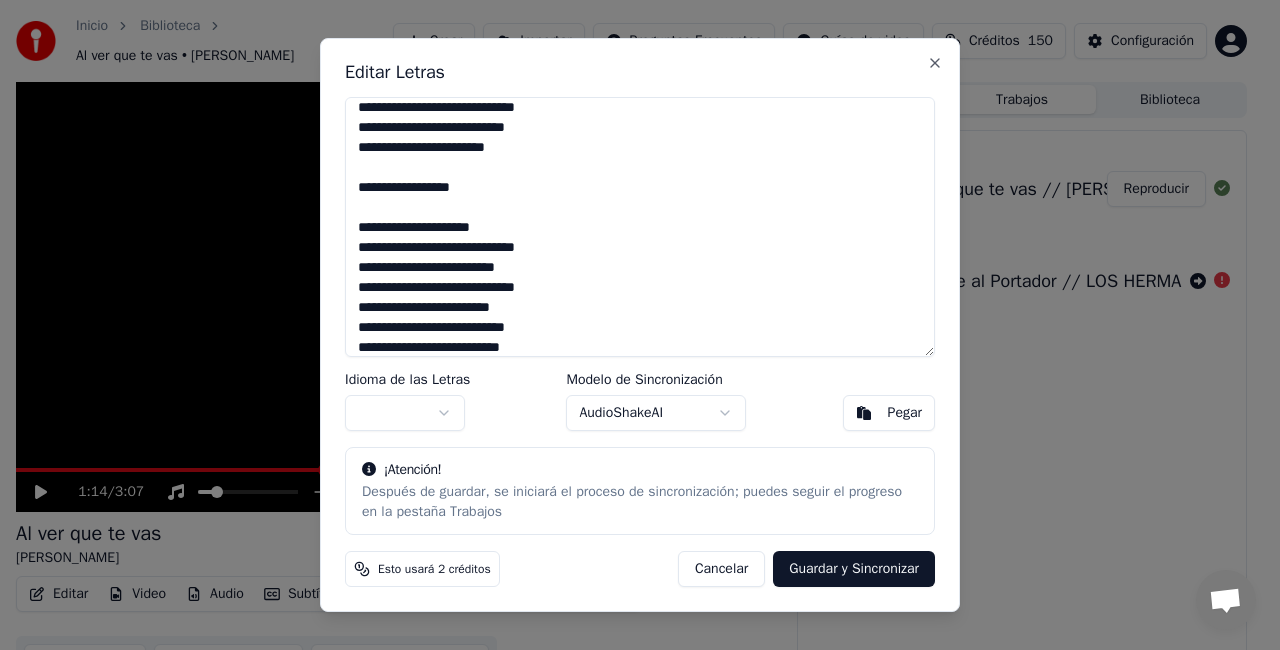 scroll, scrollTop: 268, scrollLeft: 0, axis: vertical 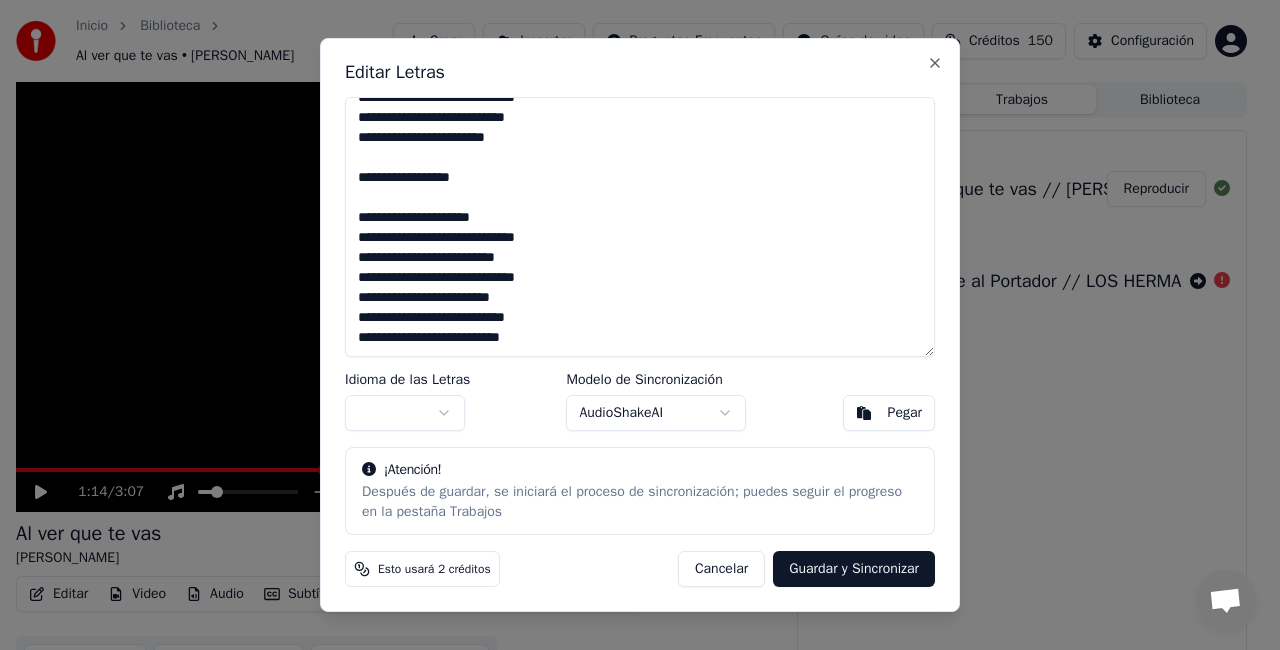 click on "**********" at bounding box center (640, 227) 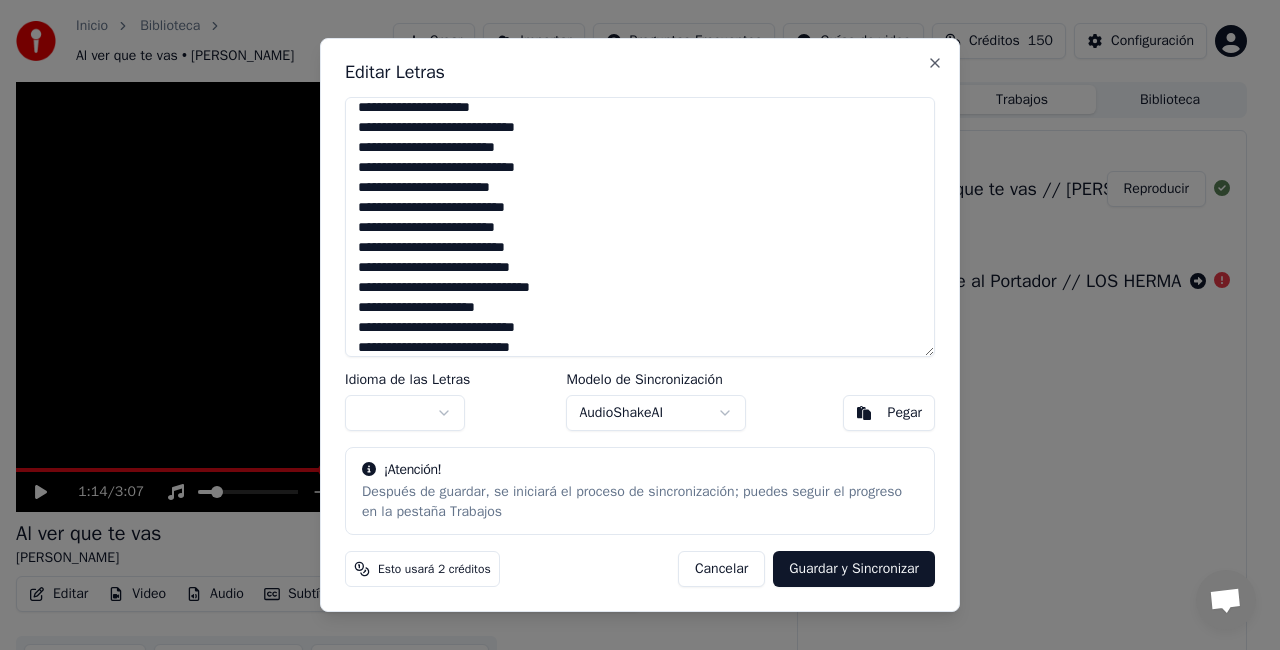 scroll, scrollTop: 388, scrollLeft: 0, axis: vertical 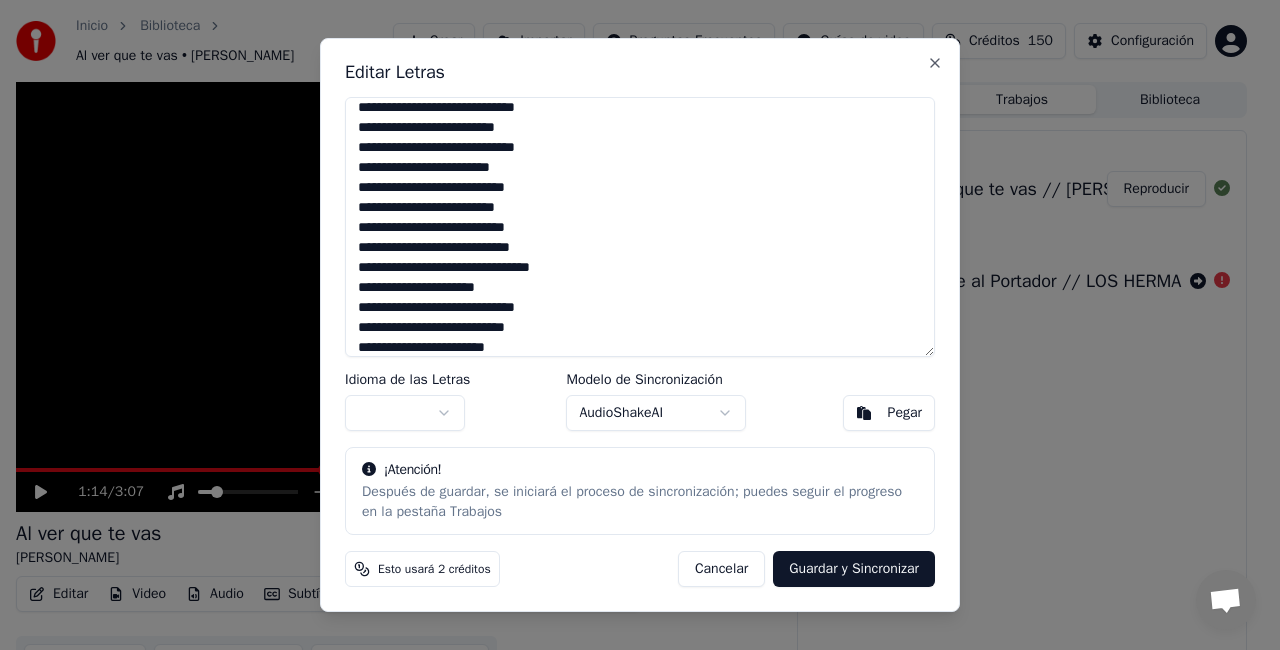 type on "**********" 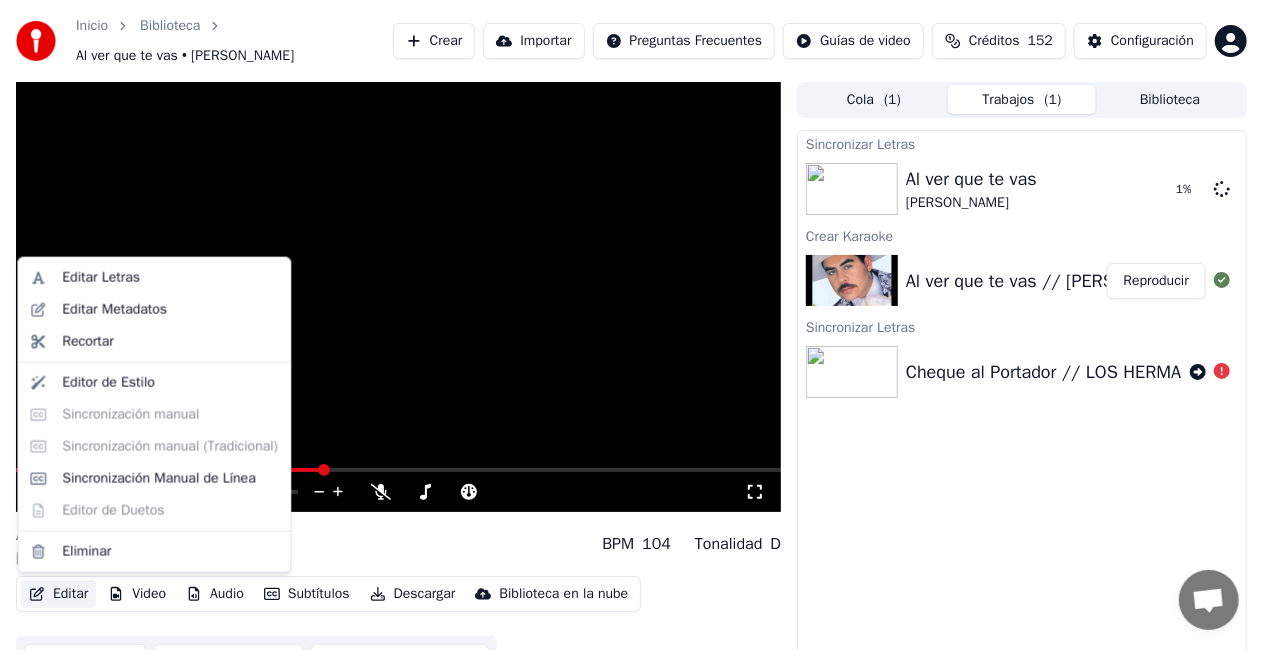 click on "Editar" at bounding box center (58, 594) 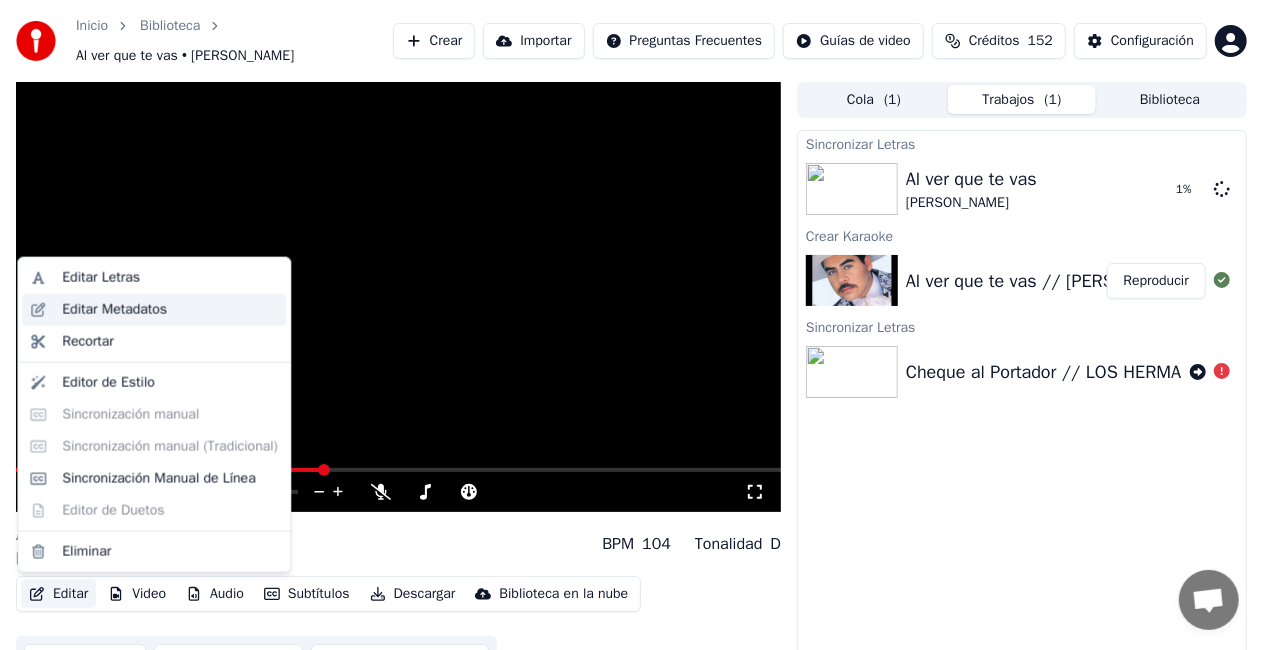 click on "Editar Metadatos" at bounding box center [114, 310] 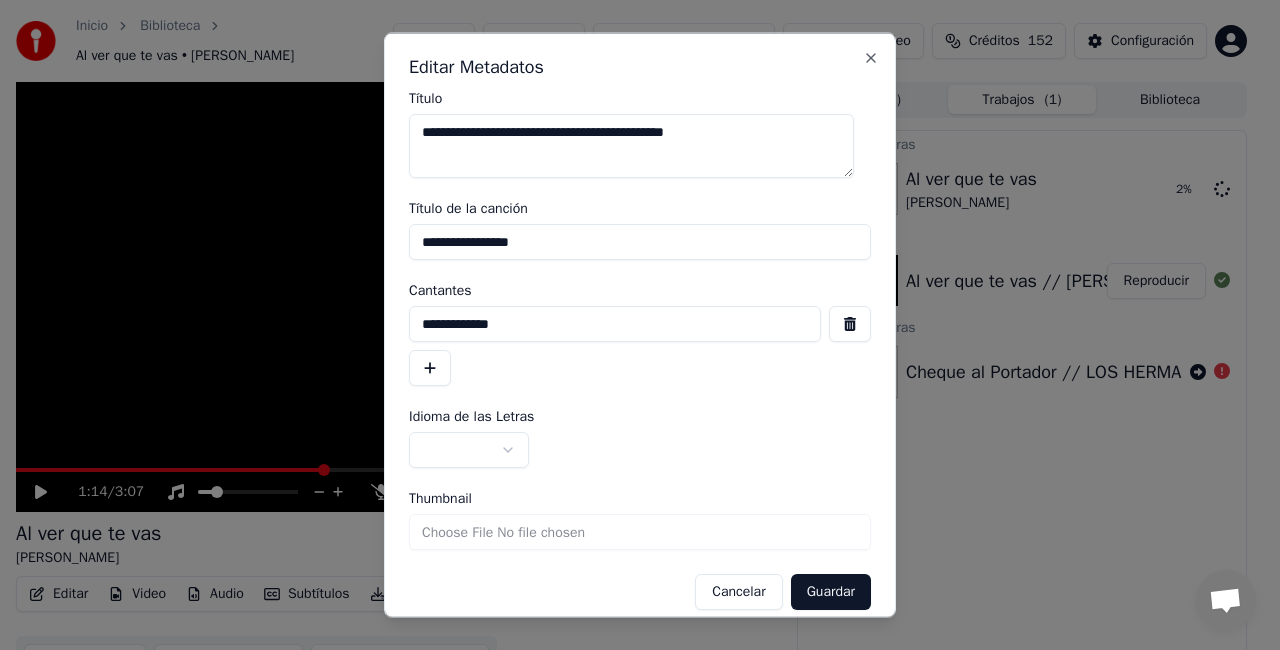 click on "**********" at bounding box center (640, 242) 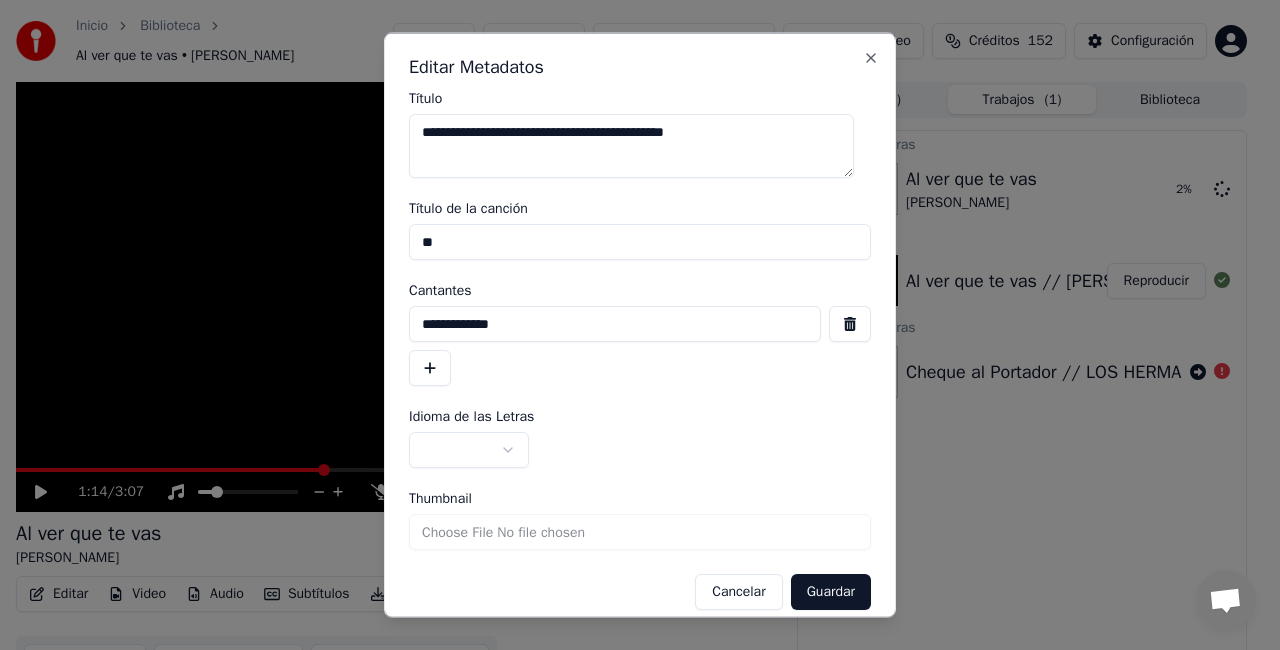 type on "*" 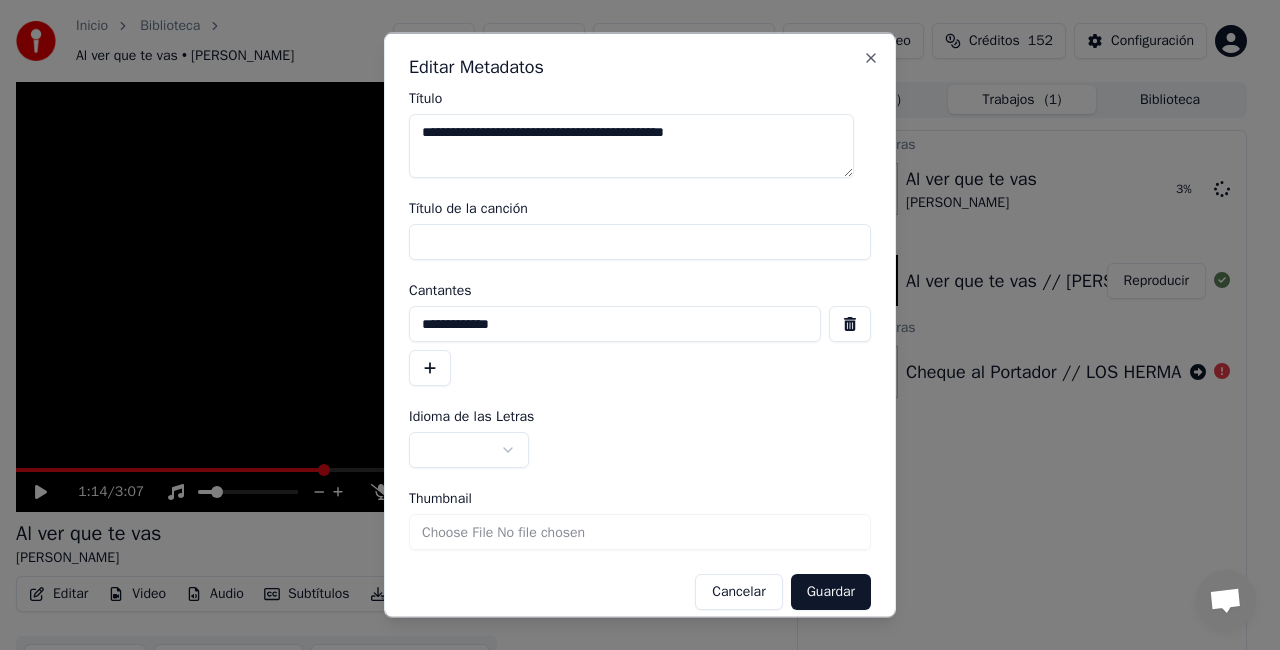 type 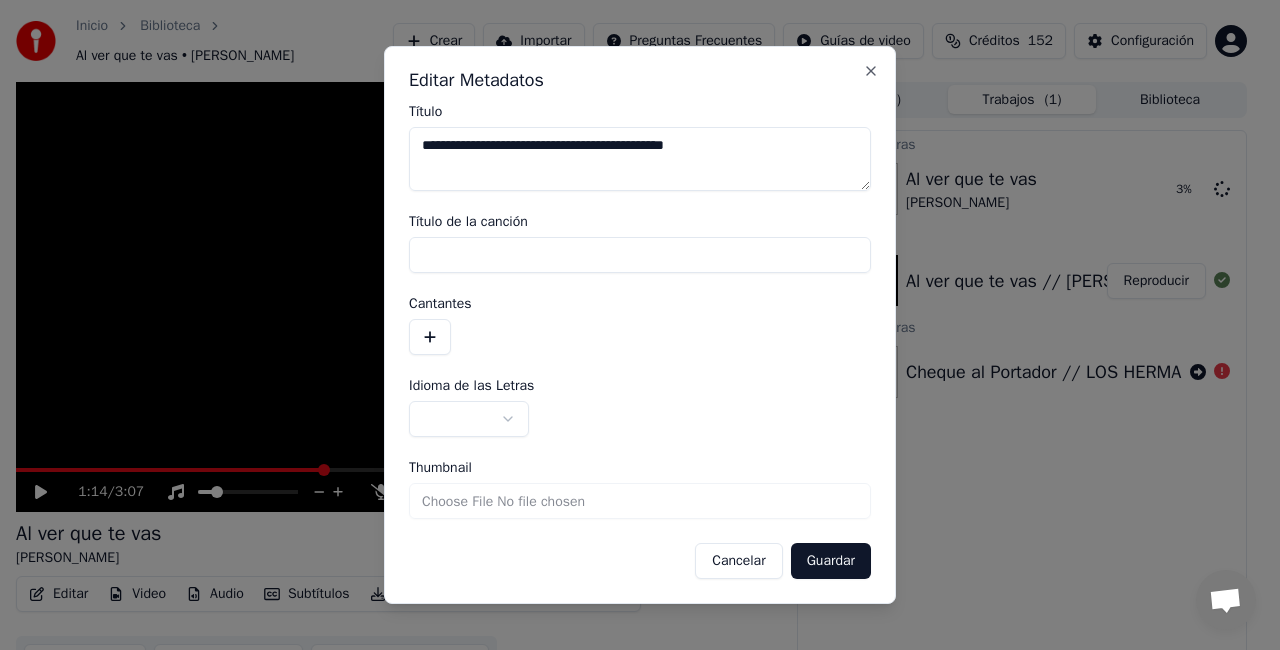 click on "Thumbnail" at bounding box center (640, 501) 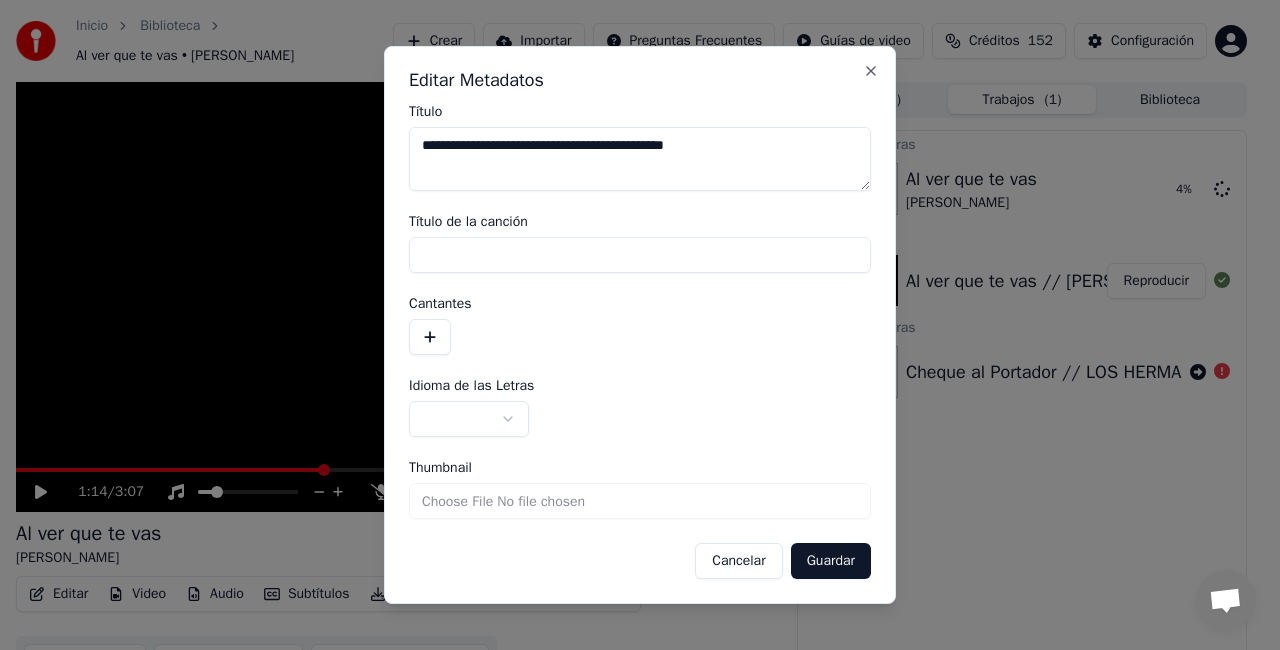 type on "**********" 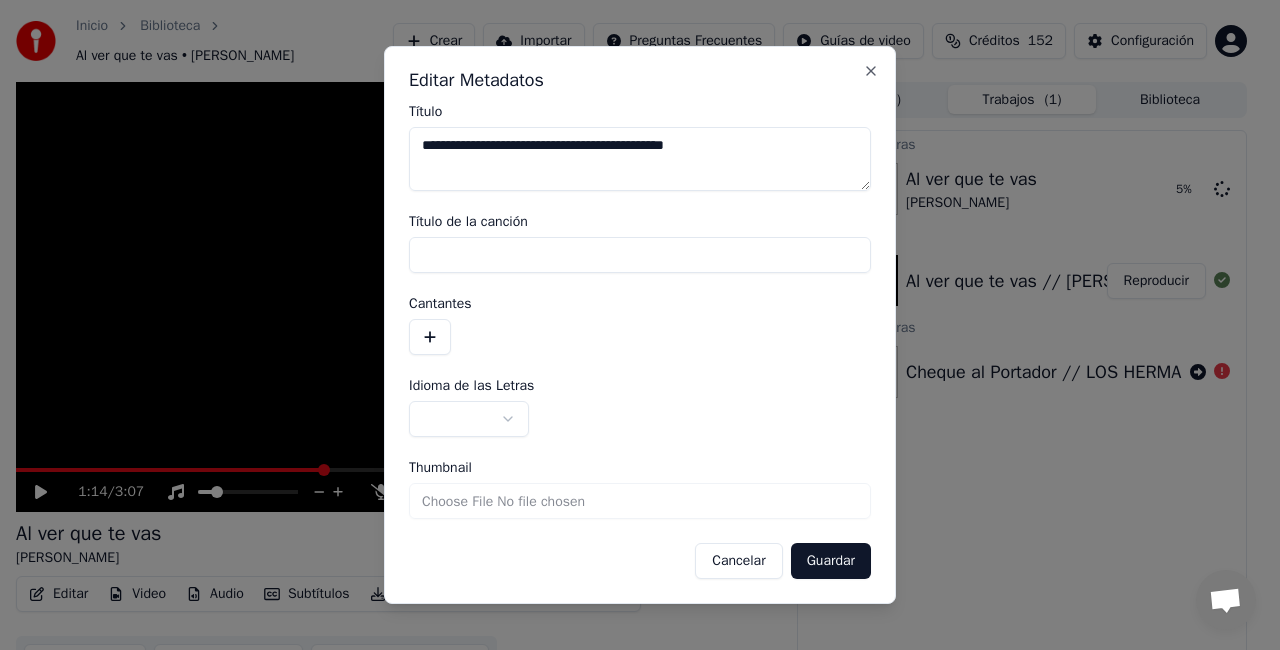 click on "Guardar" at bounding box center (831, 561) 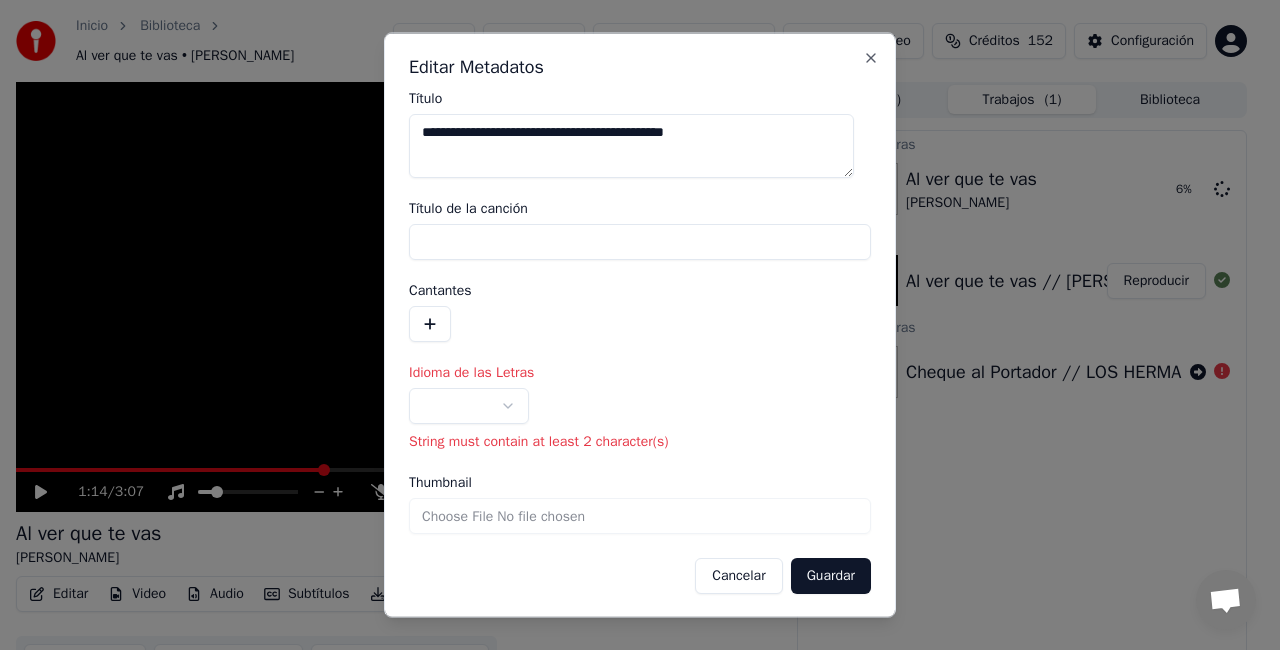 type on "**********" 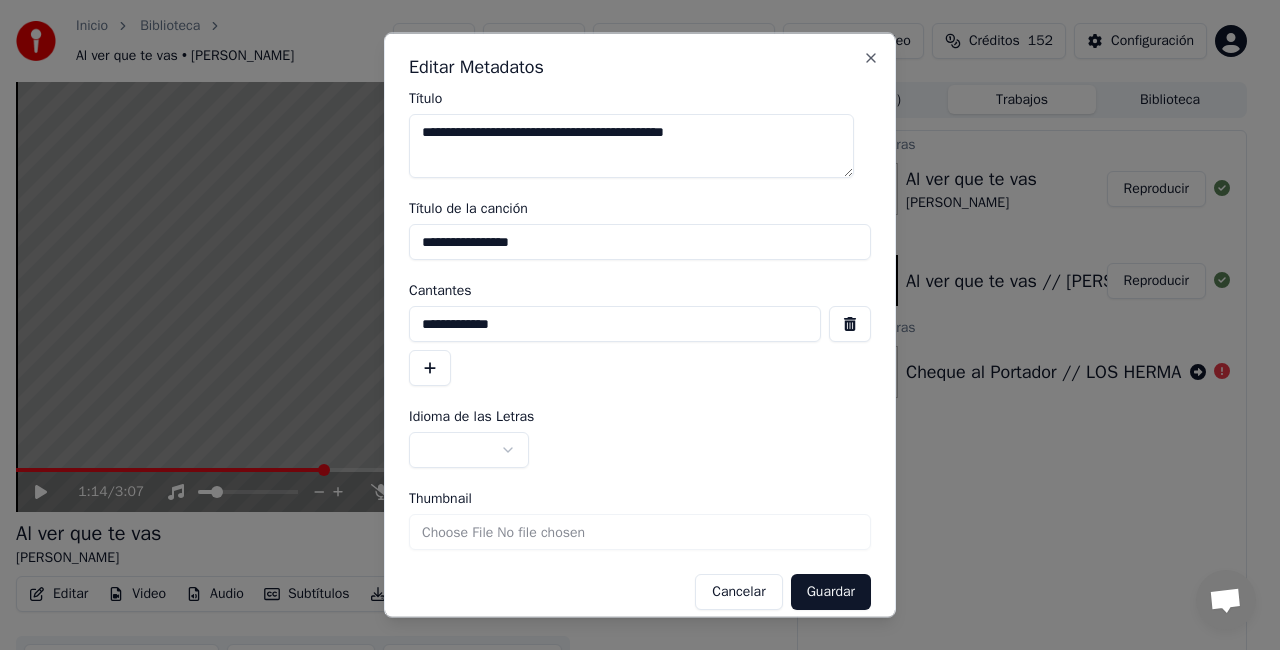 click on "**********" at bounding box center [640, 351] 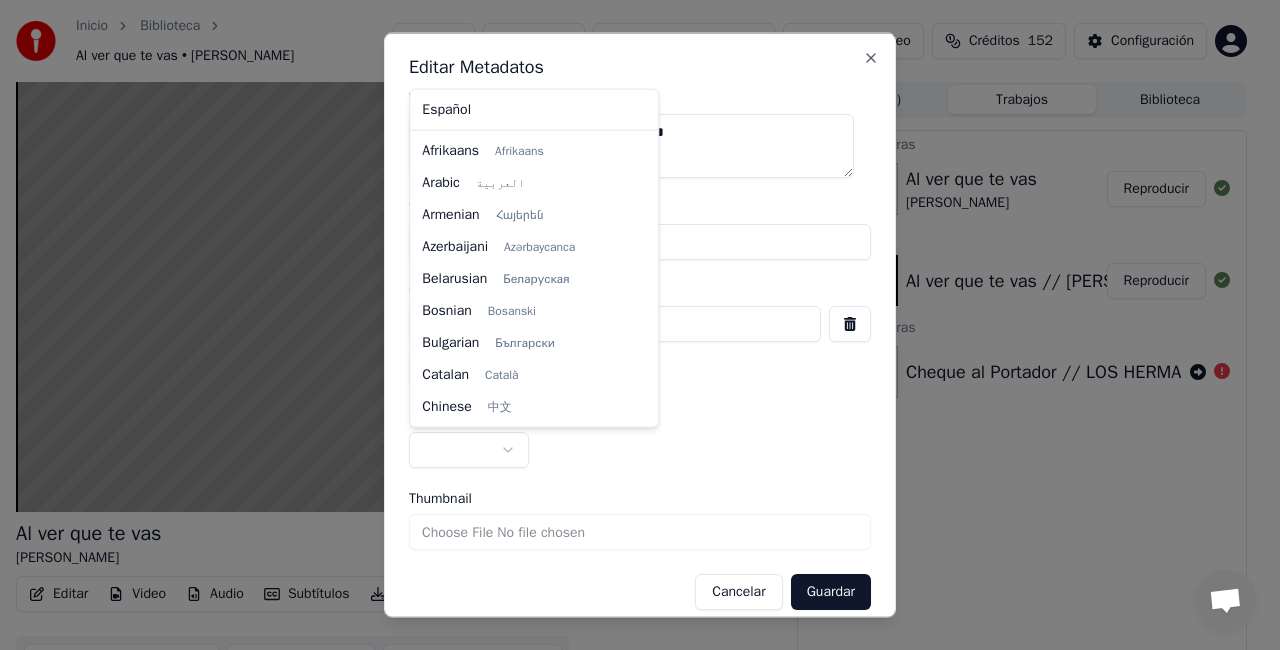 click on "**********" at bounding box center (631, 325) 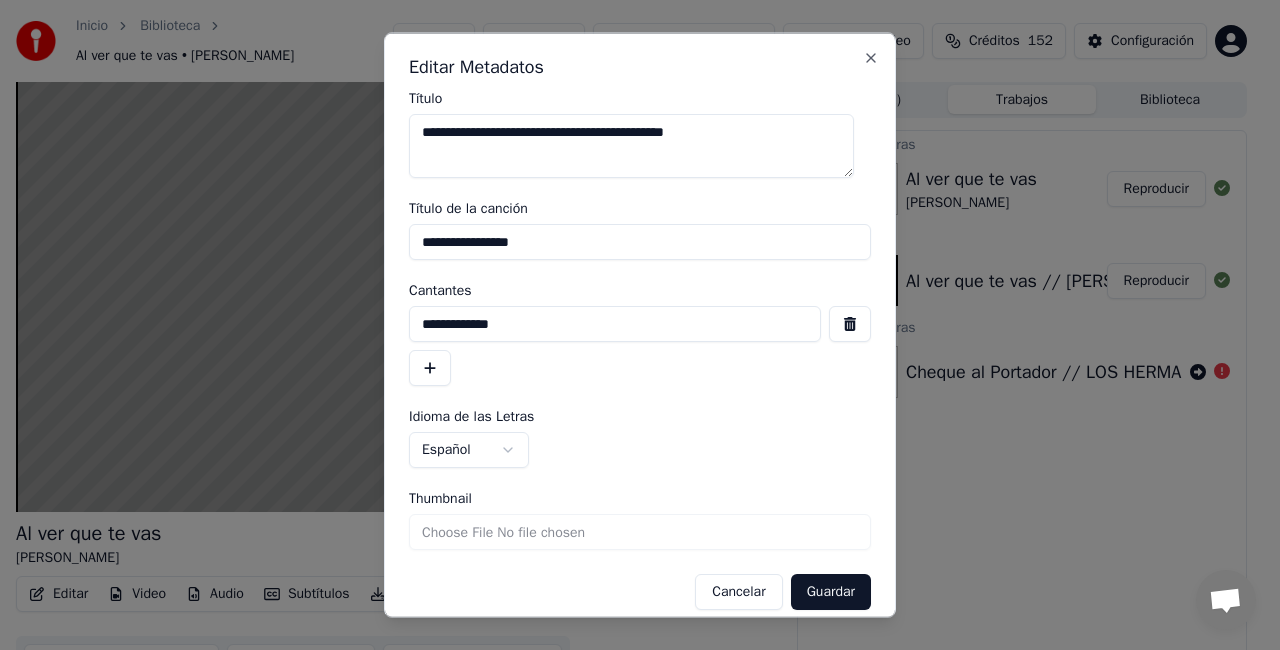 click on "Guardar" at bounding box center [831, 592] 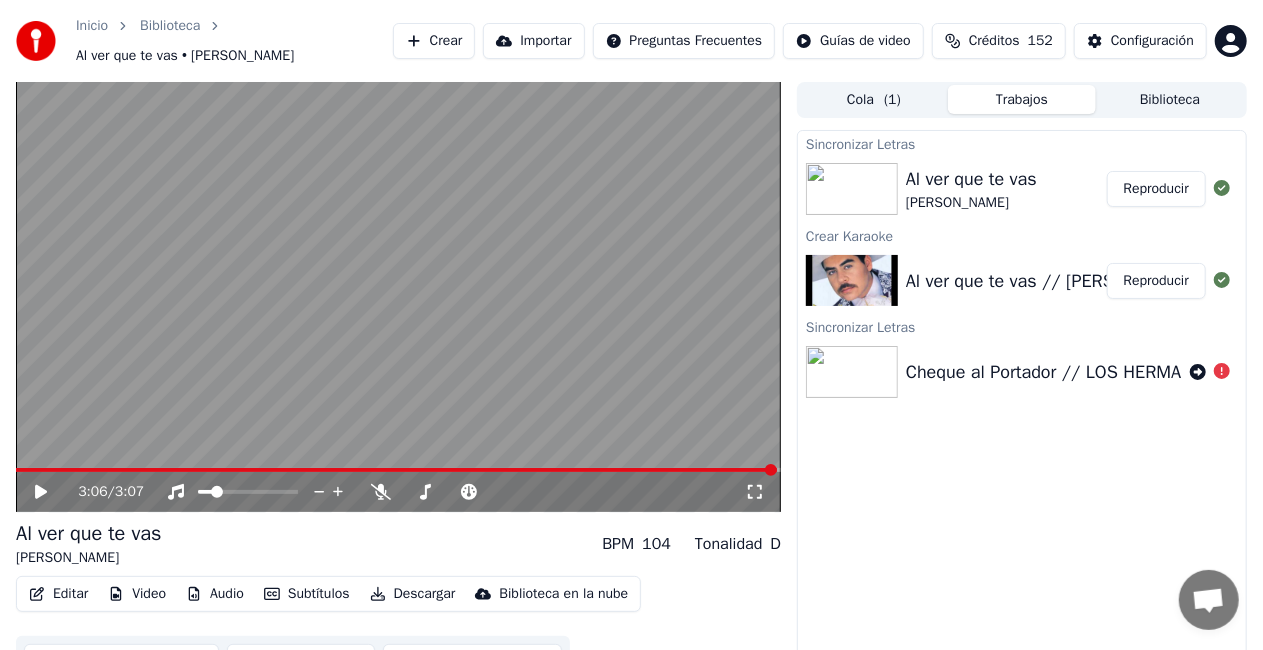 click on "Editar" at bounding box center (58, 594) 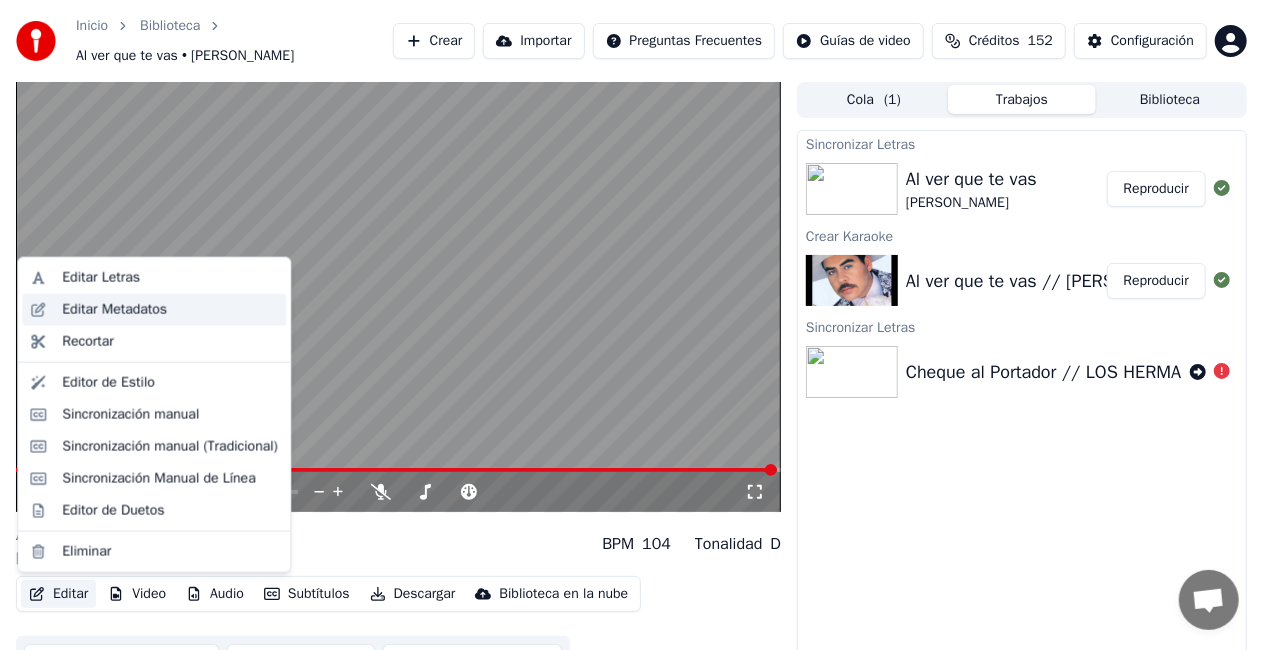 click on "Editar Metadatos" at bounding box center [114, 310] 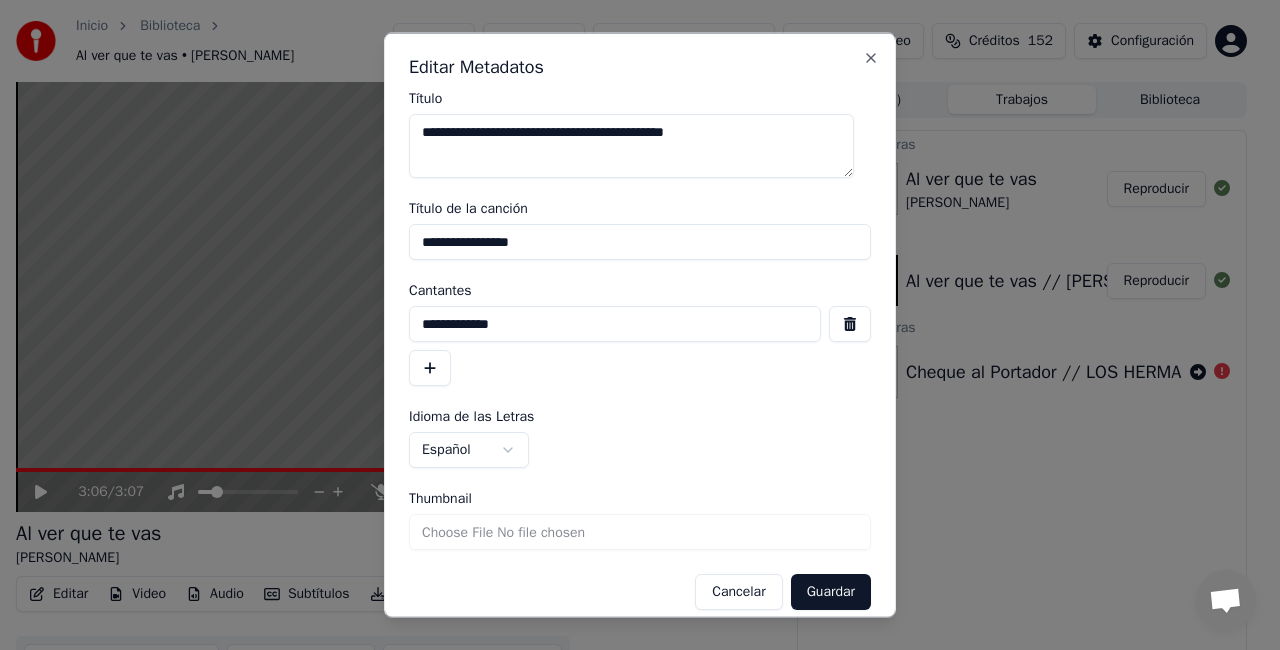 click on "**********" at bounding box center [640, 242] 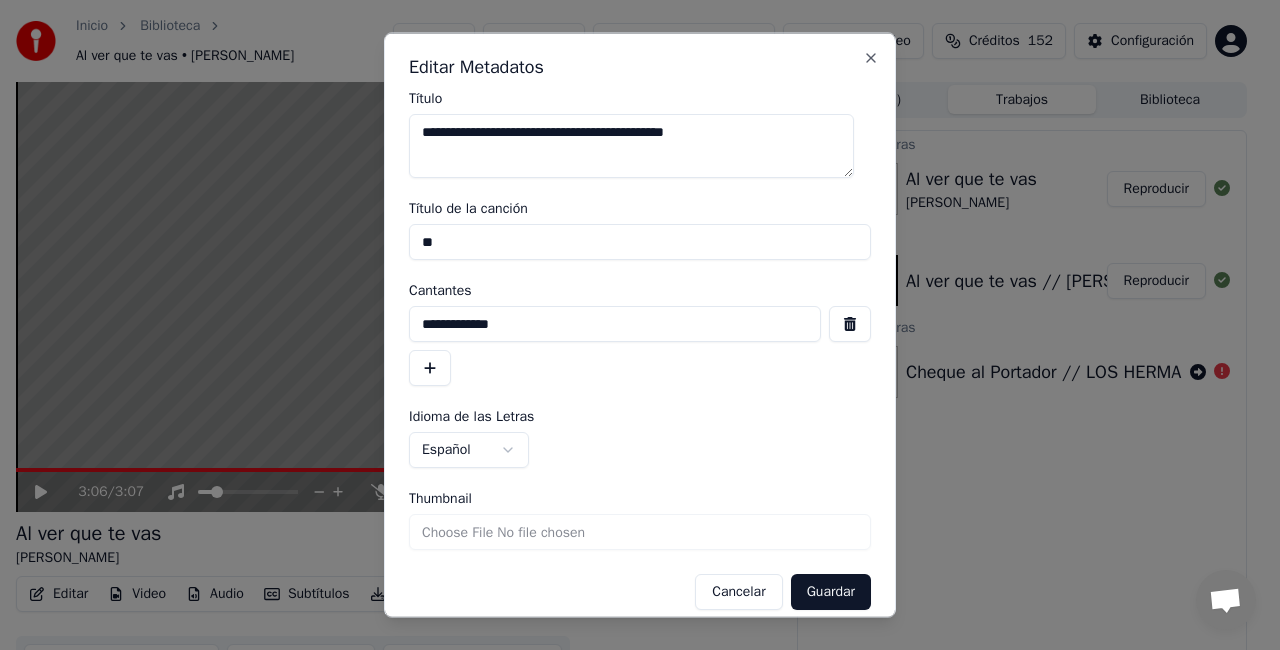 type on "*" 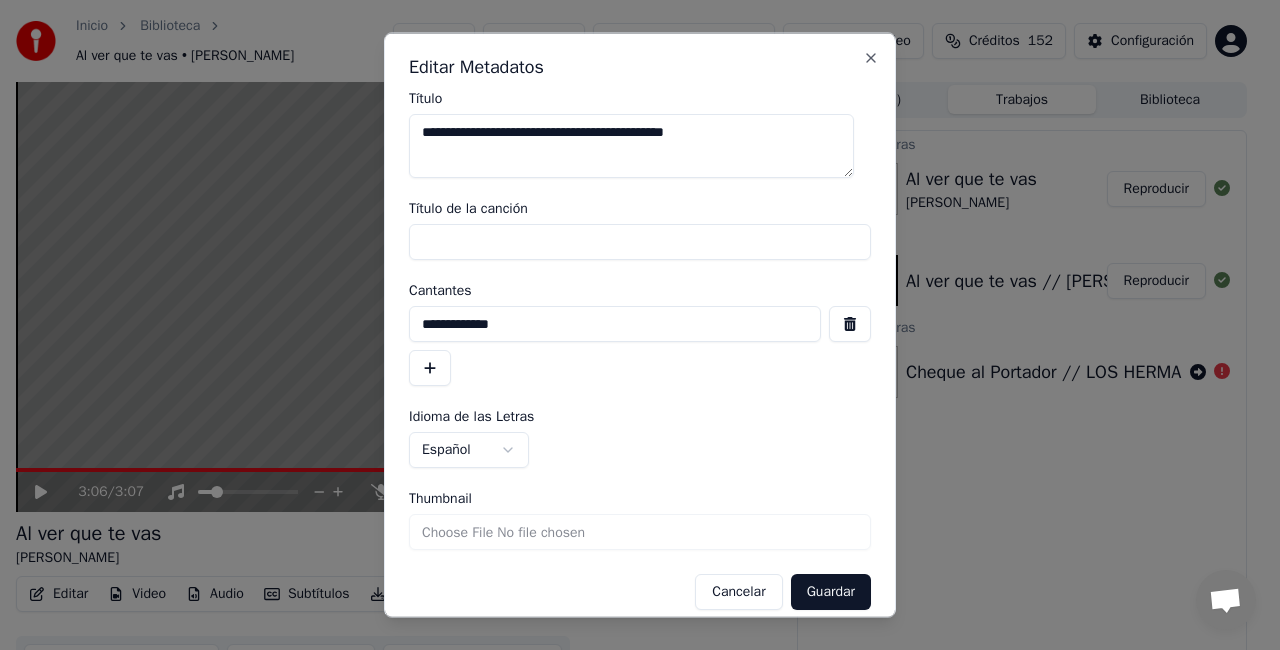 type 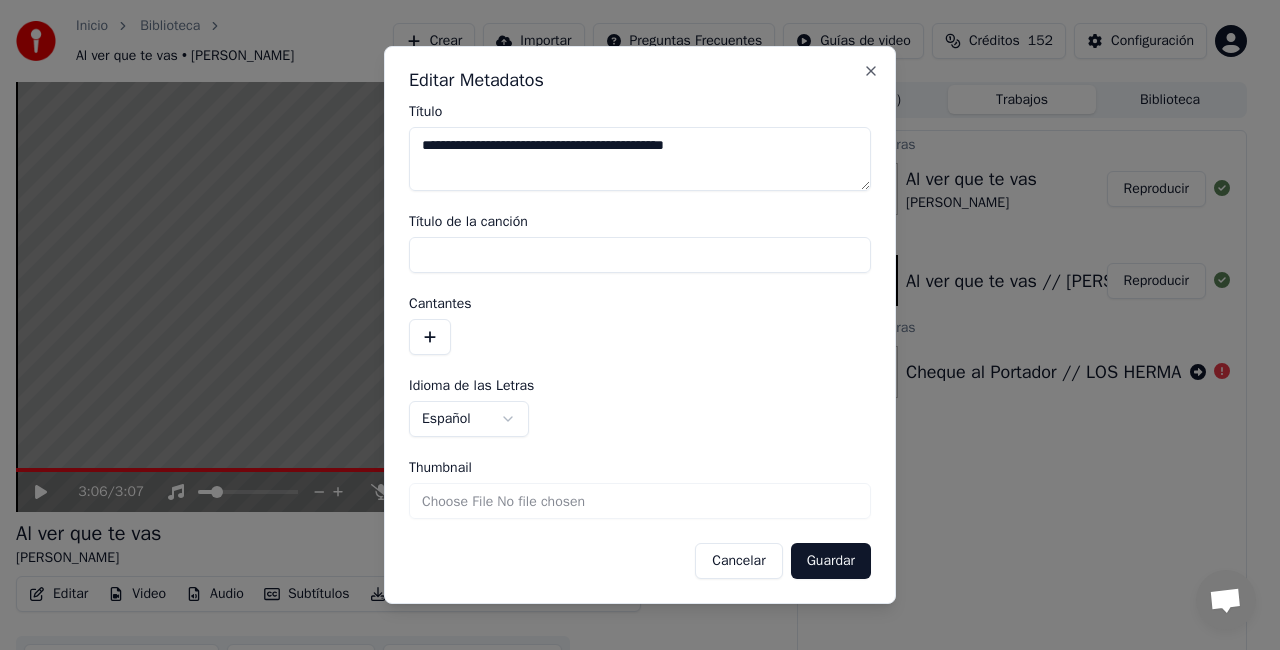 click on "Thumbnail" at bounding box center [640, 501] 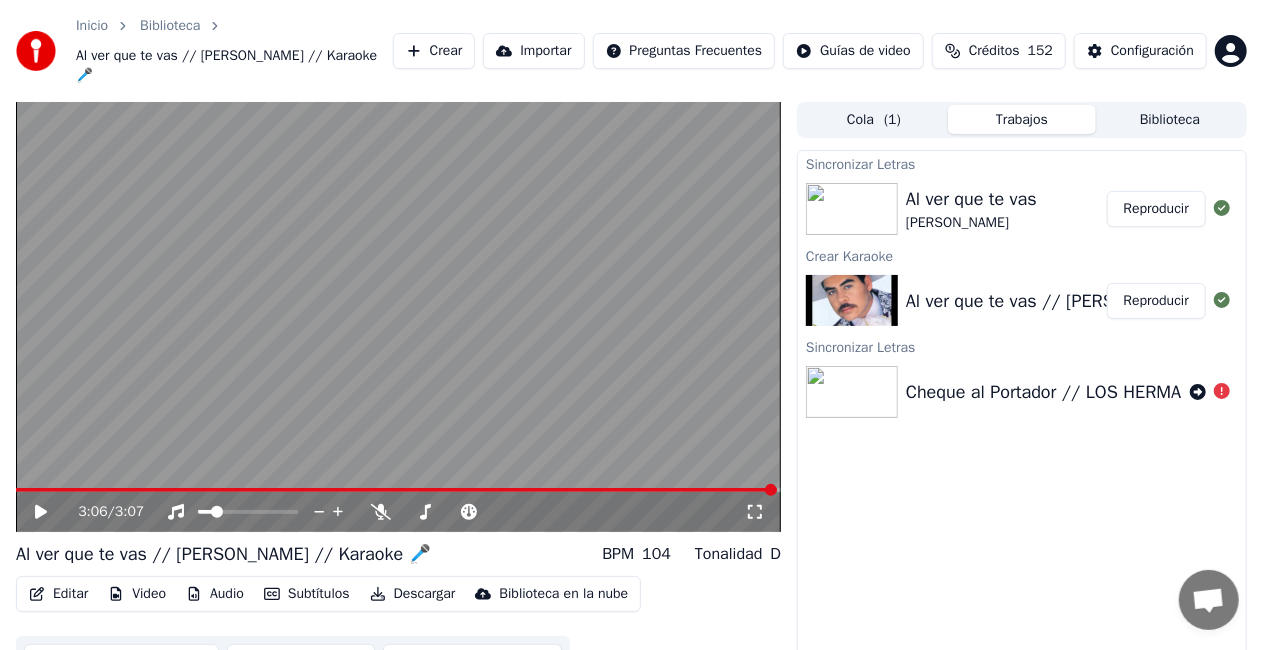 click on "Reproducir" at bounding box center [1156, 209] 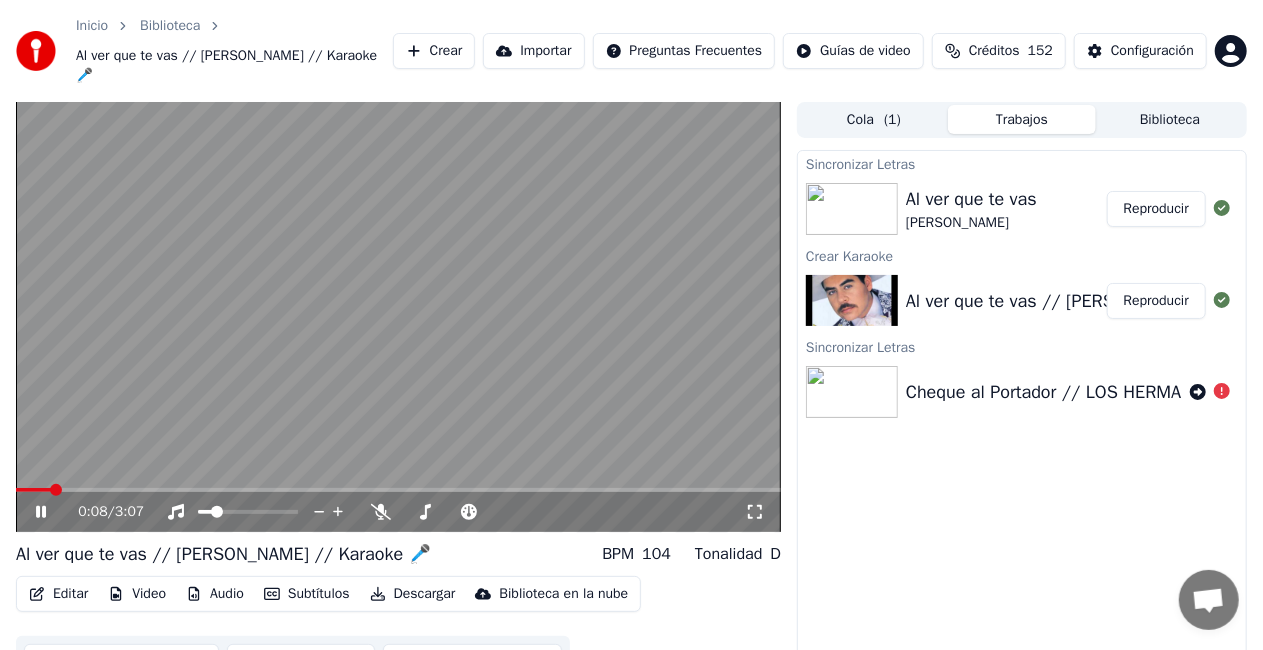click on "0:08  /  3:07" at bounding box center [398, 512] 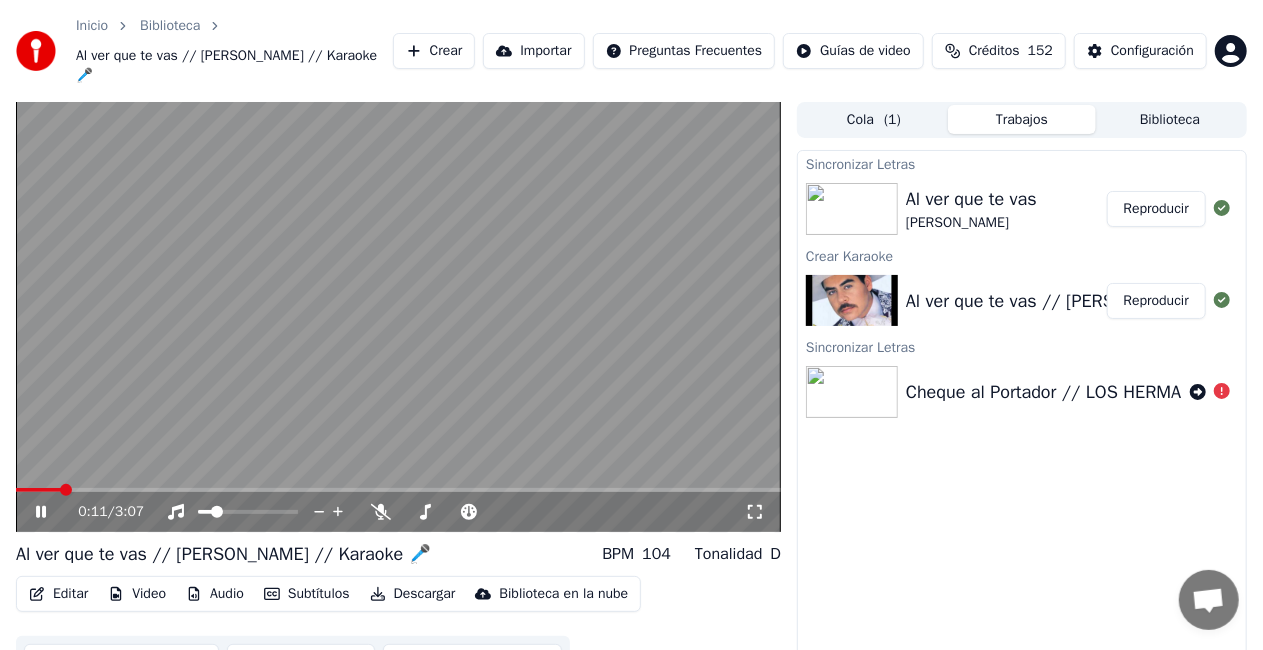 click on "Cheque al Portador // LOS HERMANOS [PERSON_NAME] DE TC // [PERSON_NAME] 🎤" at bounding box center [1251, 392] 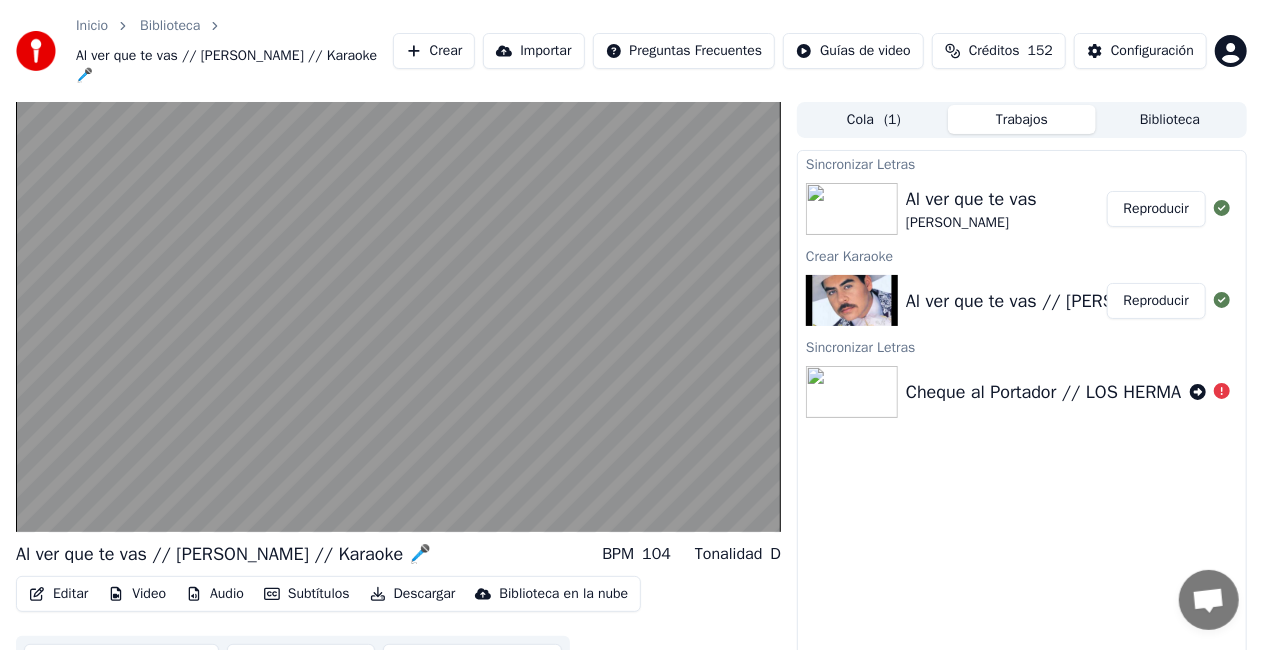 click on "Cheque al Portador // LOS HERMANOS [PERSON_NAME] DE TC // [PERSON_NAME] 🎤" at bounding box center (1251, 392) 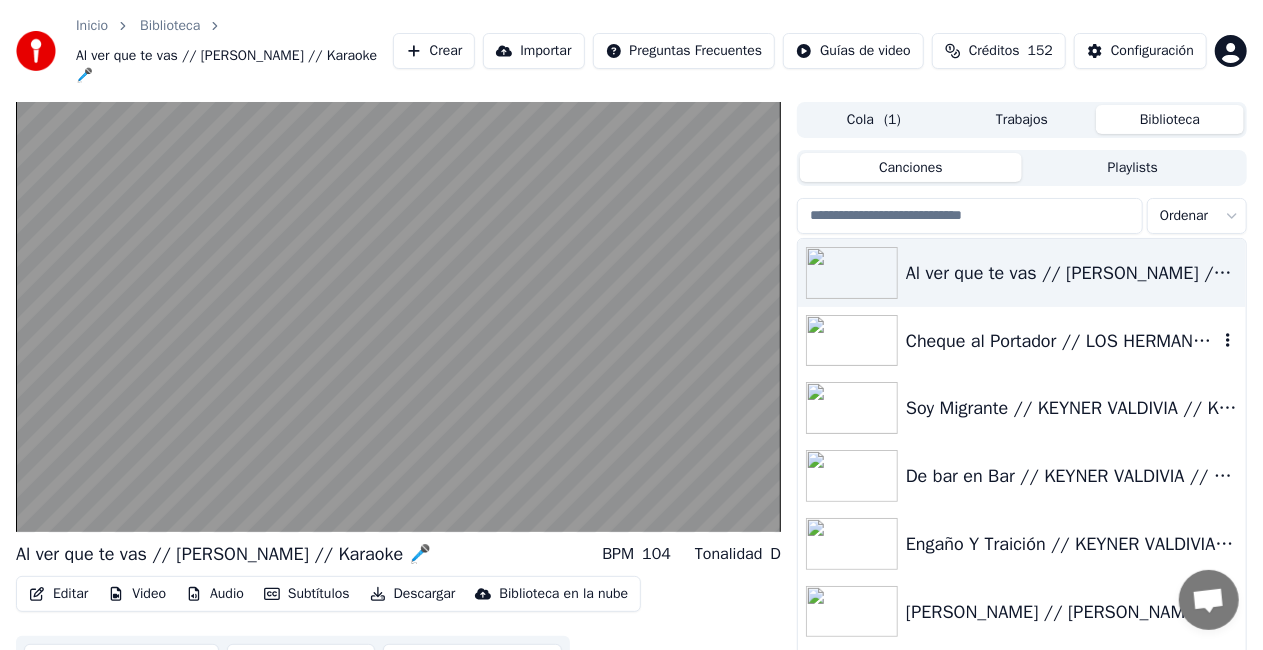 click on "Cheque al Portador // LOS HERMANOS [PERSON_NAME] DE TC // [PERSON_NAME] 🎤" at bounding box center (1022, 341) 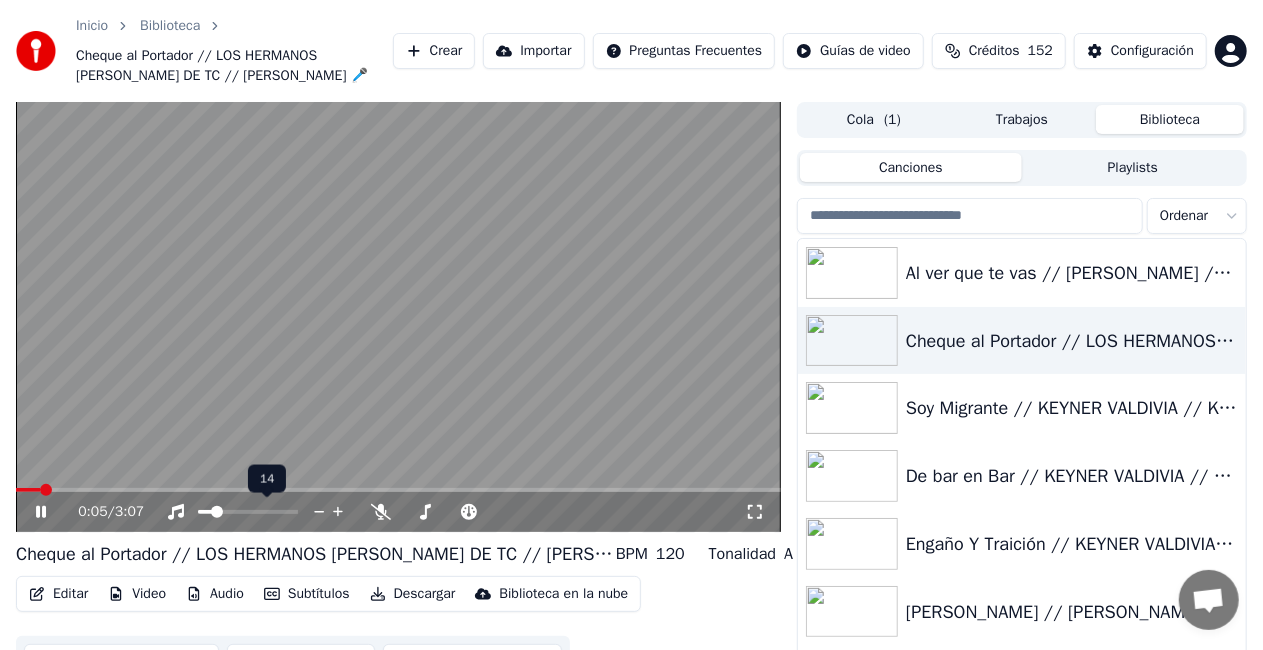 drag, startPoint x: 227, startPoint y: 509, endPoint x: 260, endPoint y: 518, distance: 34.20526 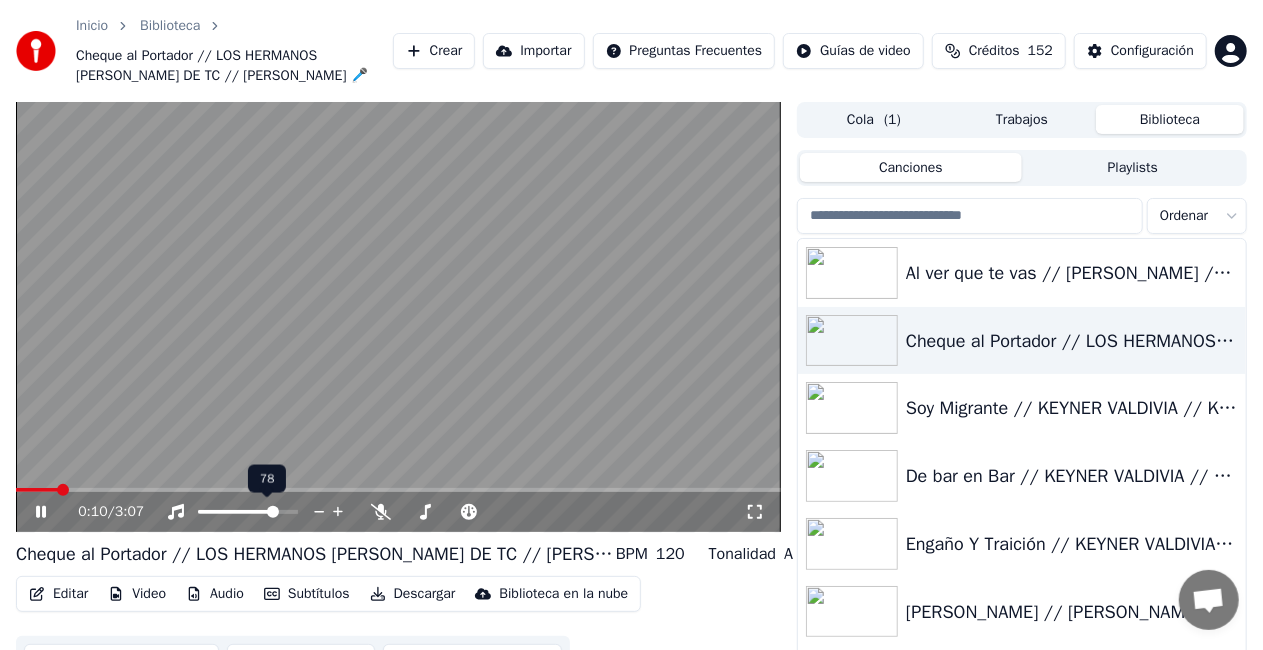 click at bounding box center (273, 512) 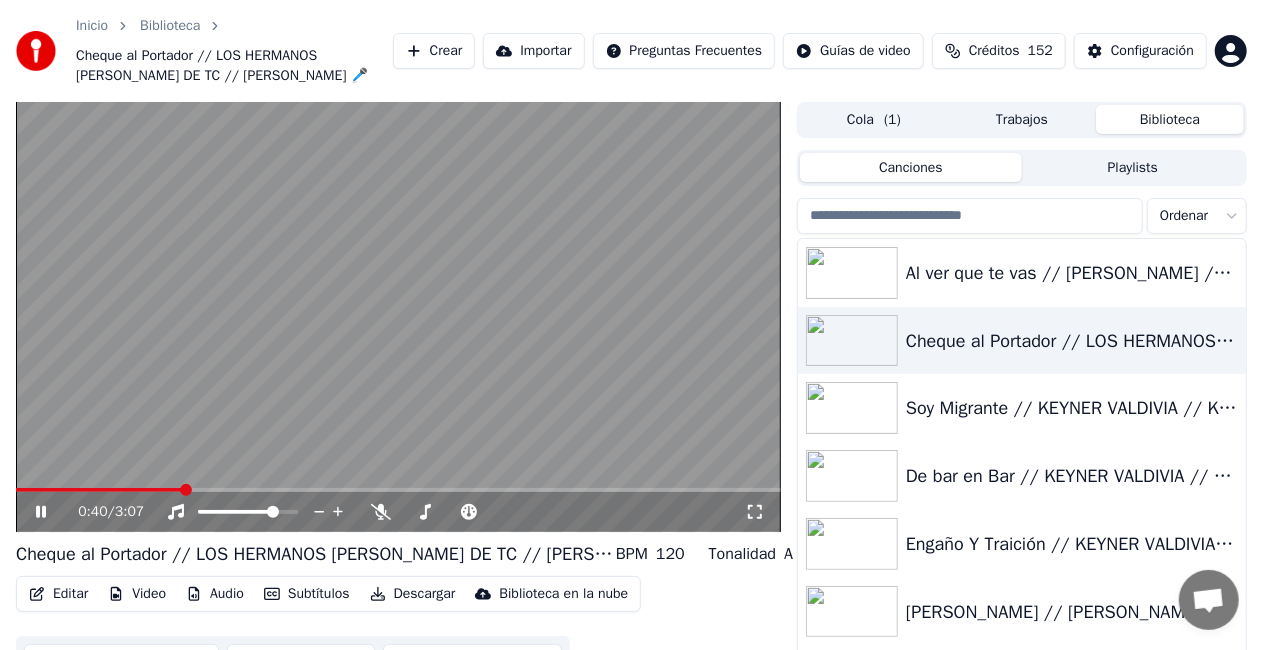 click on "Editar" at bounding box center (58, 594) 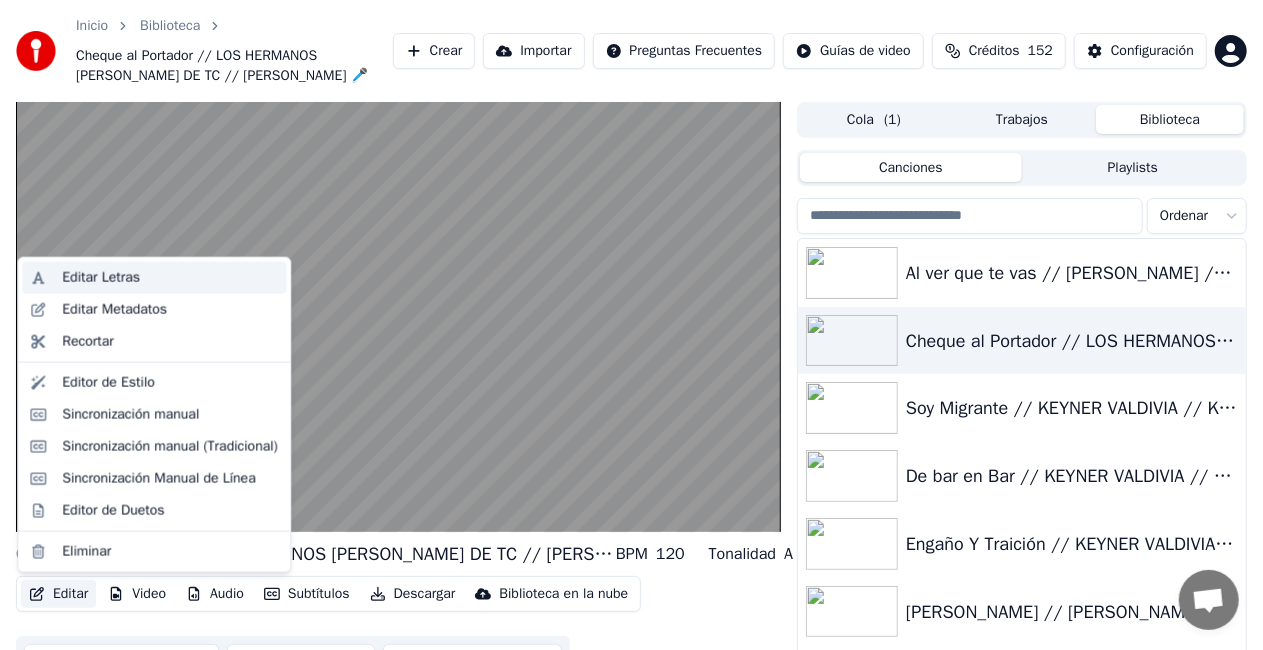 click on "Editar Letras" at bounding box center [101, 278] 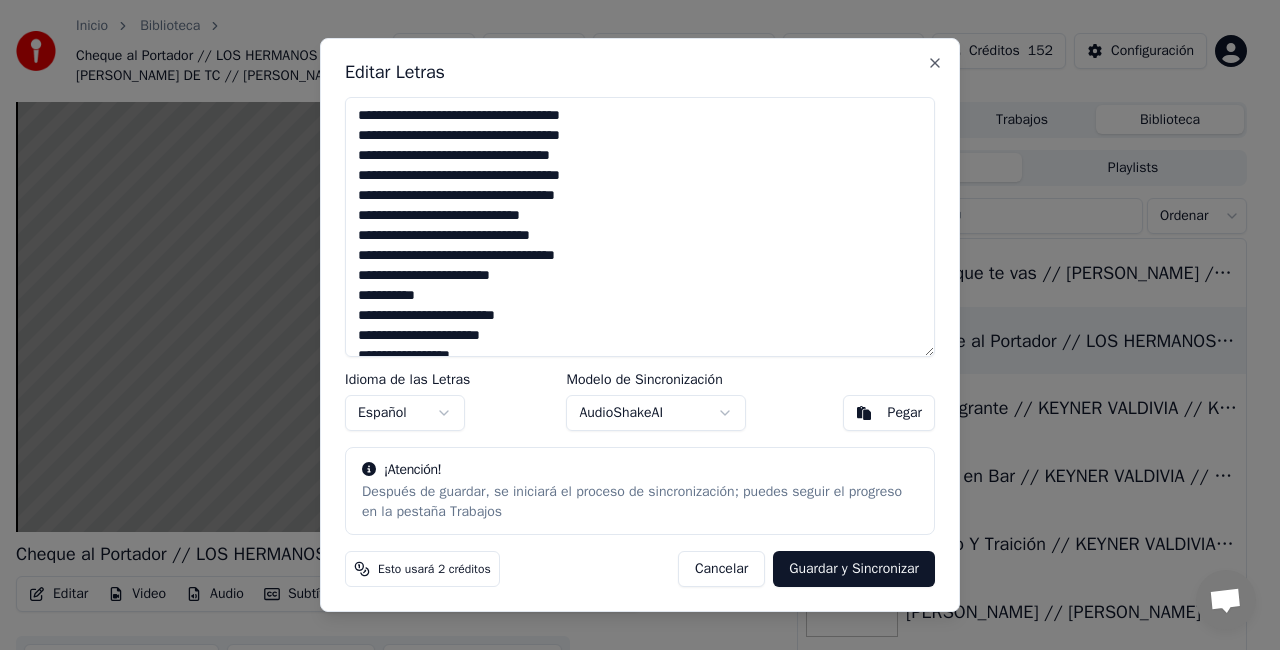 click on "Cancelar" at bounding box center [721, 569] 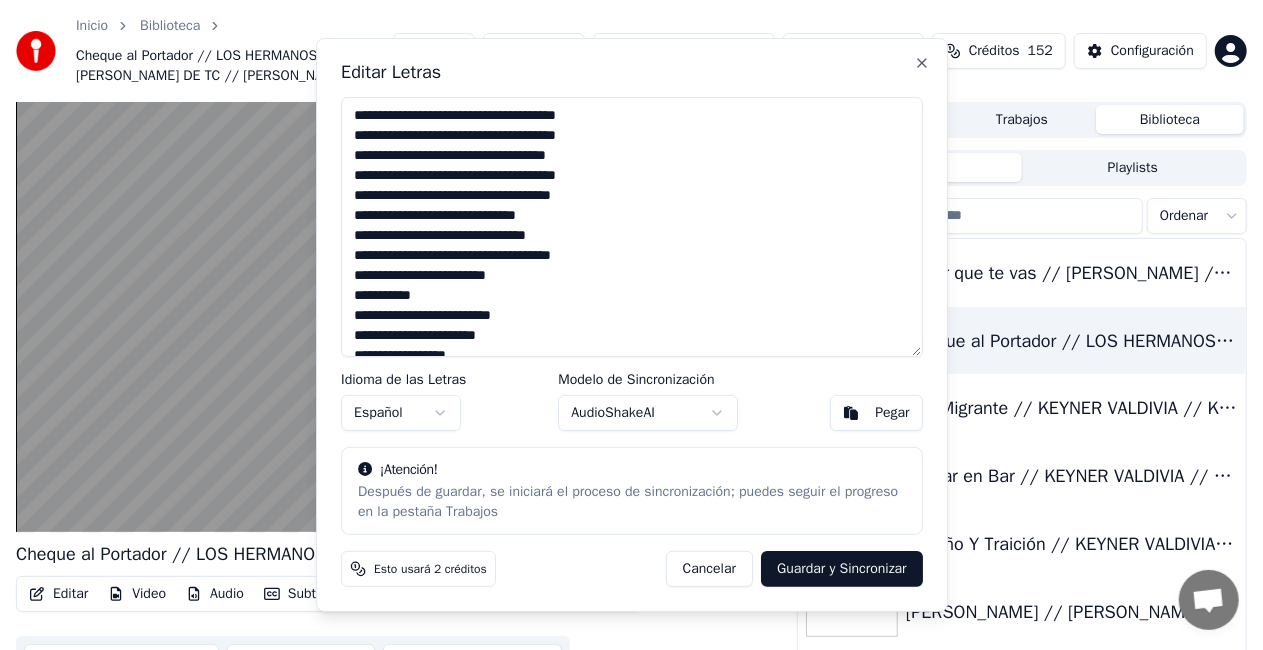type on "**********" 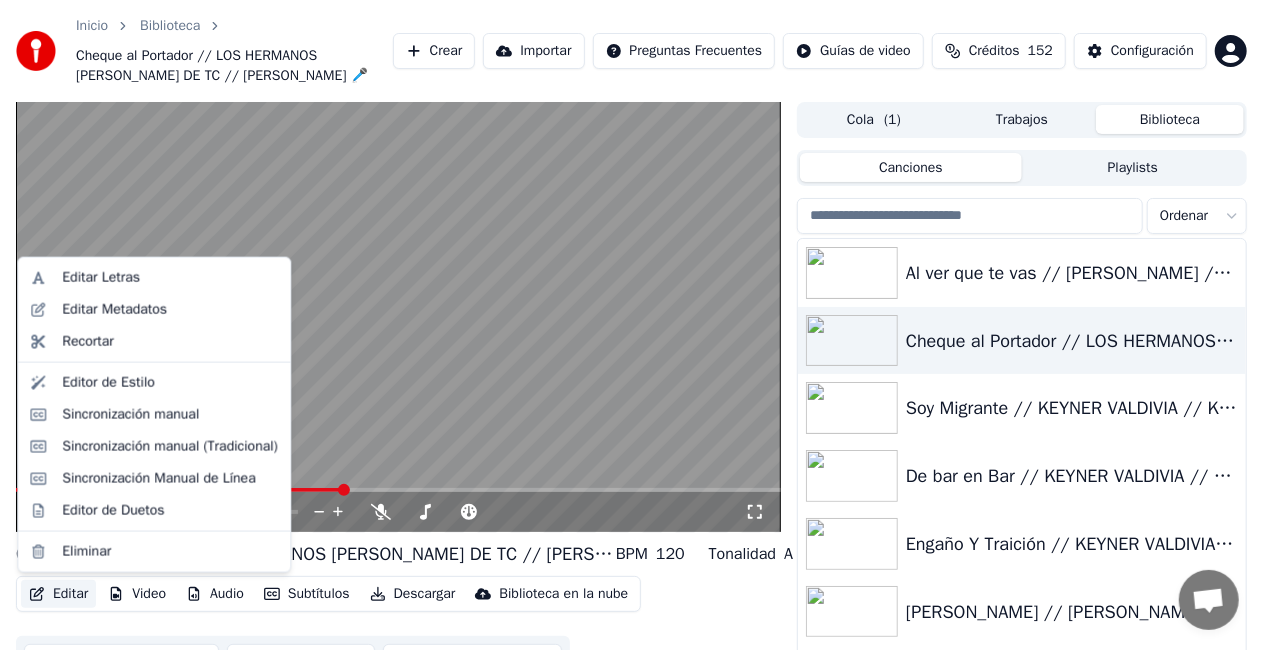 click on "Editar" at bounding box center (58, 594) 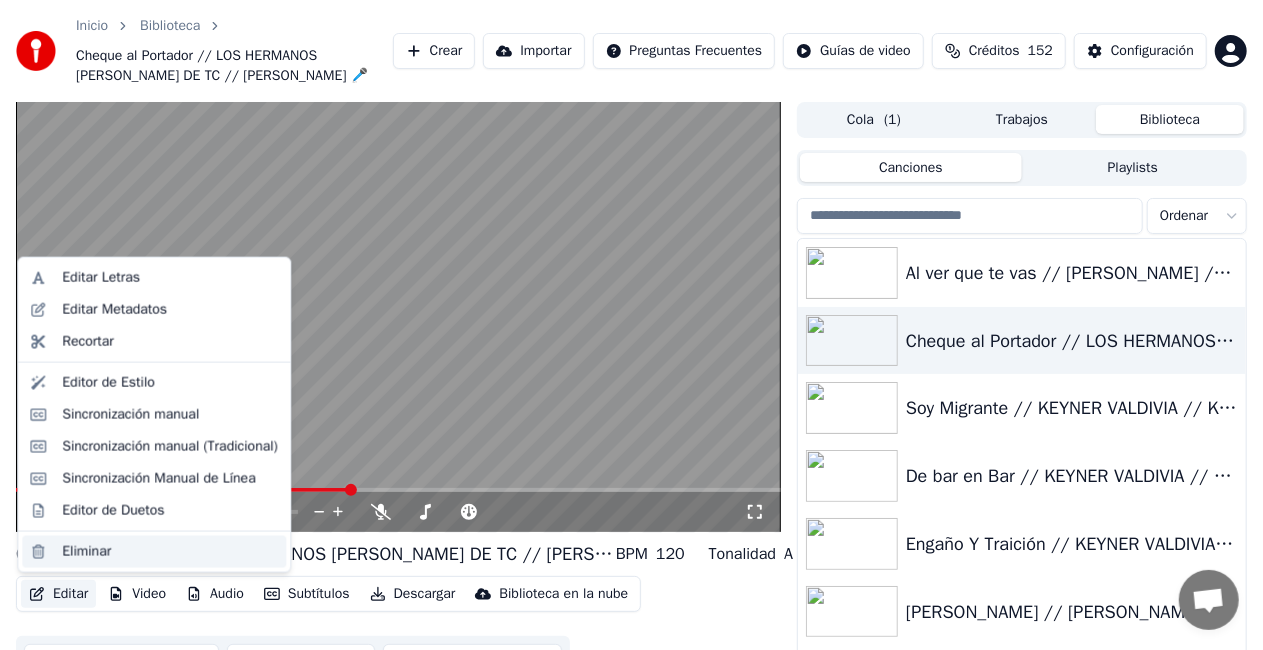 click on "Eliminar" at bounding box center [86, 552] 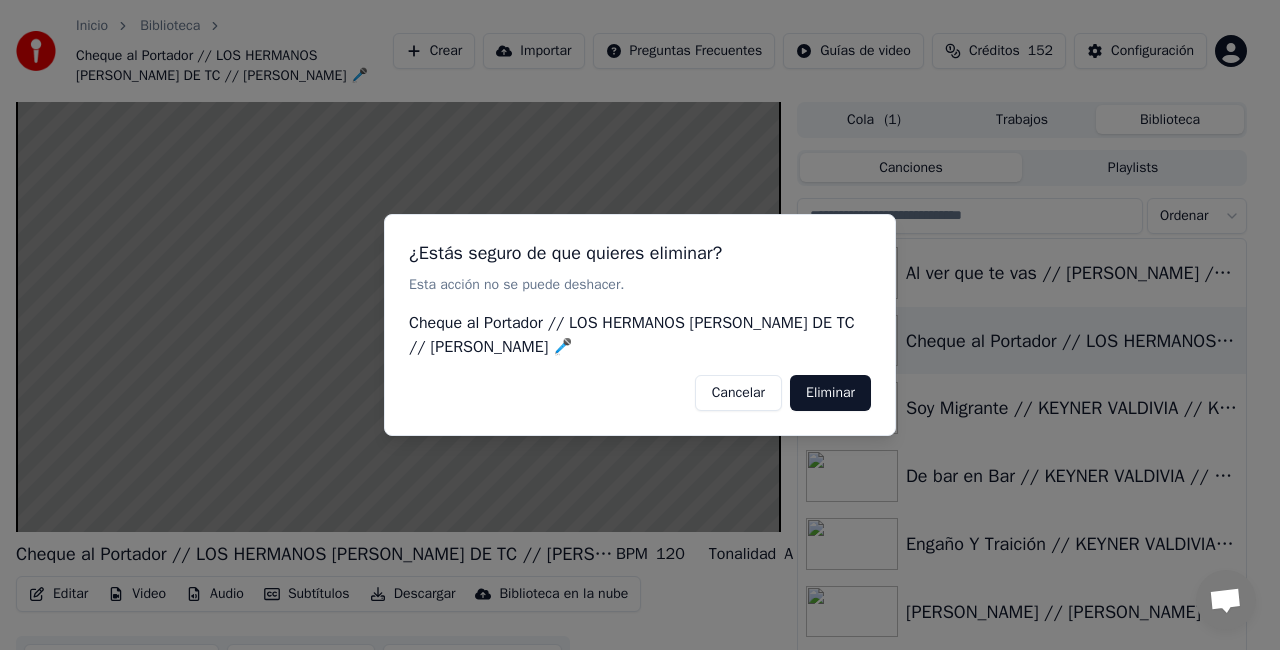 click on "Eliminar" at bounding box center (830, 393) 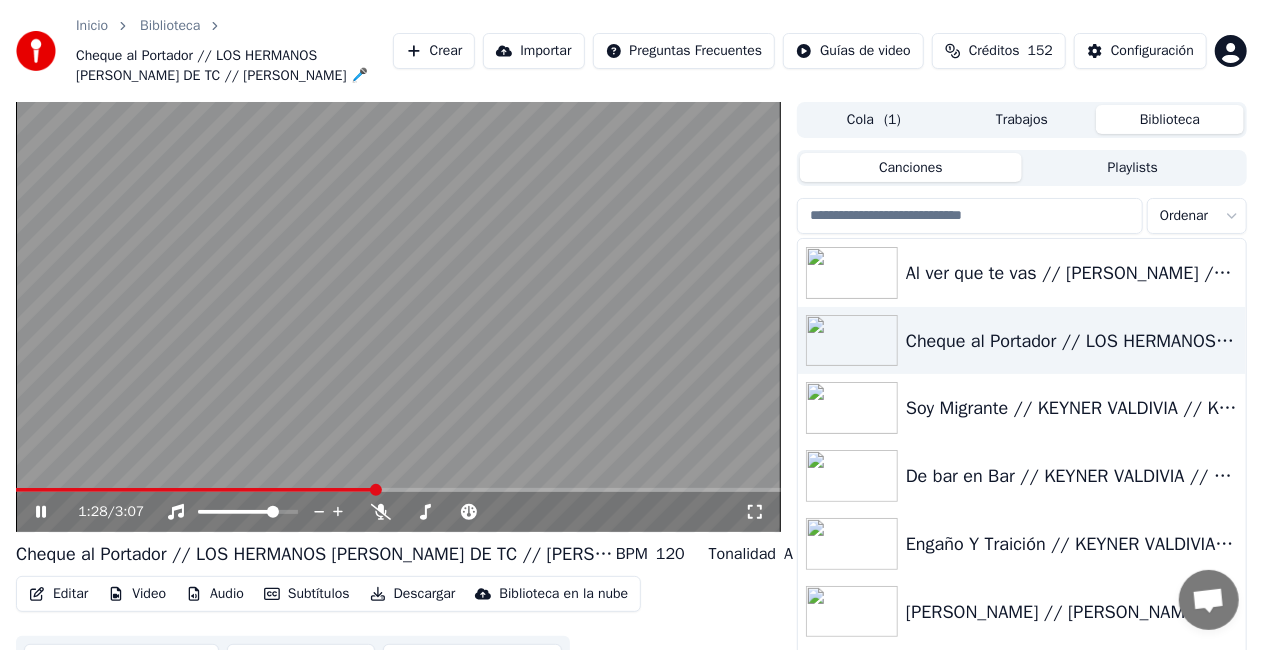 click 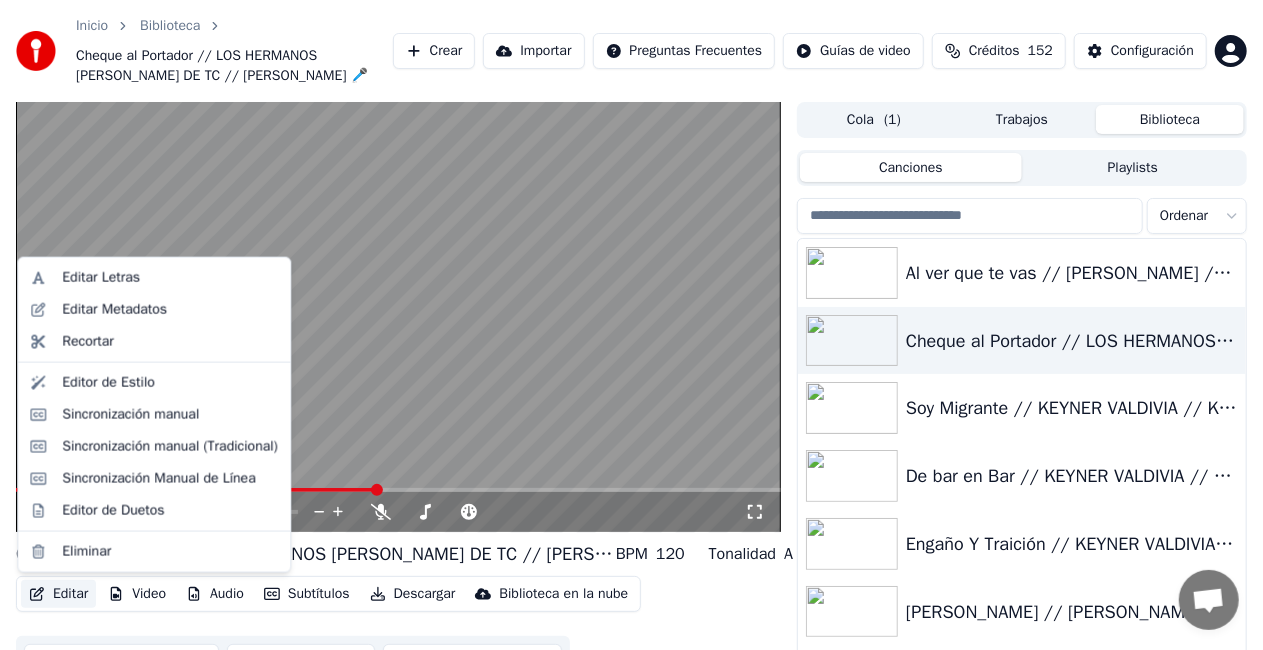 click on "Editar" at bounding box center (58, 594) 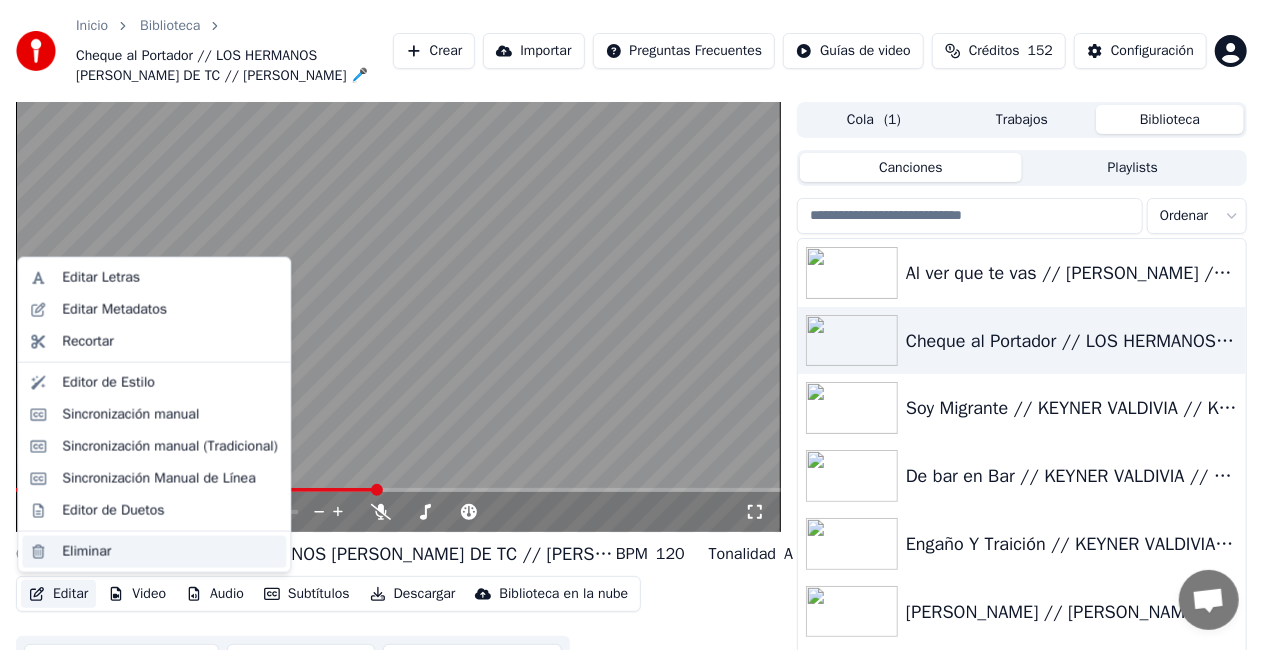 click on "Eliminar" at bounding box center [86, 552] 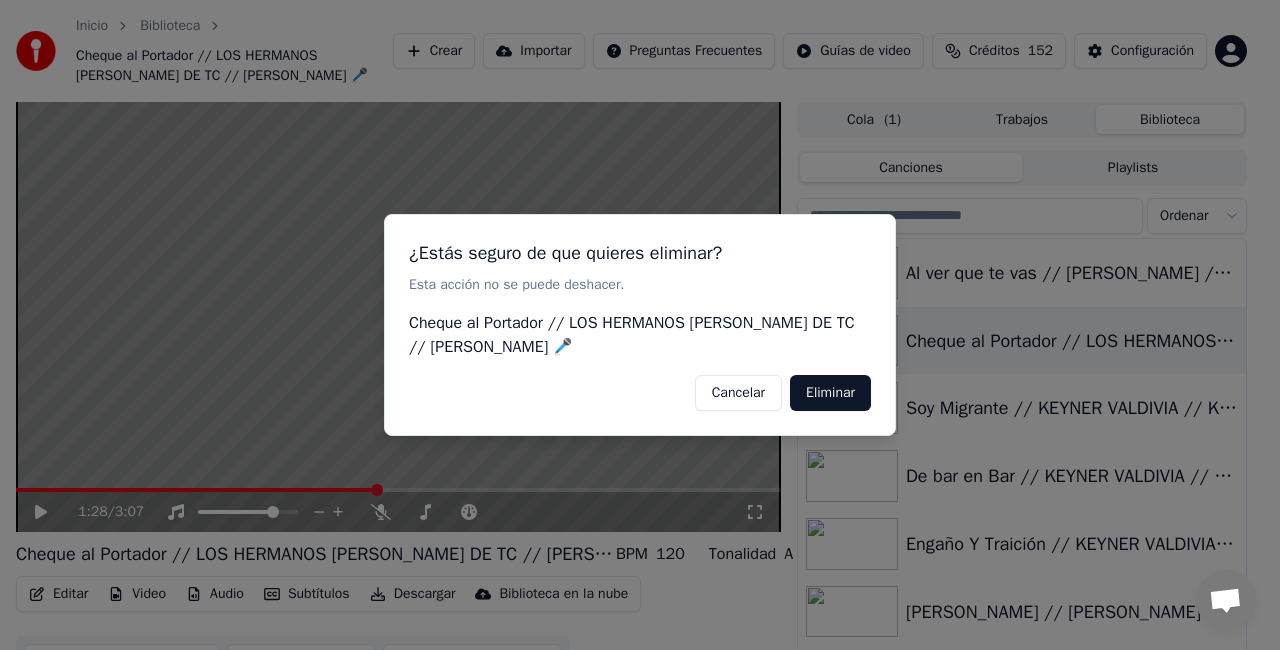 click on "Eliminar" at bounding box center (830, 393) 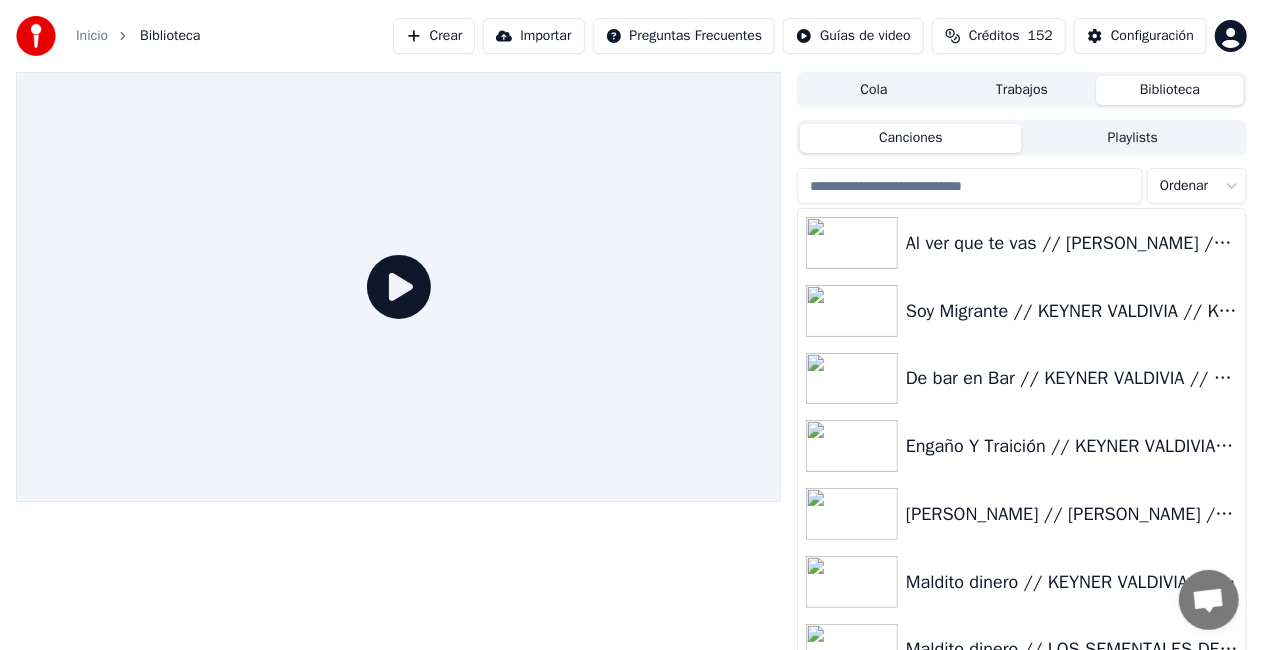 click on "Crear" at bounding box center (434, 36) 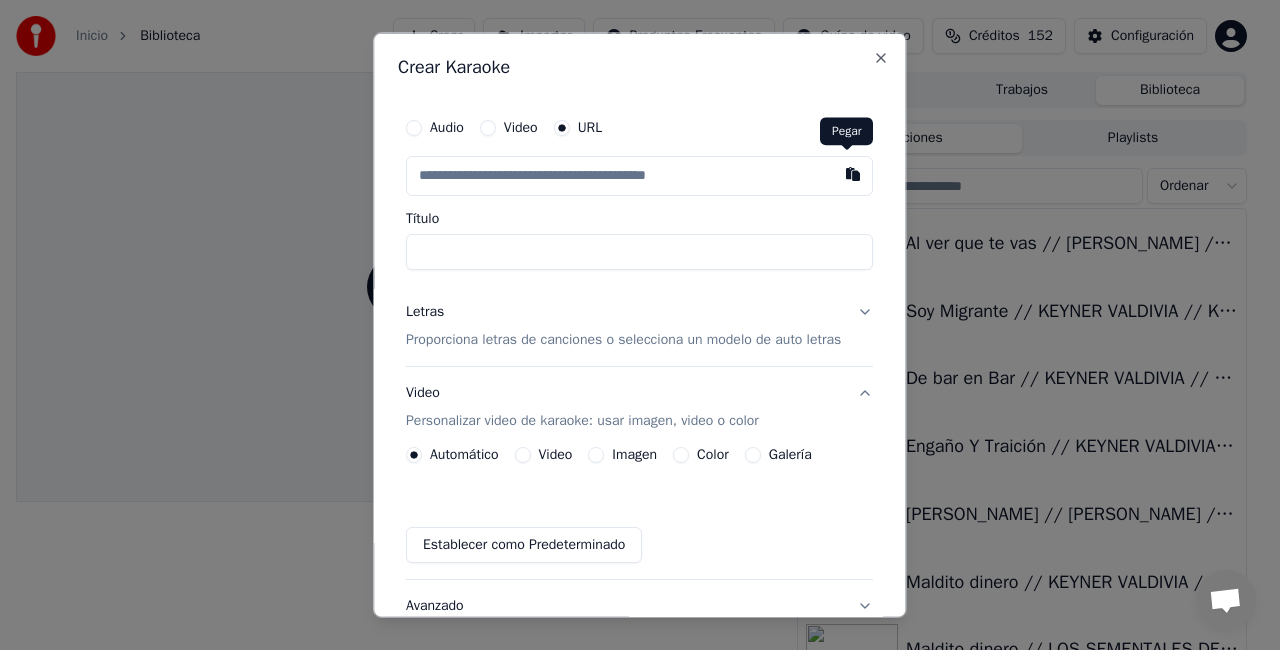 click at bounding box center [854, 174] 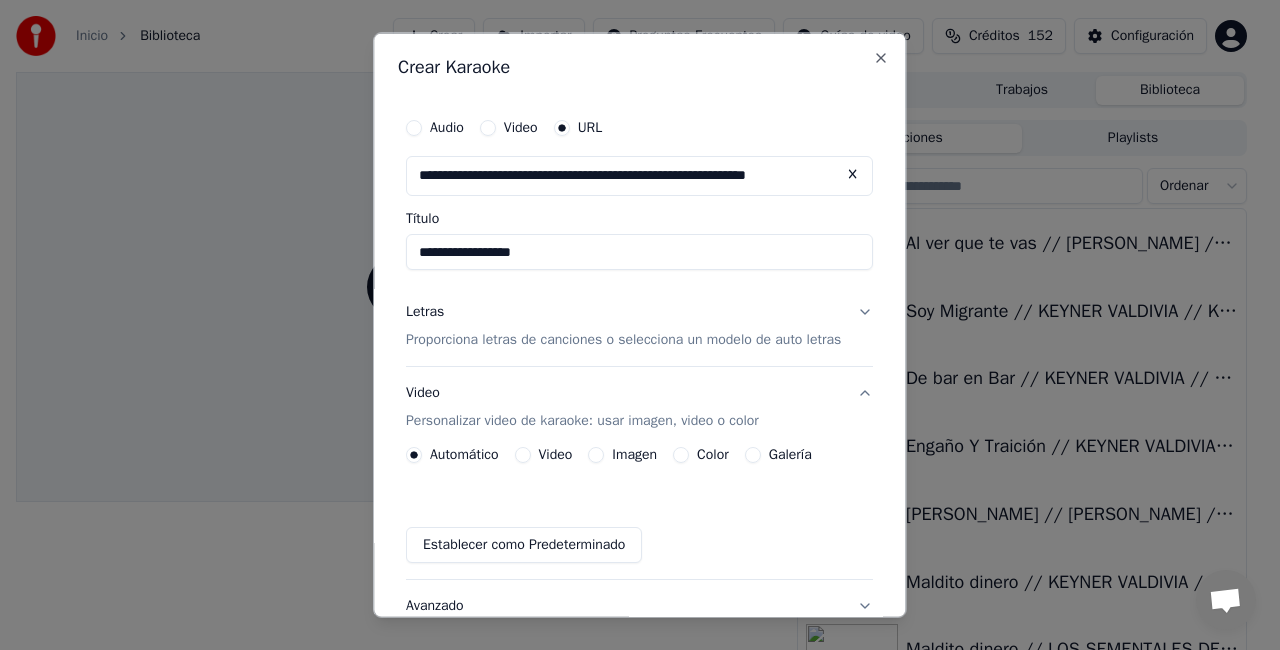 click on "**********" at bounding box center (639, 252) 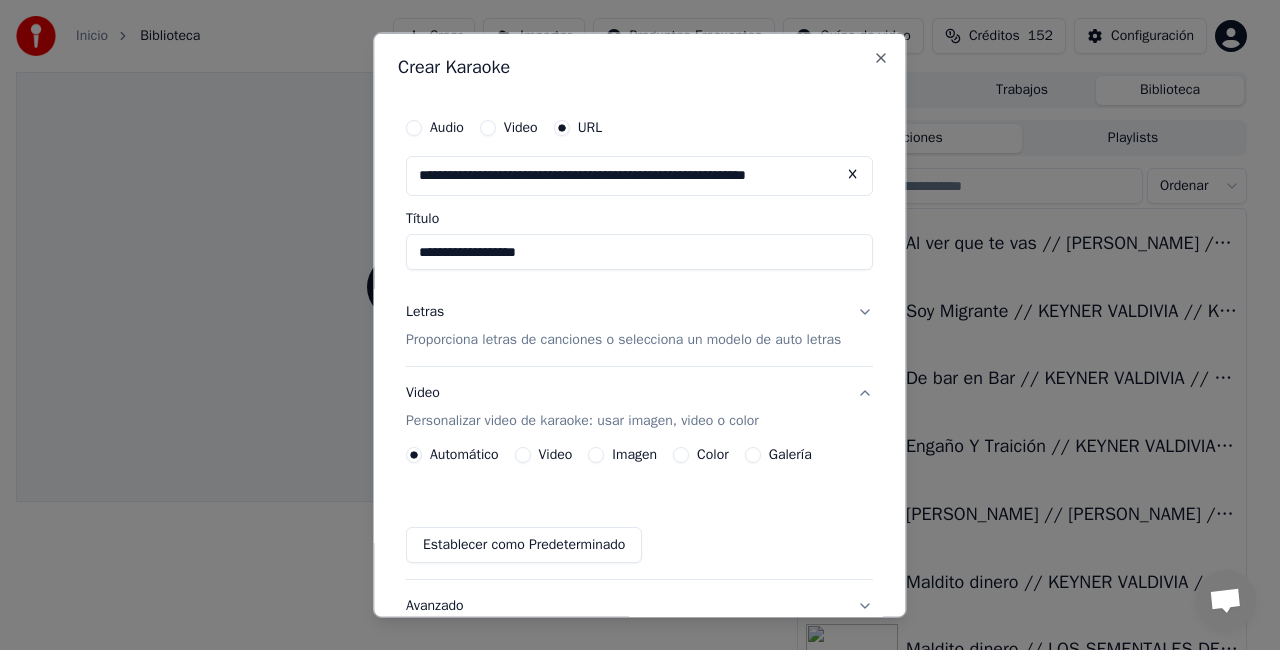 click on "**********" at bounding box center (639, 252) 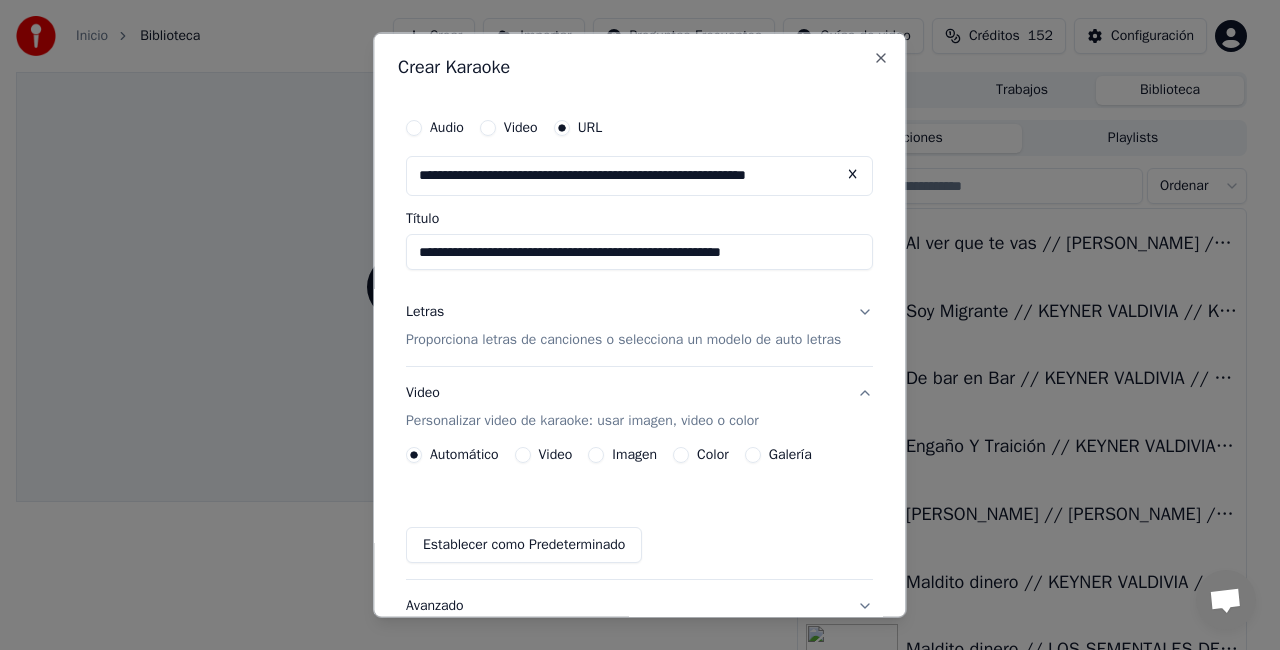 type on "**********" 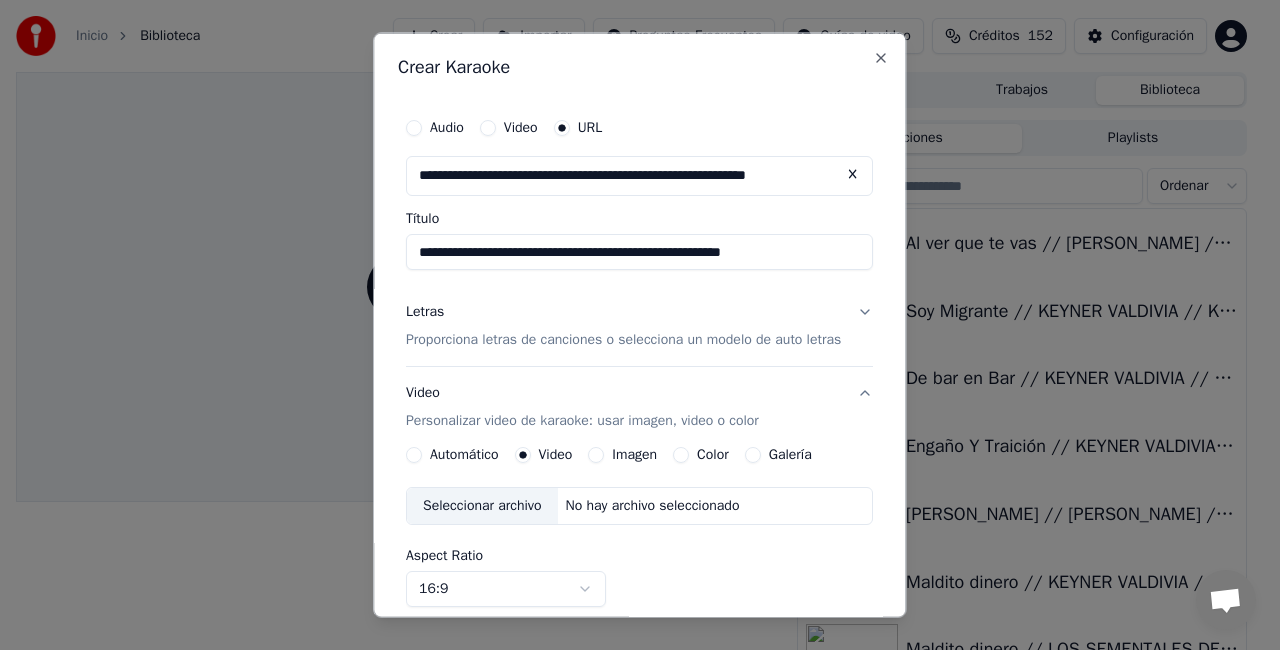 click on "Seleccionar archivo" at bounding box center (482, 505) 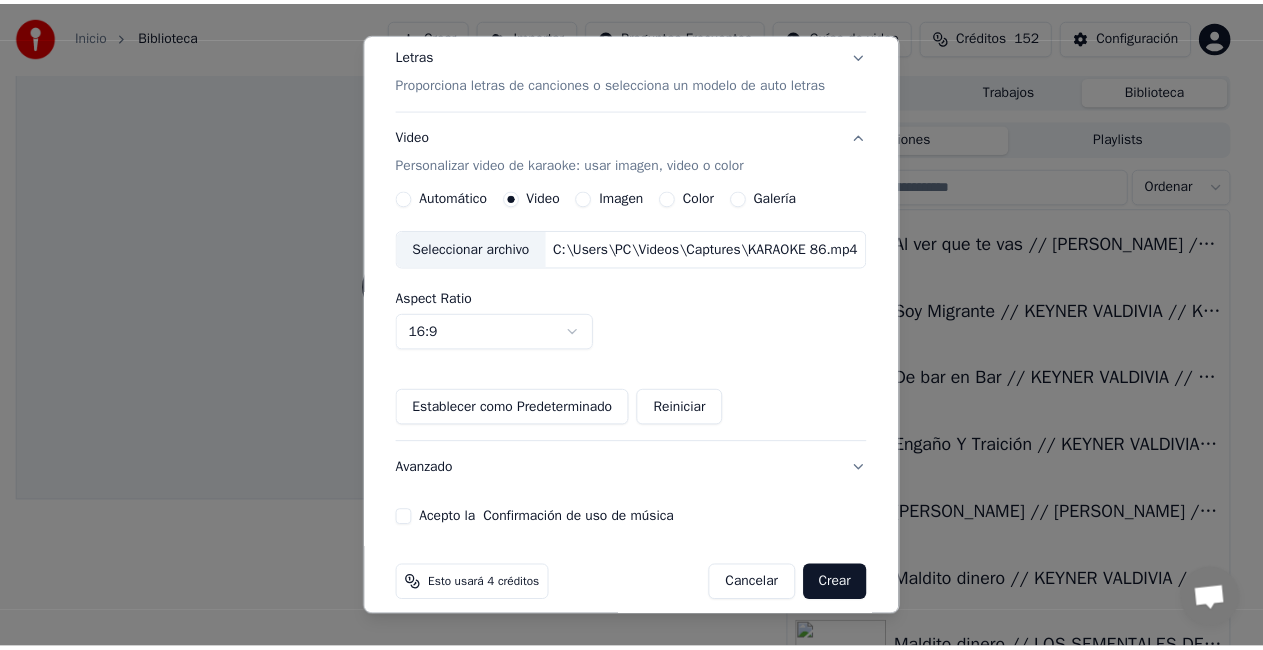 scroll, scrollTop: 274, scrollLeft: 0, axis: vertical 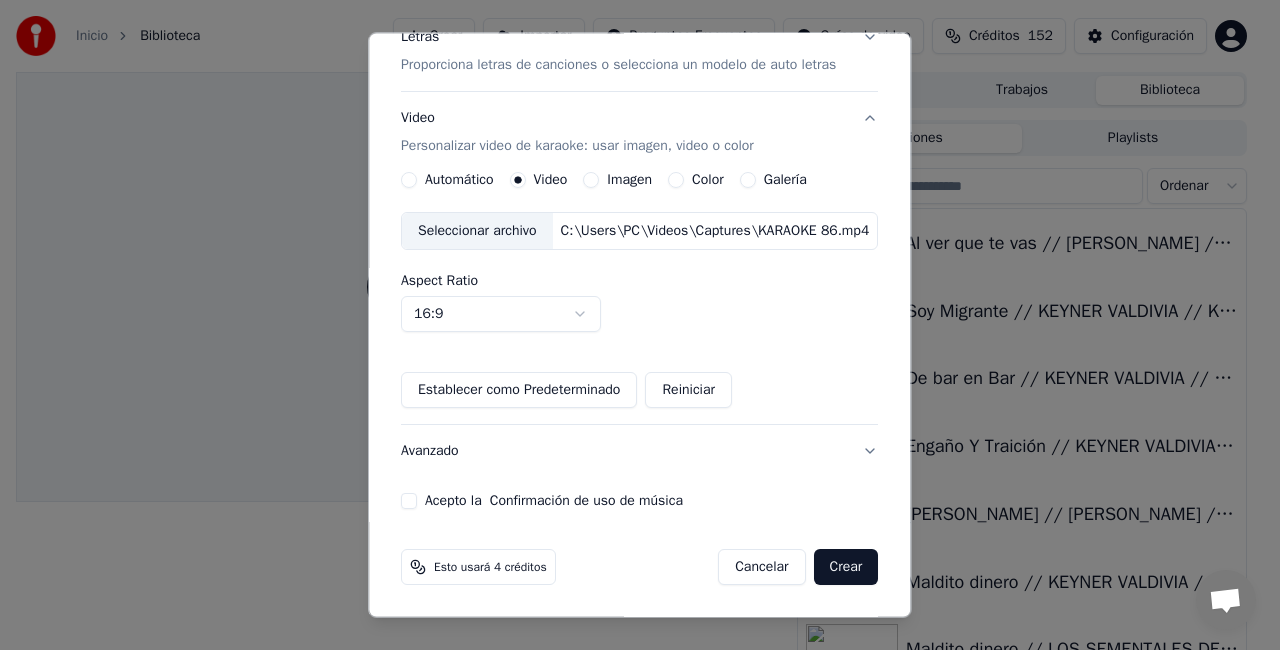 click on "**********" at bounding box center [639, 172] 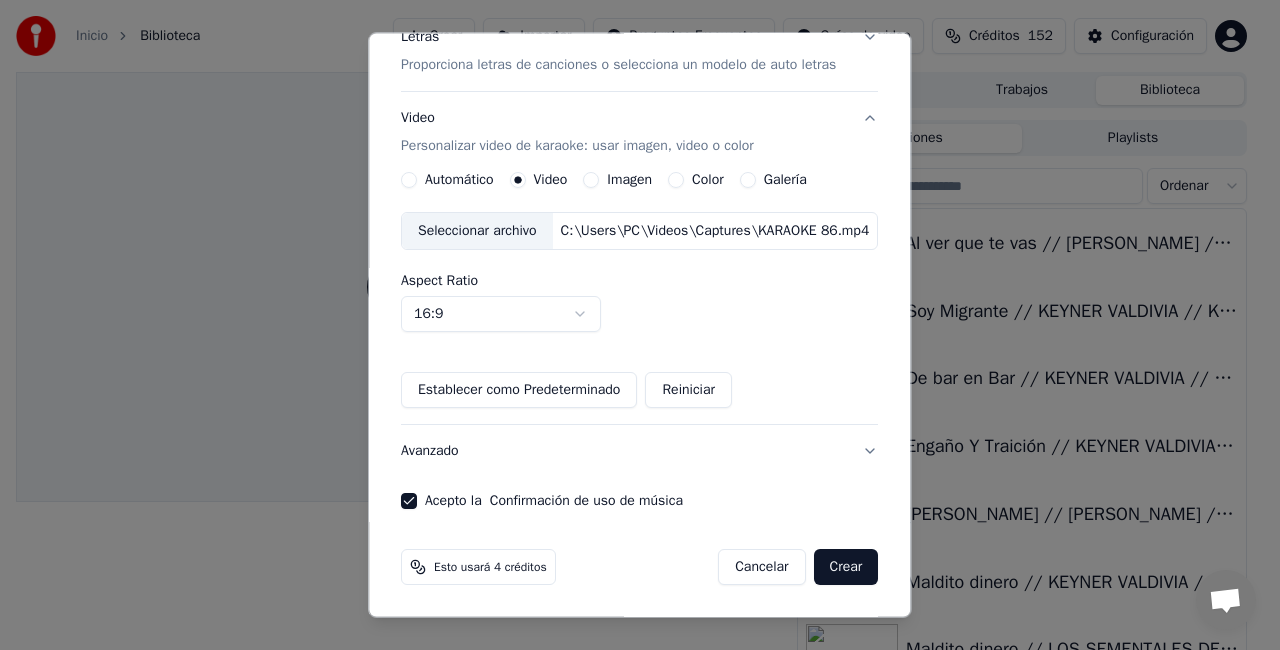 click on "Crear" at bounding box center [846, 567] 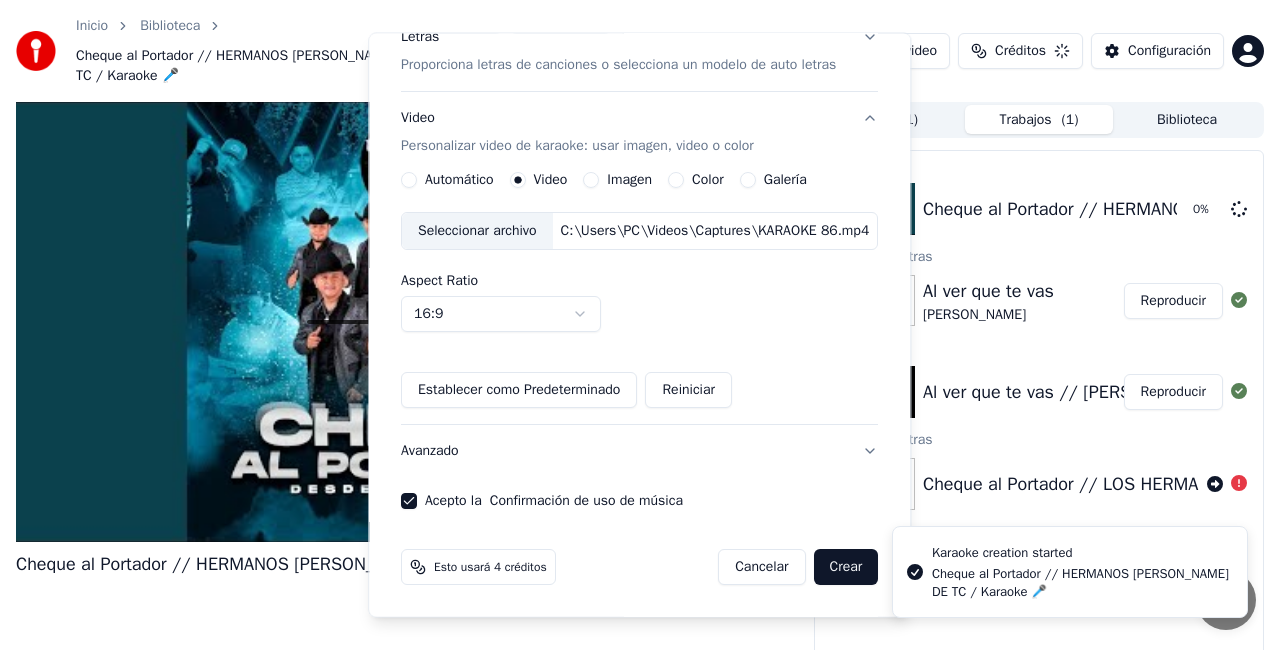 type 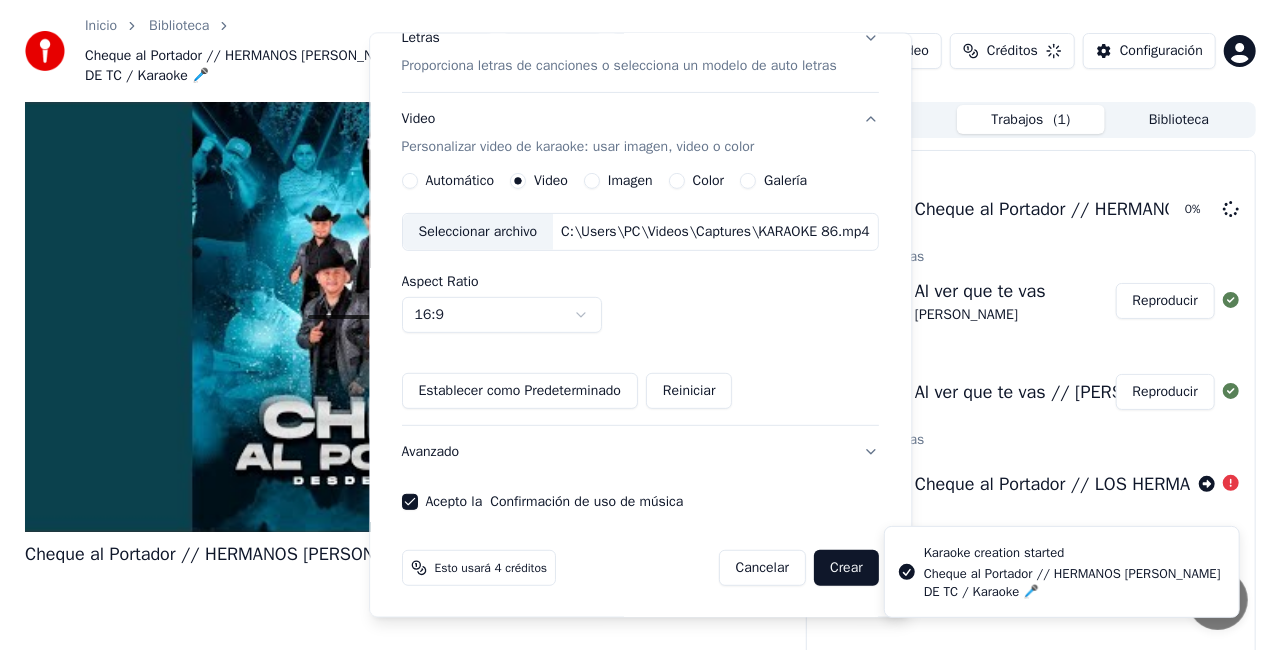 scroll, scrollTop: 154, scrollLeft: 0, axis: vertical 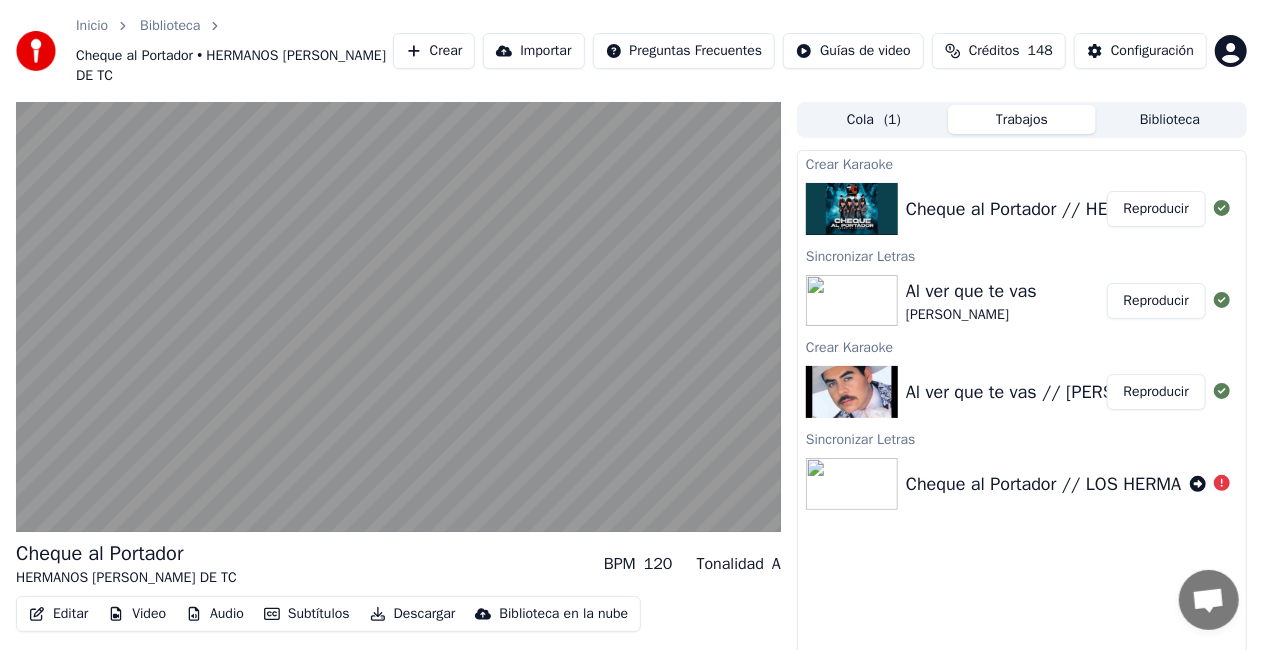 click on "Crear Karaoke" at bounding box center (1022, 163) 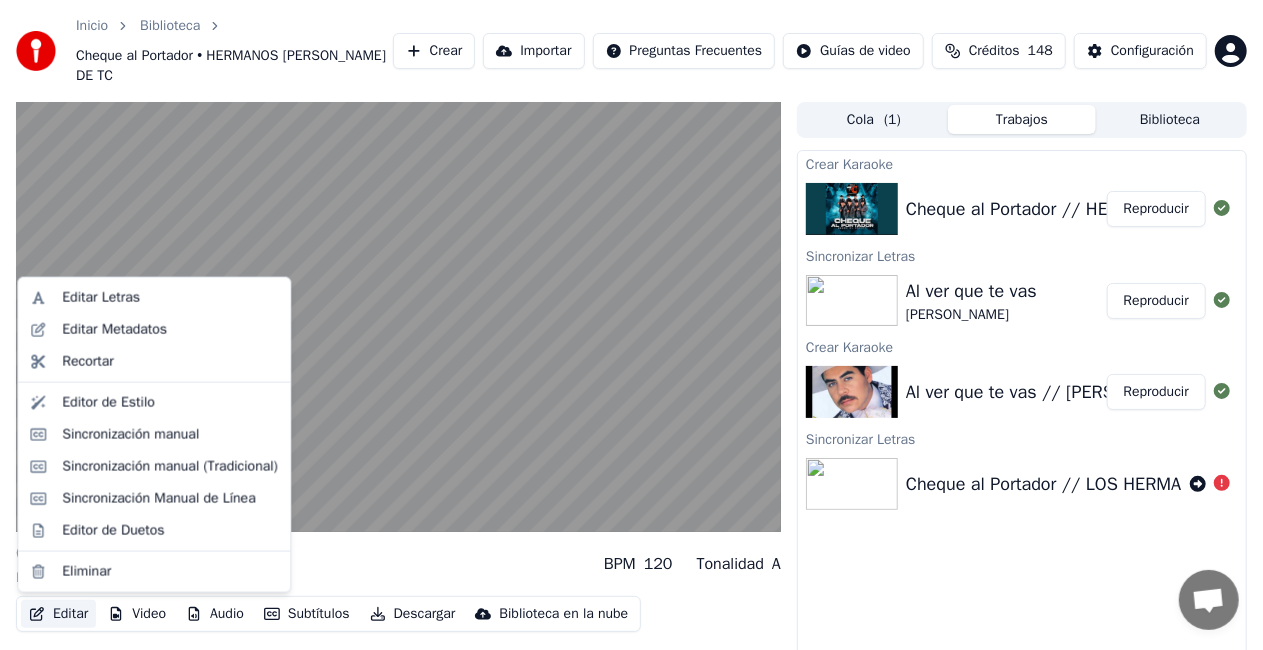 click on "Editar" at bounding box center (58, 614) 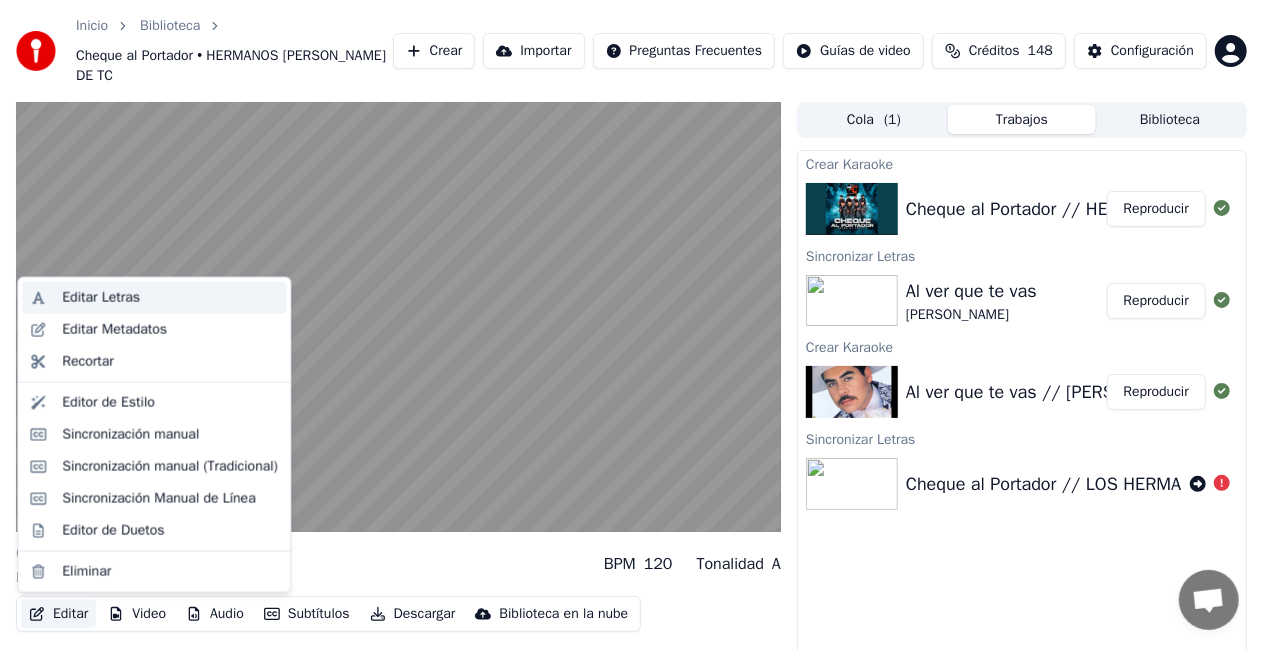 click on "Editar Letras" at bounding box center (101, 298) 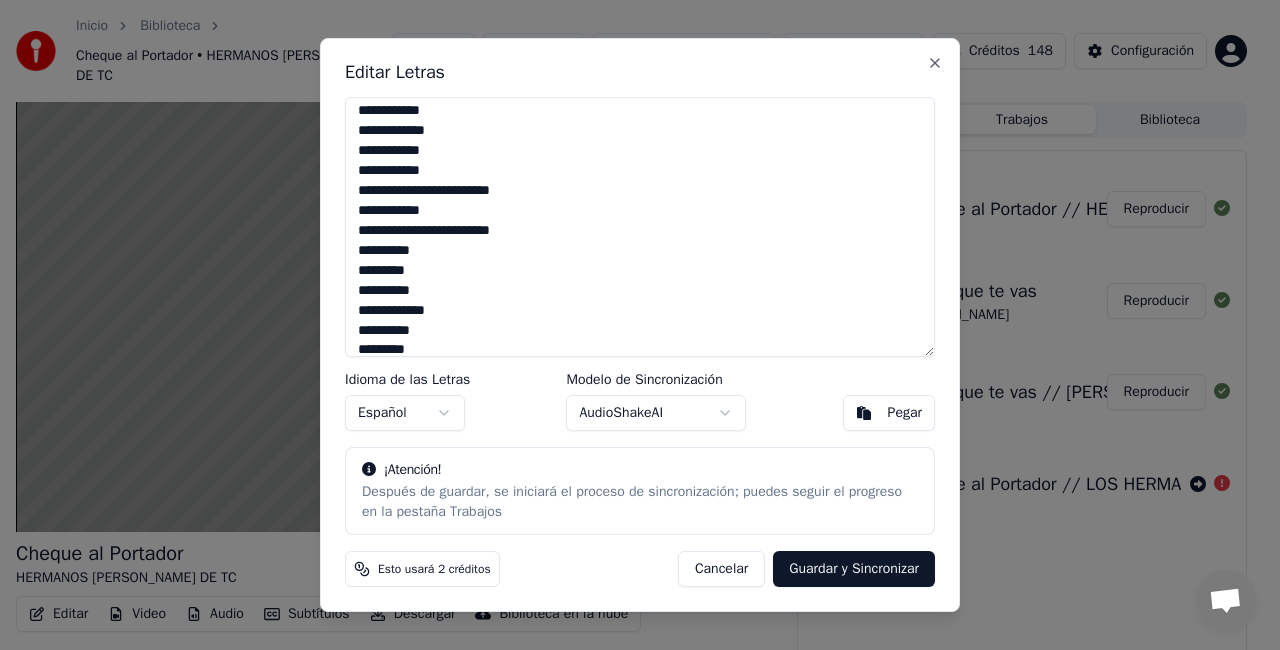 scroll, scrollTop: 0, scrollLeft: 0, axis: both 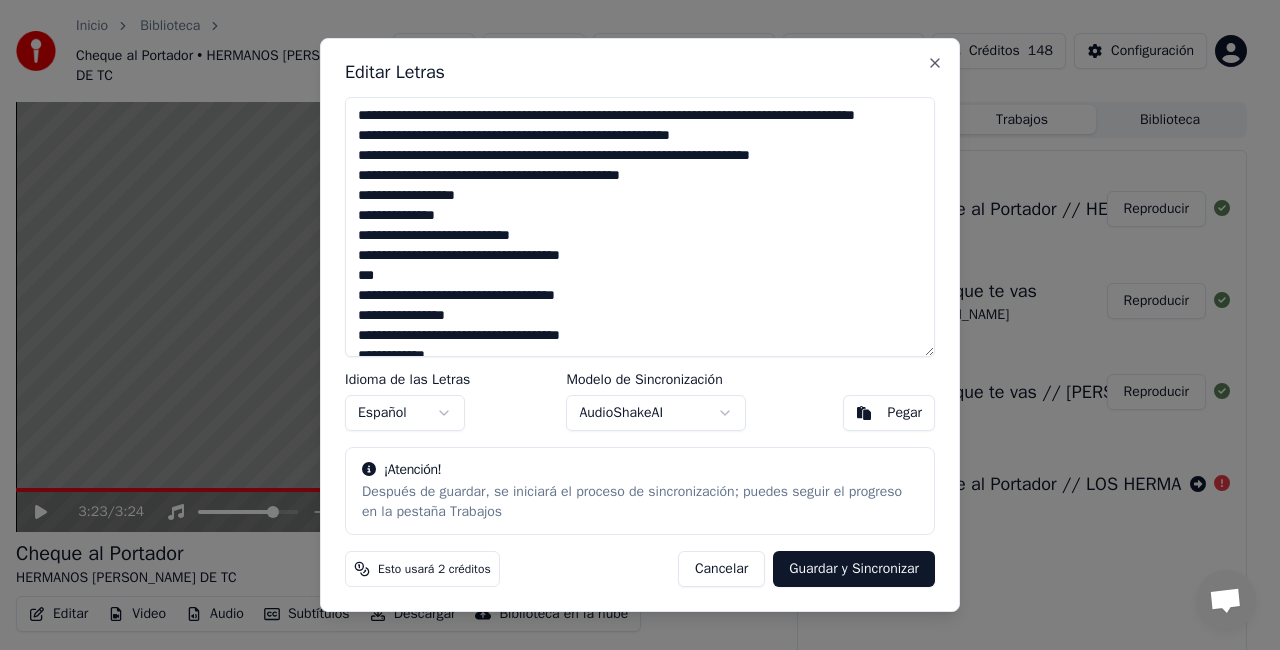 click at bounding box center (640, 227) 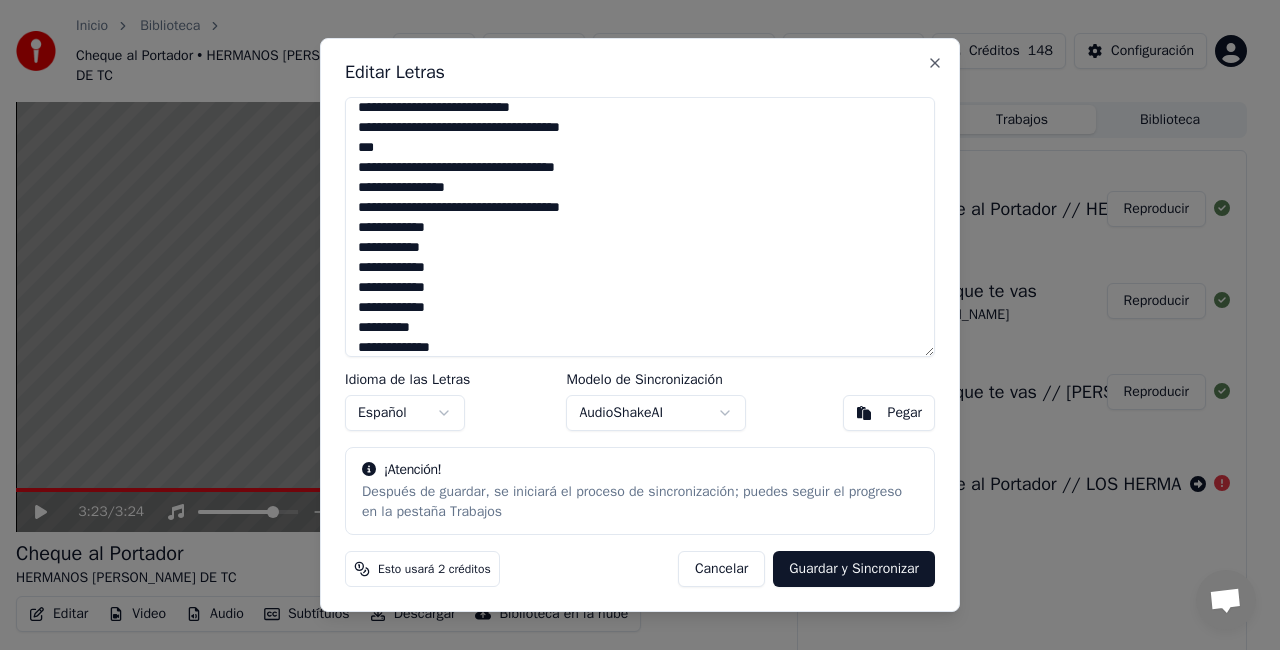scroll, scrollTop: 148, scrollLeft: 0, axis: vertical 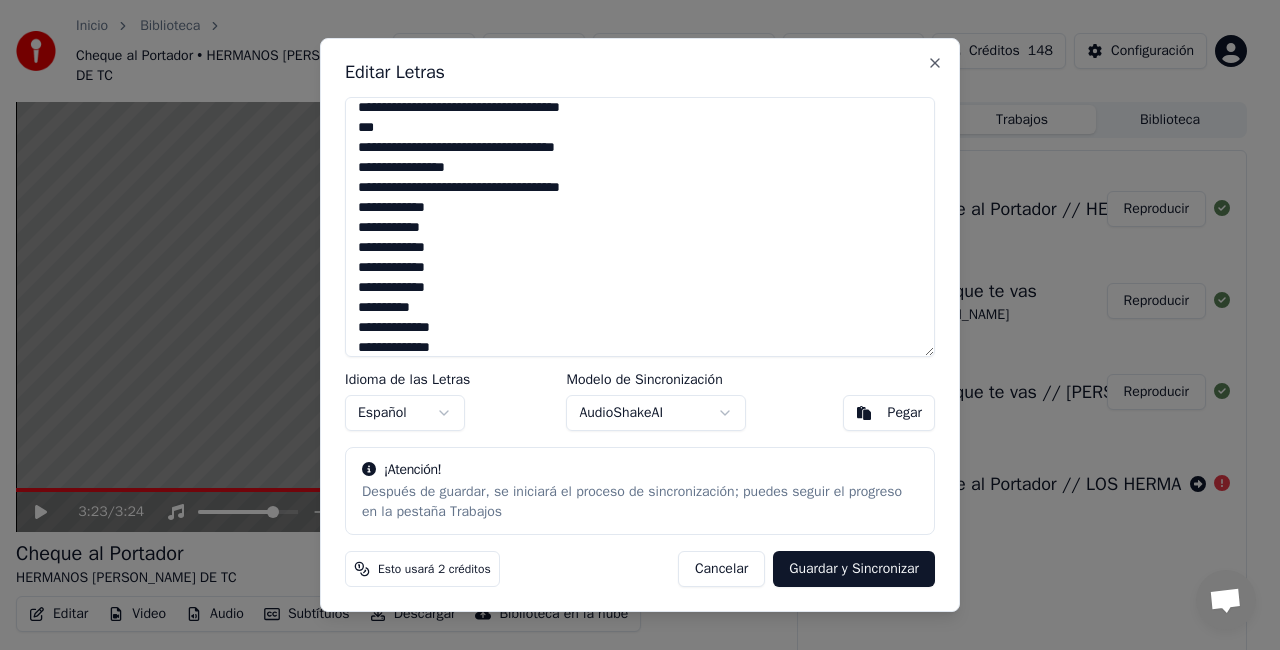 click at bounding box center (640, 227) 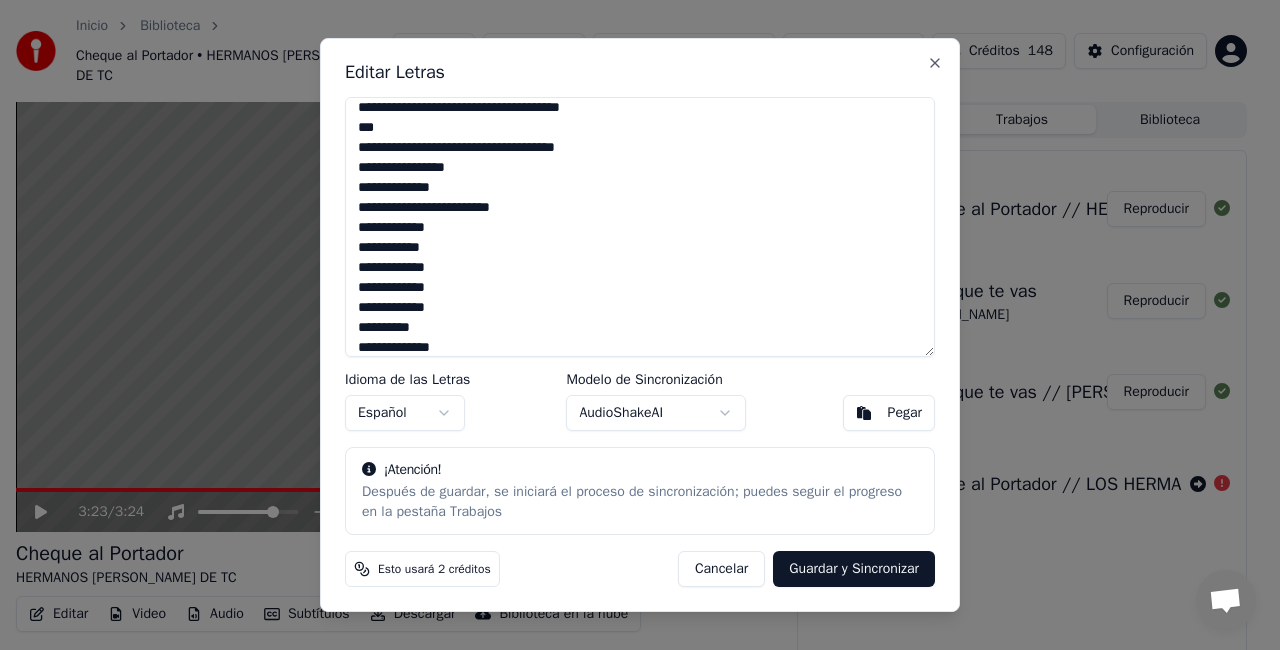 scroll, scrollTop: 267, scrollLeft: 0, axis: vertical 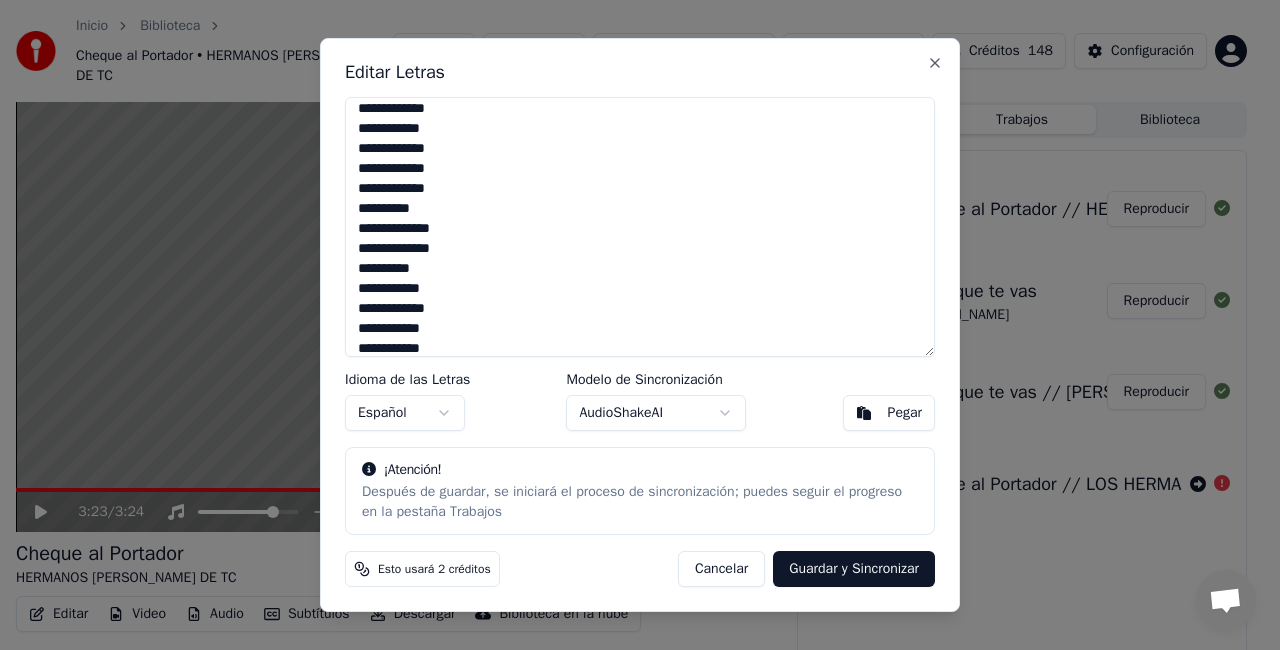 click at bounding box center (640, 227) 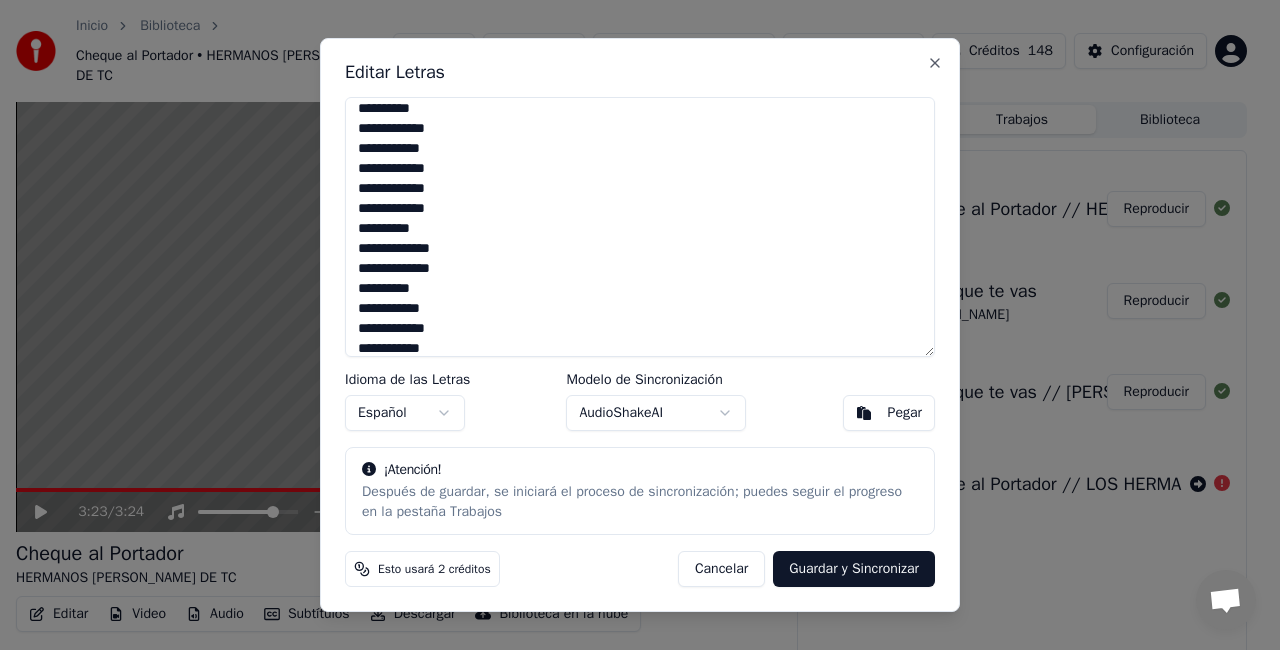 scroll, scrollTop: 287, scrollLeft: 0, axis: vertical 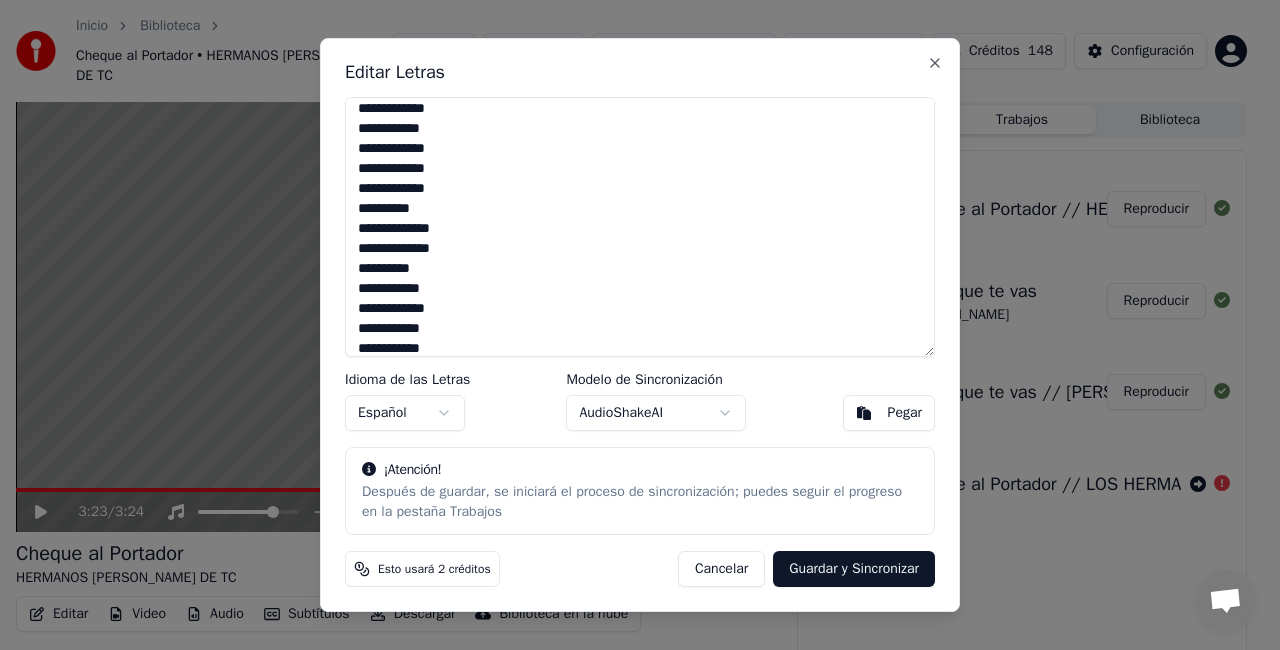 click at bounding box center [640, 227] 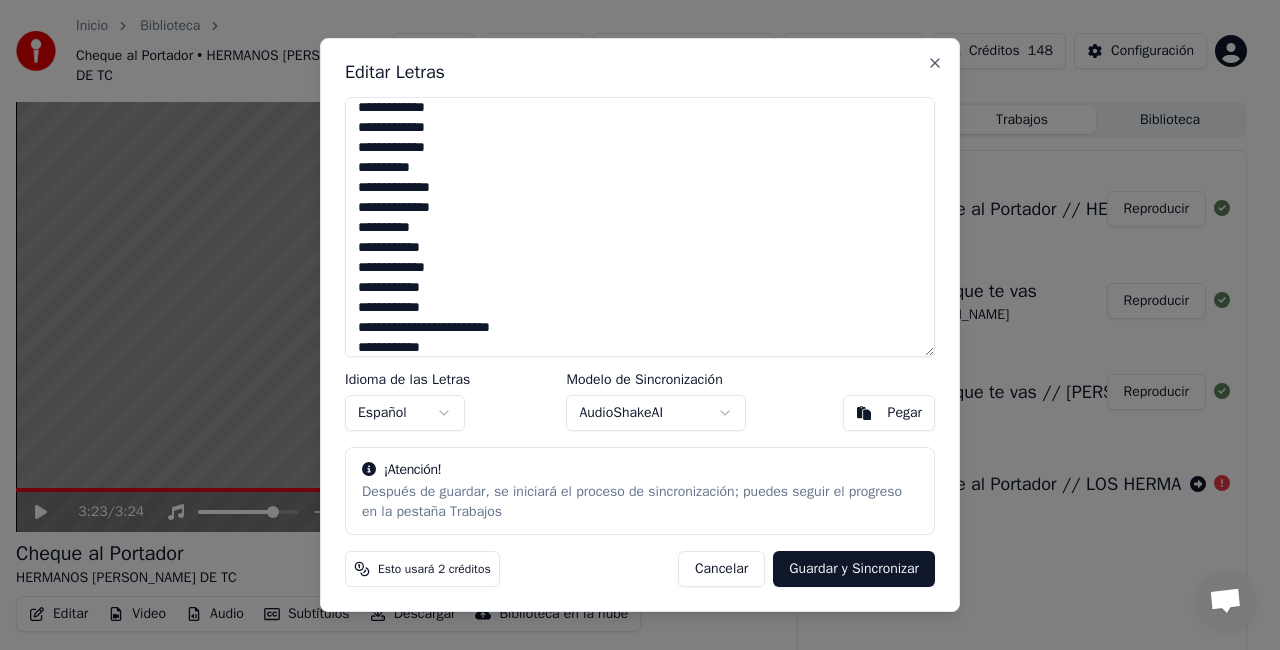 scroll, scrollTop: 348, scrollLeft: 0, axis: vertical 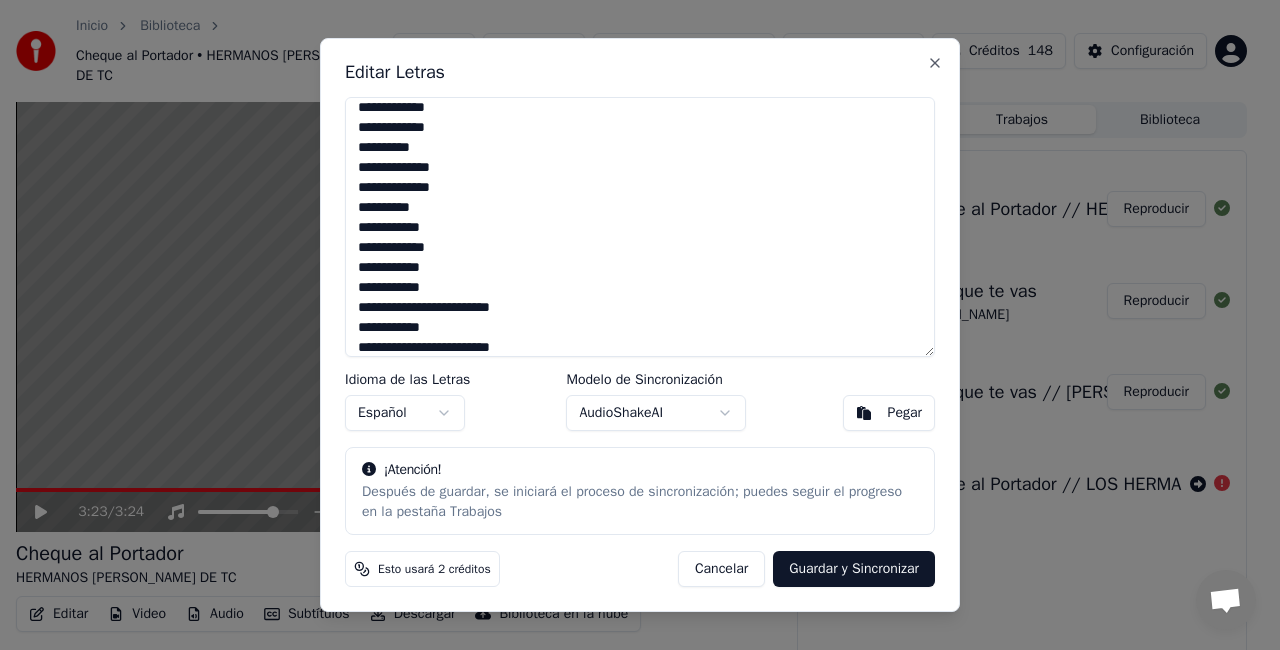 click at bounding box center (640, 227) 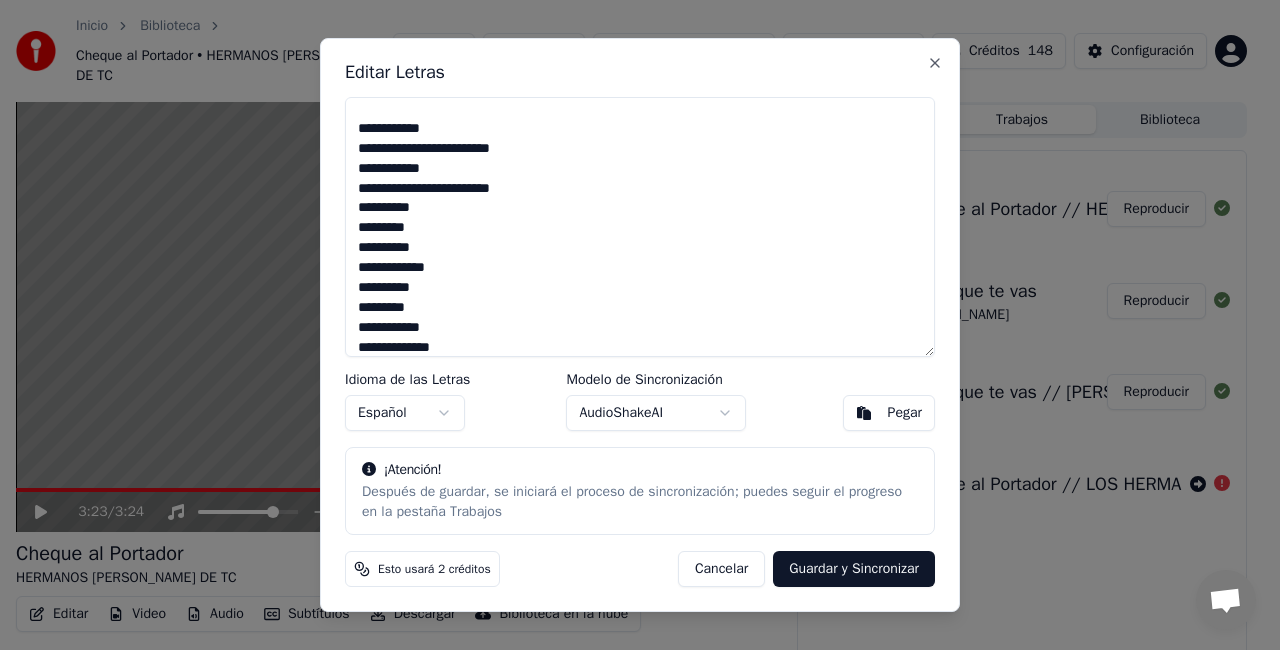 scroll, scrollTop: 587, scrollLeft: 0, axis: vertical 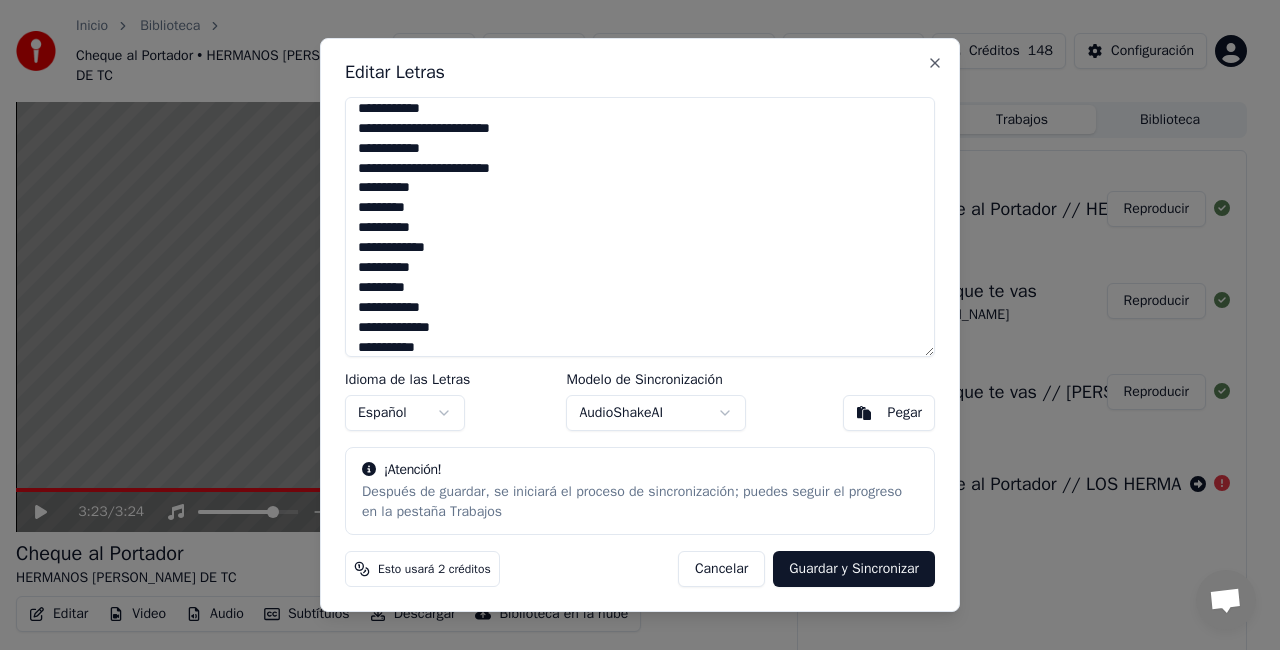 drag, startPoint x: 358, startPoint y: 129, endPoint x: 418, endPoint y: 245, distance: 130.59862 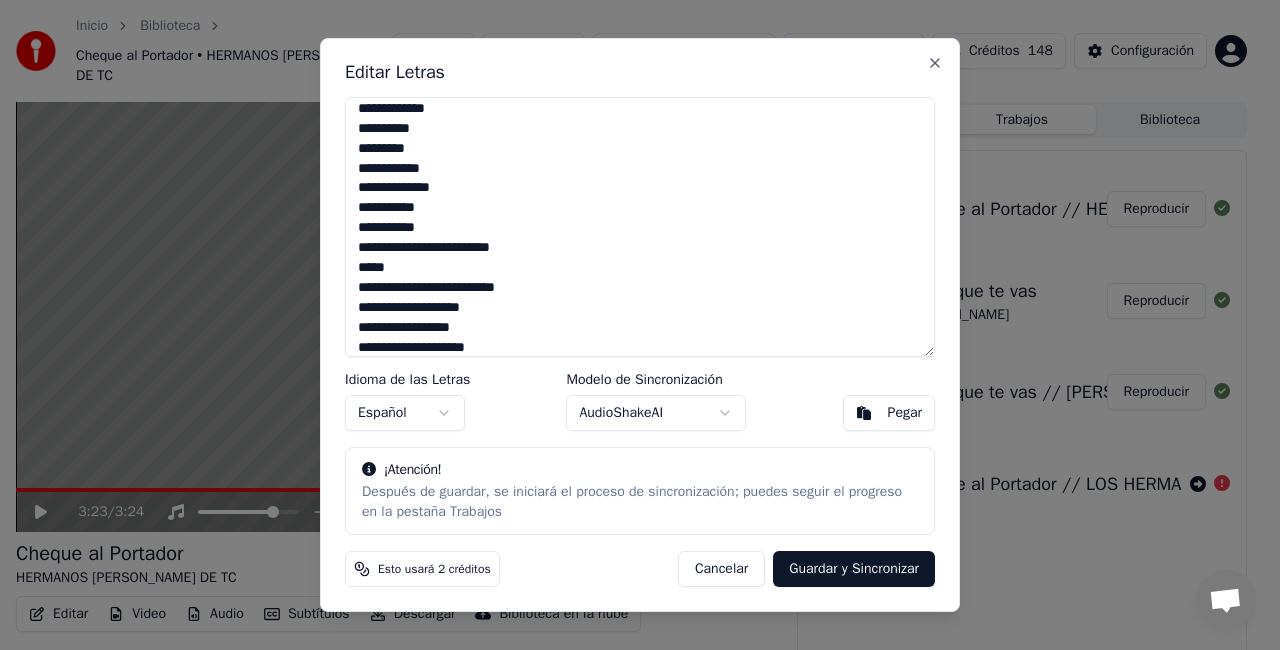 click at bounding box center (640, 227) 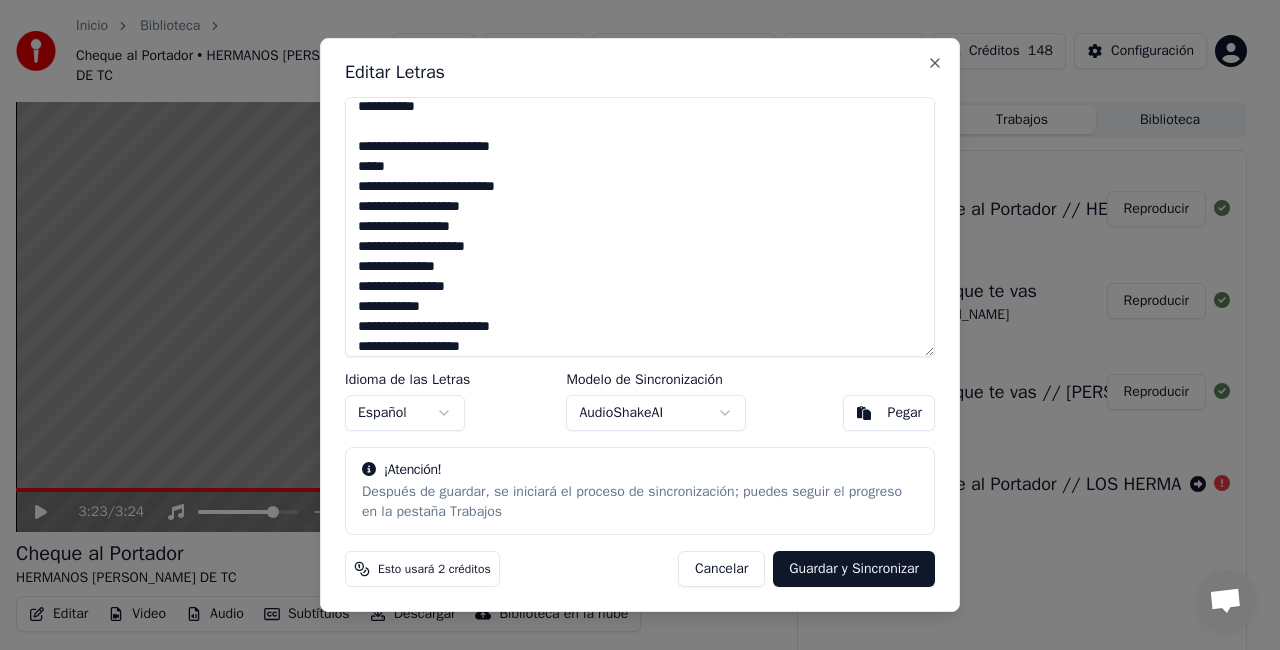 scroll, scrollTop: 708, scrollLeft: 0, axis: vertical 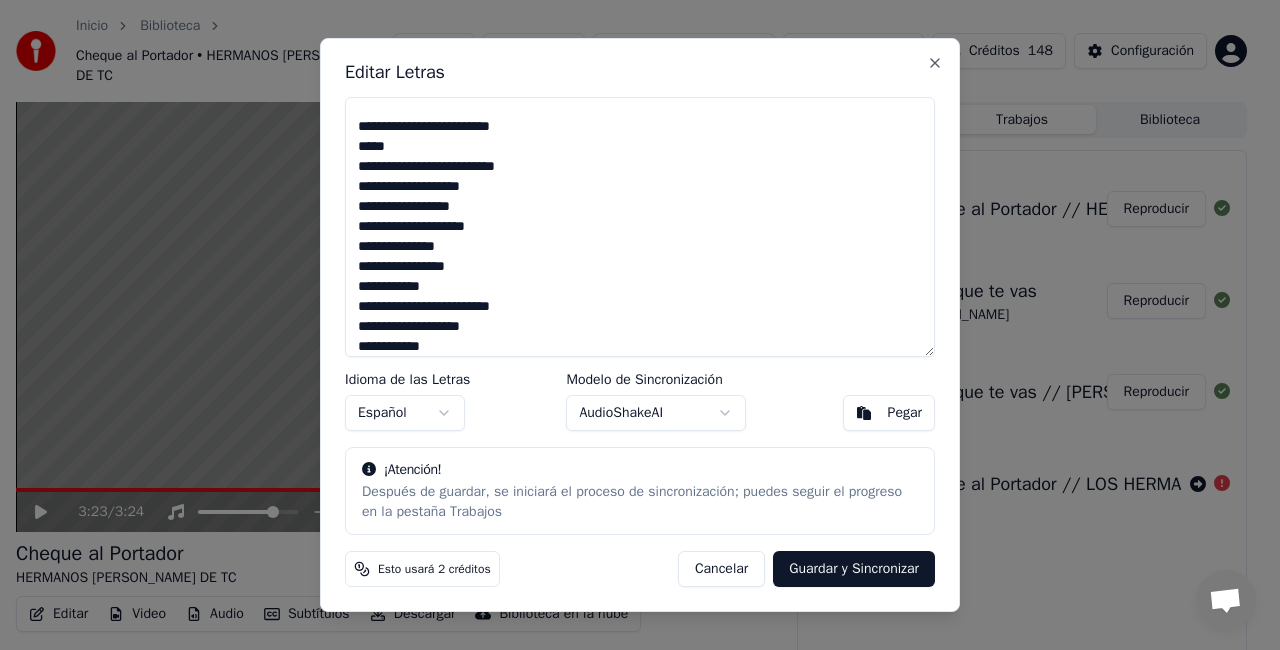 click at bounding box center (640, 227) 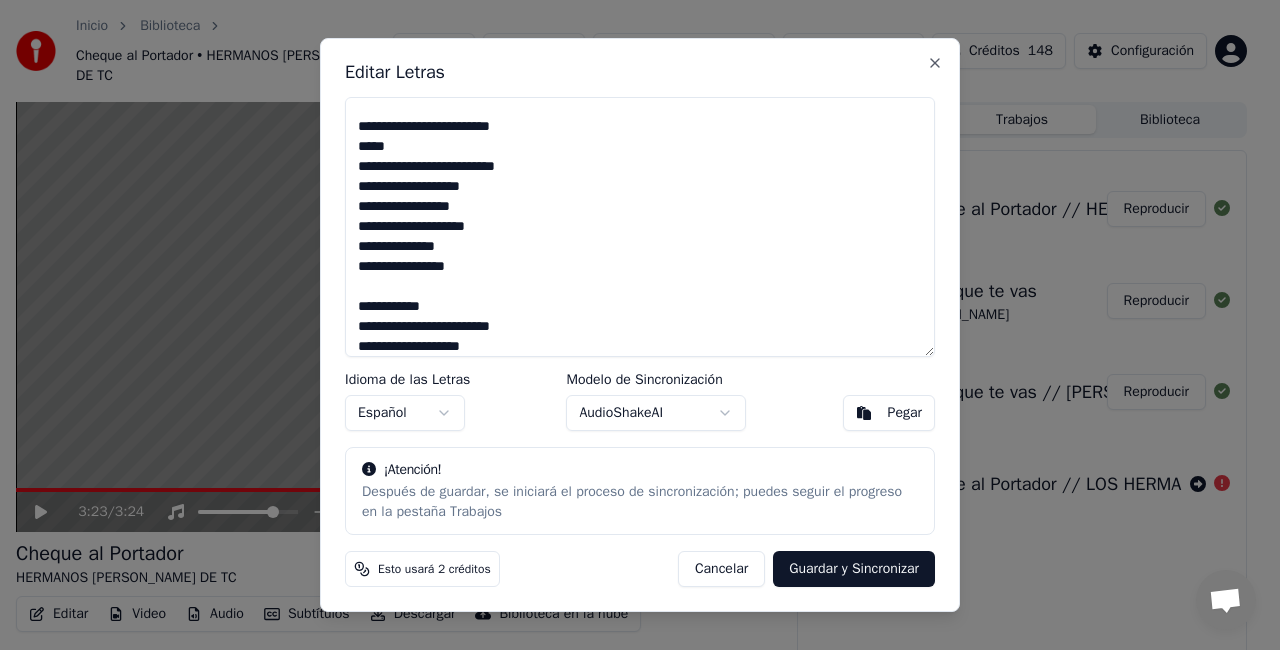 scroll, scrollTop: 927, scrollLeft: 0, axis: vertical 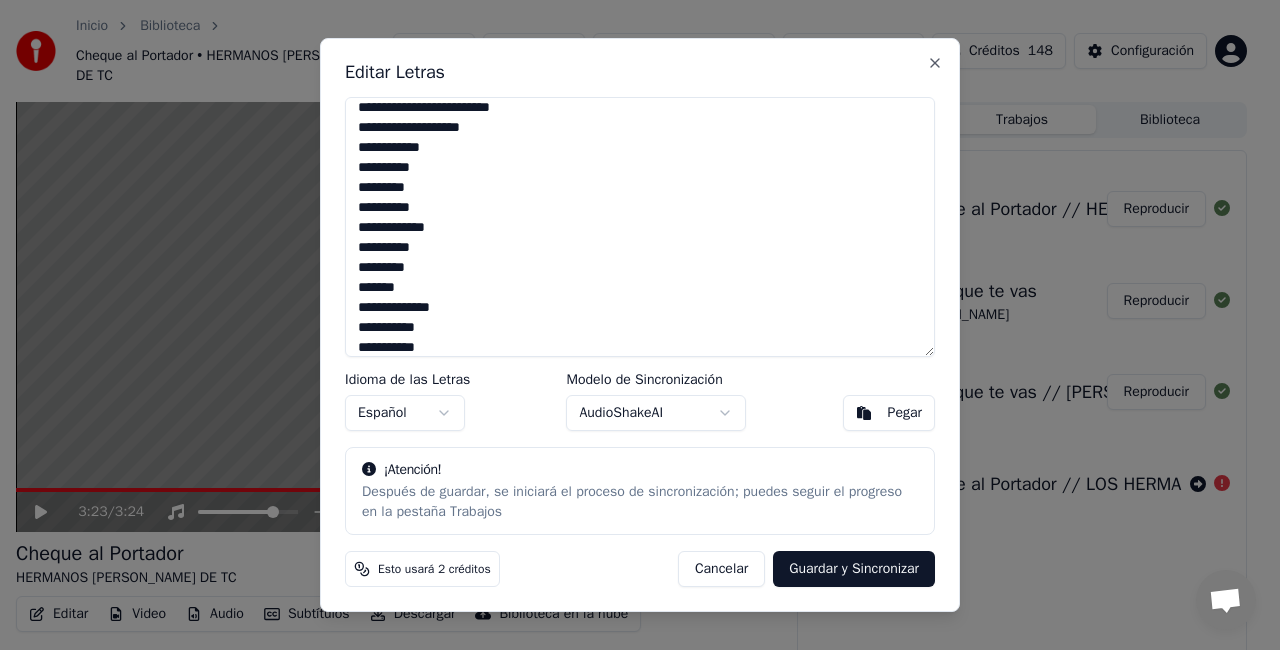drag, startPoint x: 362, startPoint y: 153, endPoint x: 455, endPoint y: 171, distance: 94.72592 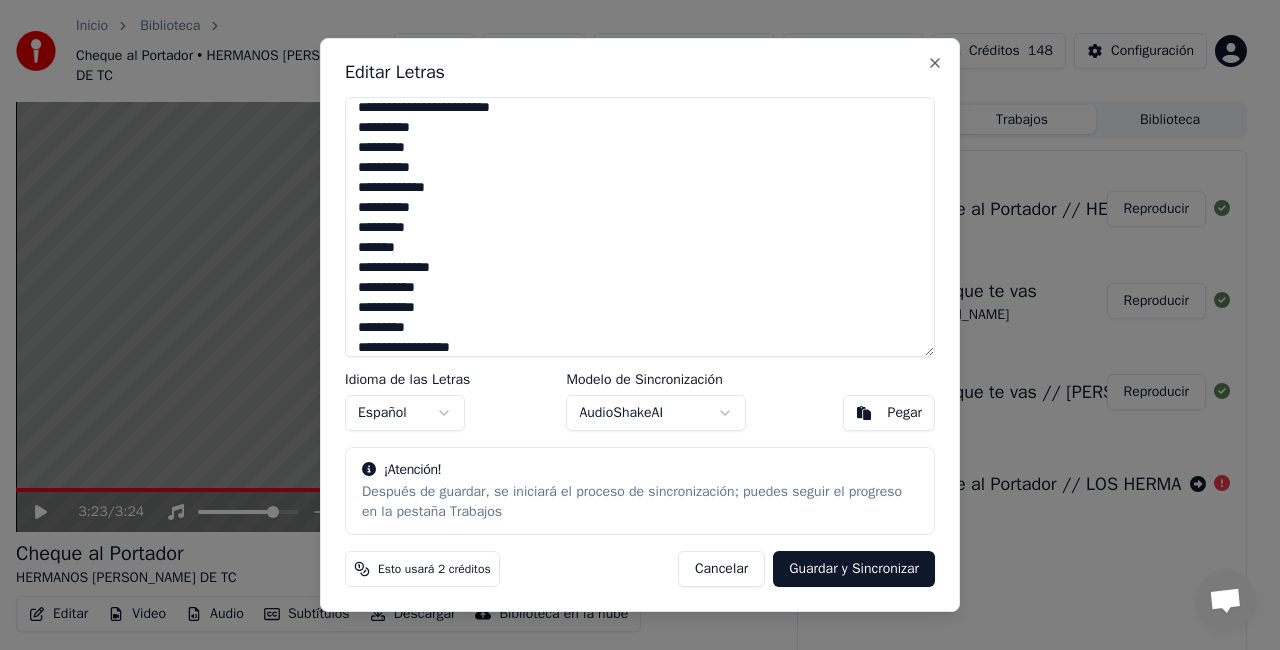 click at bounding box center [640, 227] 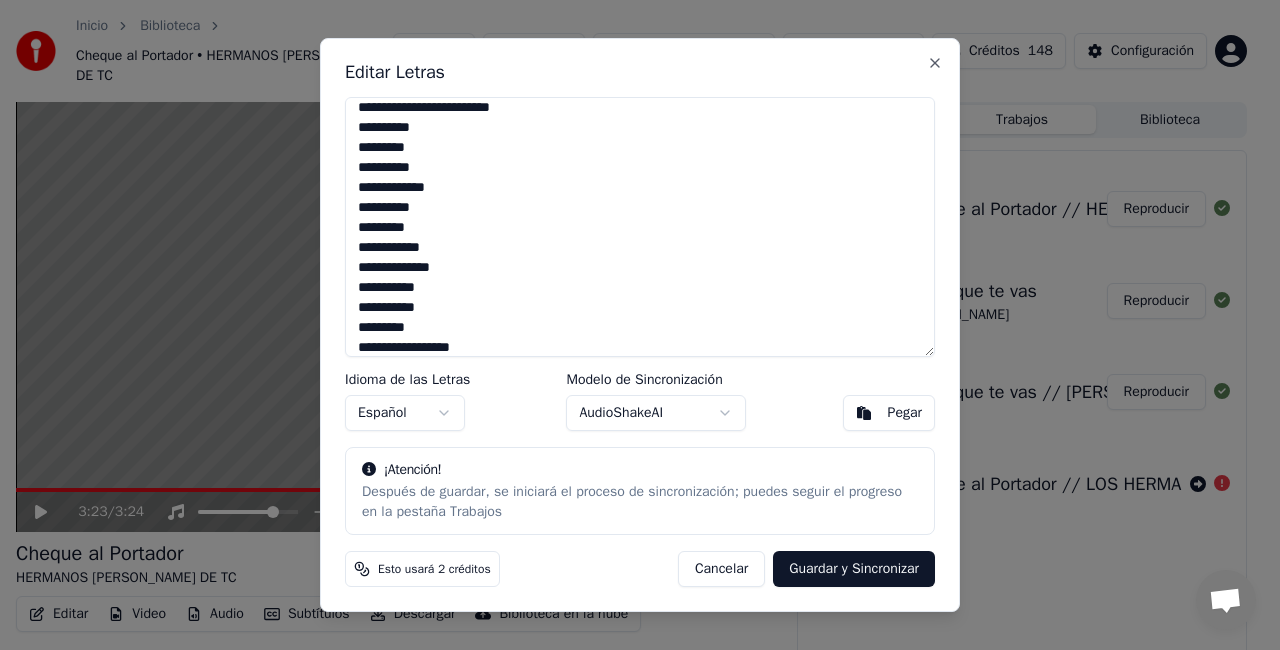 click at bounding box center [640, 227] 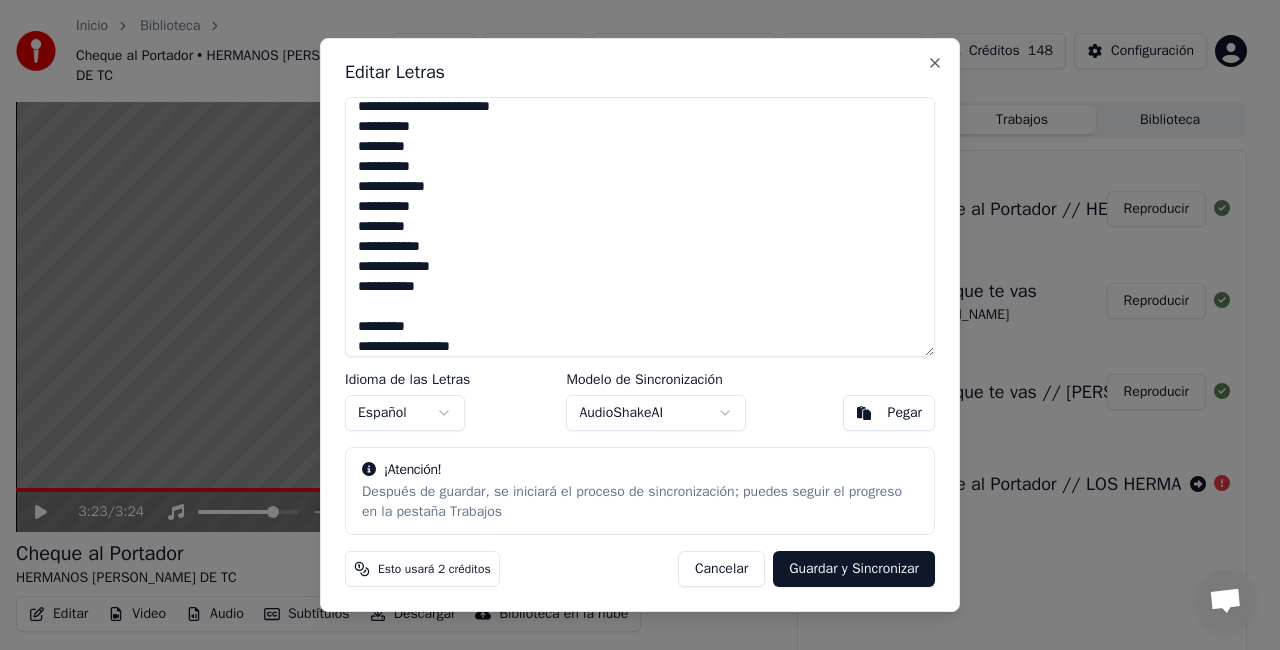 scroll, scrollTop: 948, scrollLeft: 0, axis: vertical 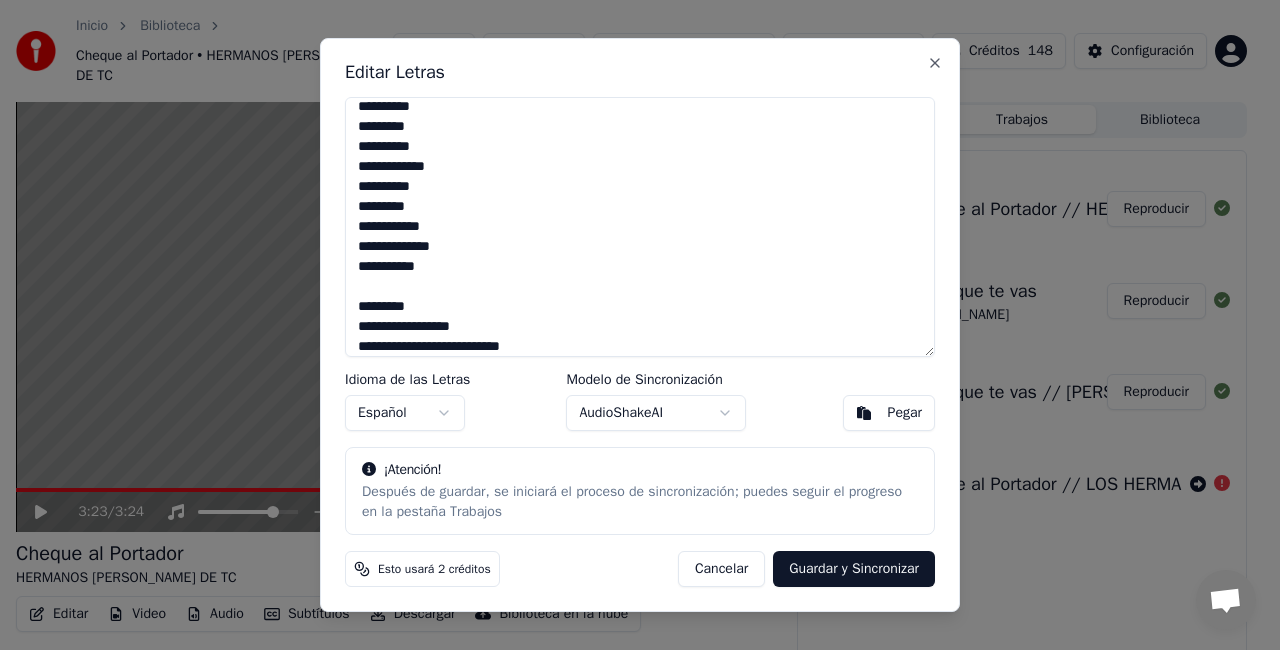 click at bounding box center [640, 227] 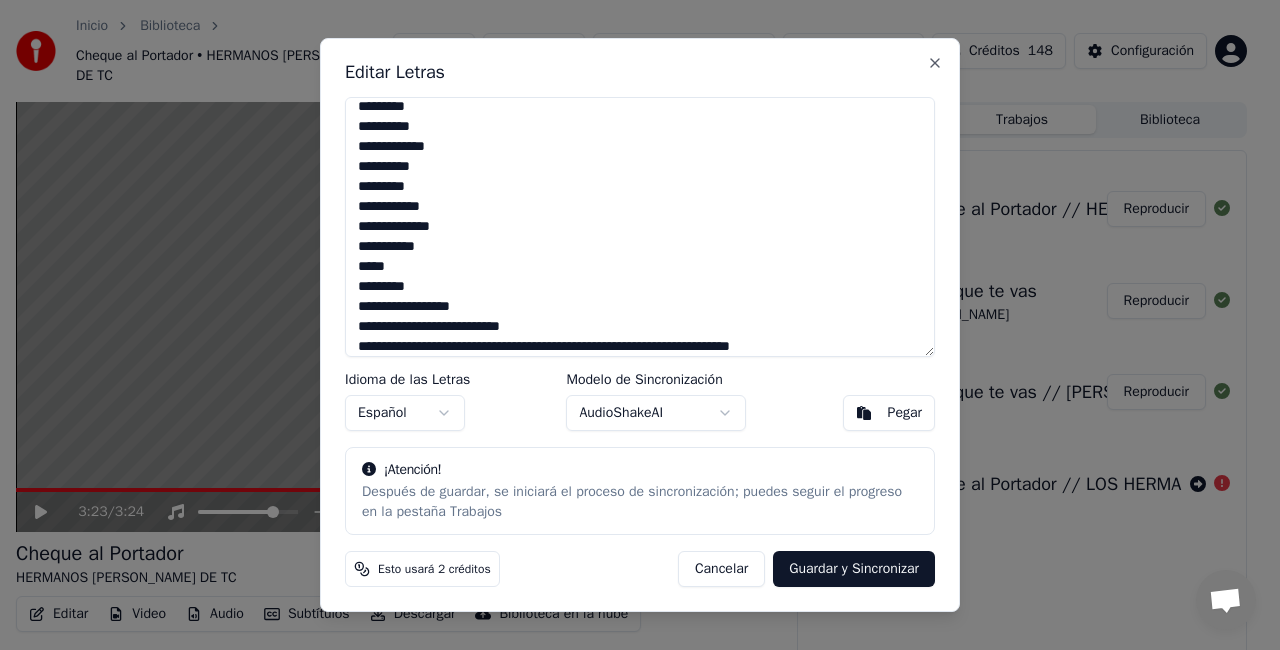 scroll, scrollTop: 988, scrollLeft: 0, axis: vertical 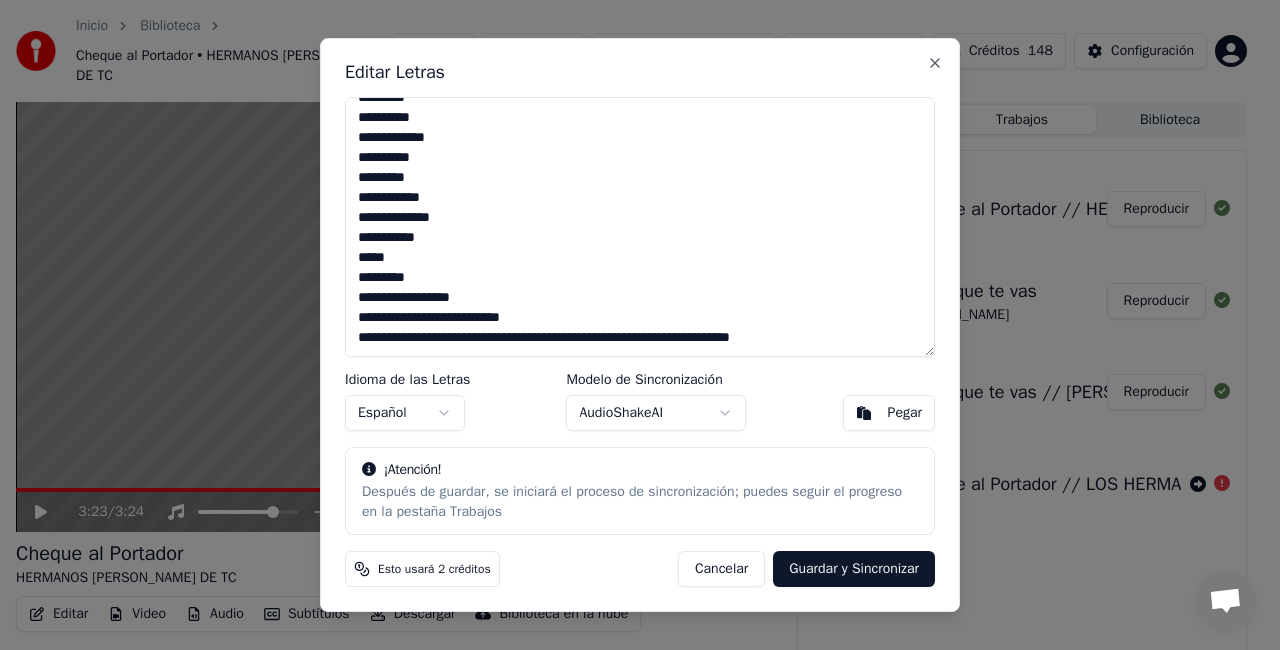 type on "**********" 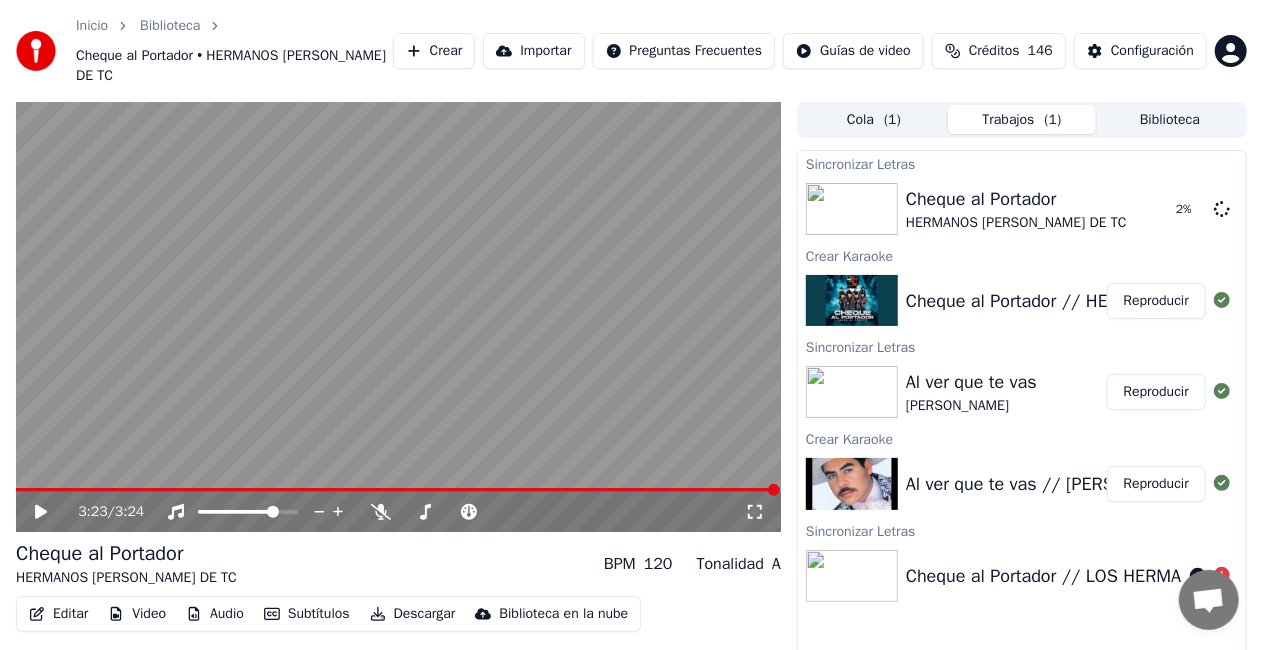 click on "Reproducir" at bounding box center [1156, 392] 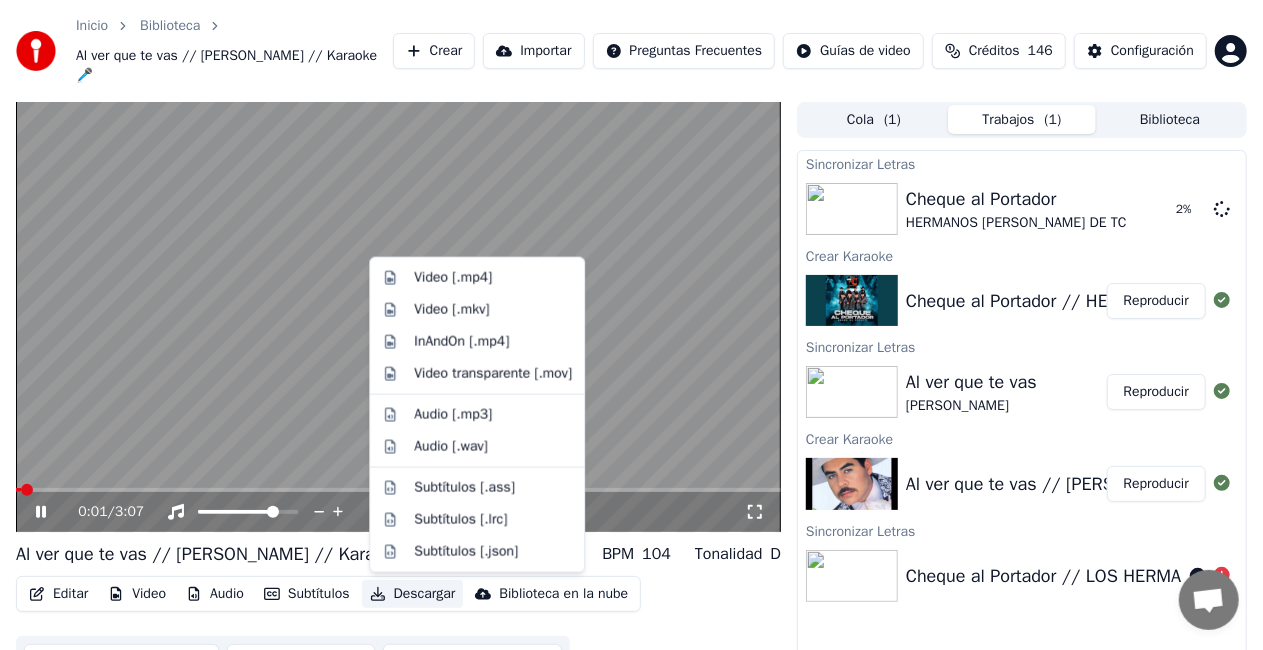 click on "Descargar" at bounding box center [413, 594] 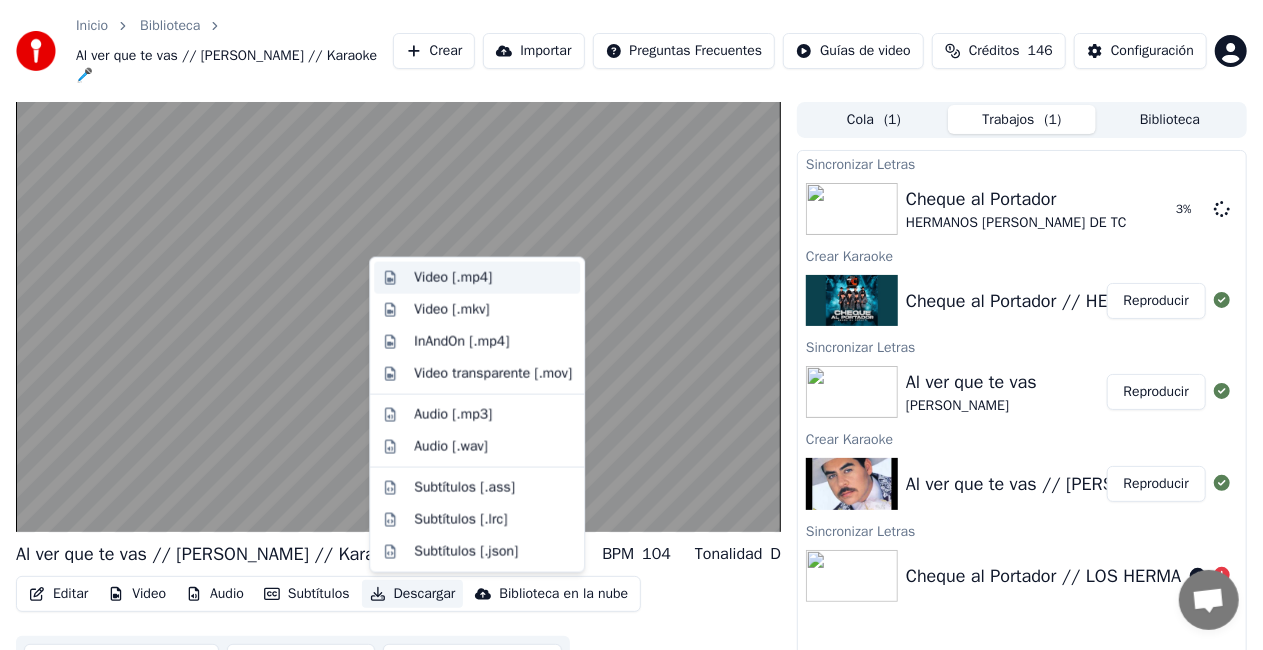 click on "Video [.mp4]" at bounding box center [453, 278] 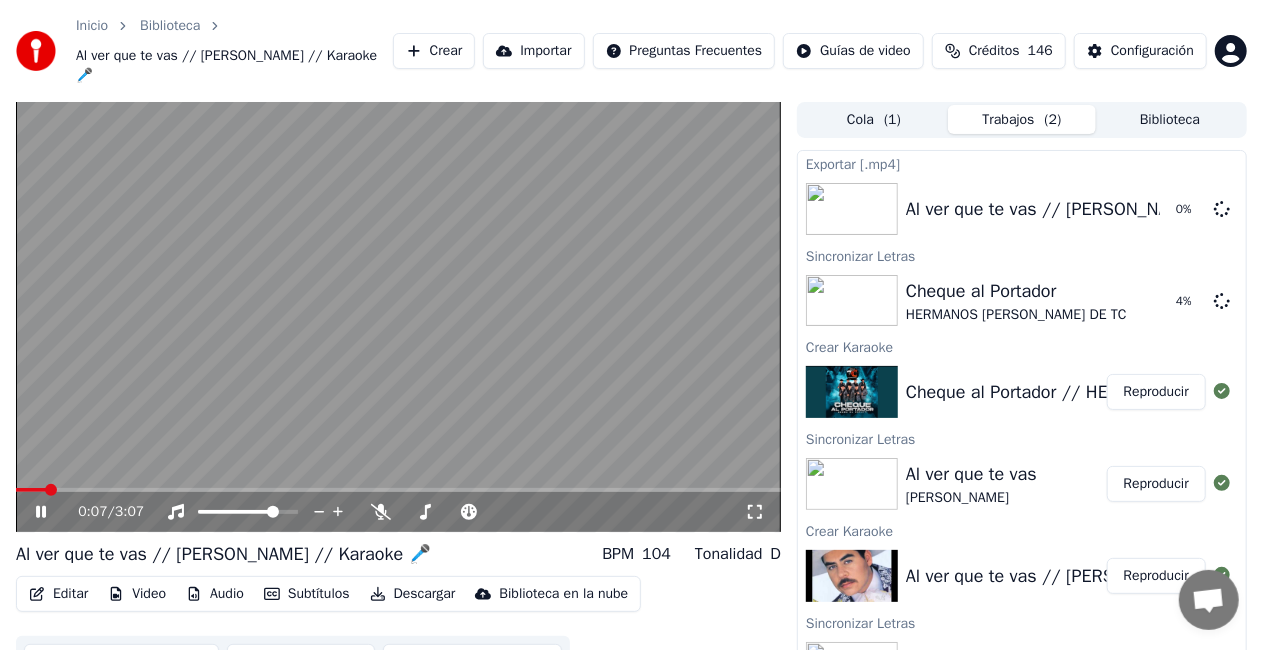 click 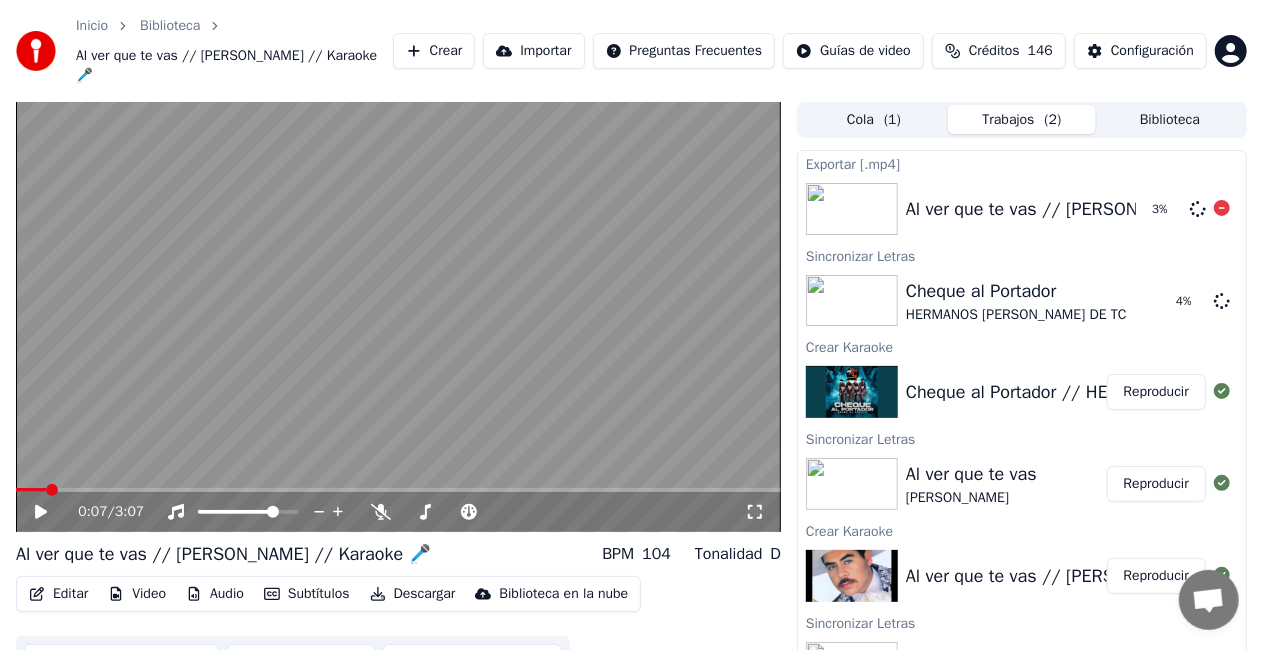 click on "Al ver que te vas // [PERSON_NAME] // Karaoke 🎤" at bounding box center [1113, 209] 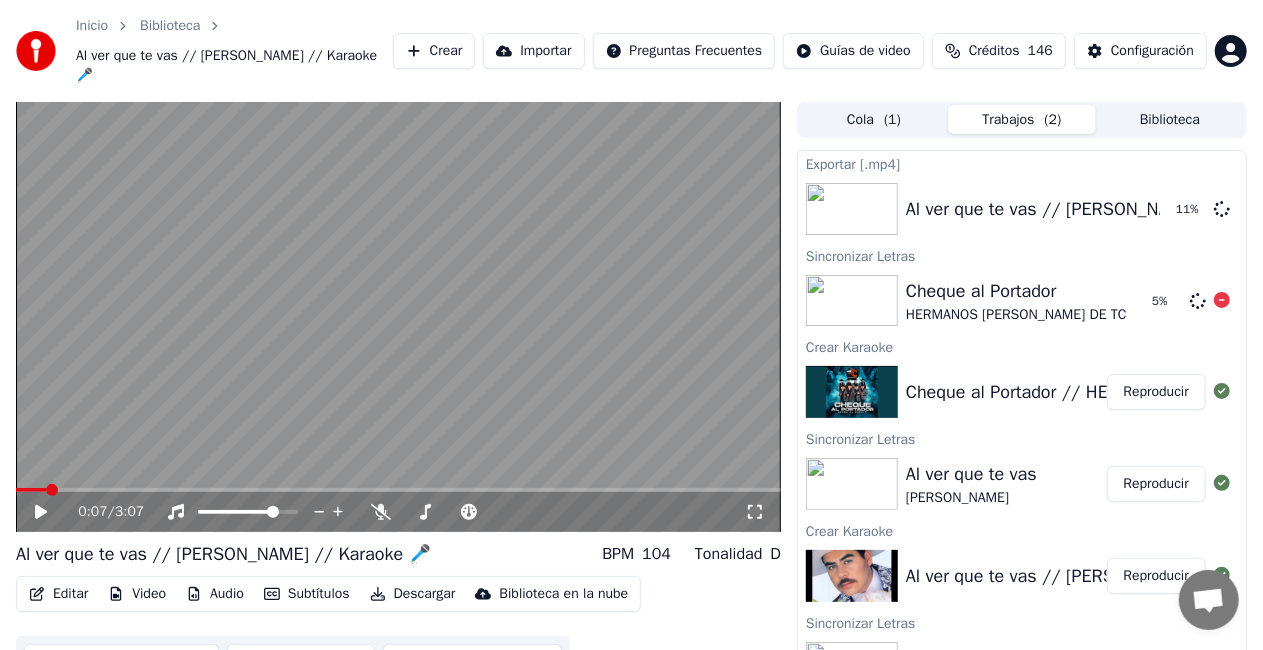 click on "Cheque al Portador" at bounding box center (1016, 291) 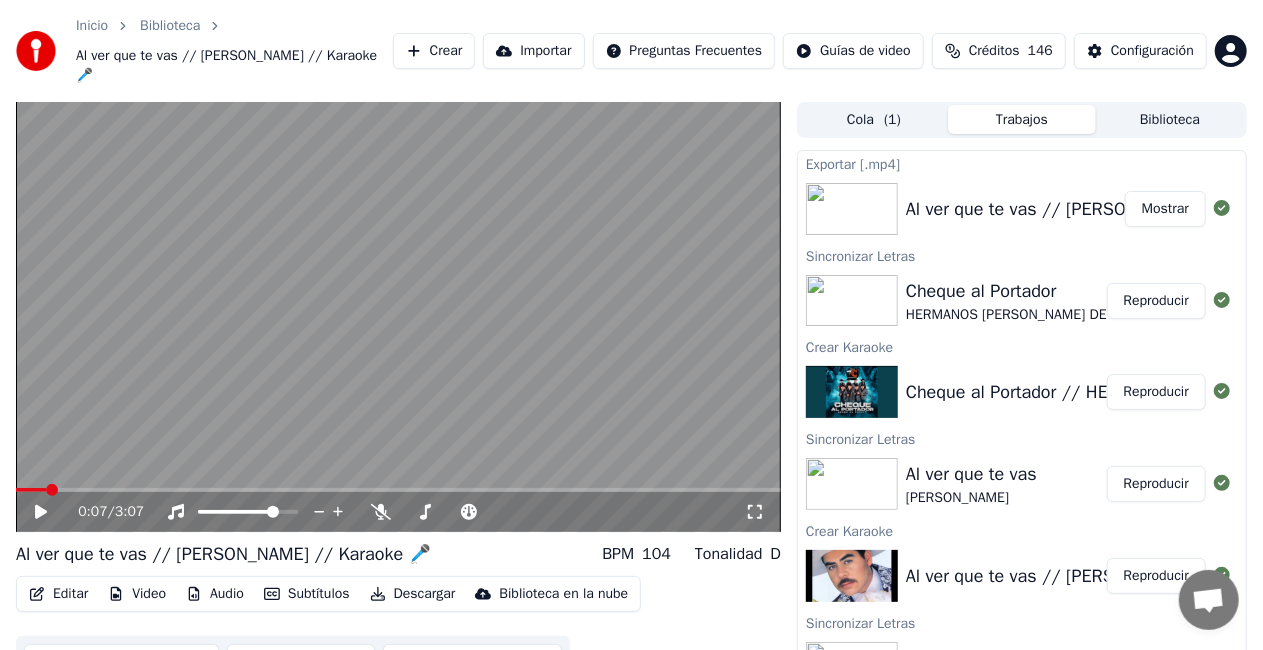 click on "Reproducir" at bounding box center [1156, 301] 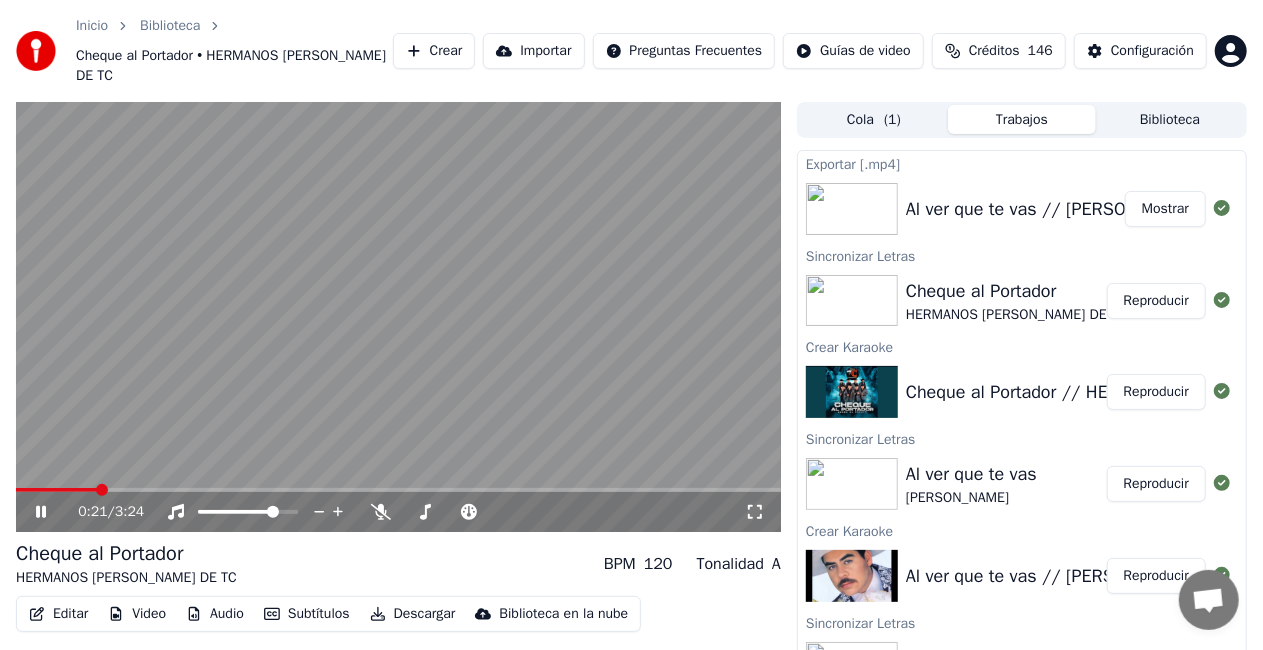 click 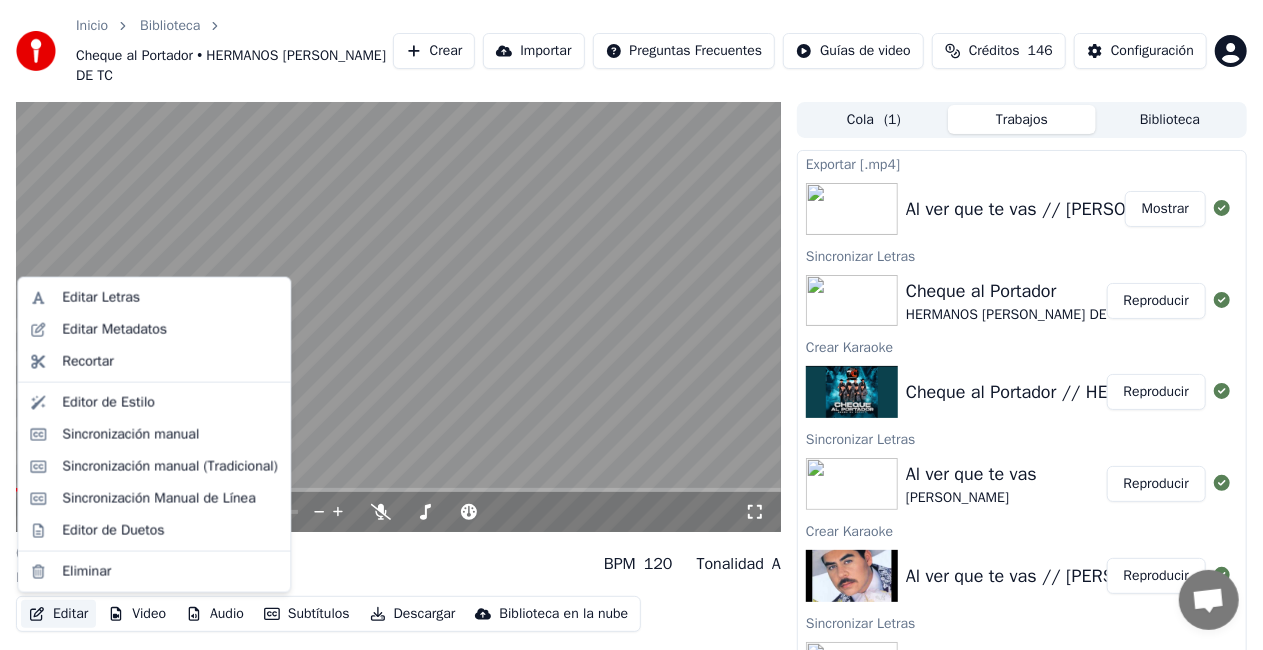click on "Editar" at bounding box center [58, 614] 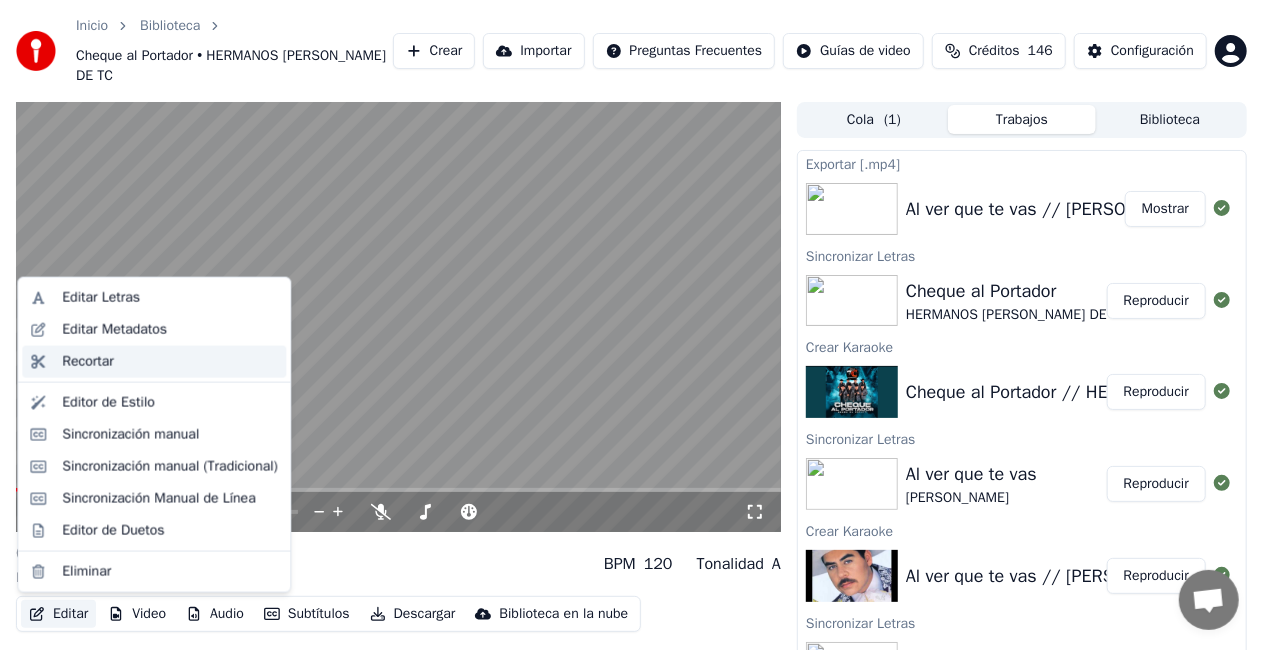 click on "Recortar" at bounding box center [87, 362] 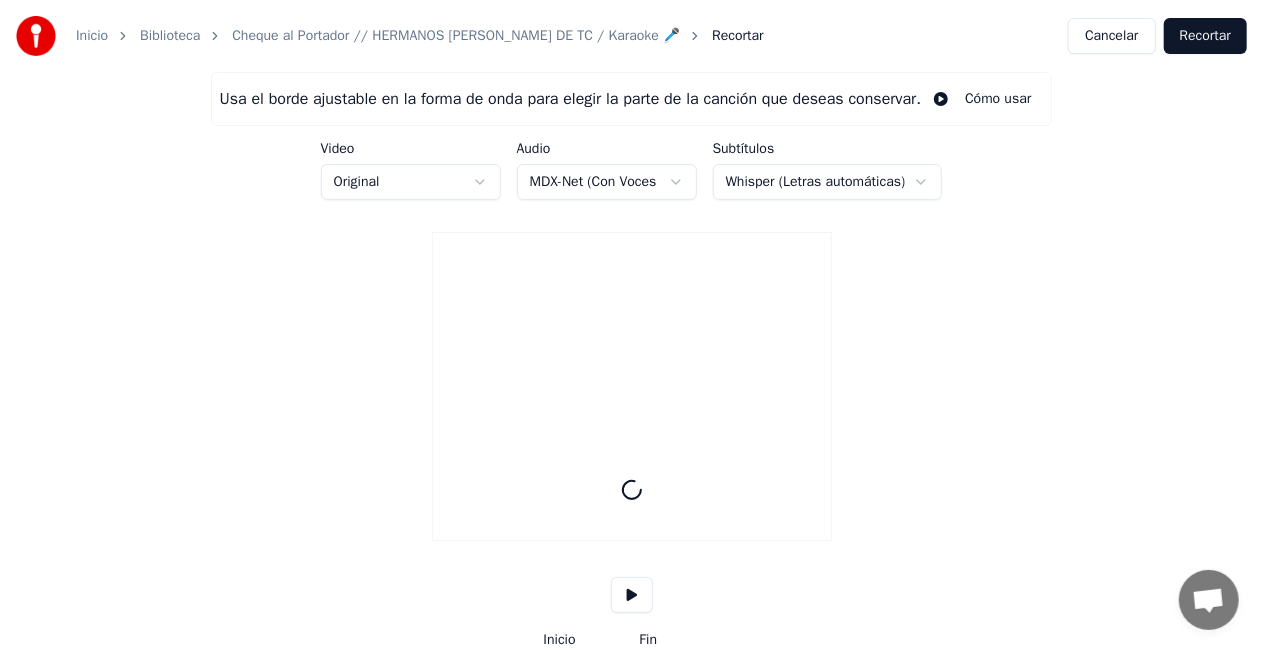 type on "*****" 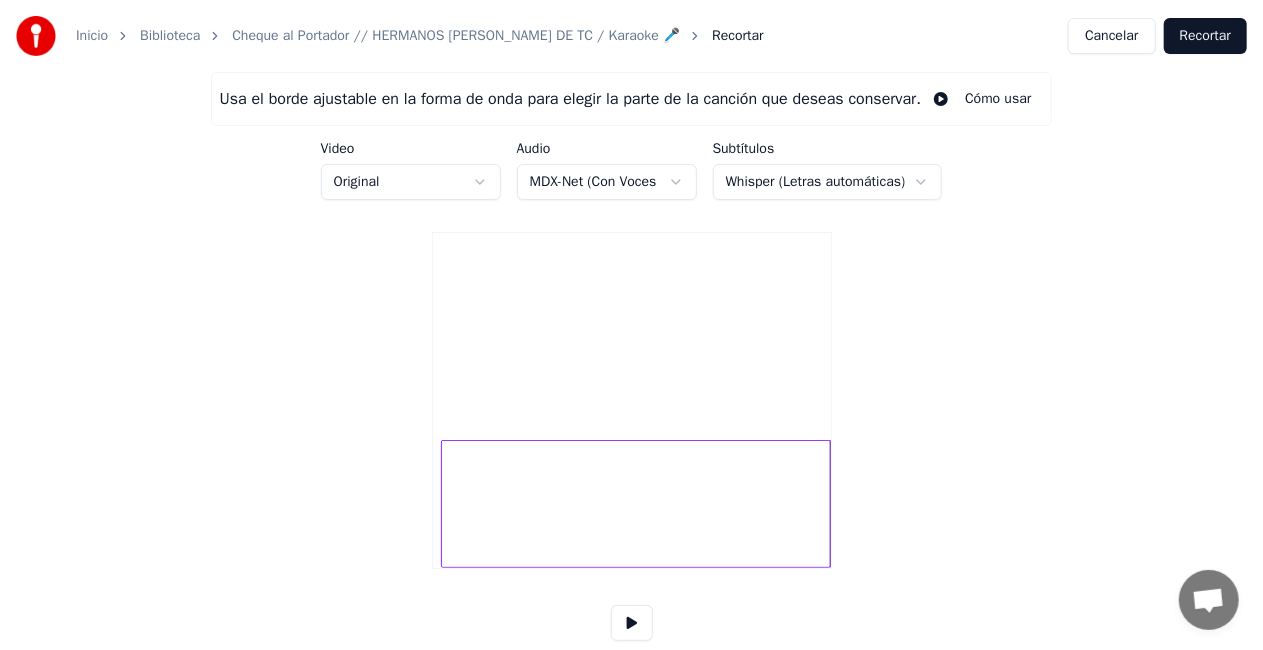 click at bounding box center (445, 504) 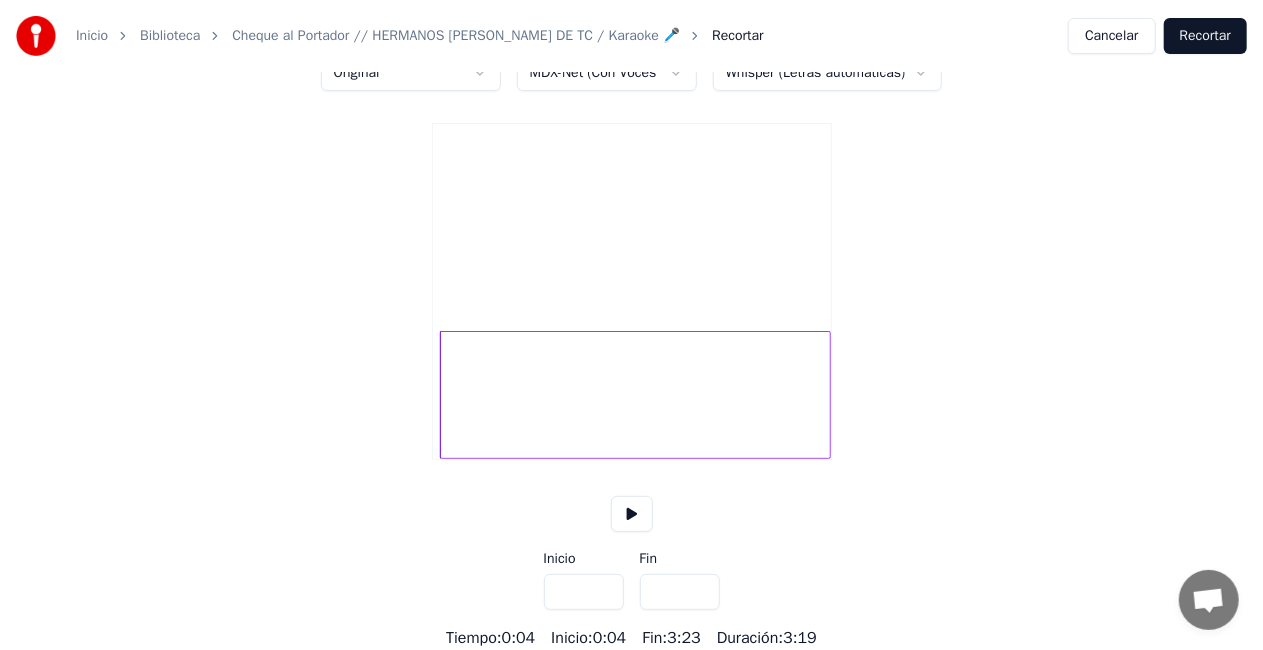 scroll, scrollTop: 134, scrollLeft: 0, axis: vertical 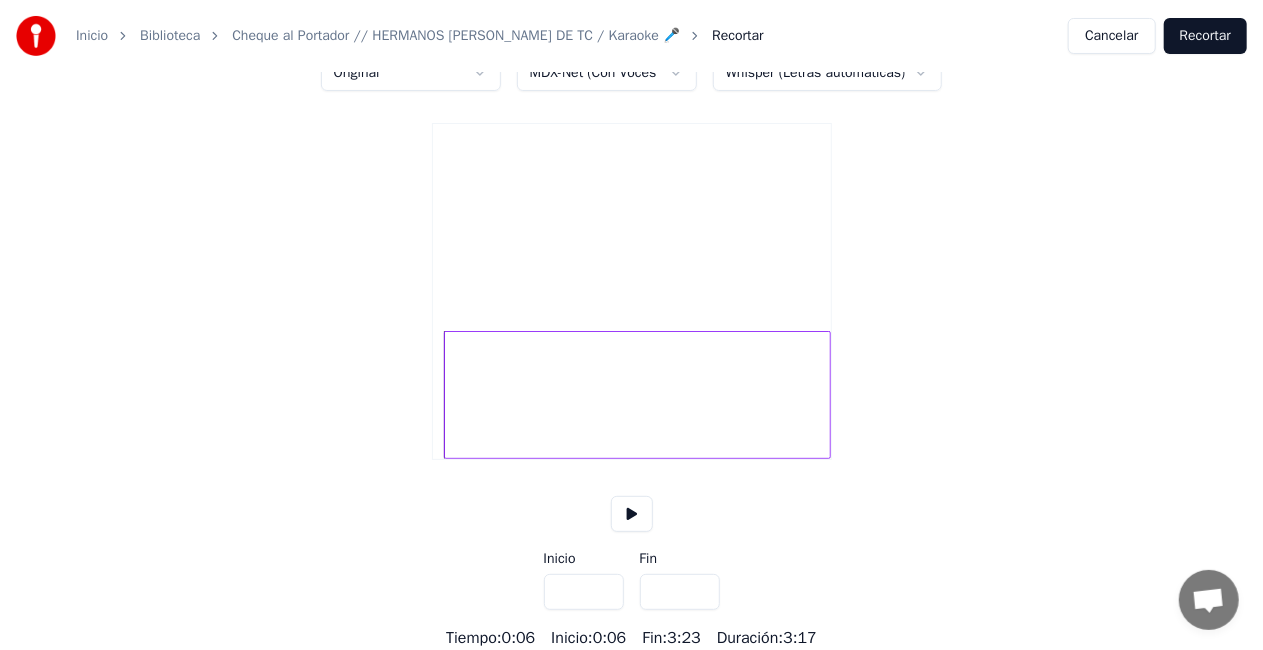 click on "***" at bounding box center [584, 592] 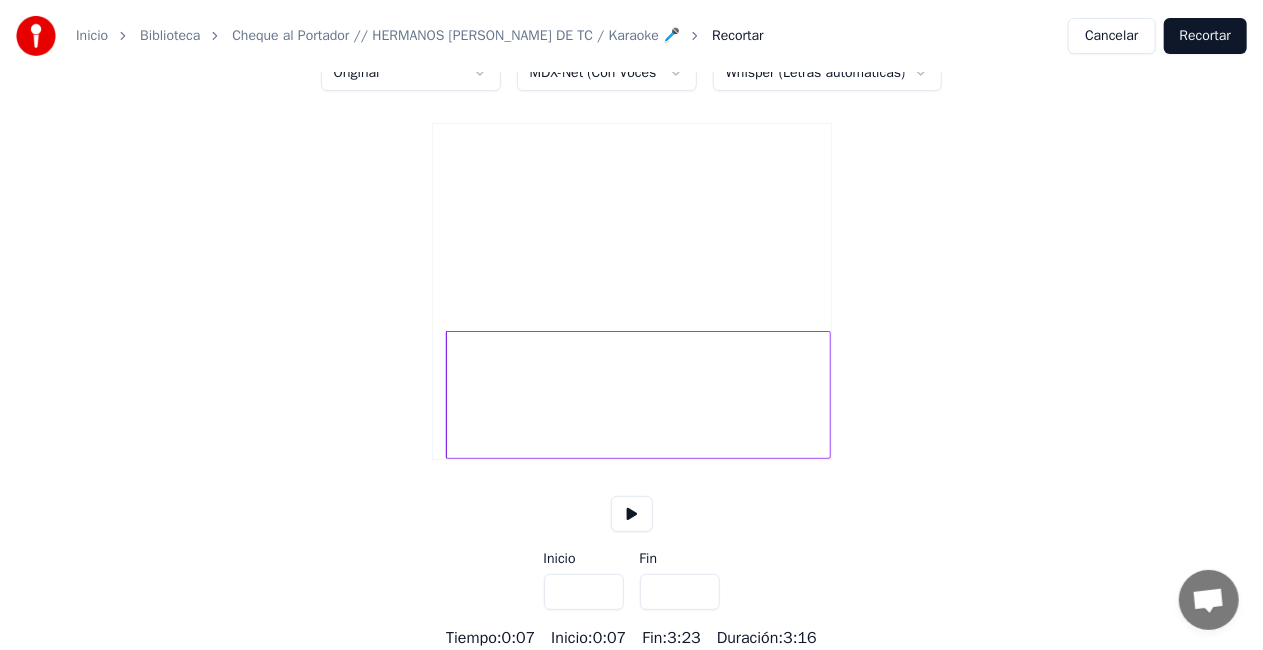 click on "***" at bounding box center (584, 592) 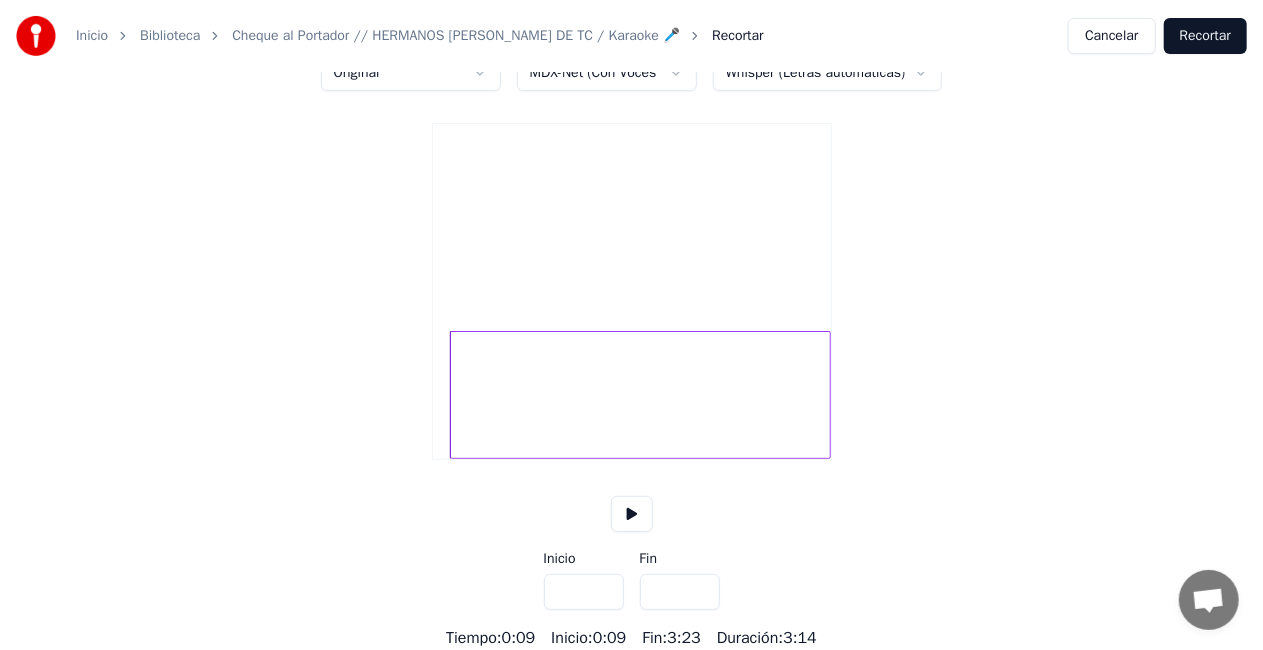 click on "***" at bounding box center (584, 592) 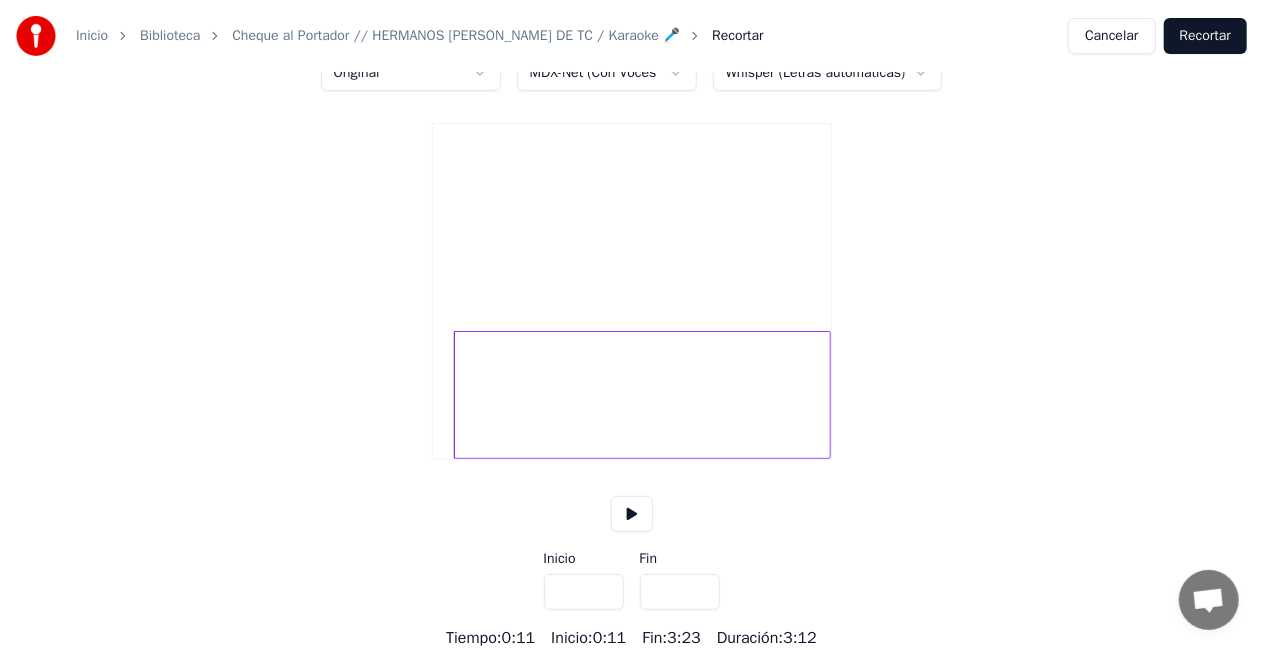 click on "****" at bounding box center [584, 592] 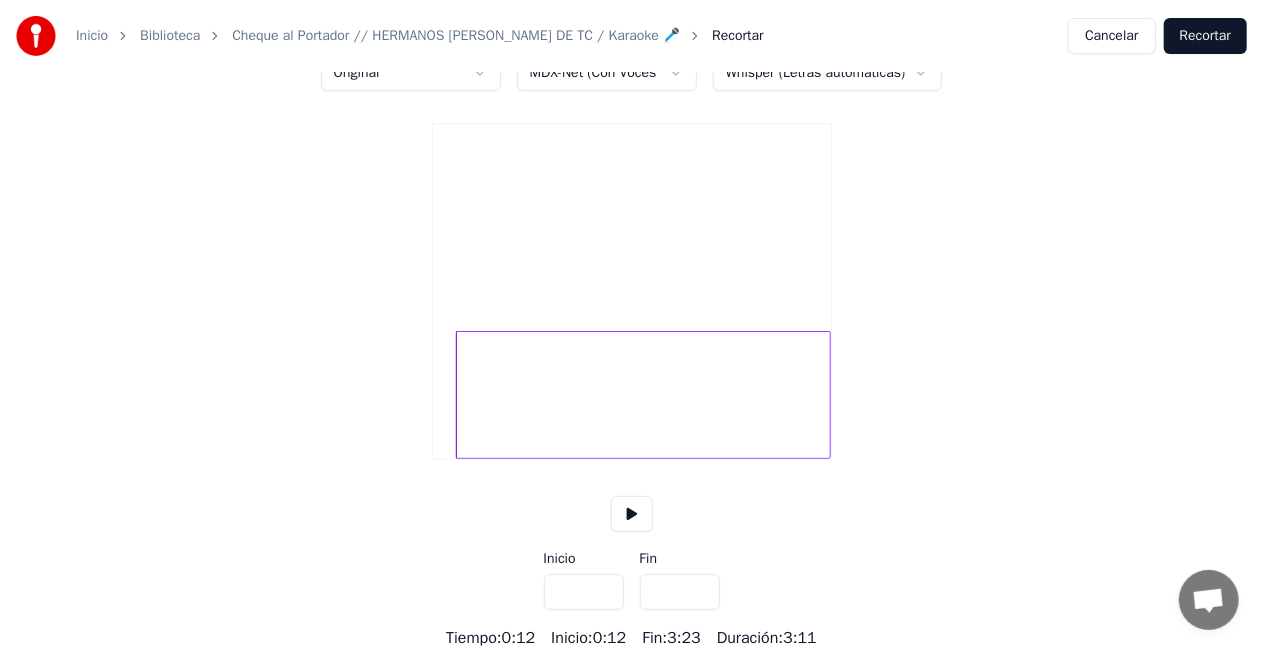 click on "****" at bounding box center [584, 592] 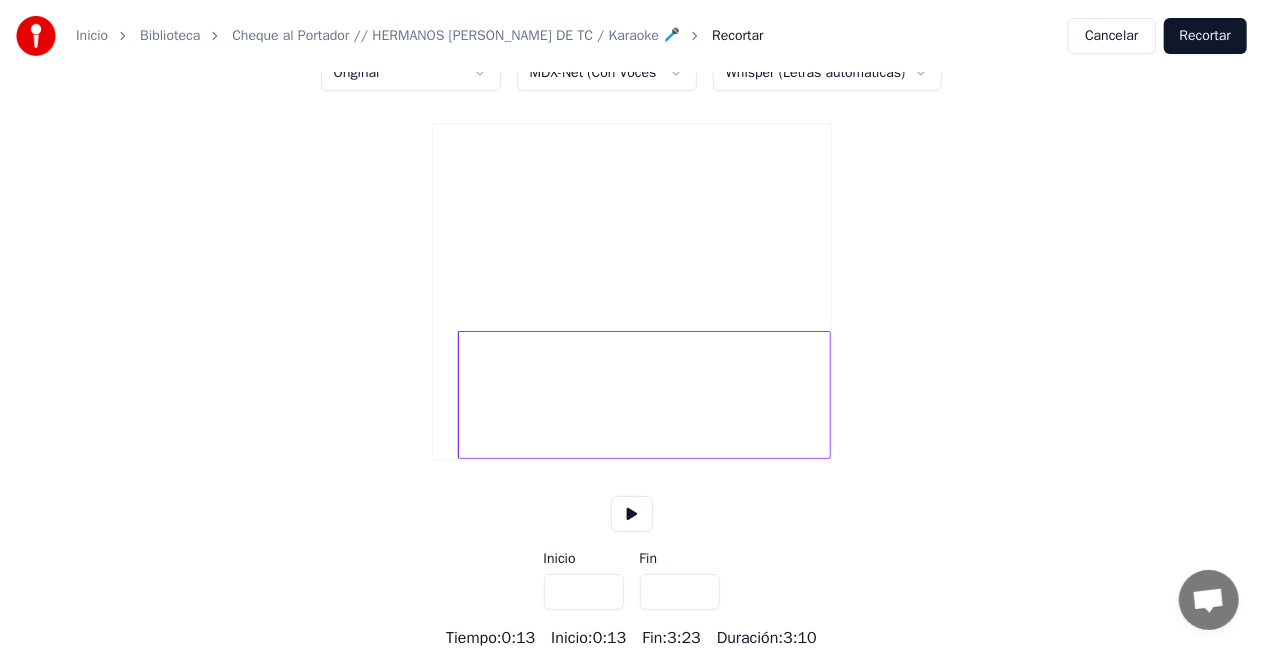click on "****" at bounding box center [584, 592] 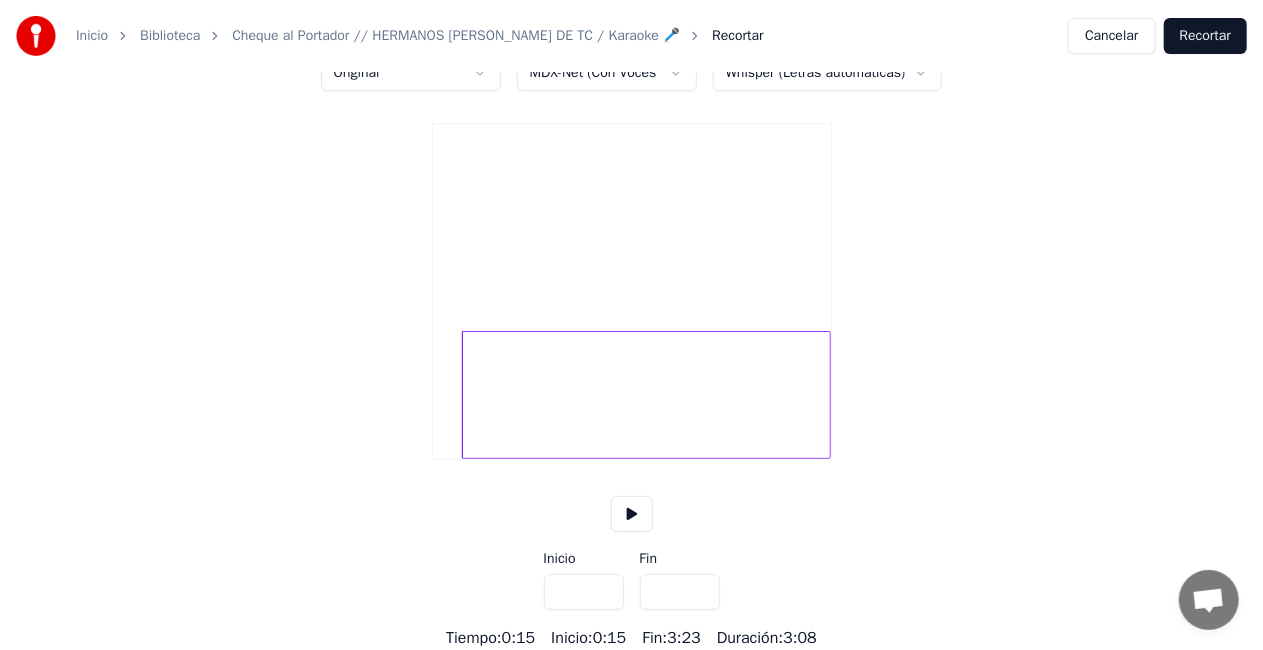 click on "****" at bounding box center (584, 592) 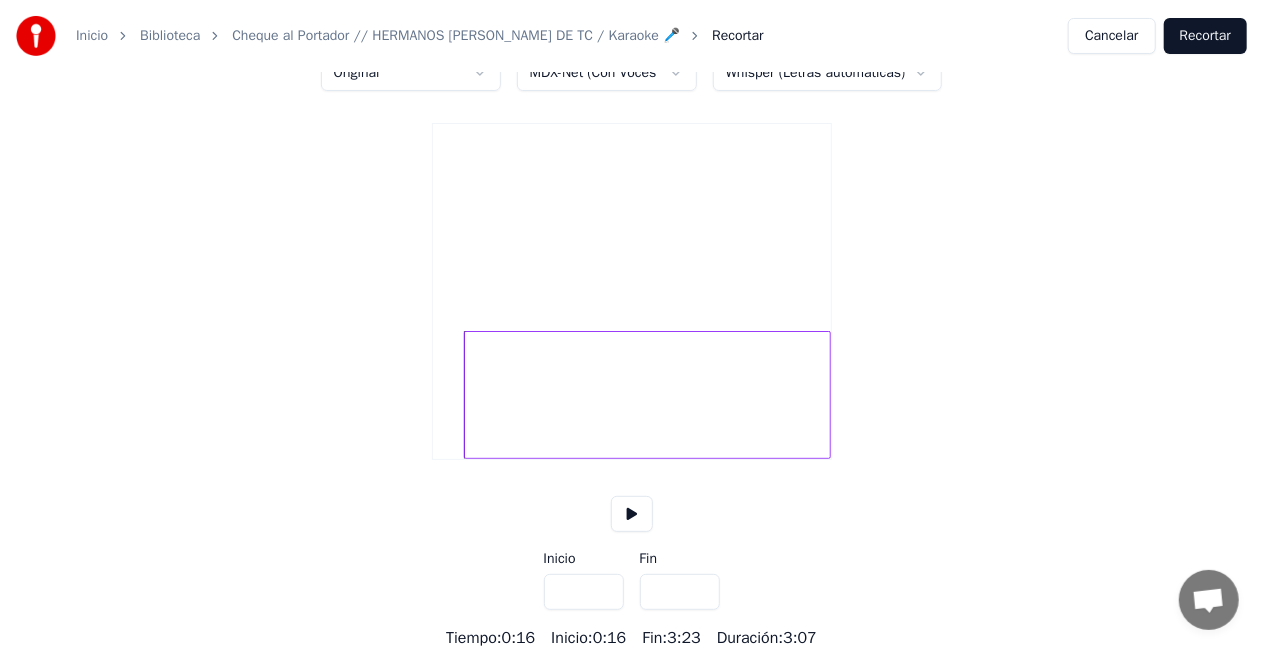 click on "****" at bounding box center [584, 592] 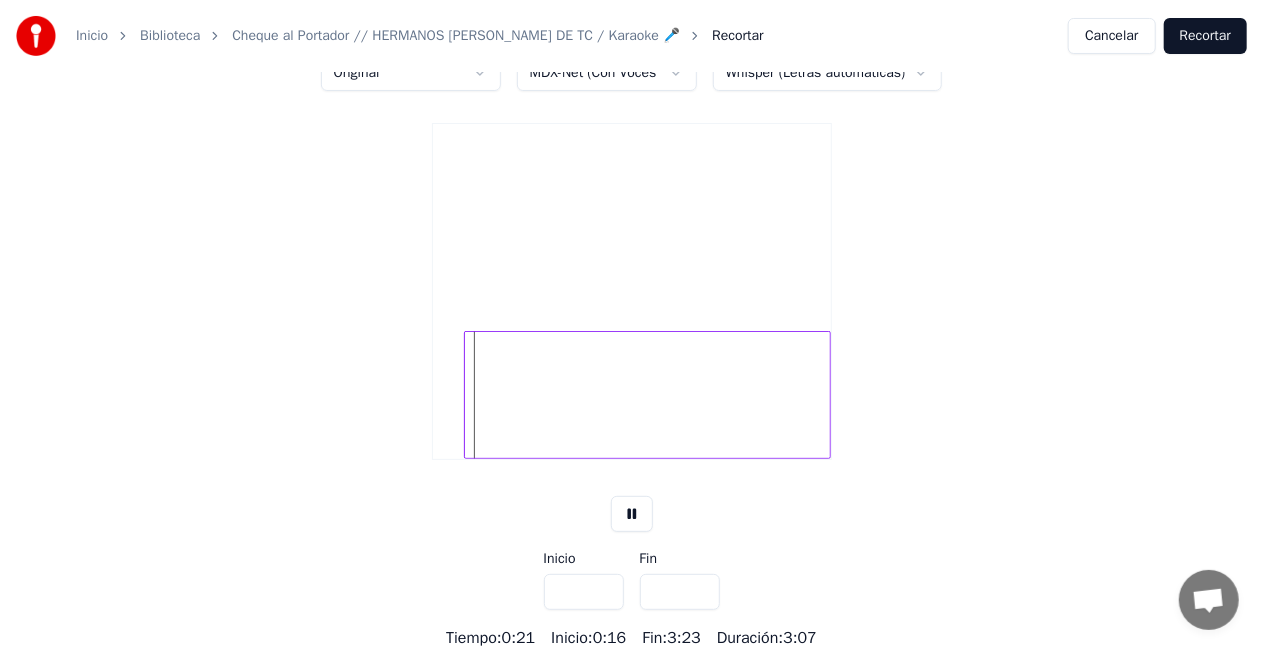 click at bounding box center [632, 514] 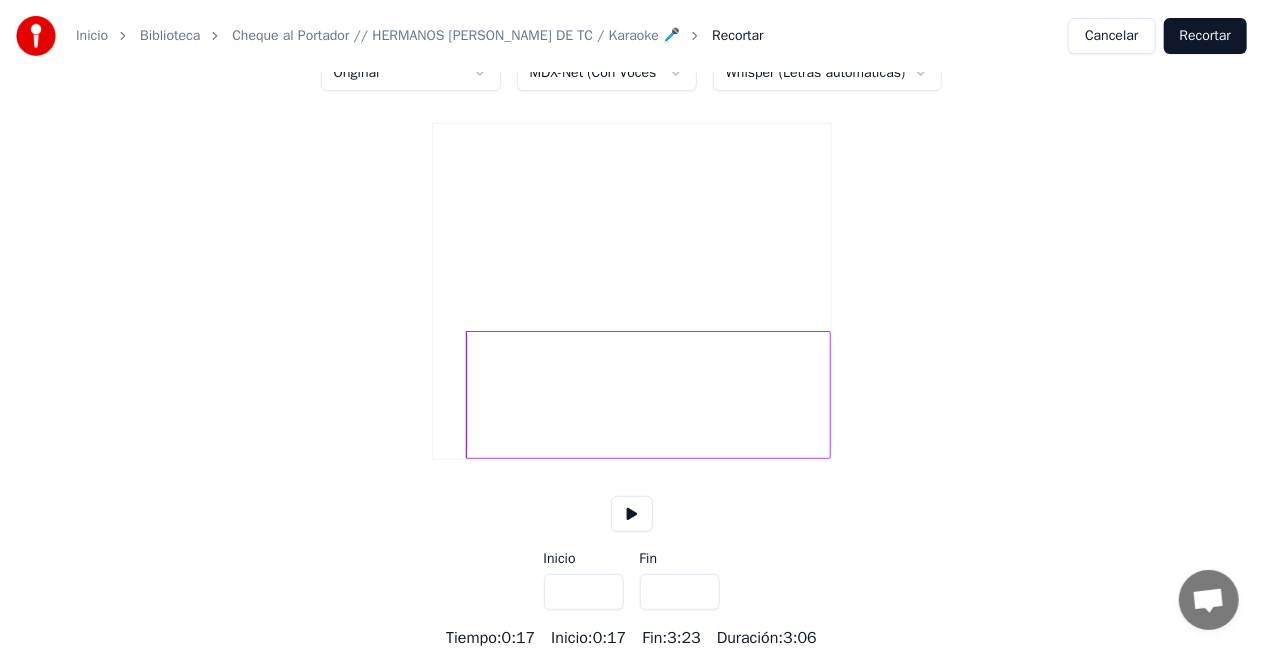 type on "****" 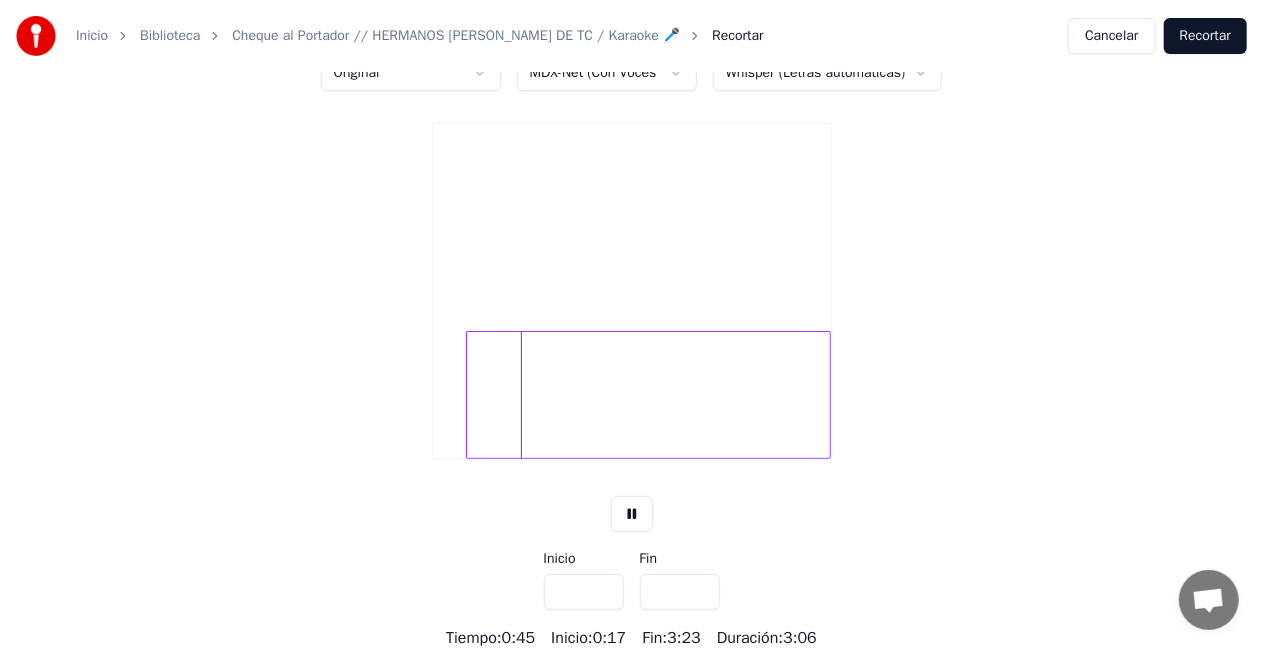 click at bounding box center (632, 514) 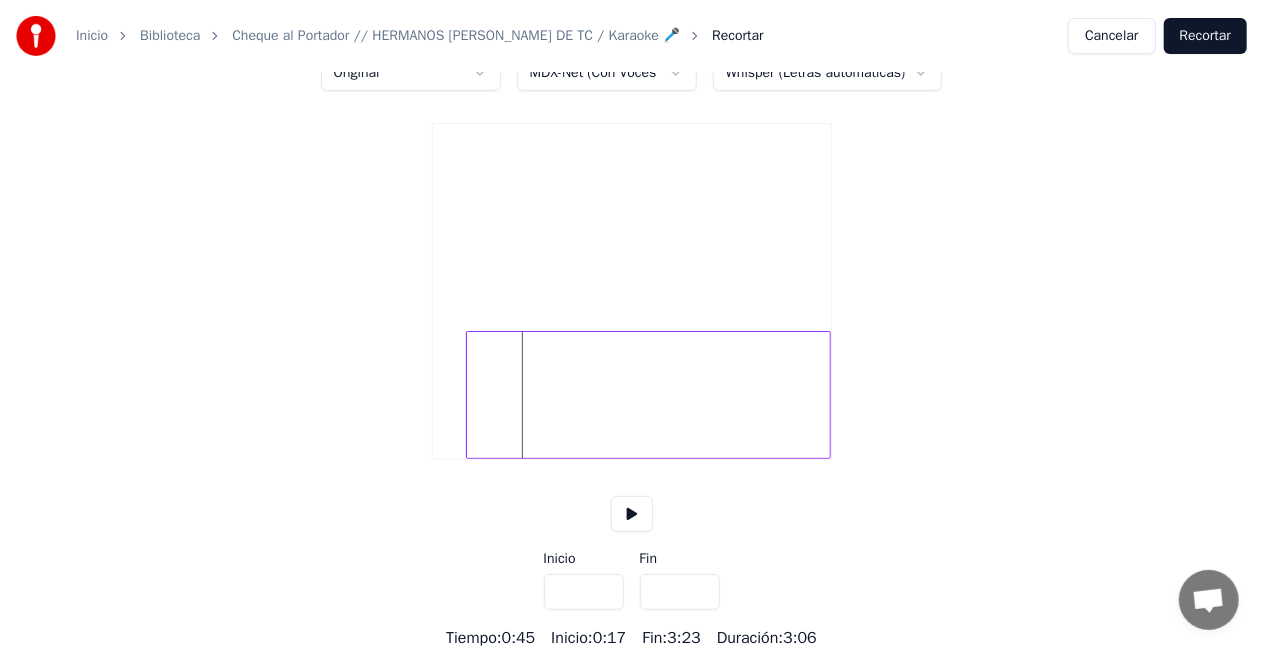 click at bounding box center [632, 514] 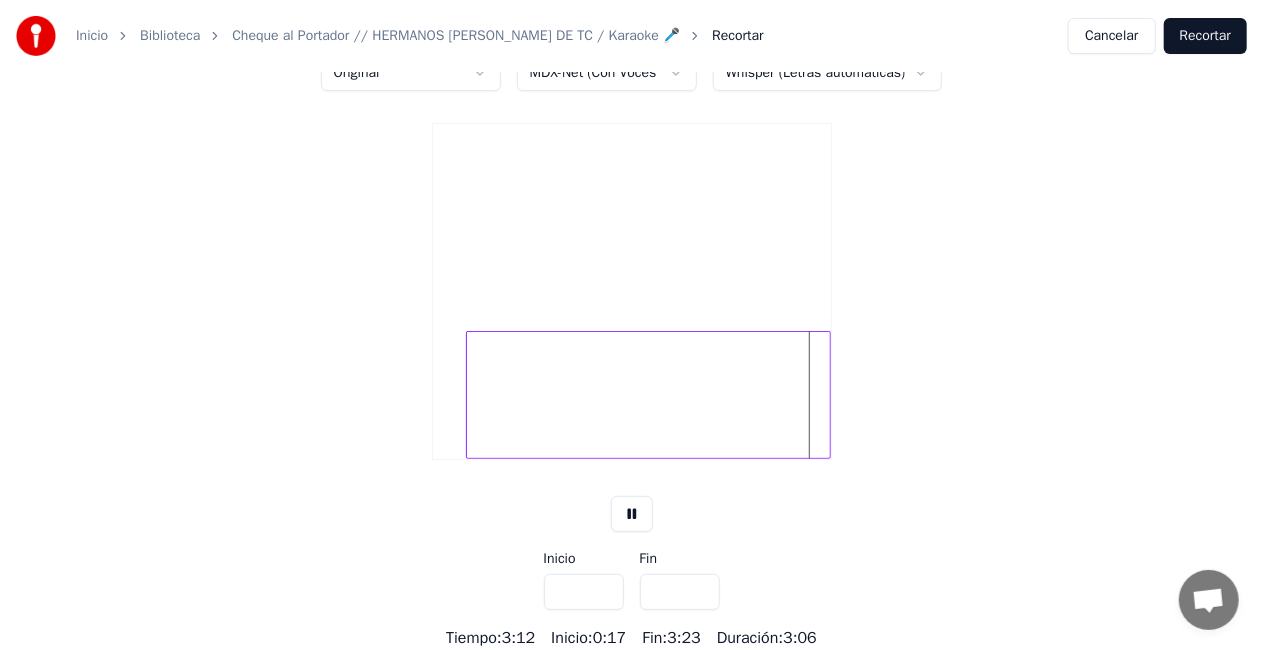 click at bounding box center [632, 514] 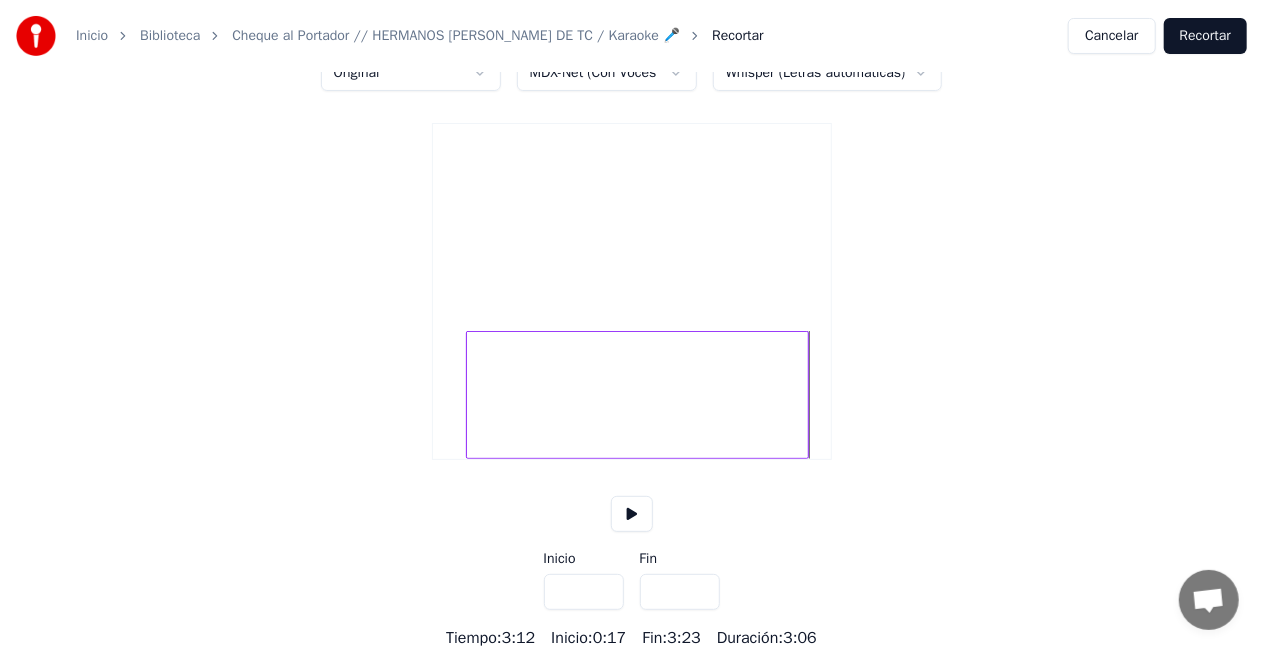 click at bounding box center [805, 395] 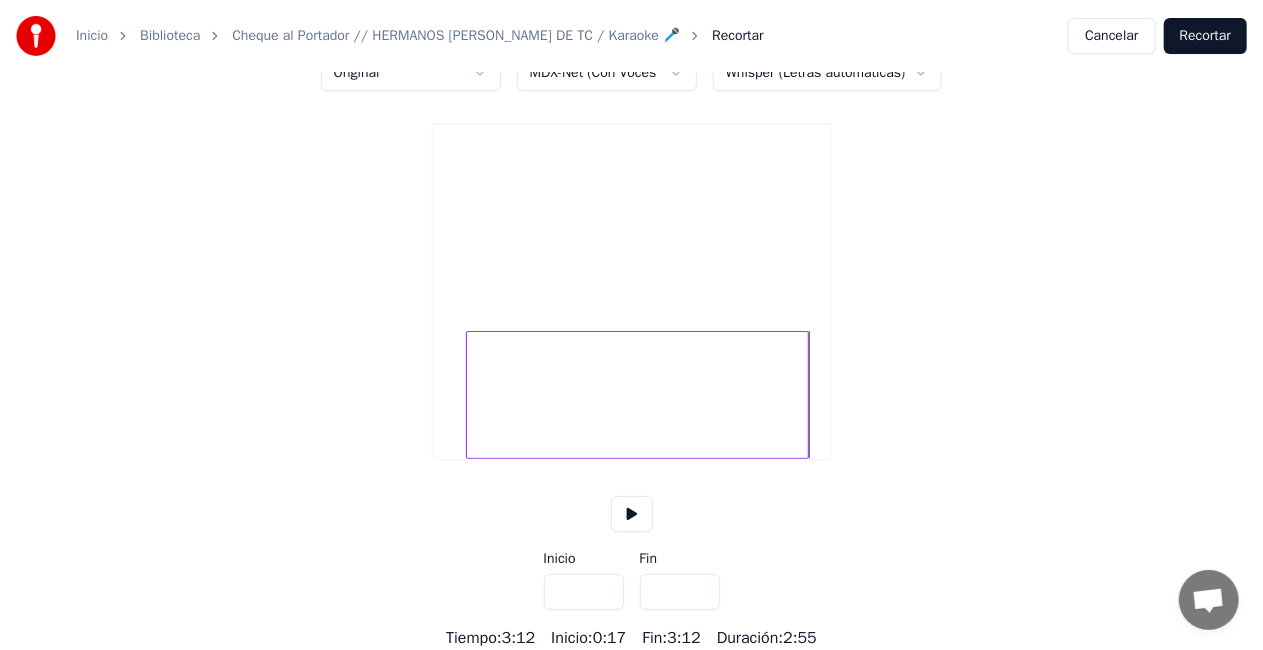 click on "Recortar" at bounding box center [1205, 36] 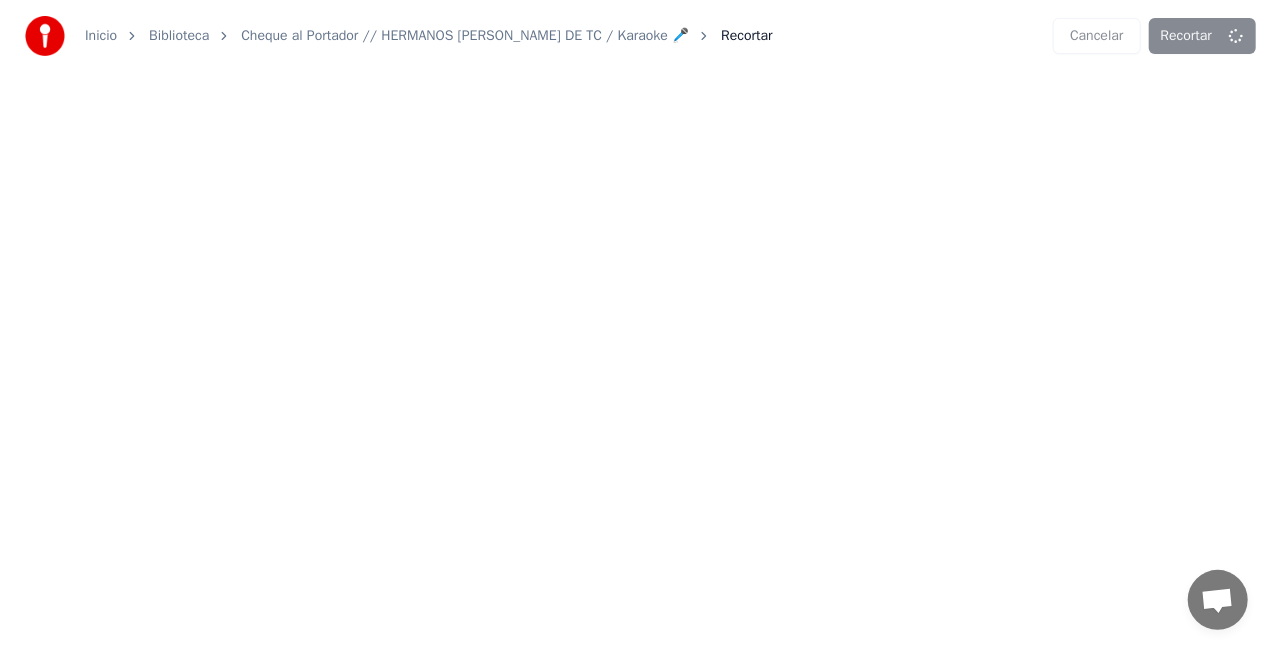scroll, scrollTop: 0, scrollLeft: 0, axis: both 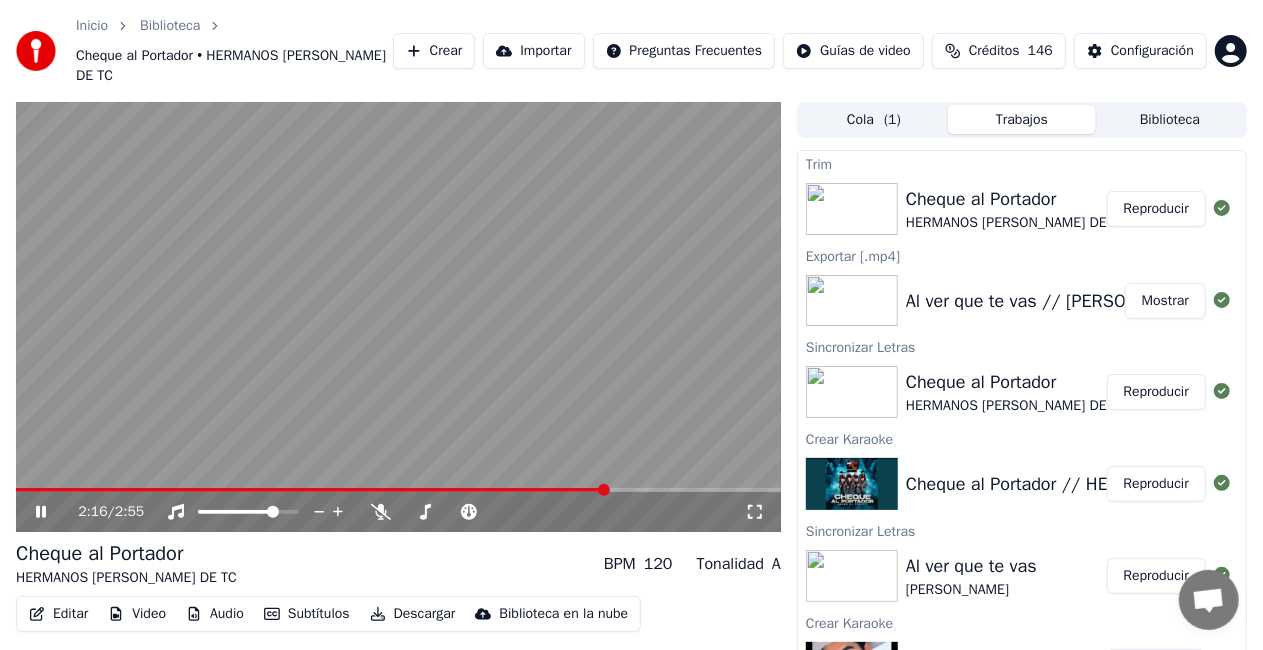 click at bounding box center (312, 490) 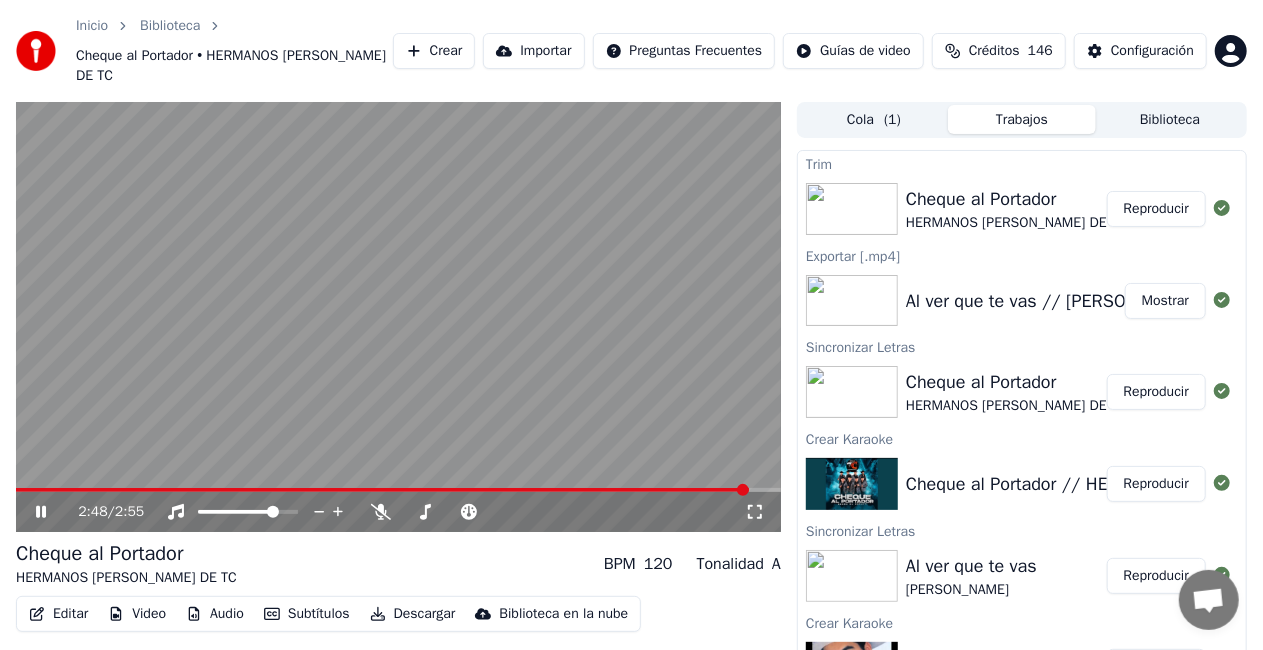 click 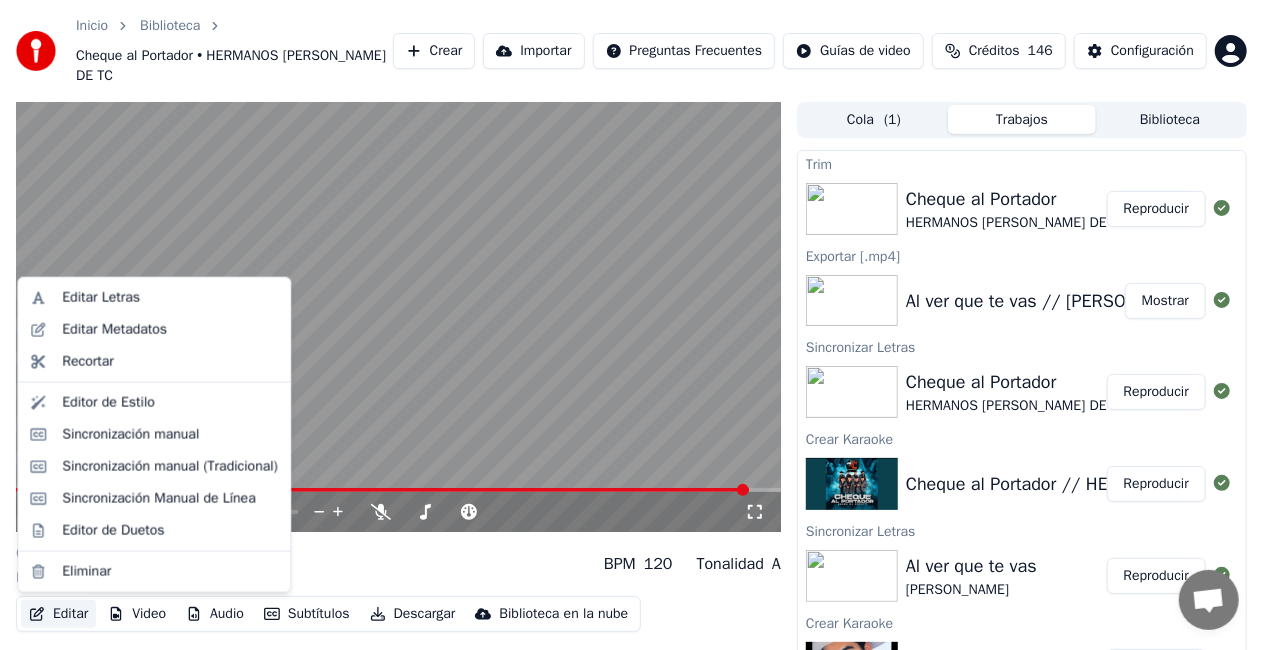 click on "Editar" at bounding box center [58, 614] 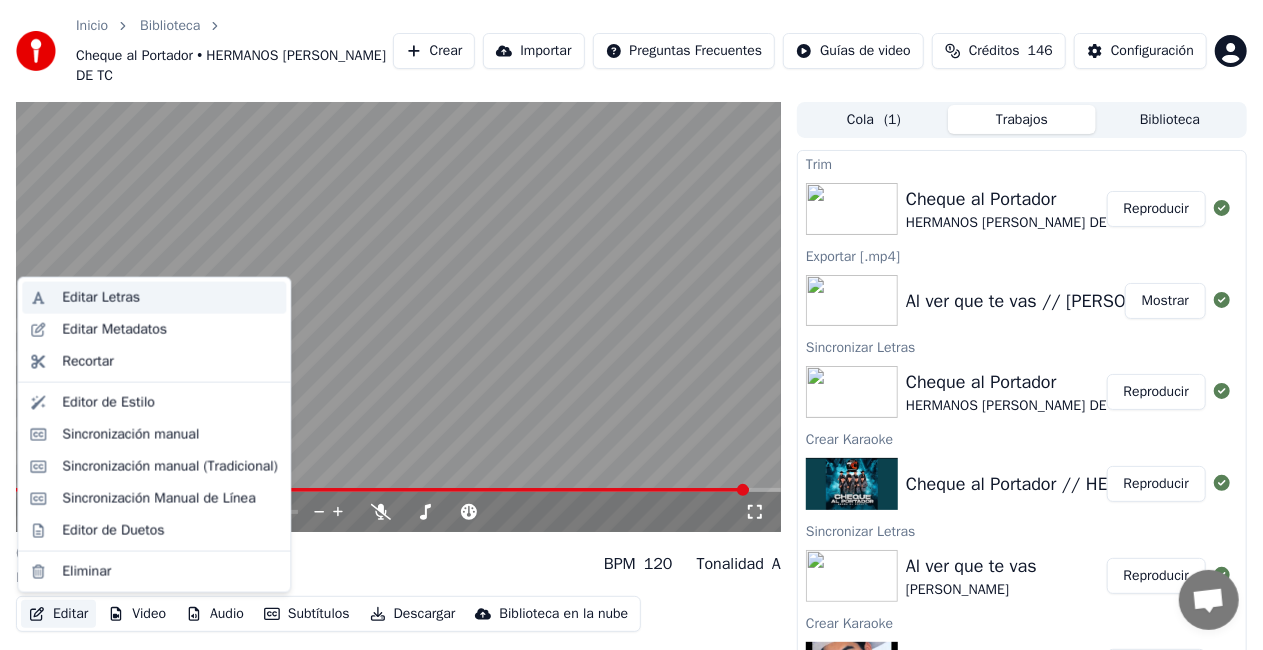 click on "Editar Letras" at bounding box center (101, 298) 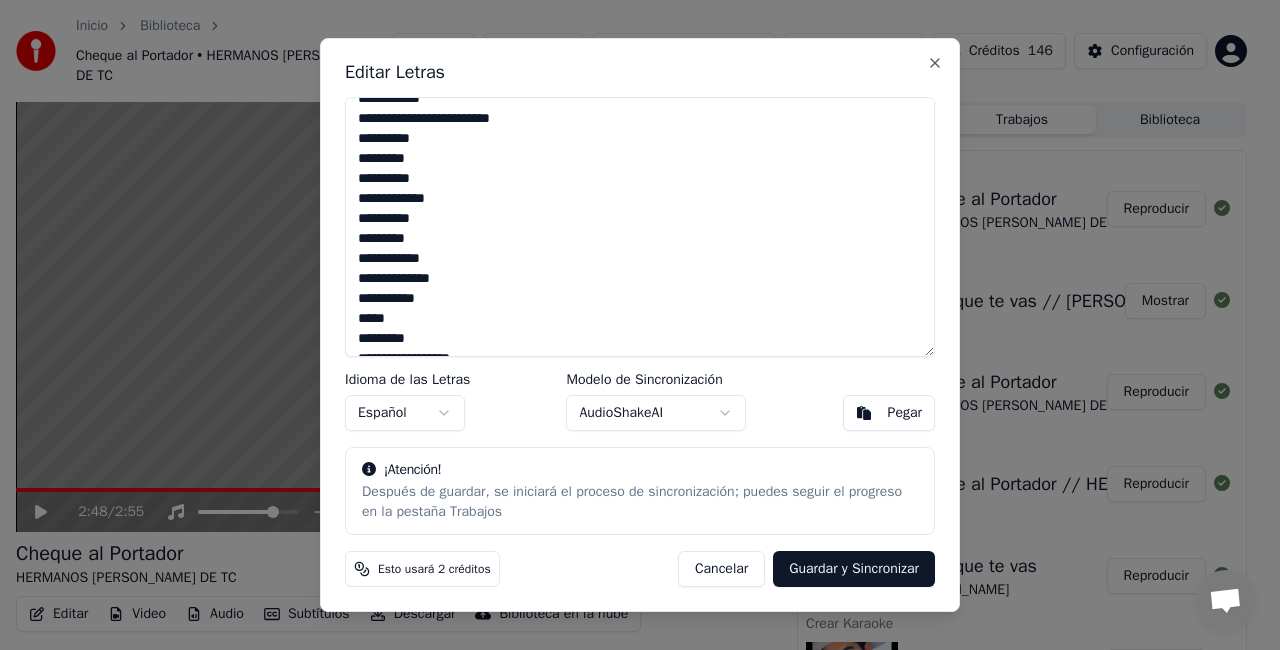 scroll, scrollTop: 997, scrollLeft: 0, axis: vertical 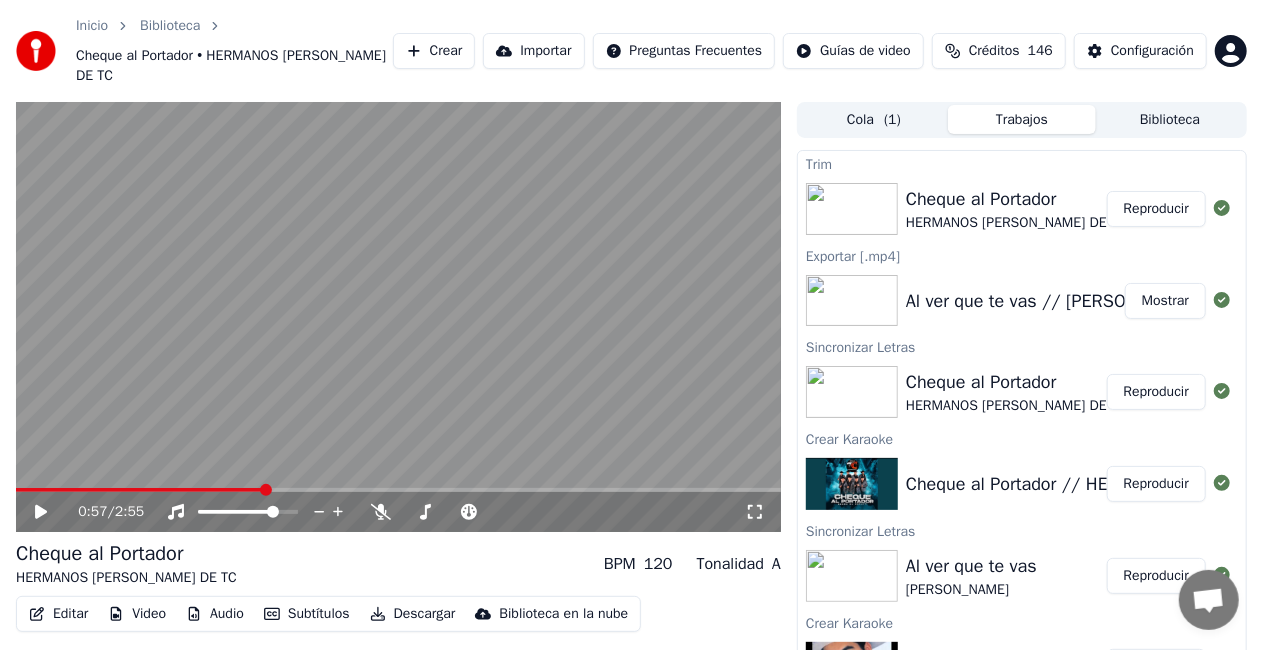 click at bounding box center [140, 490] 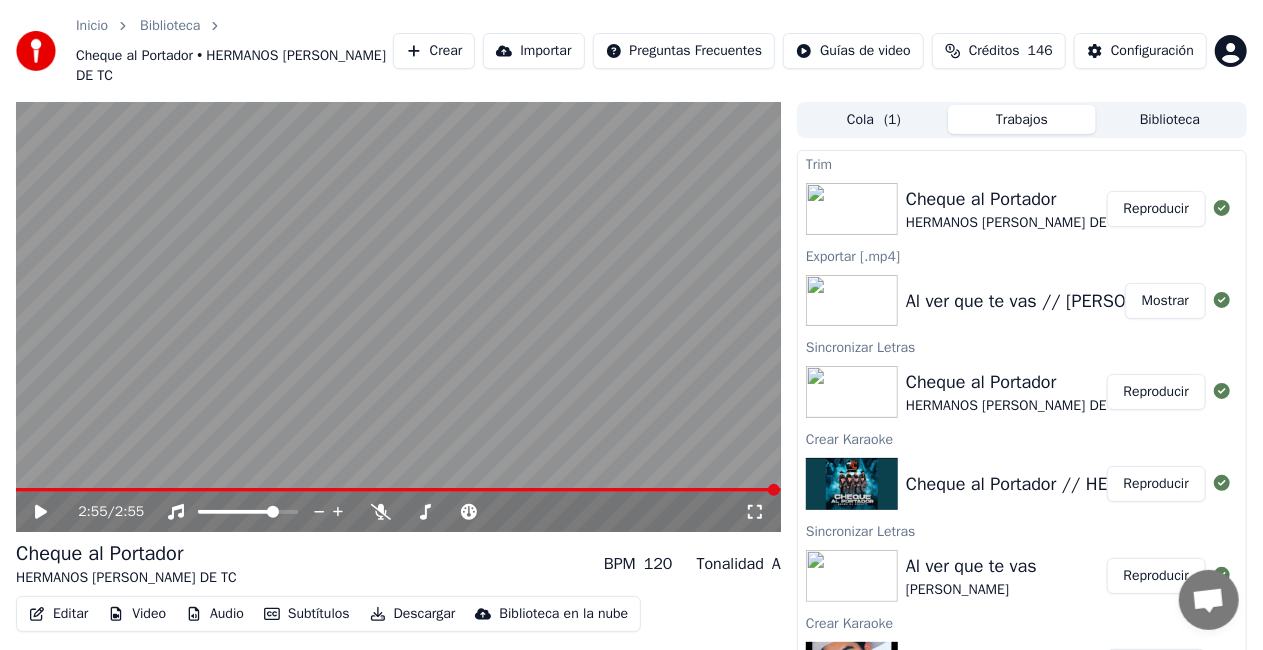 click on "Reproducir" at bounding box center [1156, 392] 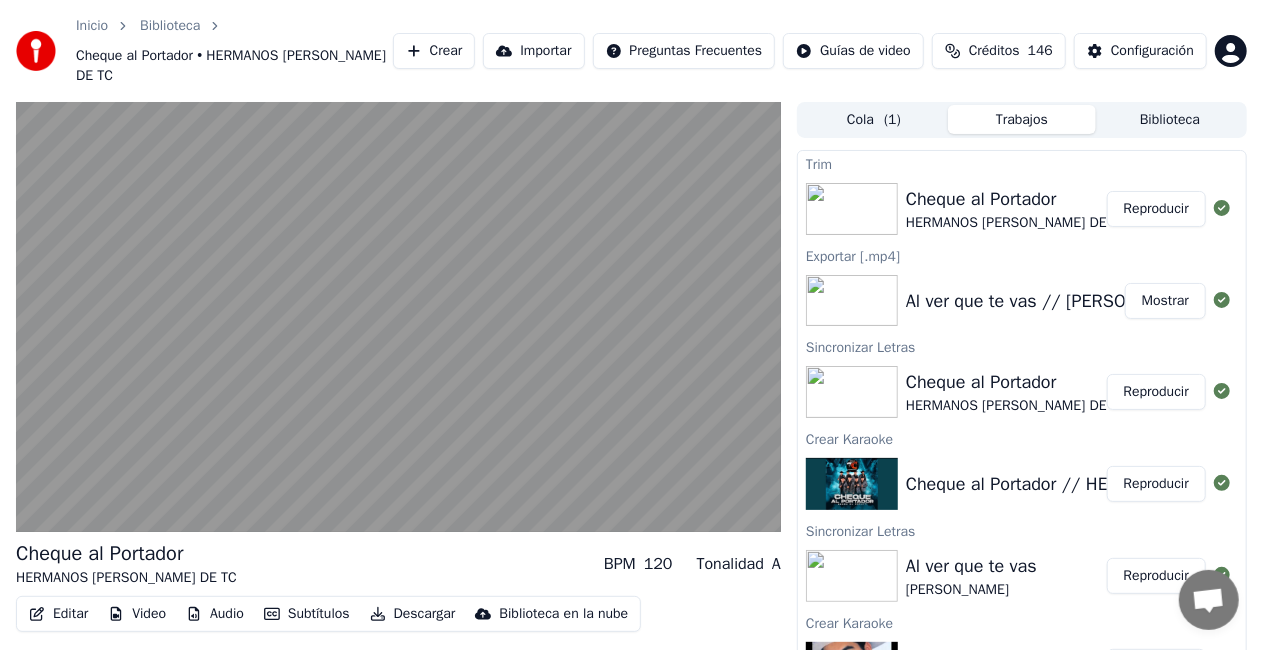 click on "Reproducir" at bounding box center (1156, 484) 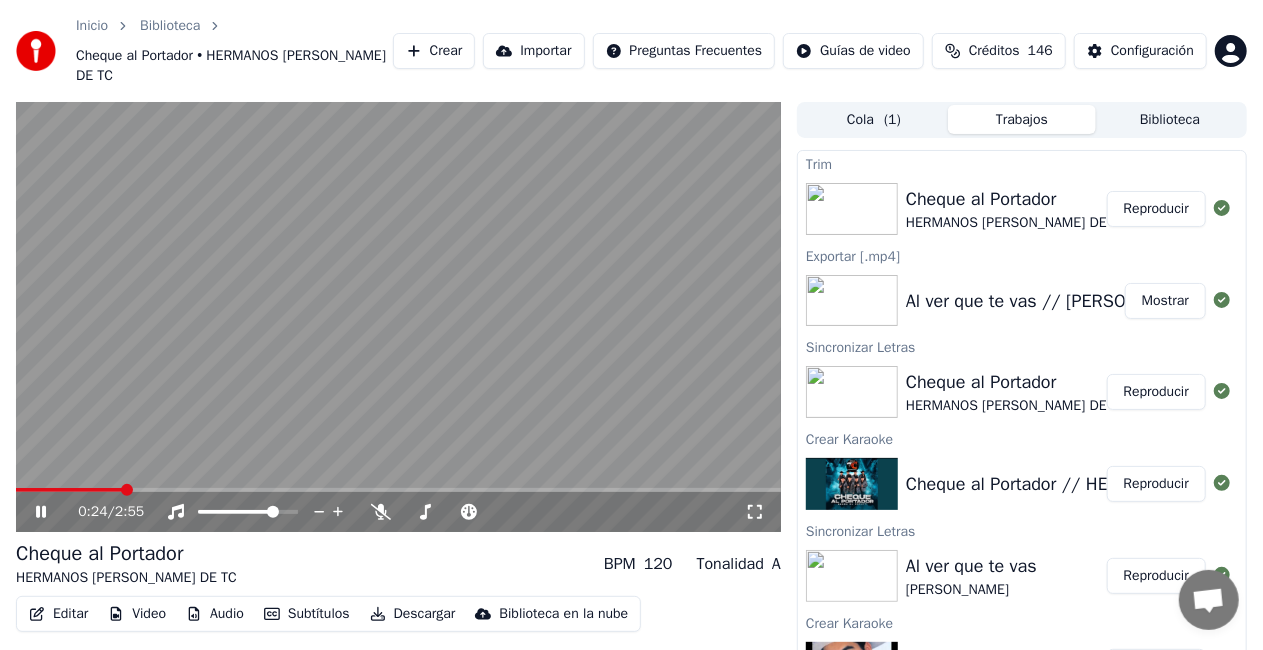 drag, startPoint x: 43, startPoint y: 512, endPoint x: 43, endPoint y: 533, distance: 21 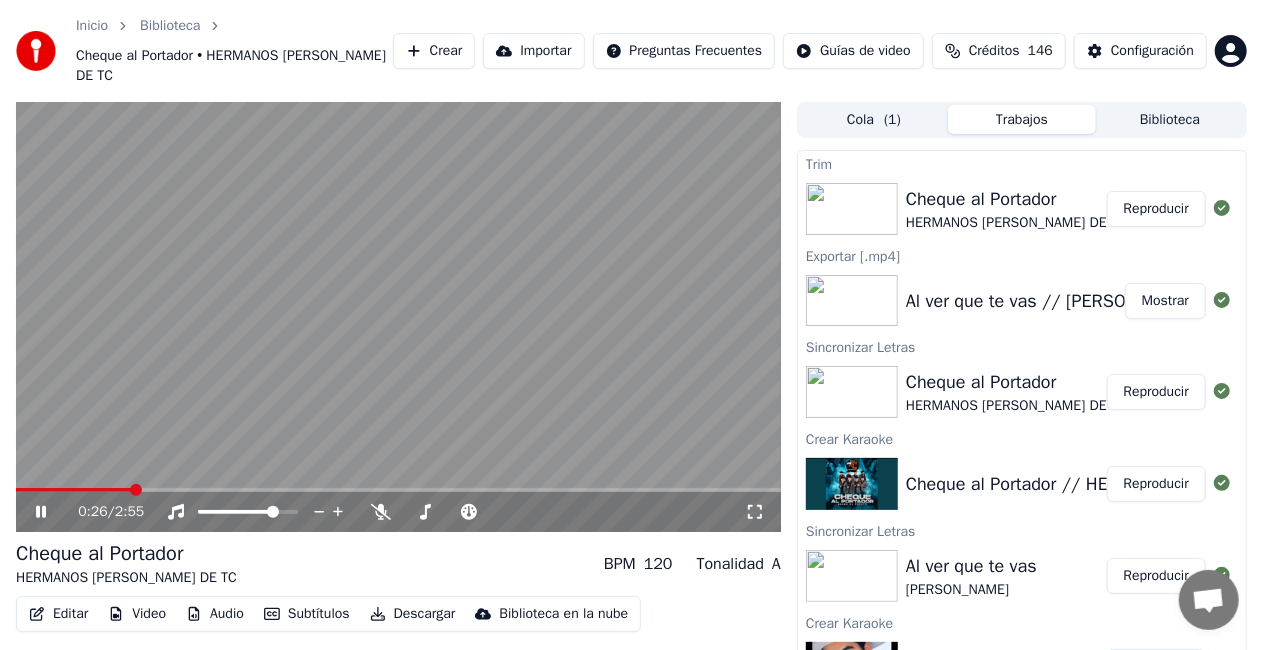 click 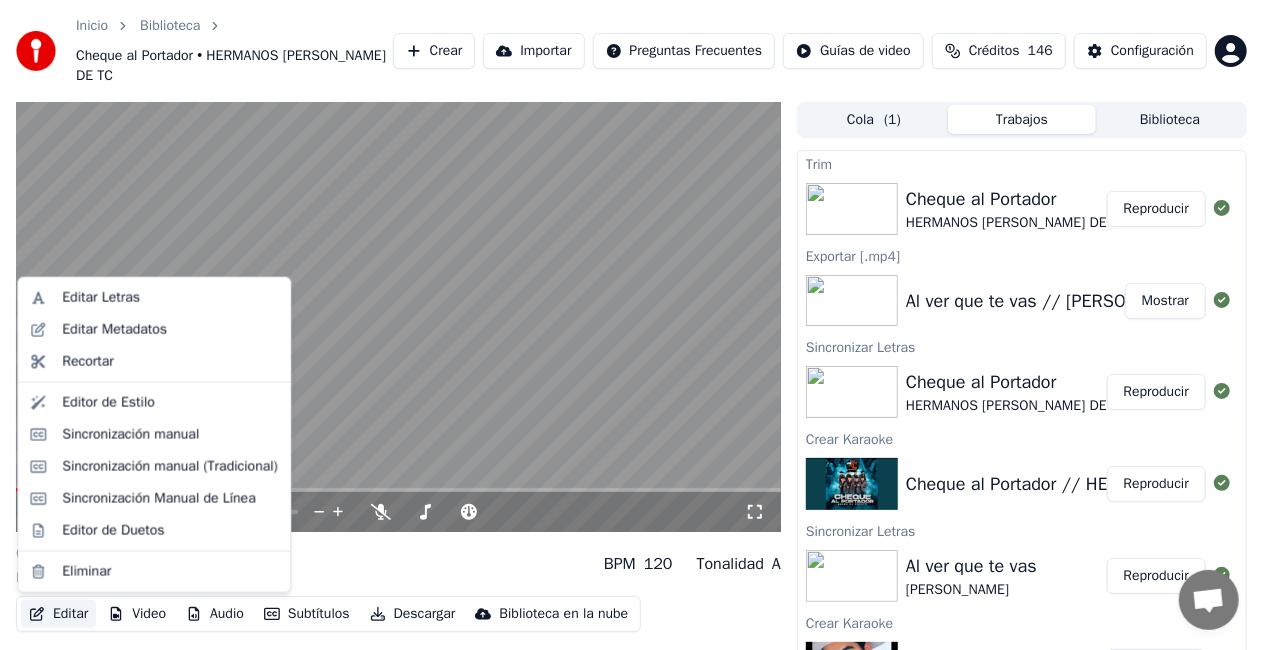 click on "Editar" at bounding box center [58, 614] 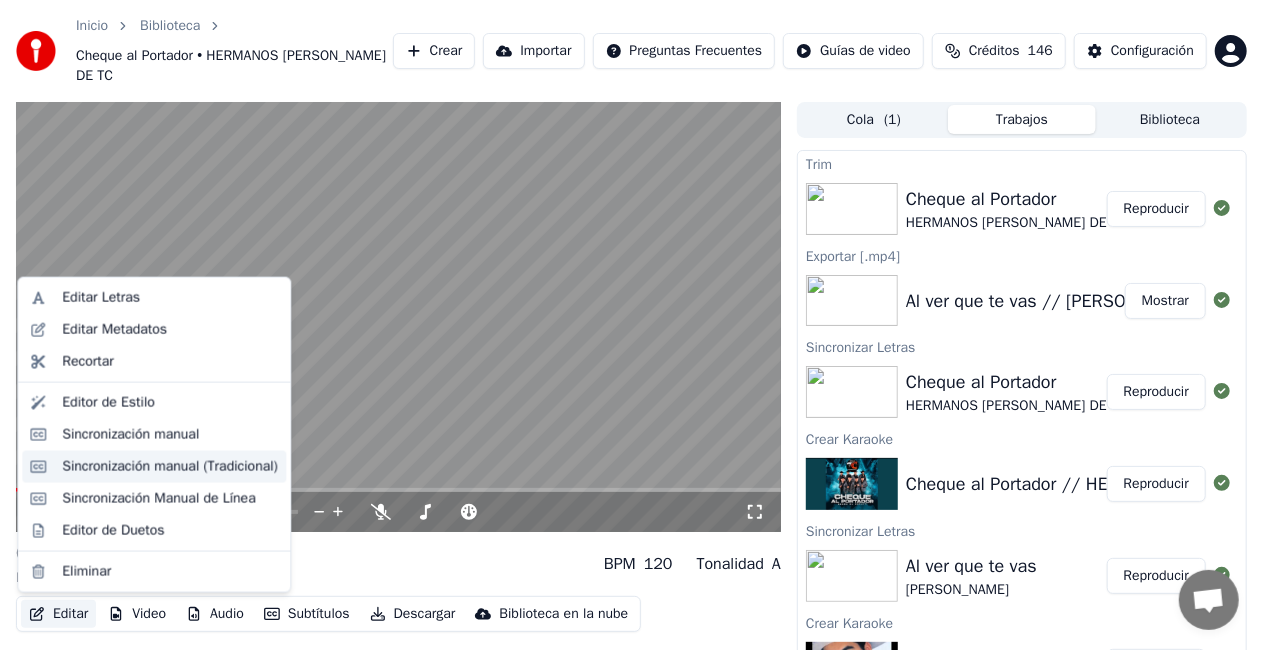 click on "Sincronización manual (Tradicional)" at bounding box center (170, 467) 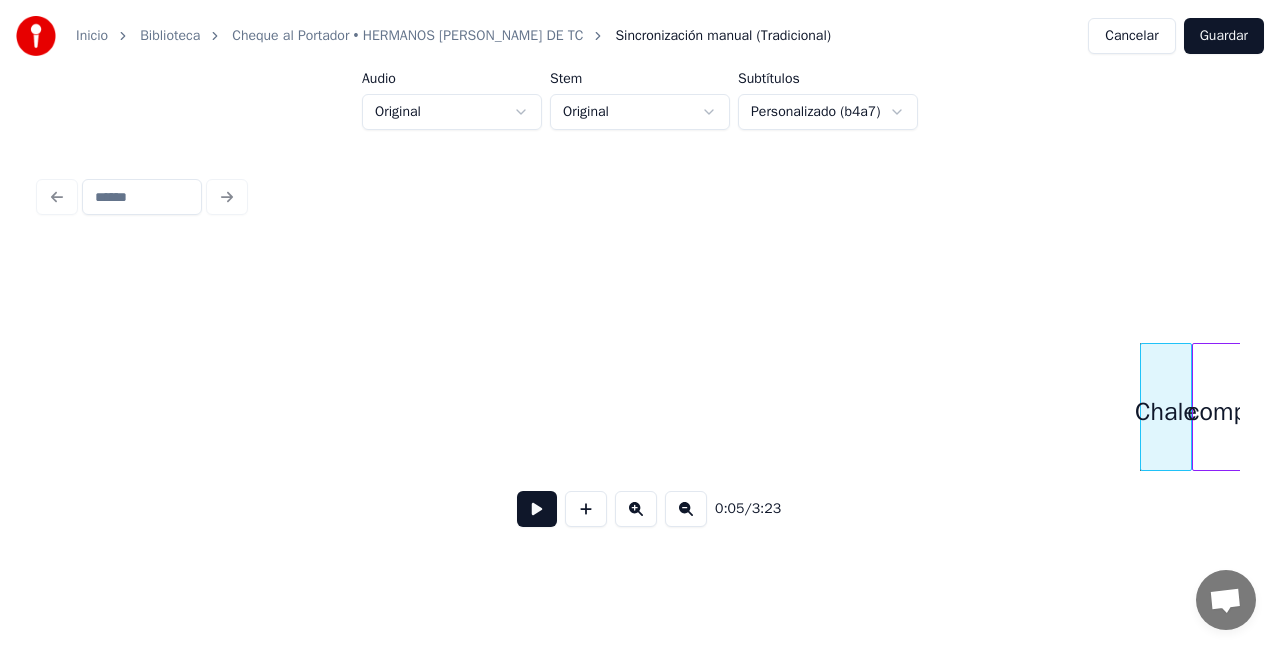 click at bounding box center [537, 509] 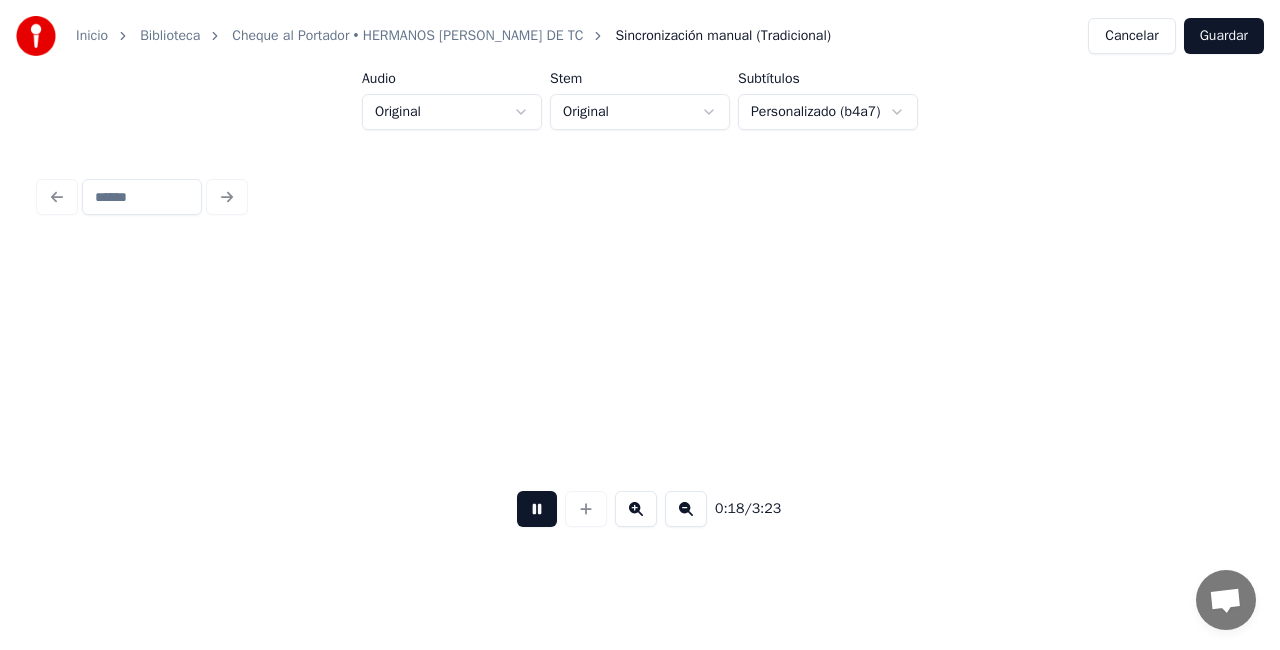 scroll, scrollTop: 0, scrollLeft: 3602, axis: horizontal 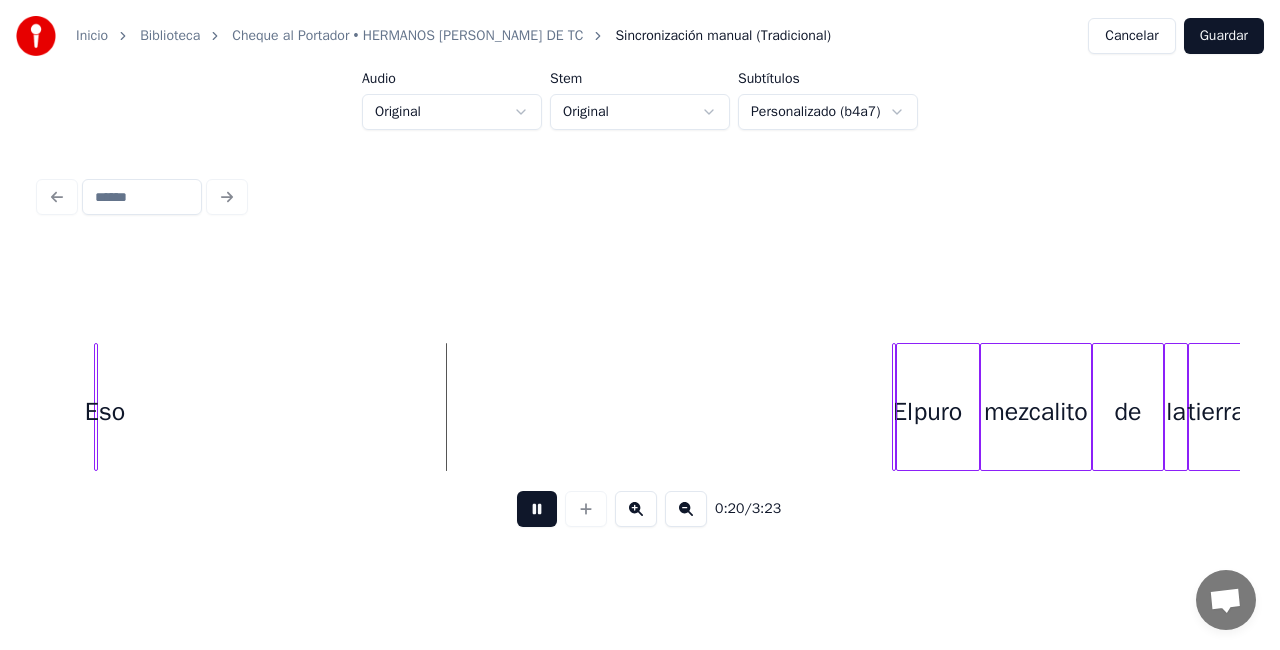 click on "Cancelar" at bounding box center (1131, 36) 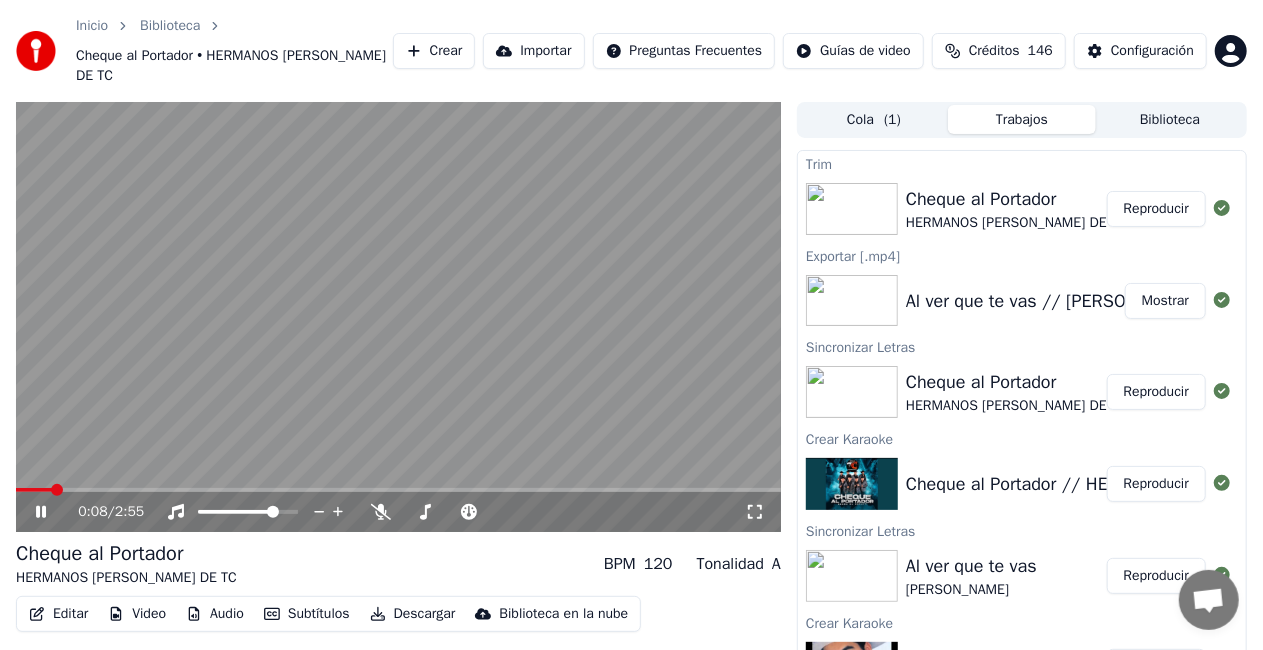 click 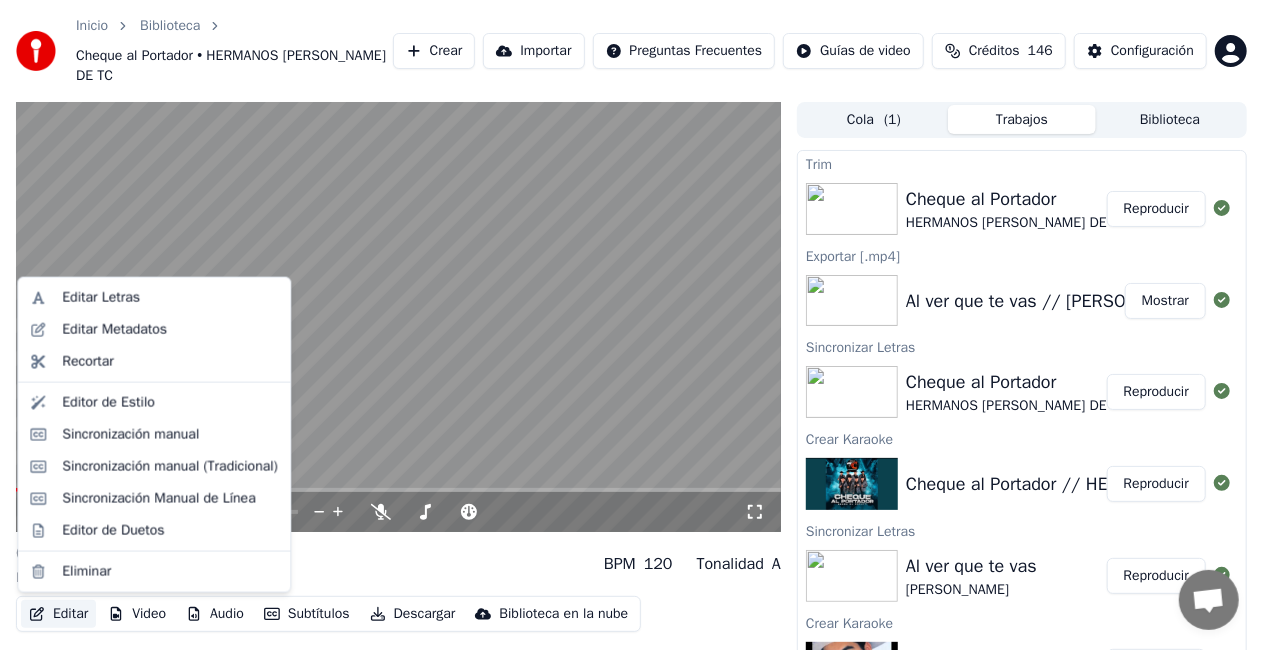click on "Editar" at bounding box center [58, 614] 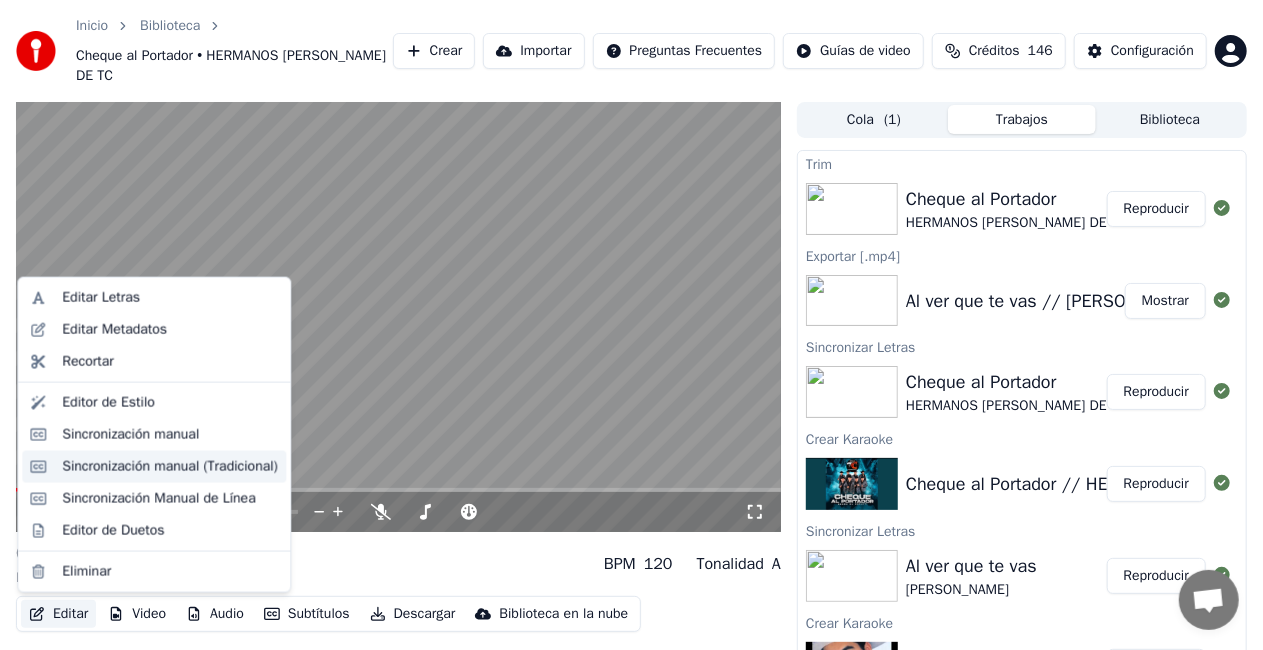 click on "Sincronización manual (Tradicional)" at bounding box center (170, 467) 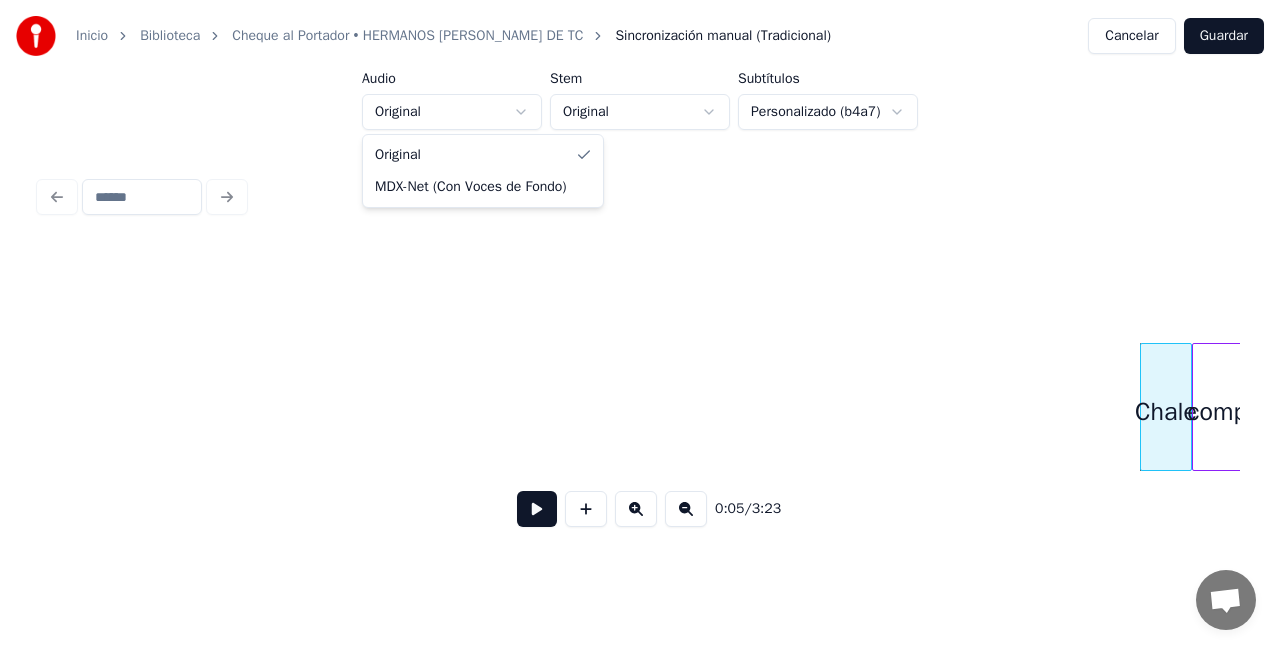 click on "Inicio Biblioteca Cheque al Portador • HERMANOS [PERSON_NAME] DE TC Sincronización manual (Tradicional) Cancelar Guardar Audio Original Stem Original Subtítulos Personalizado (b4a7) 0:05  /  3:23 Original MDX-Net (Con Voces de Fondo)" at bounding box center (640, 292) 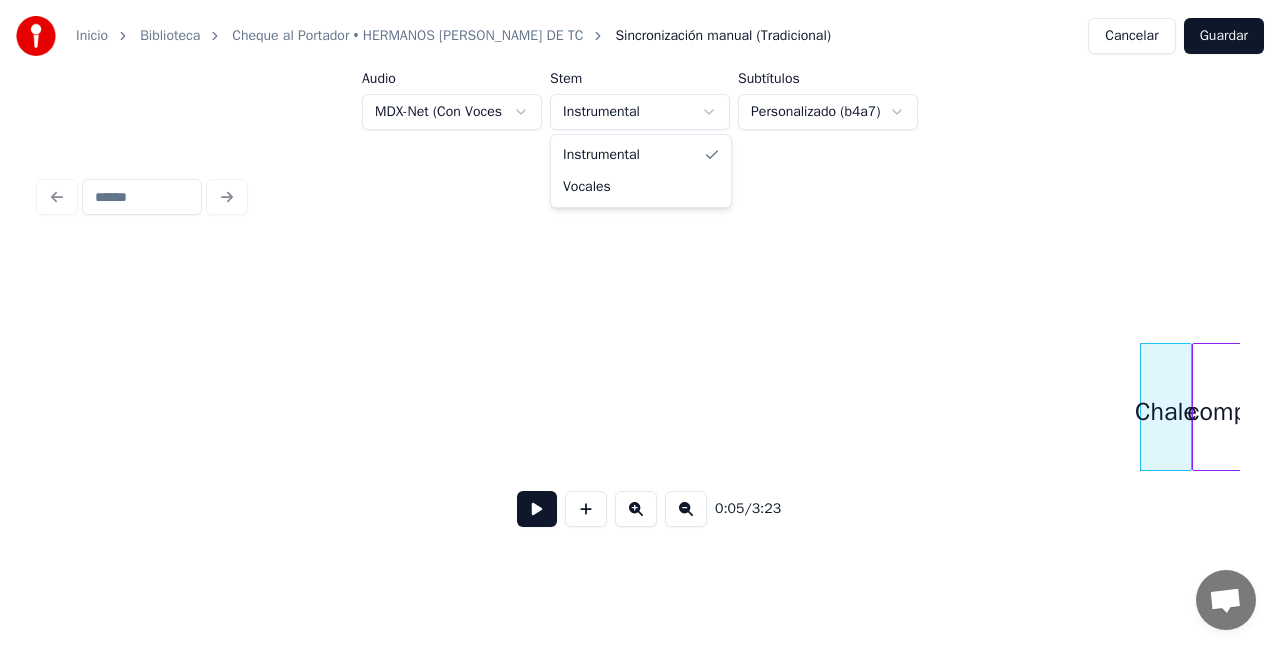click on "Inicio Biblioteca Cheque al Portador • HERMANOS [PERSON_NAME] DE TC Sincronización manual (Tradicional) Cancelar Guardar Audio MDX-Net (Con Voces de Fondo) Stem Instrumental Subtítulos Personalizado (b4a7) 0:05  /  3:23 Instrumental Vocales" at bounding box center (640, 292) 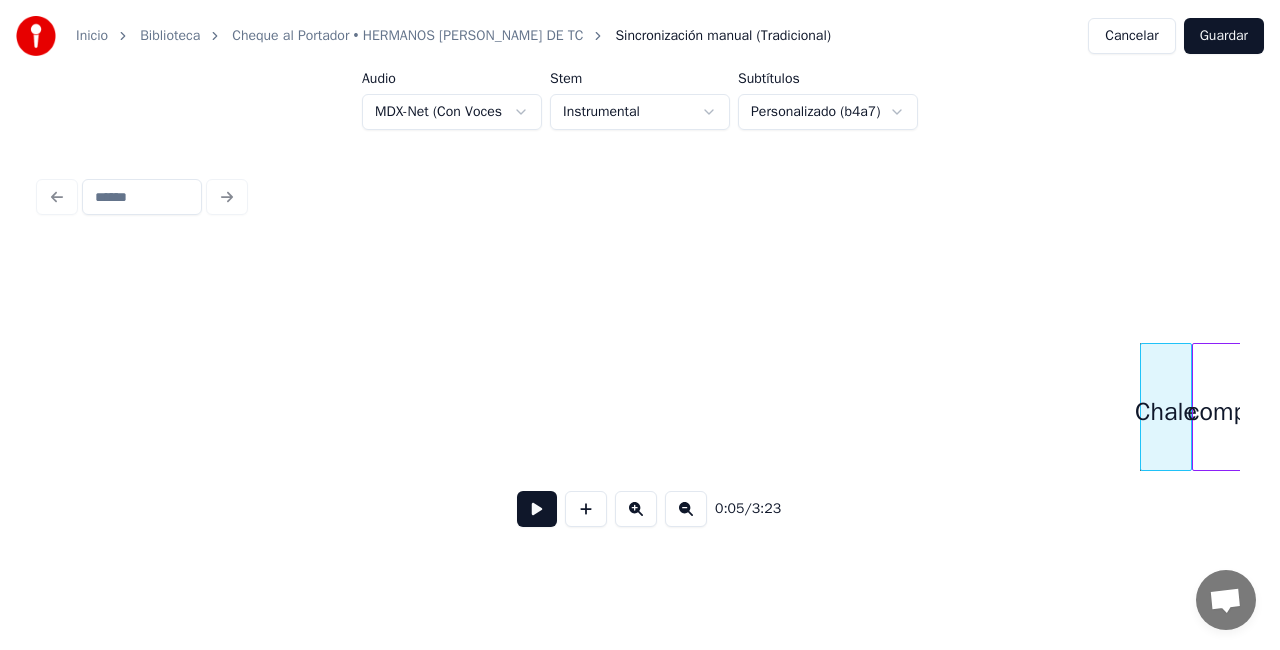 click on "Inicio Biblioteca Cheque al Portador • HERMANOS [PERSON_NAME] DE TC Sincronización manual (Tradicional) Cancelar Guardar Audio MDX-Net (Con Voces de Fondo) Stem Instrumental Subtítulos Personalizado (b4a7) 0:05  /  3:23" at bounding box center (640, 292) 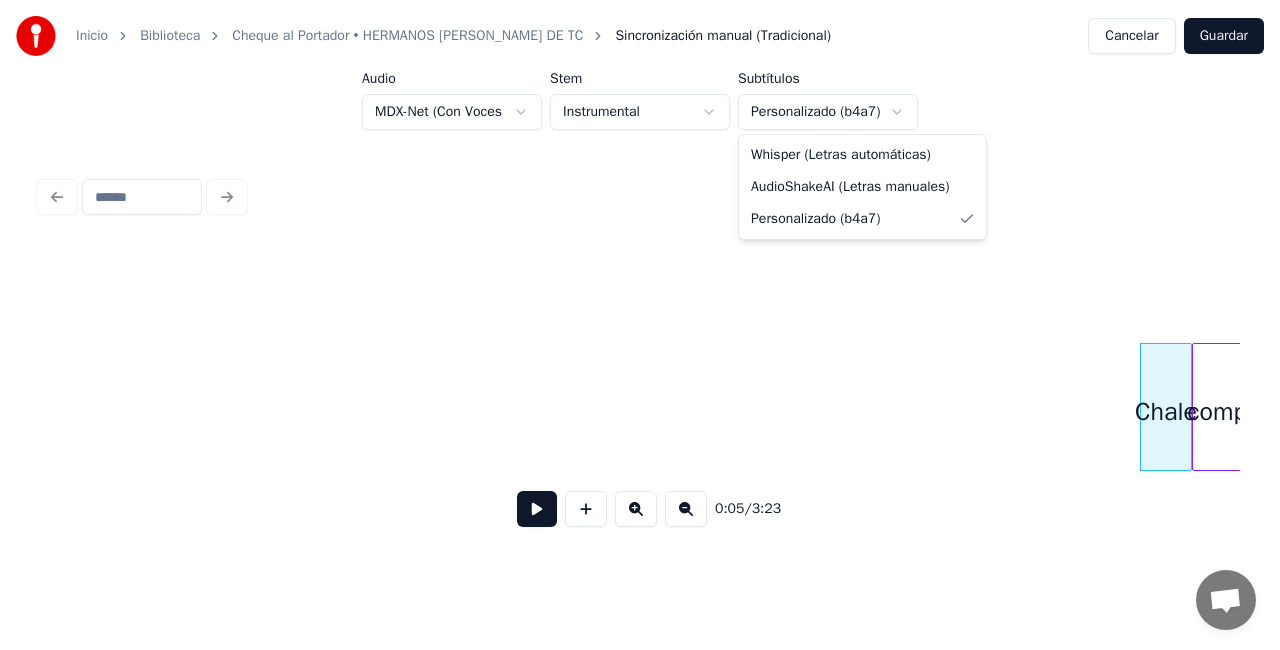 click on "Inicio Biblioteca Cheque al Portador • HERMANOS [PERSON_NAME] DE TC Sincronización manual (Tradicional) Cancelar Guardar Audio MDX-Net (Con Voces de Fondo) Stem Instrumental Subtítulos Personalizado (b4a7) 0:05  /  3:23 Whisper (Letras automáticas) AudioShakeAI (Letras manuales) Personalizado (b4a7)" at bounding box center (640, 292) 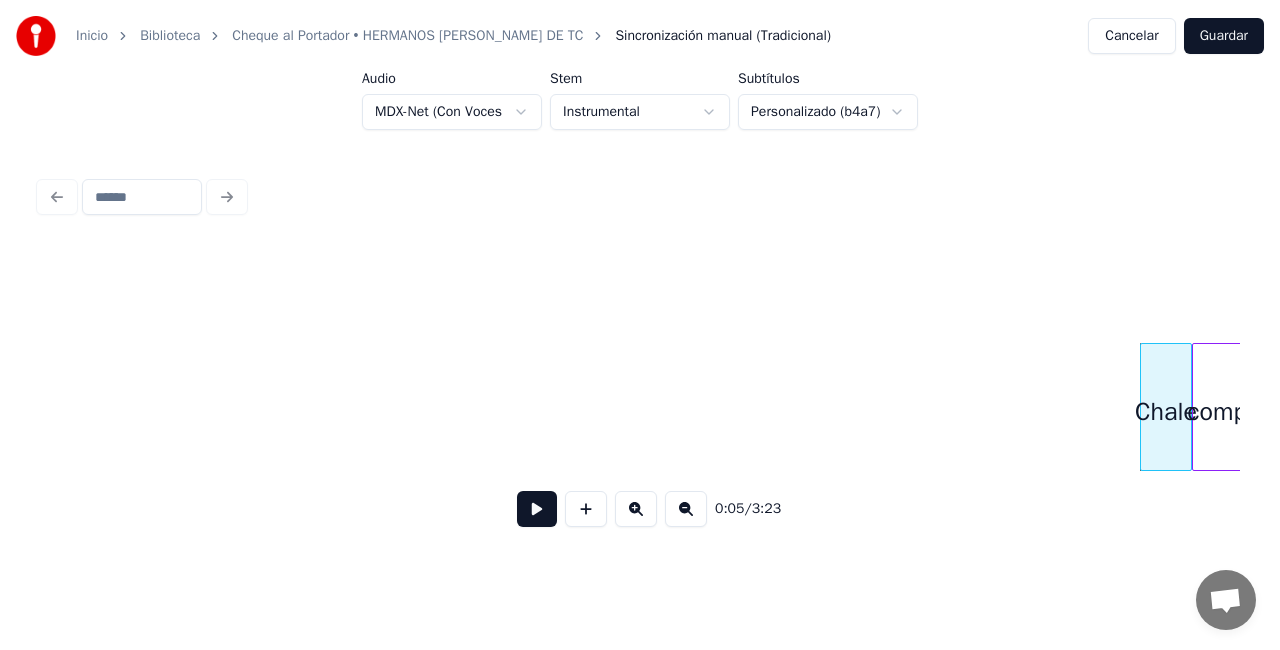 click on "Inicio Biblioteca Cheque al Portador • HERMANOS [PERSON_NAME] DE TC Sincronización manual (Tradicional) Cancelar Guardar Audio MDX-Net (Con Voces de Fondo) Stem Instrumental Subtítulos Personalizado (b4a7) 0:05  /  3:23" at bounding box center [640, 292] 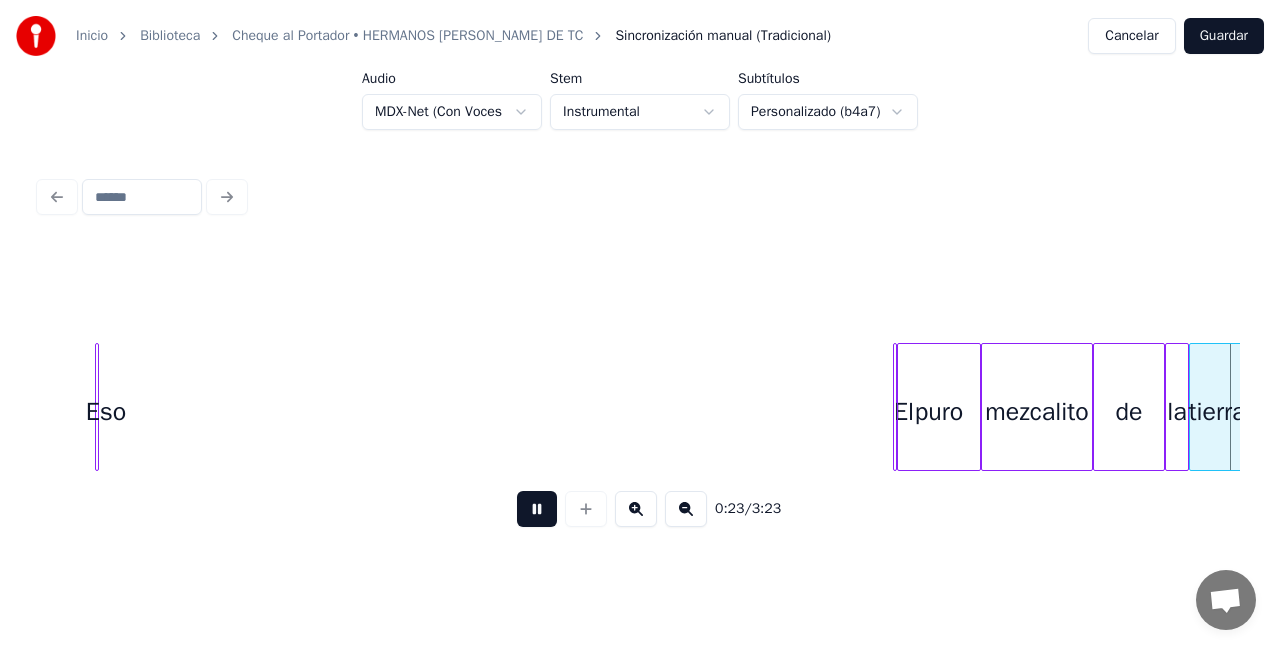 scroll, scrollTop: 0, scrollLeft: 4803, axis: horizontal 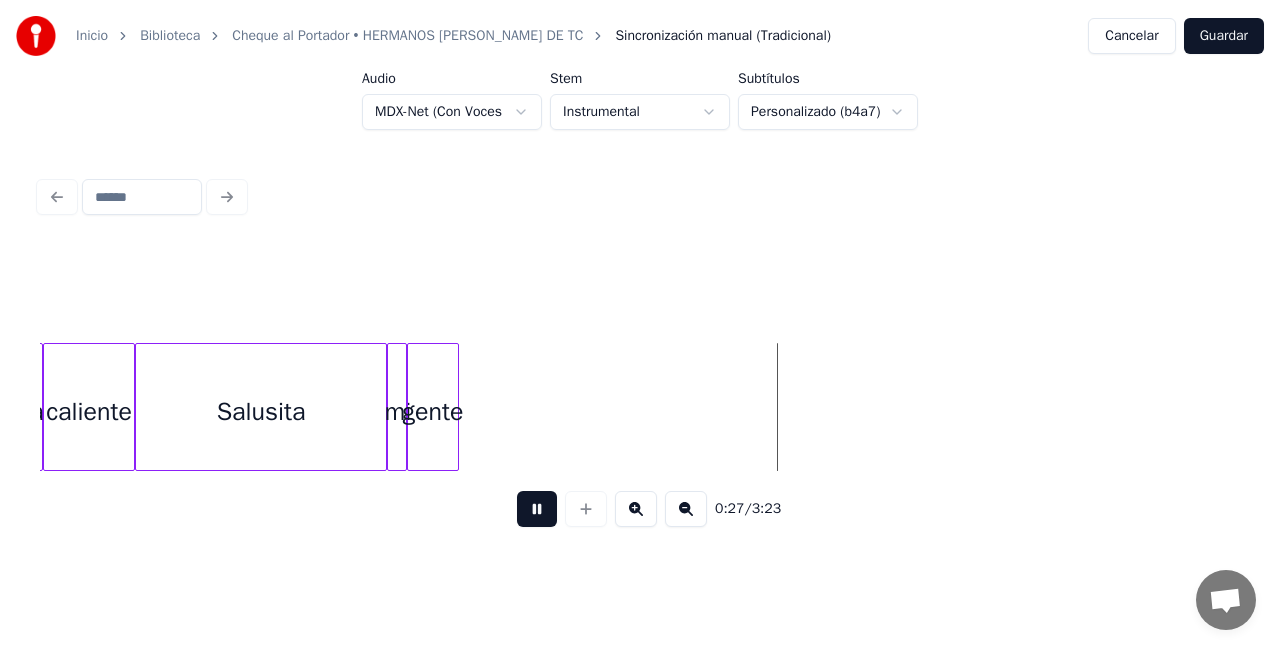 click at bounding box center [537, 509] 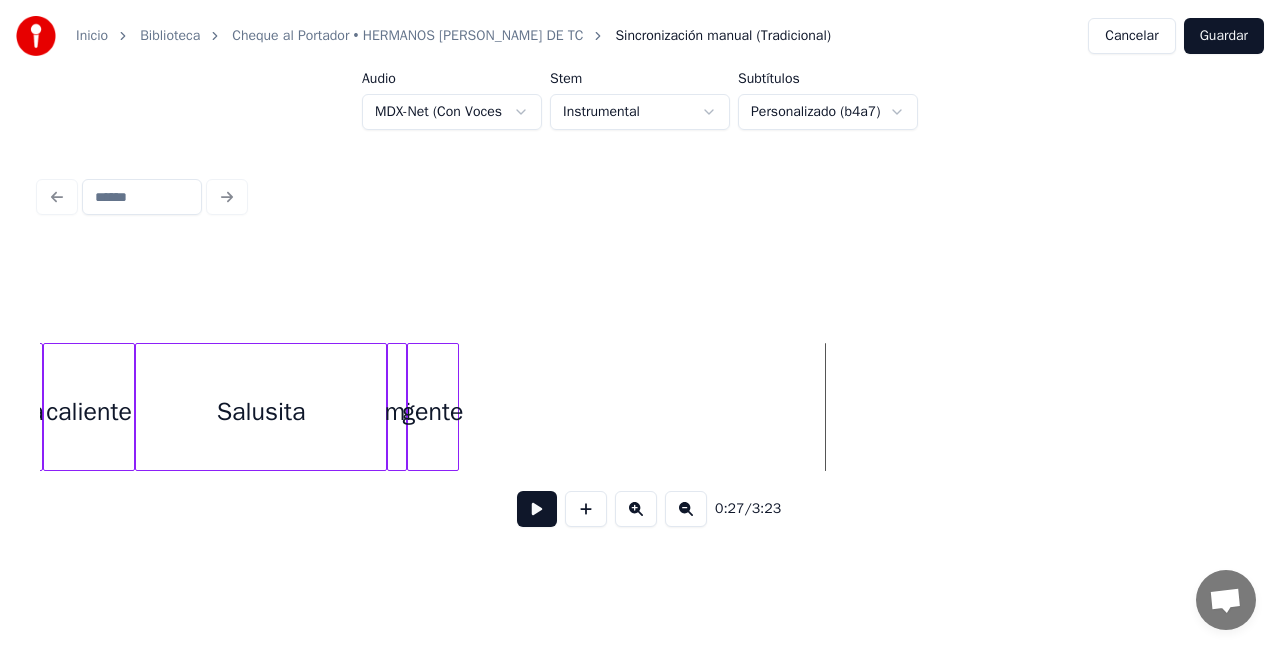 click on "gente" at bounding box center [433, 412] 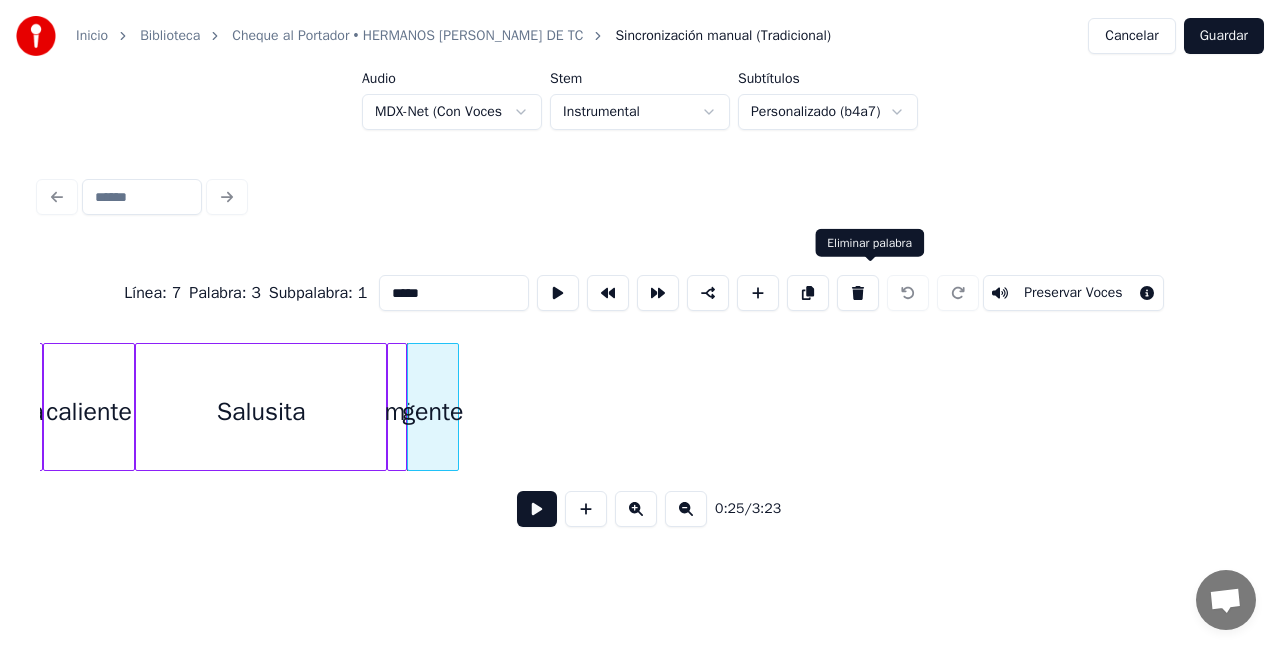 click at bounding box center [858, 293] 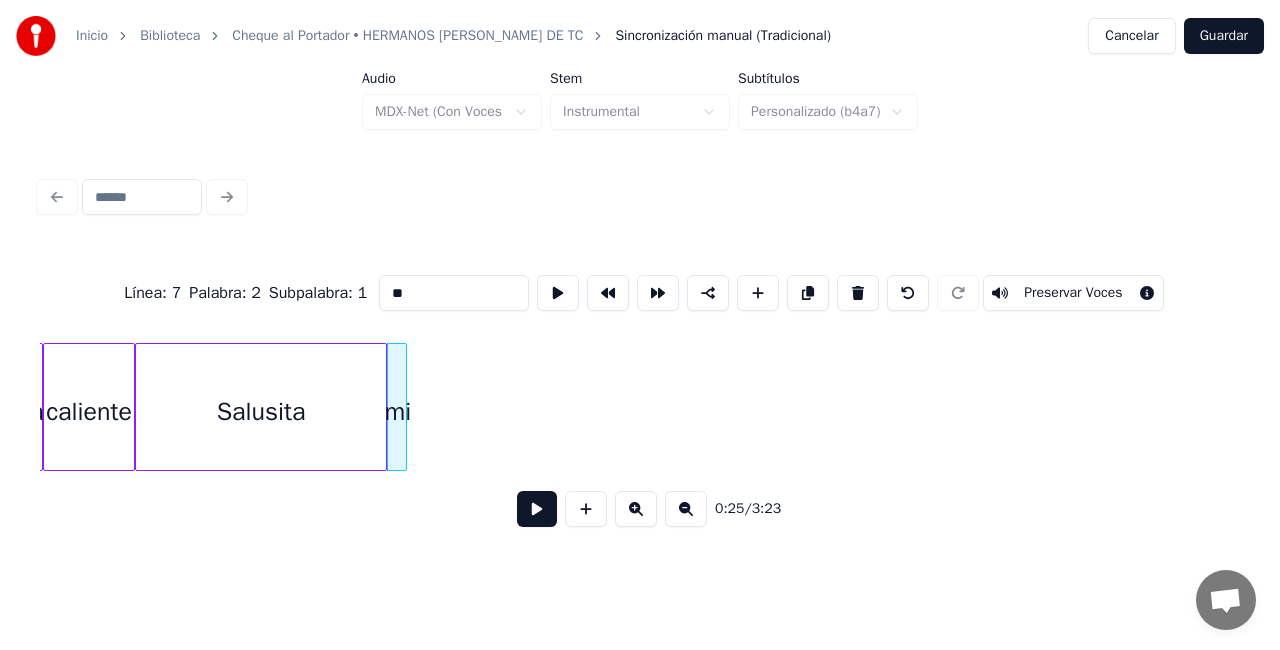 click at bounding box center [858, 293] 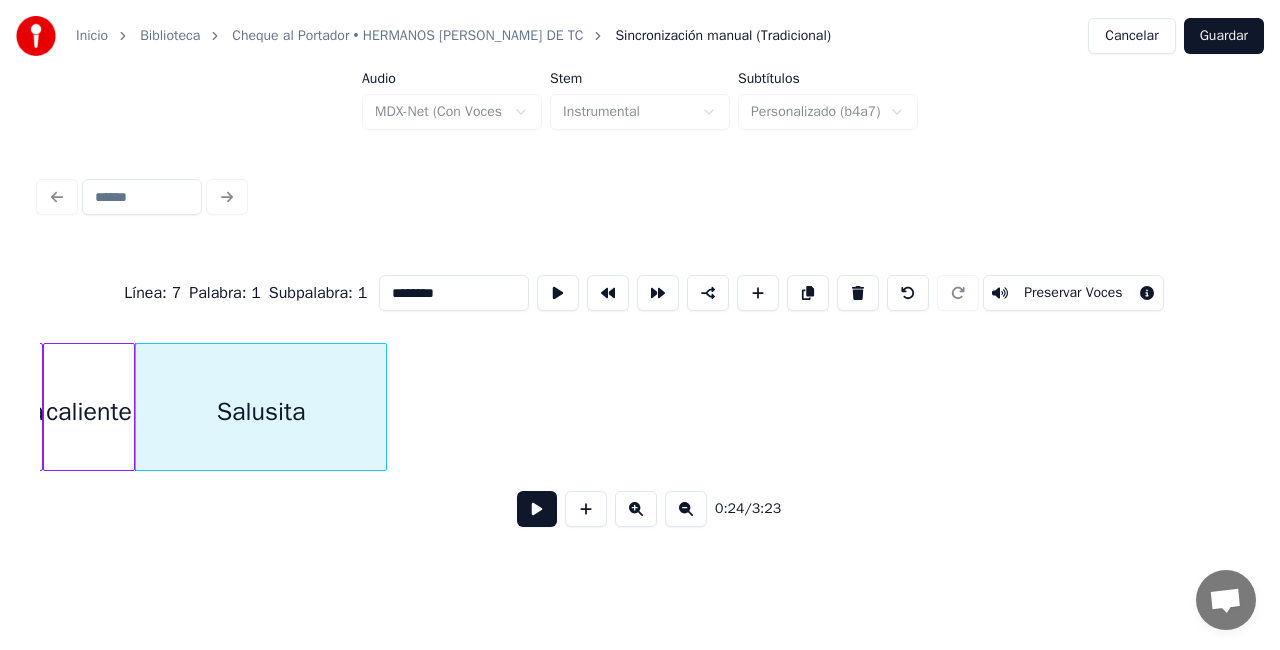 click at bounding box center (858, 293) 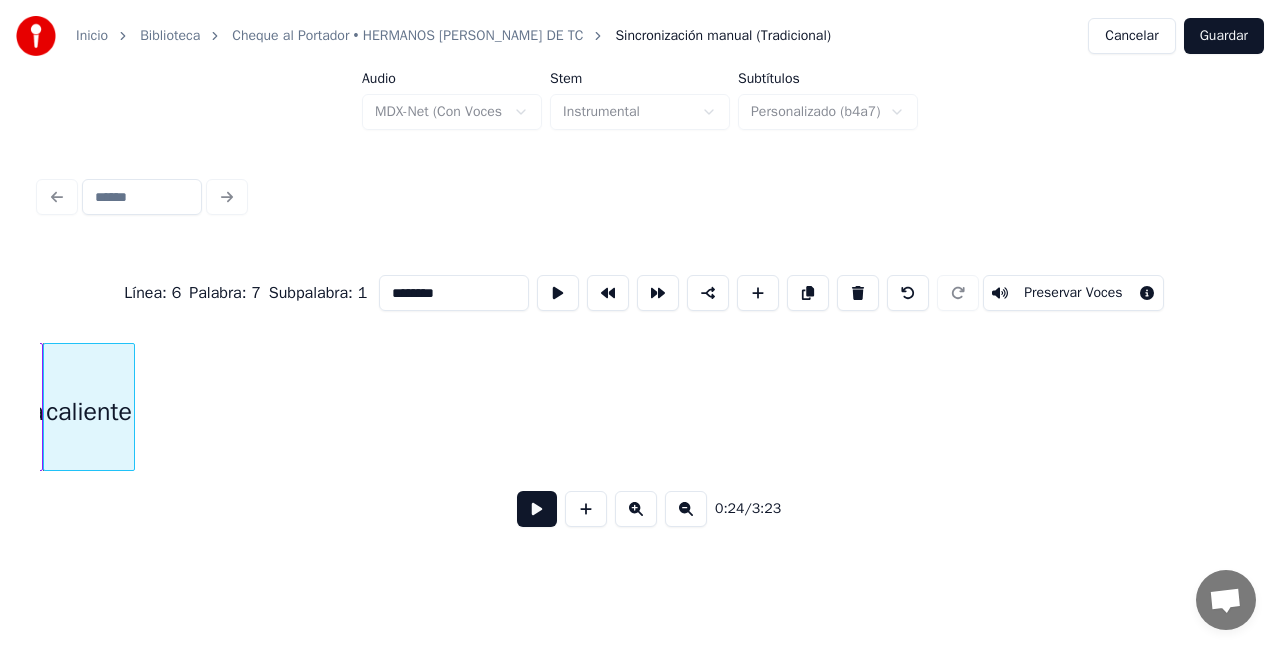 click at bounding box center [858, 293] 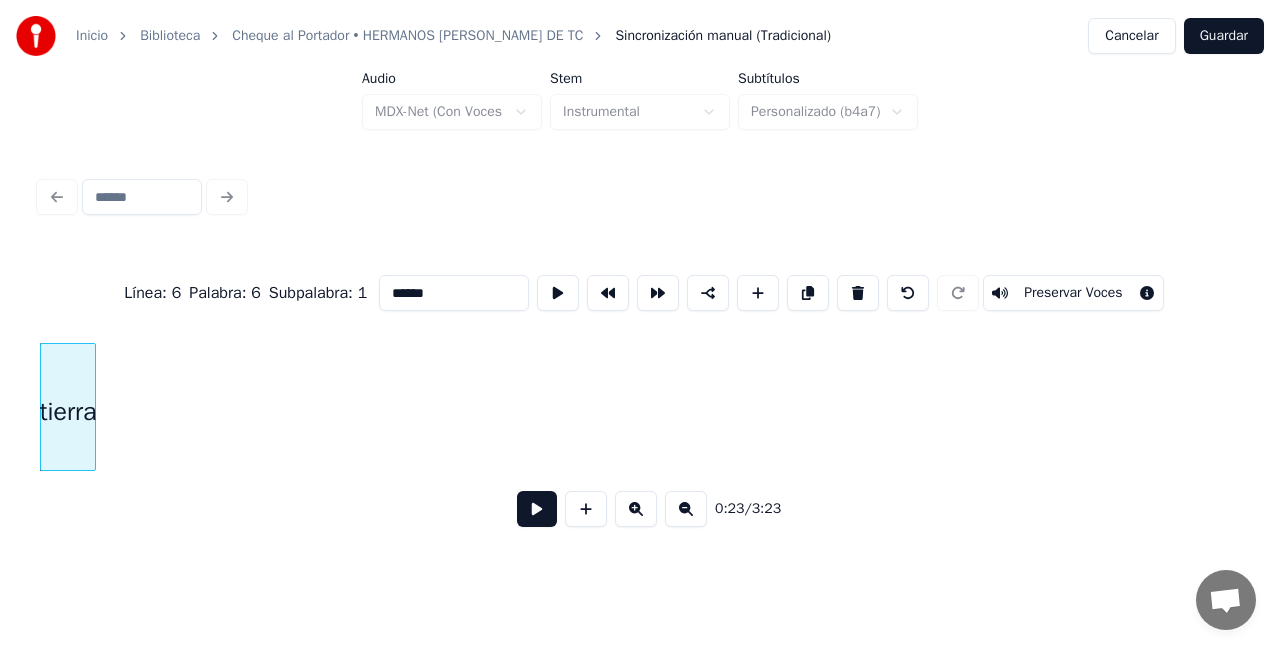 click at bounding box center (858, 293) 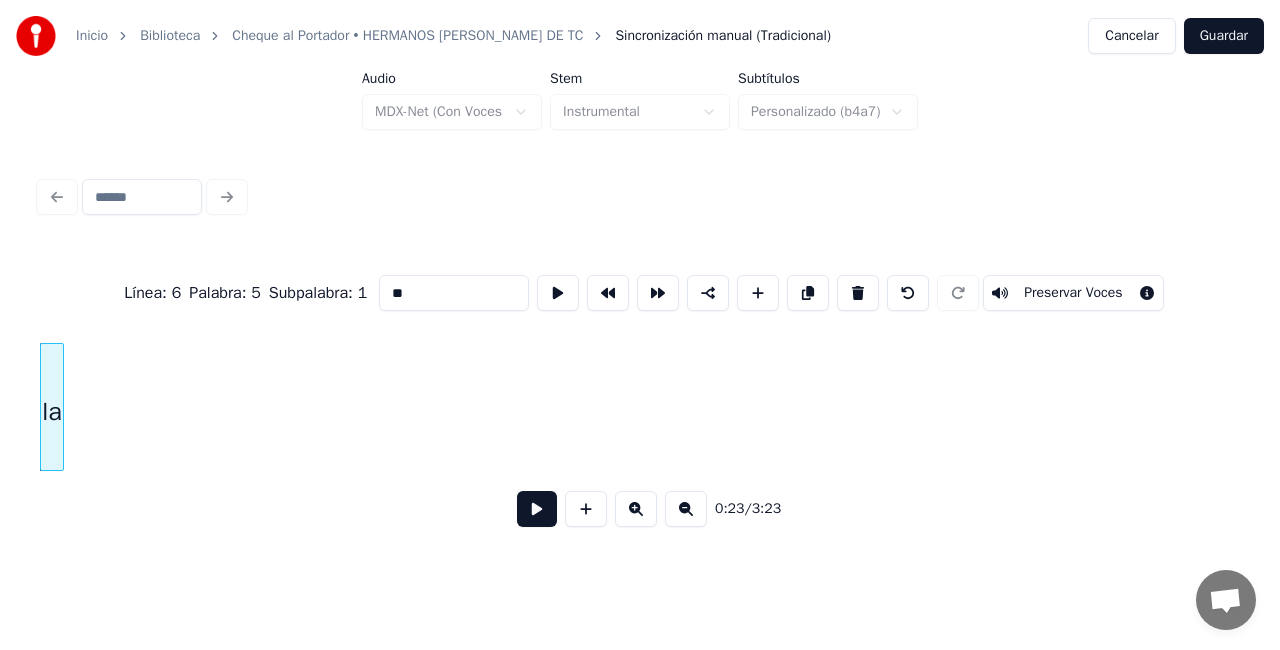 click at bounding box center (858, 293) 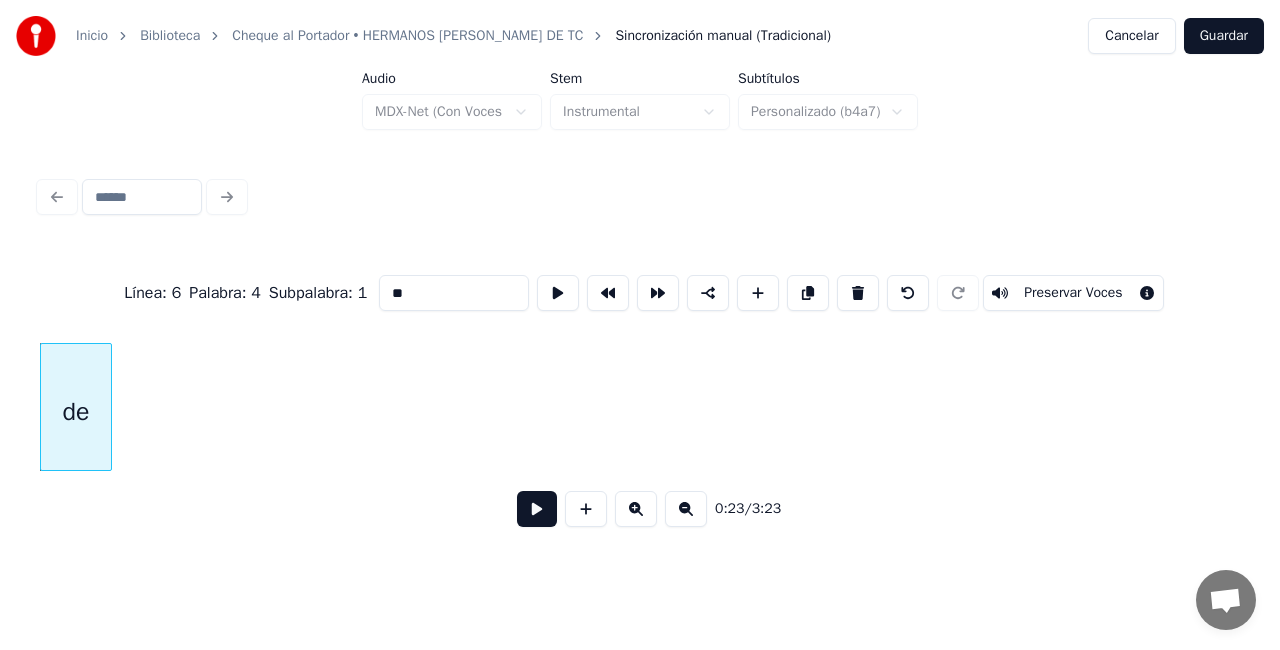 click at bounding box center (858, 293) 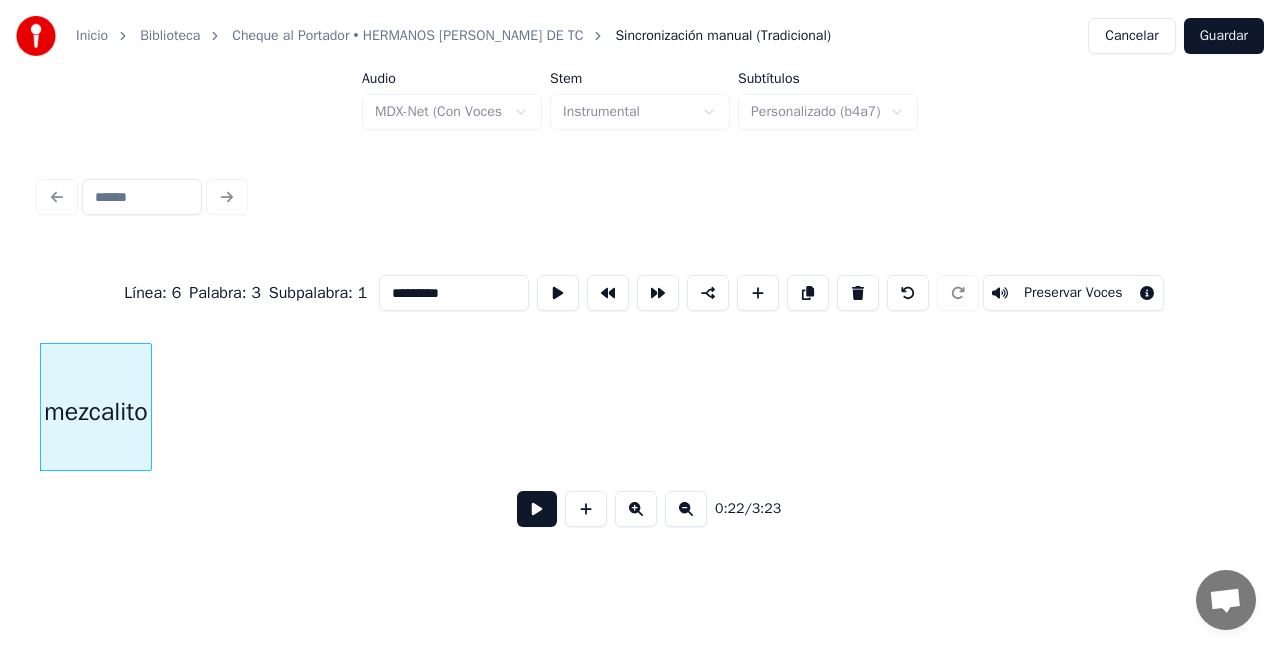click at bounding box center [858, 293] 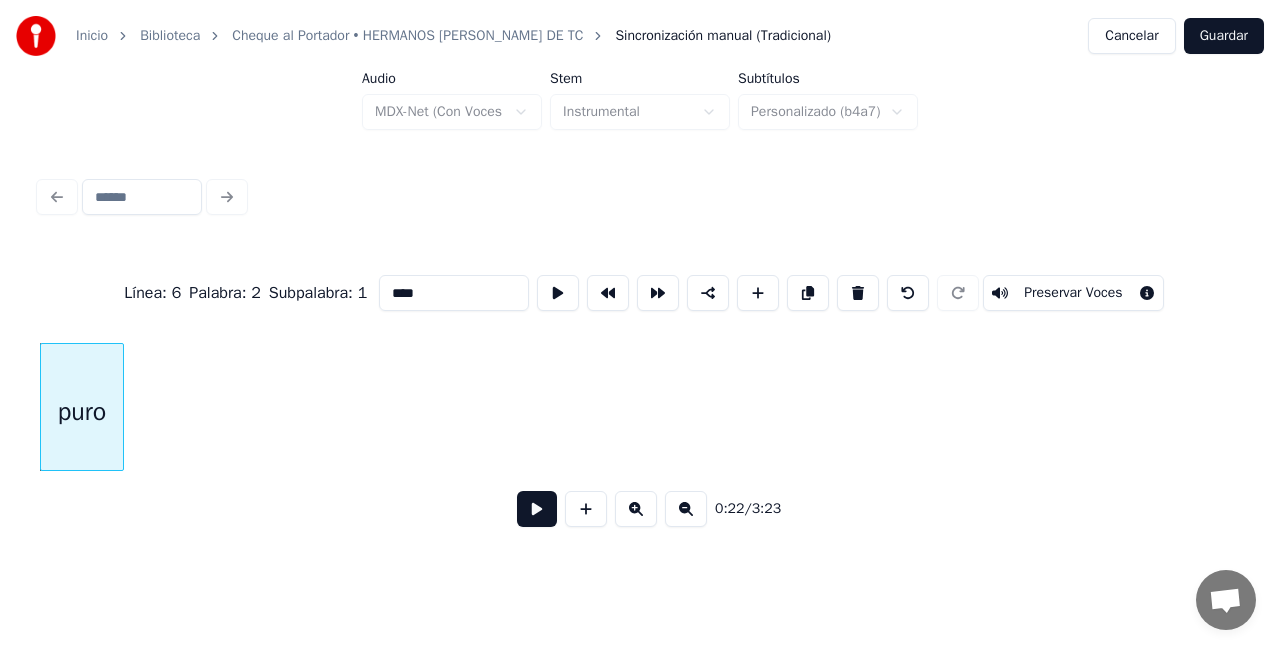 click at bounding box center [858, 293] 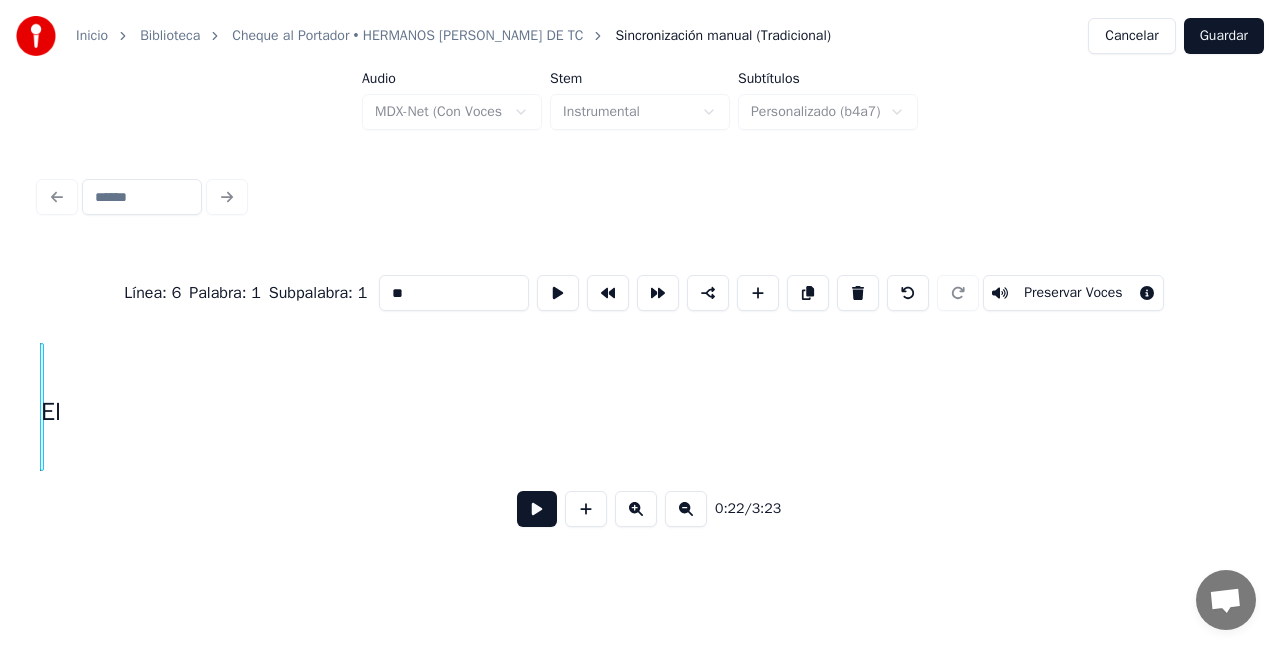 click at bounding box center [858, 293] 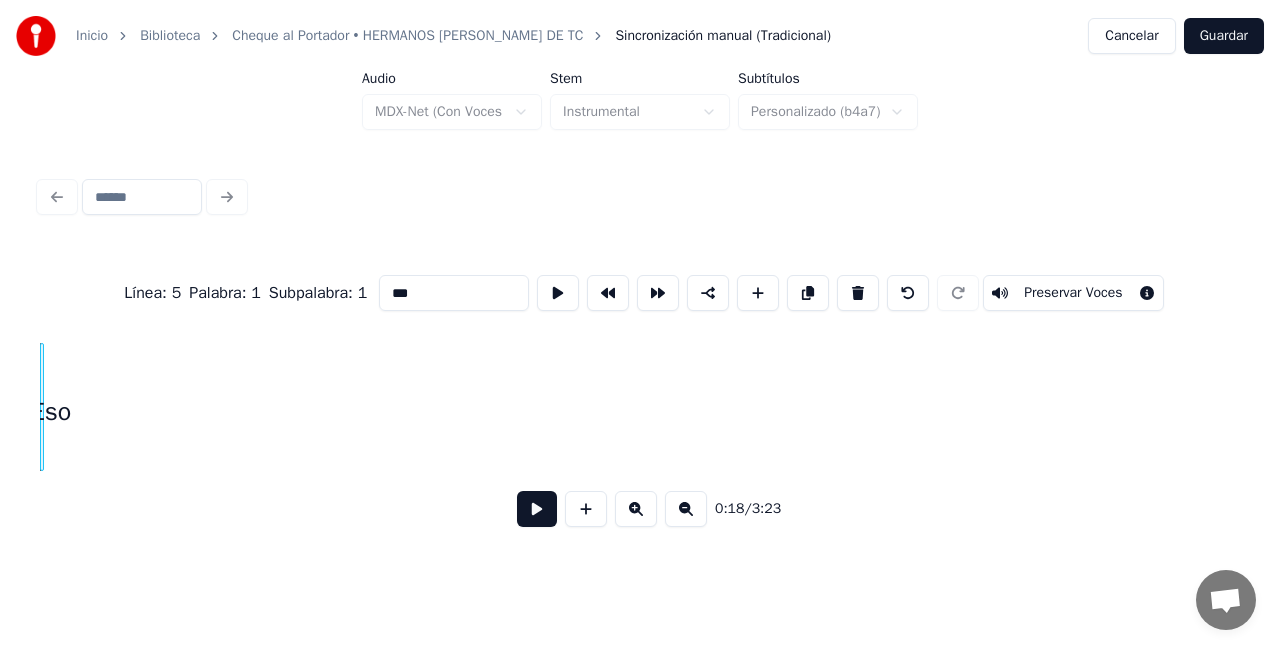 click at bounding box center [858, 293] 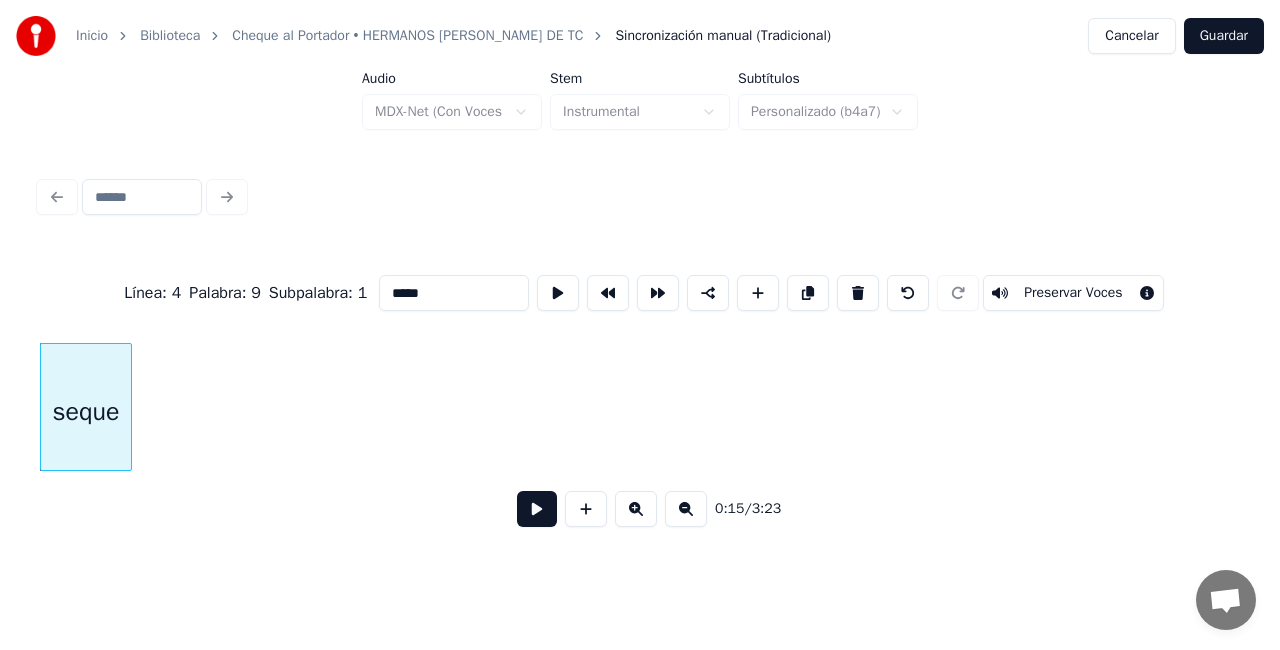 click at bounding box center [858, 293] 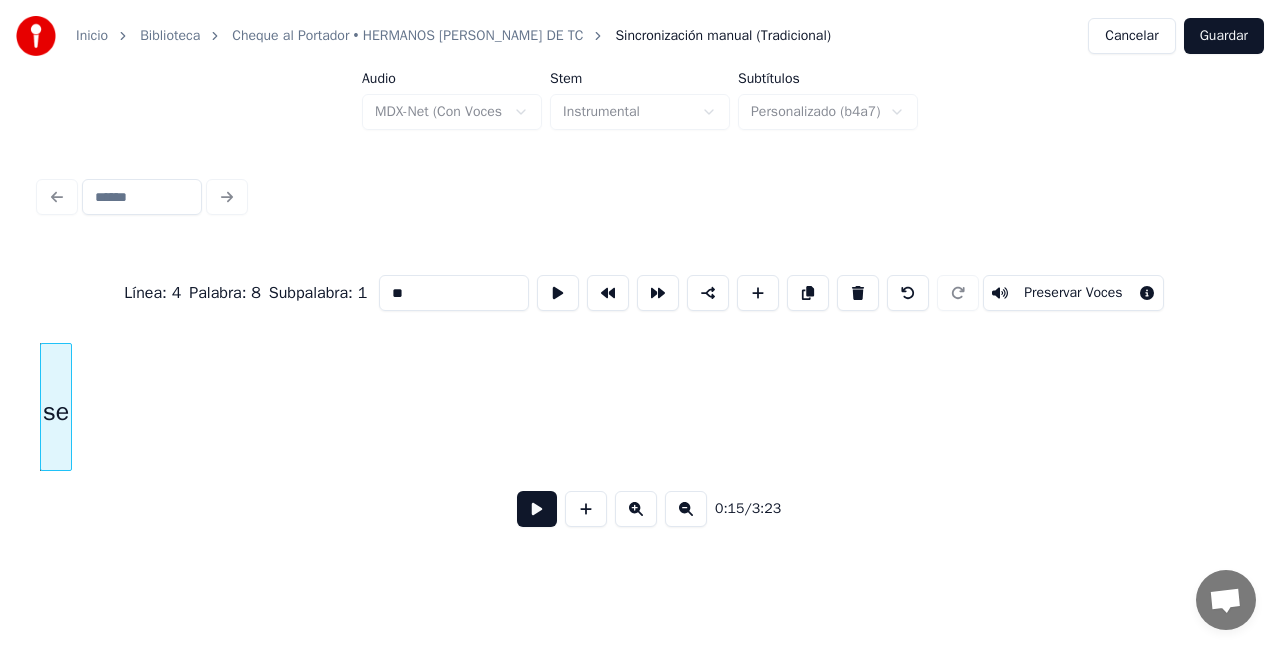 click at bounding box center (858, 293) 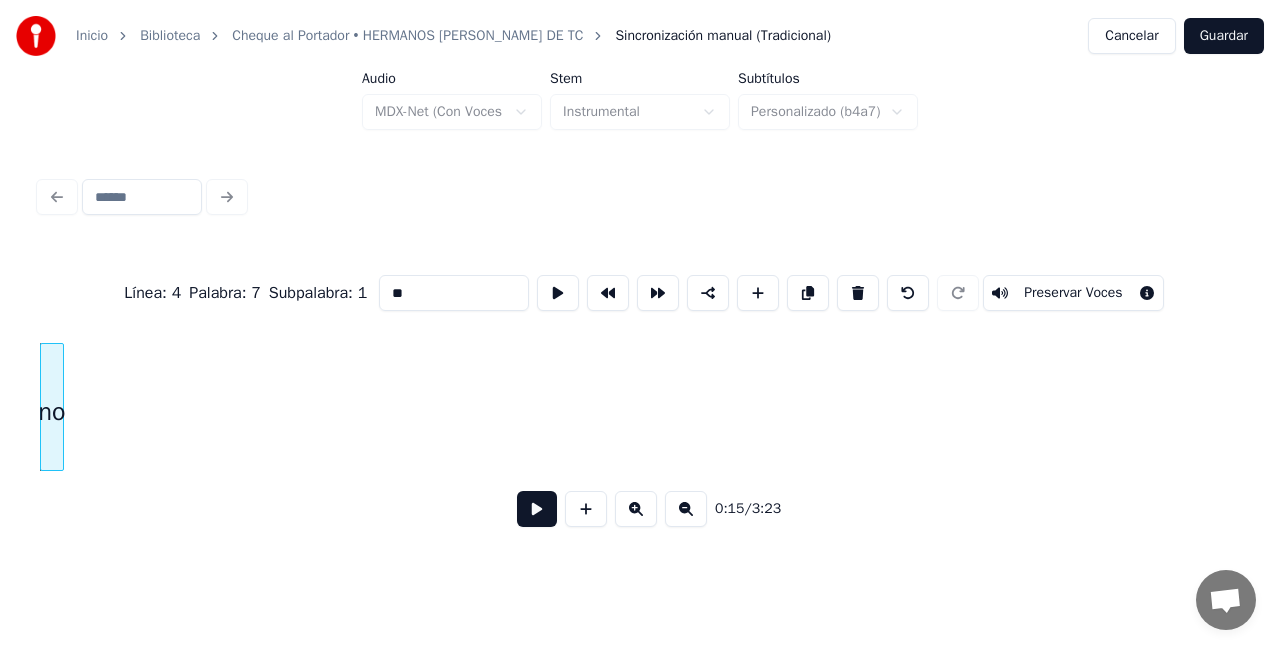 click at bounding box center (858, 293) 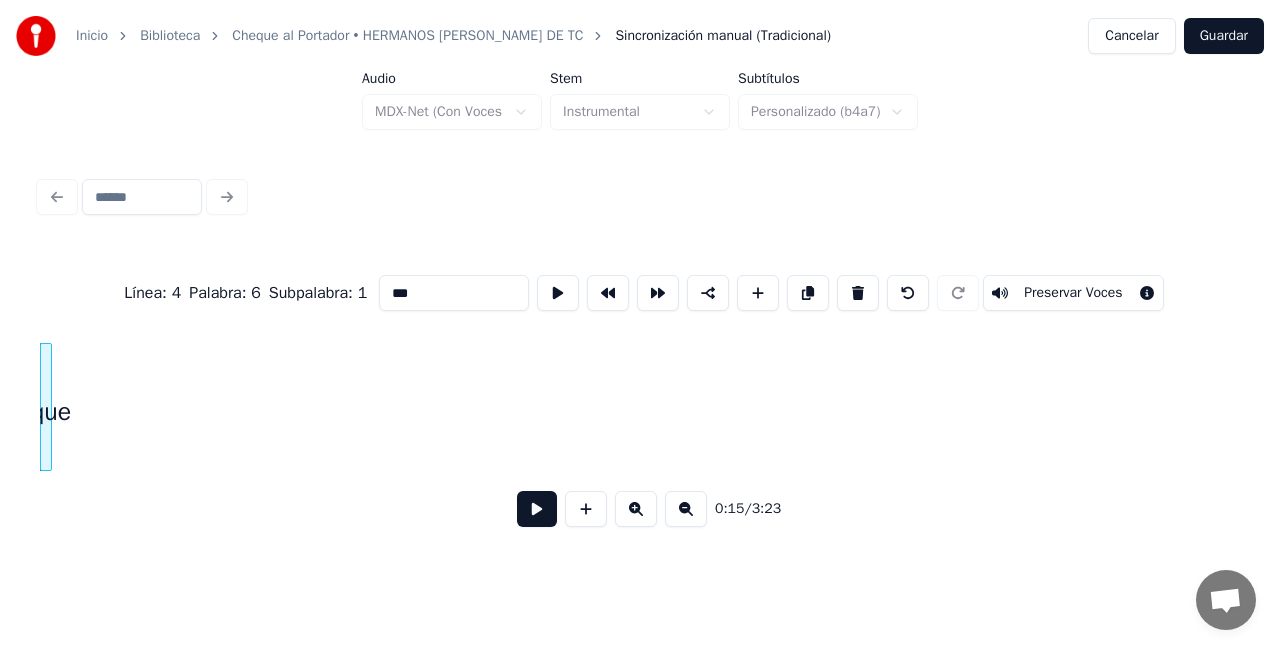 click at bounding box center (858, 293) 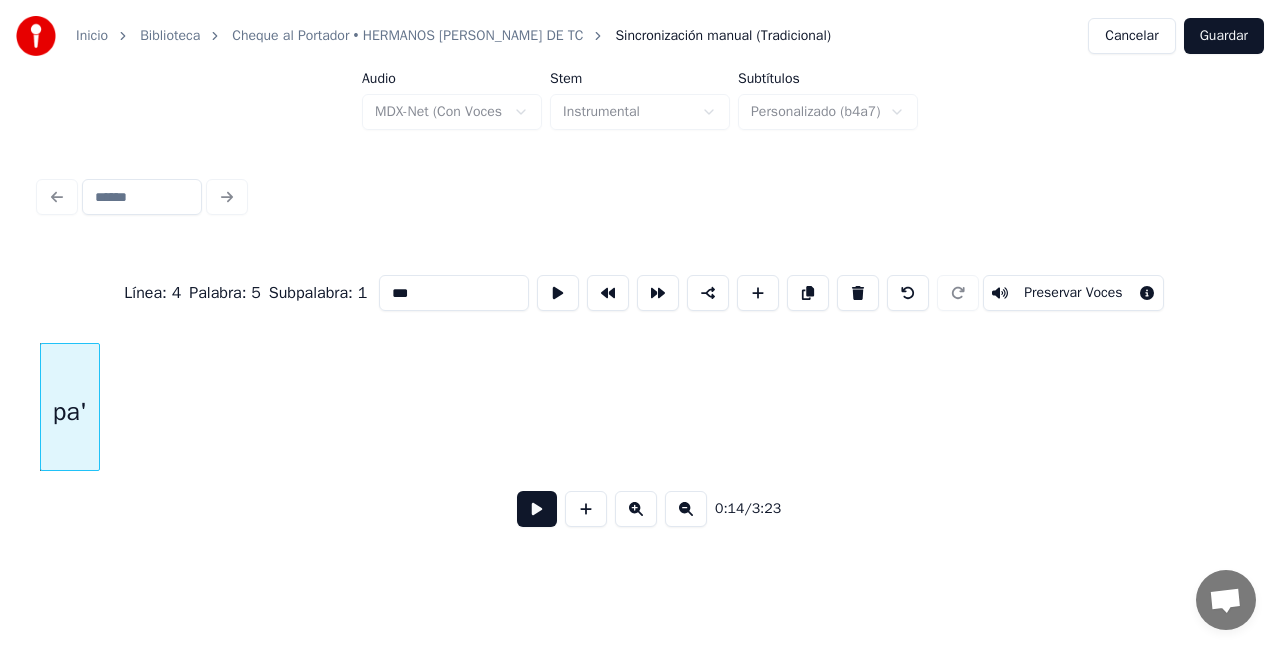 click at bounding box center (858, 293) 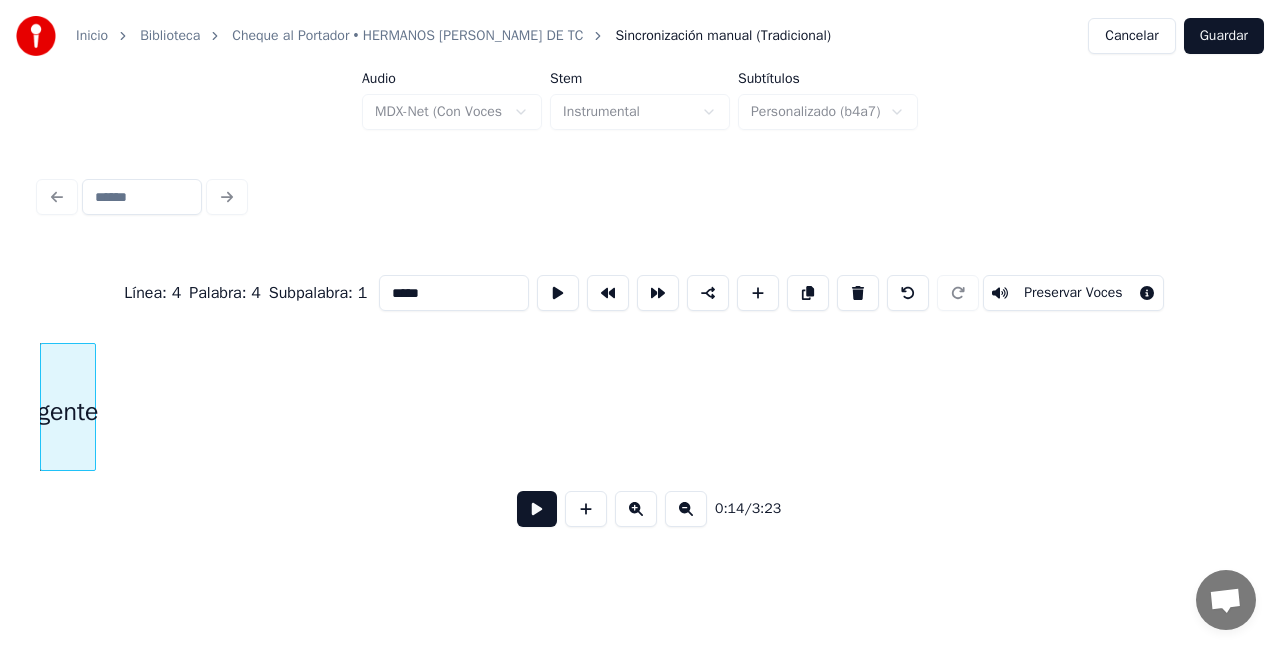 click at bounding box center (858, 293) 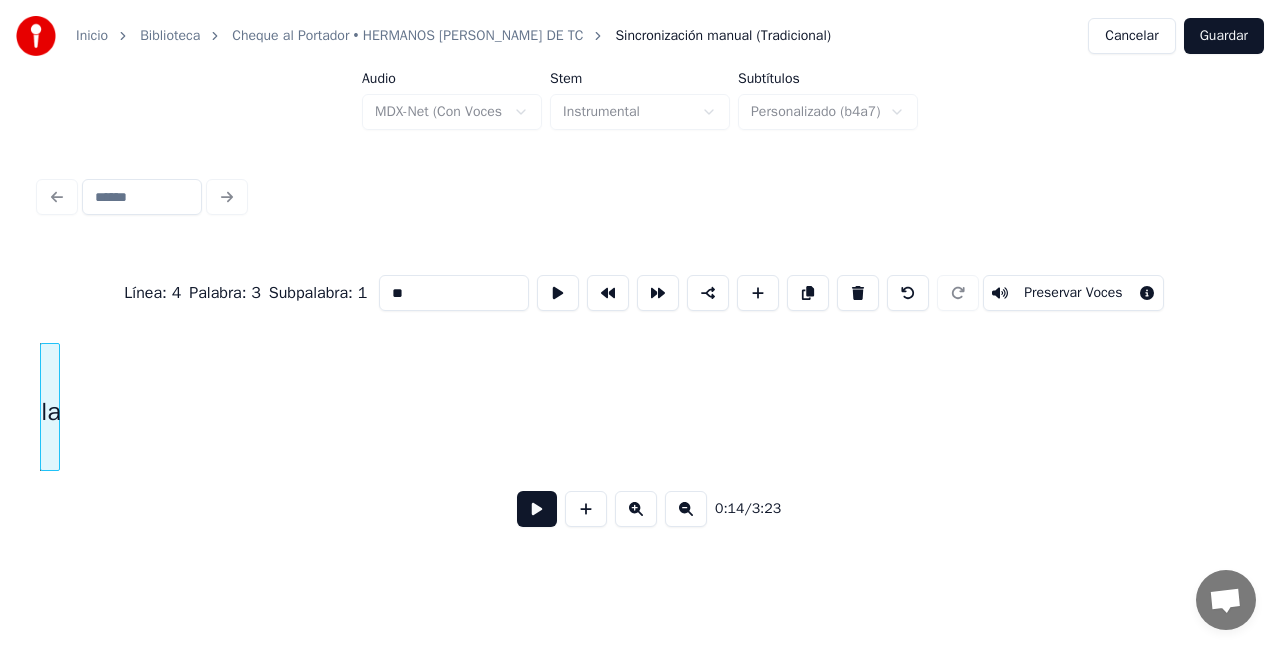 click at bounding box center (858, 293) 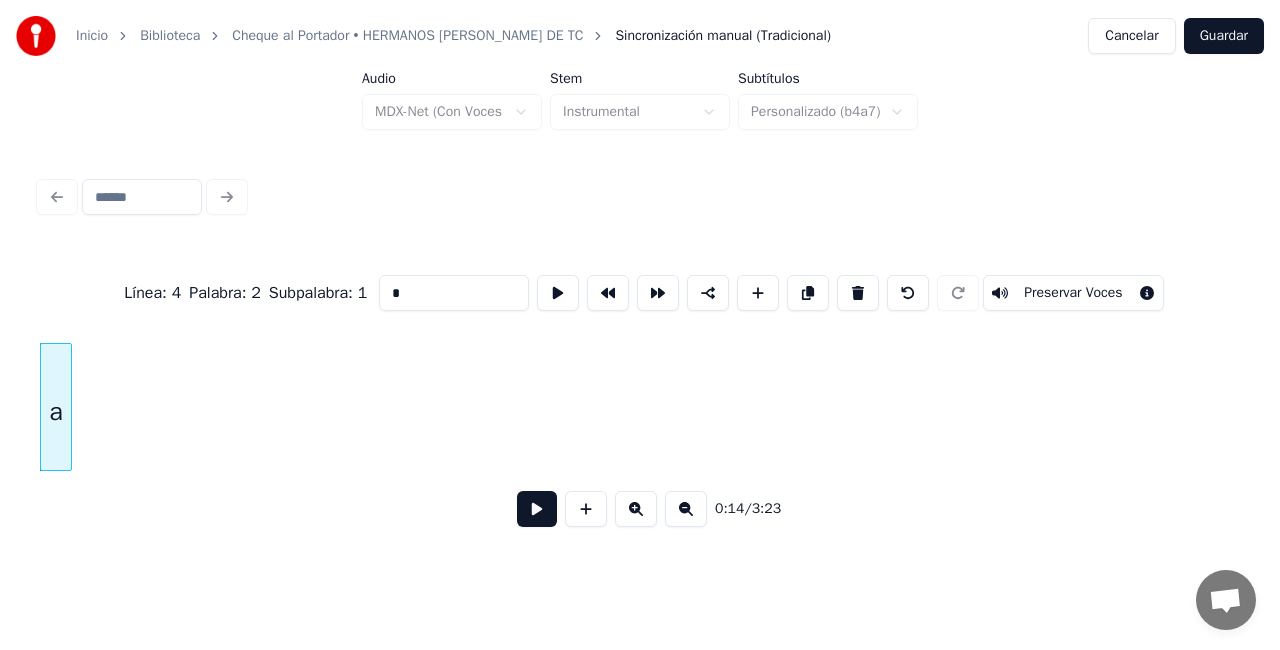 click at bounding box center (858, 293) 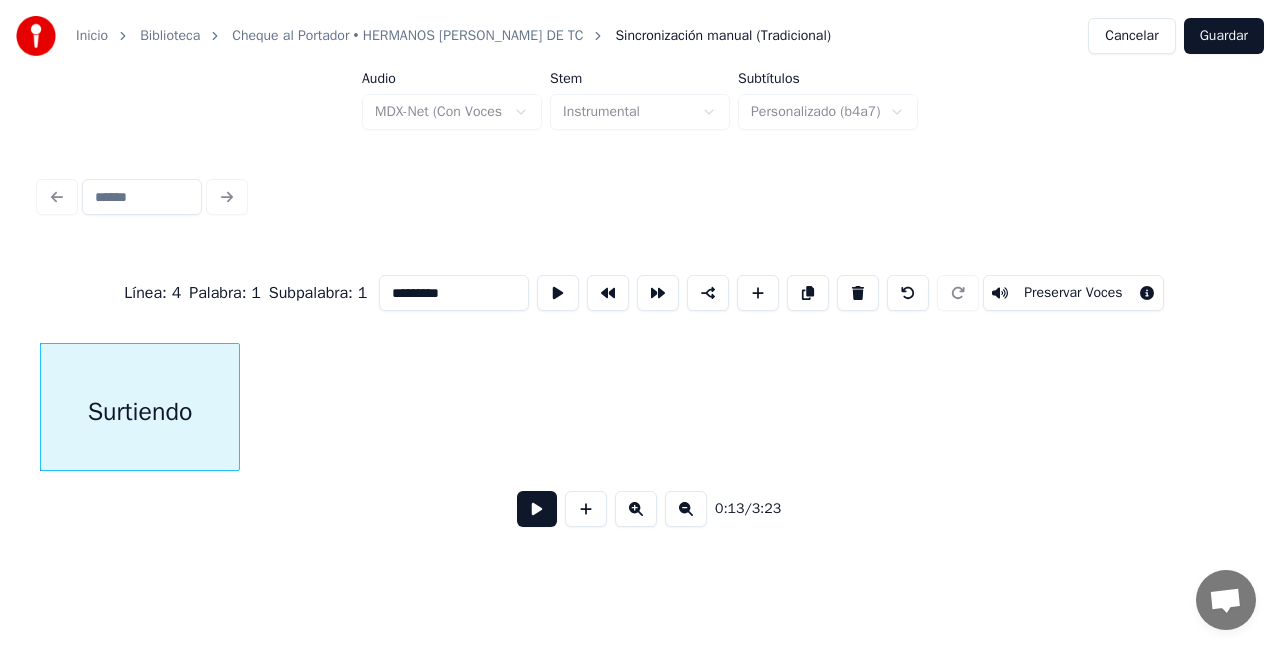 click at bounding box center (858, 293) 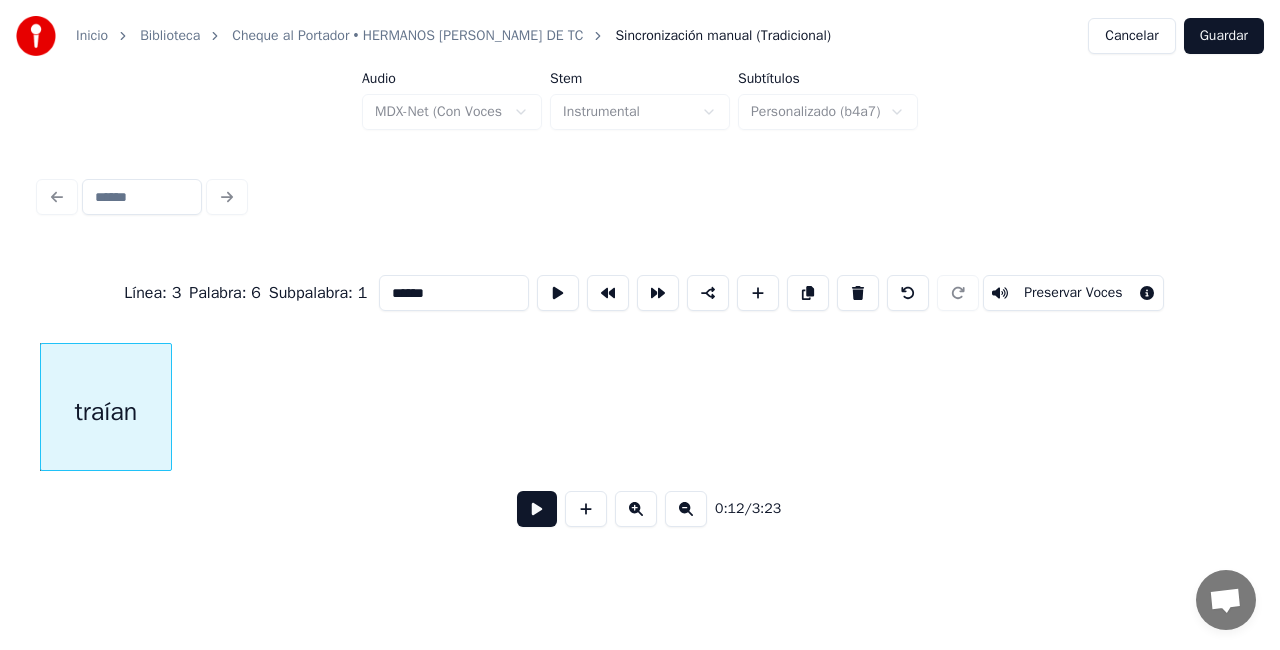 click at bounding box center (858, 293) 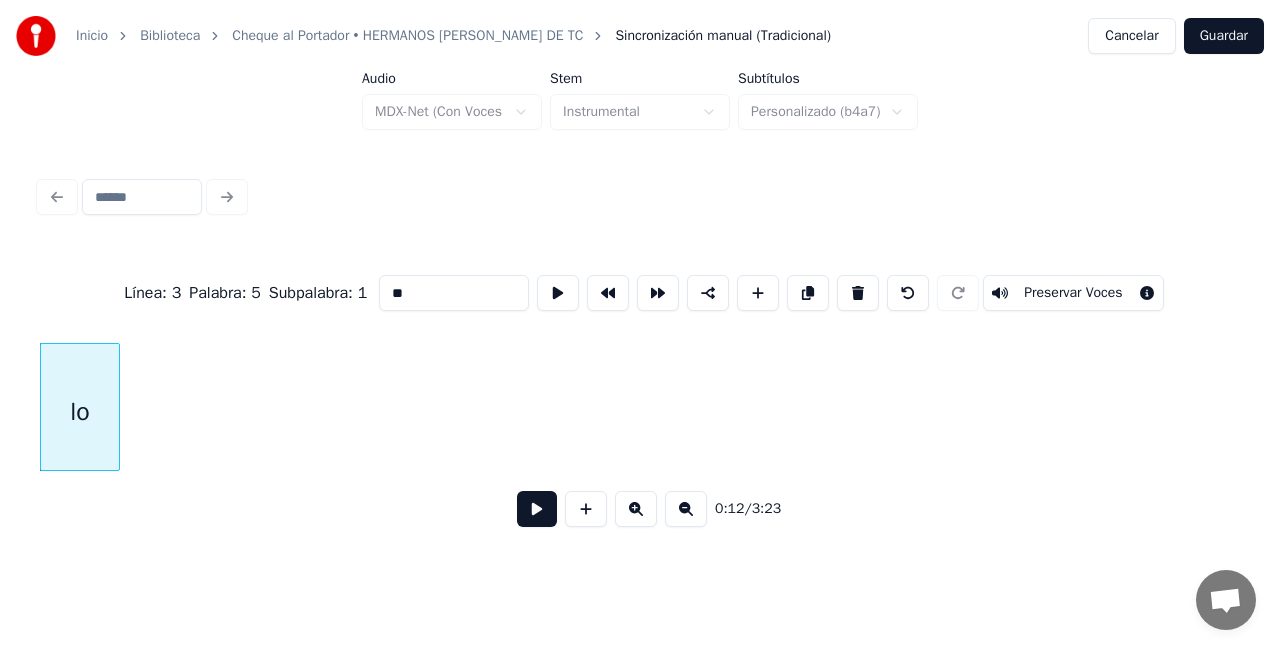 click at bounding box center [858, 293] 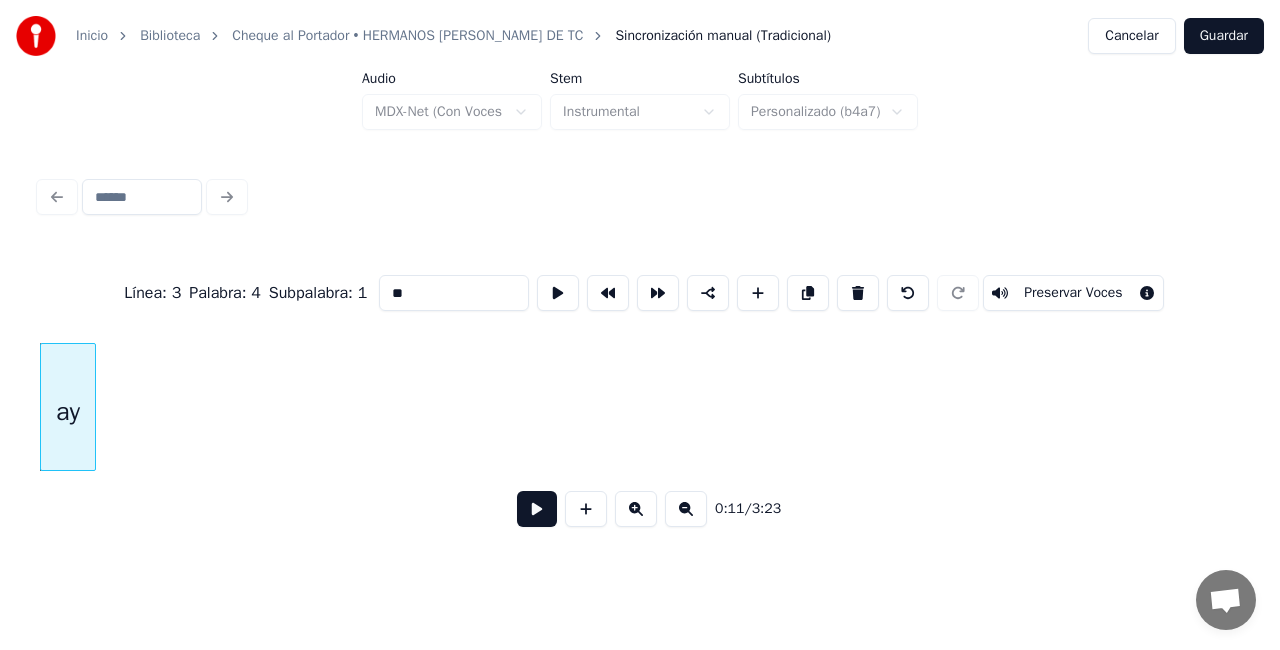 click at bounding box center [858, 293] 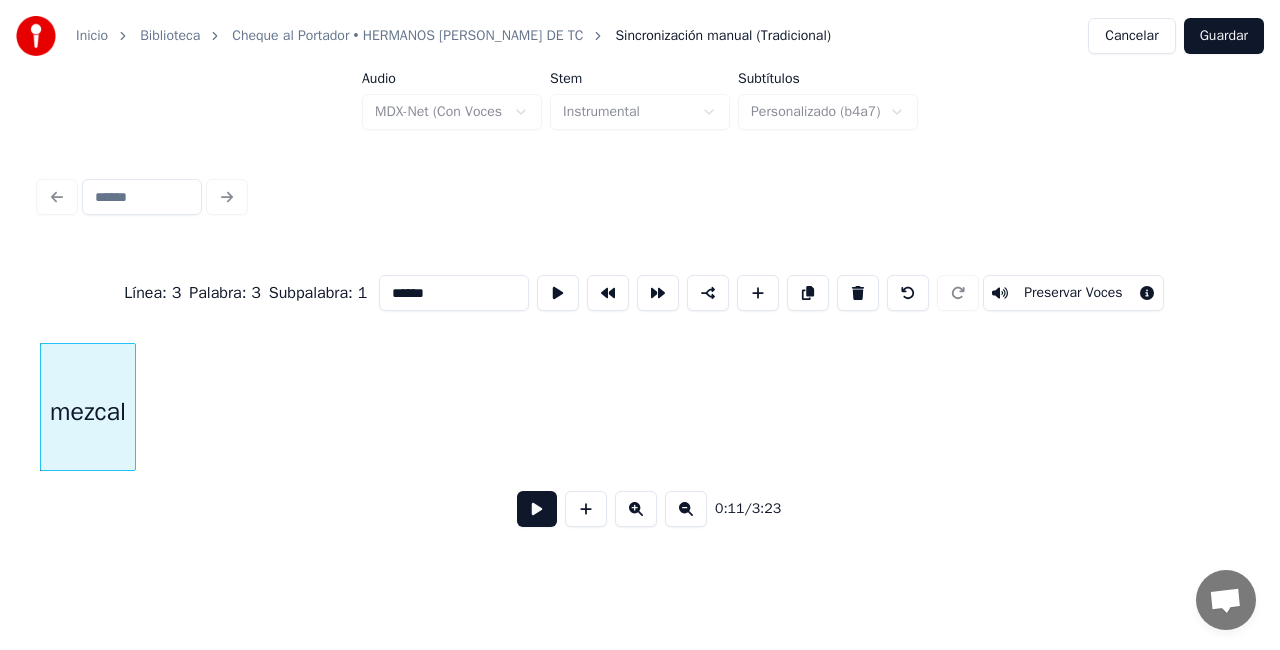 click at bounding box center (858, 293) 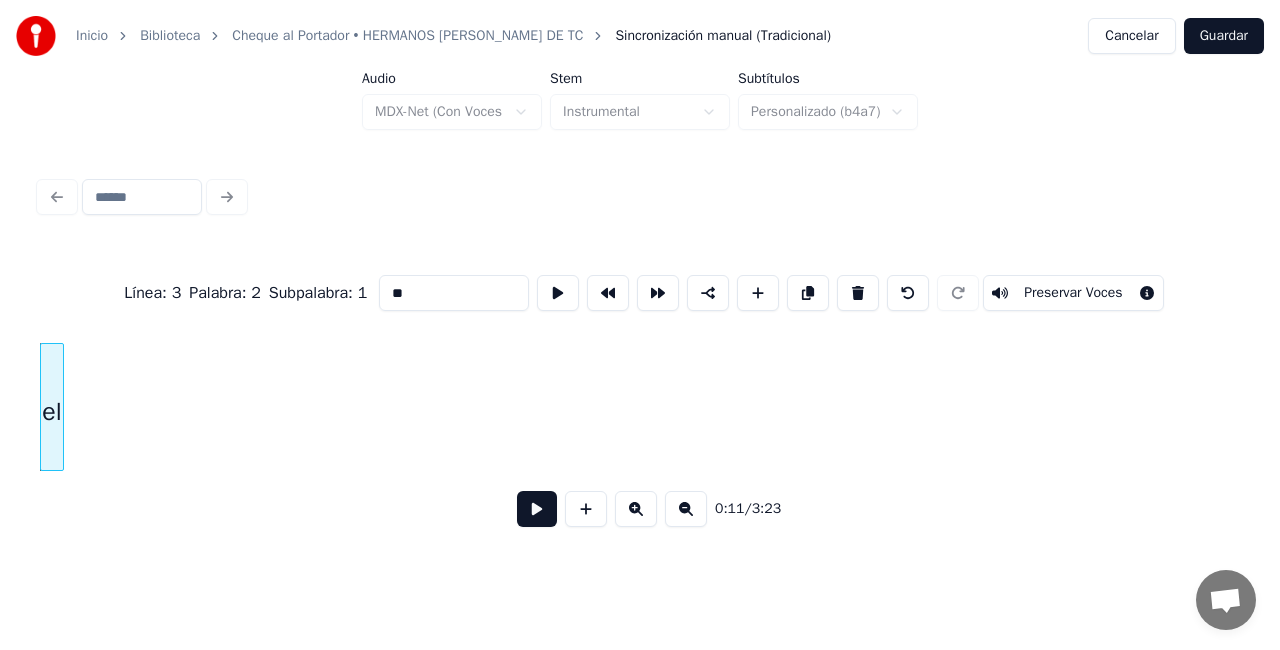 click at bounding box center (858, 293) 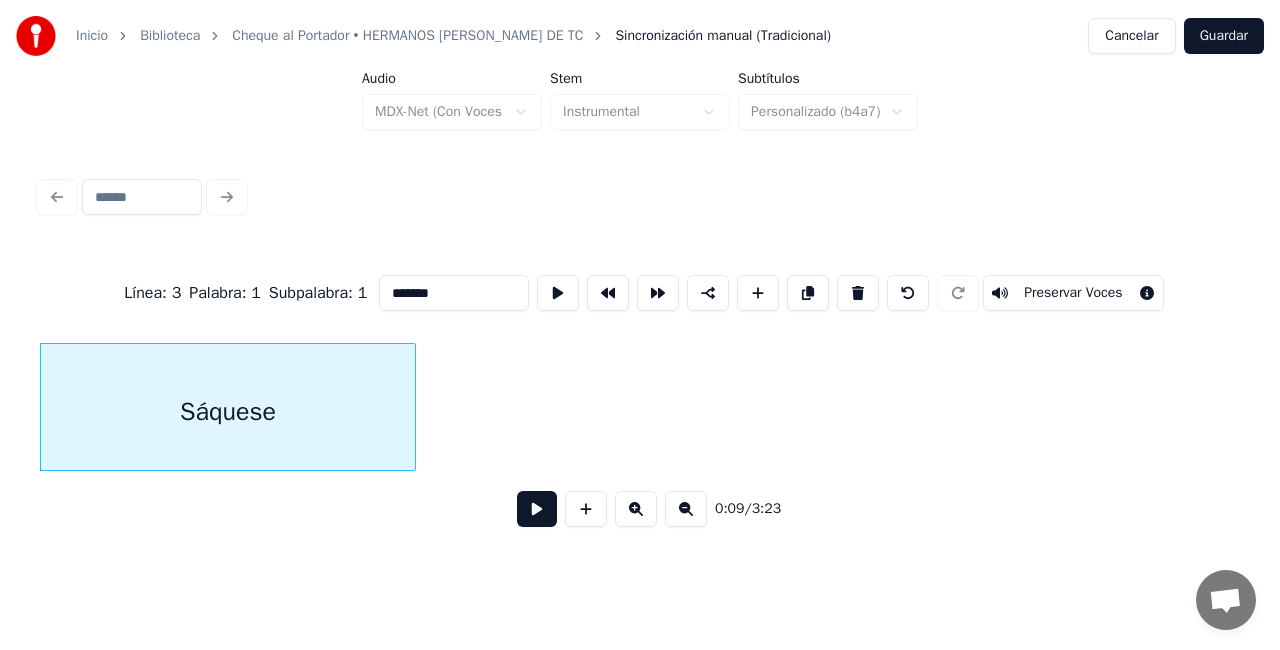 click at bounding box center [858, 293] 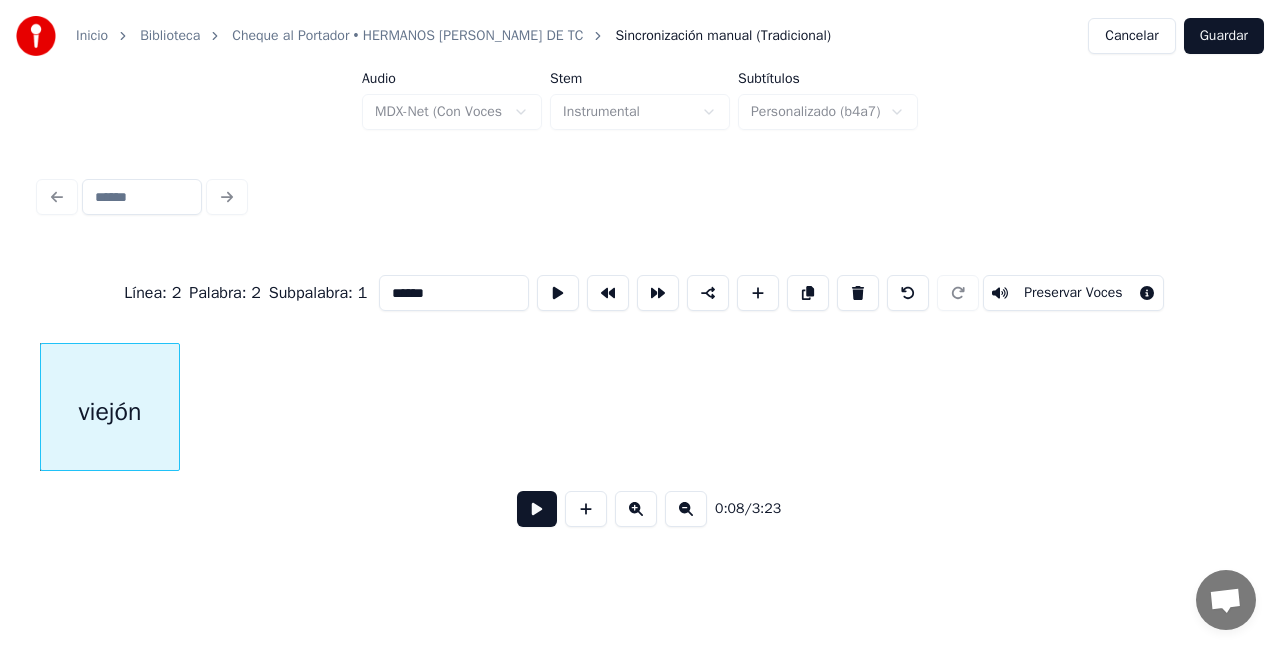 click at bounding box center (858, 293) 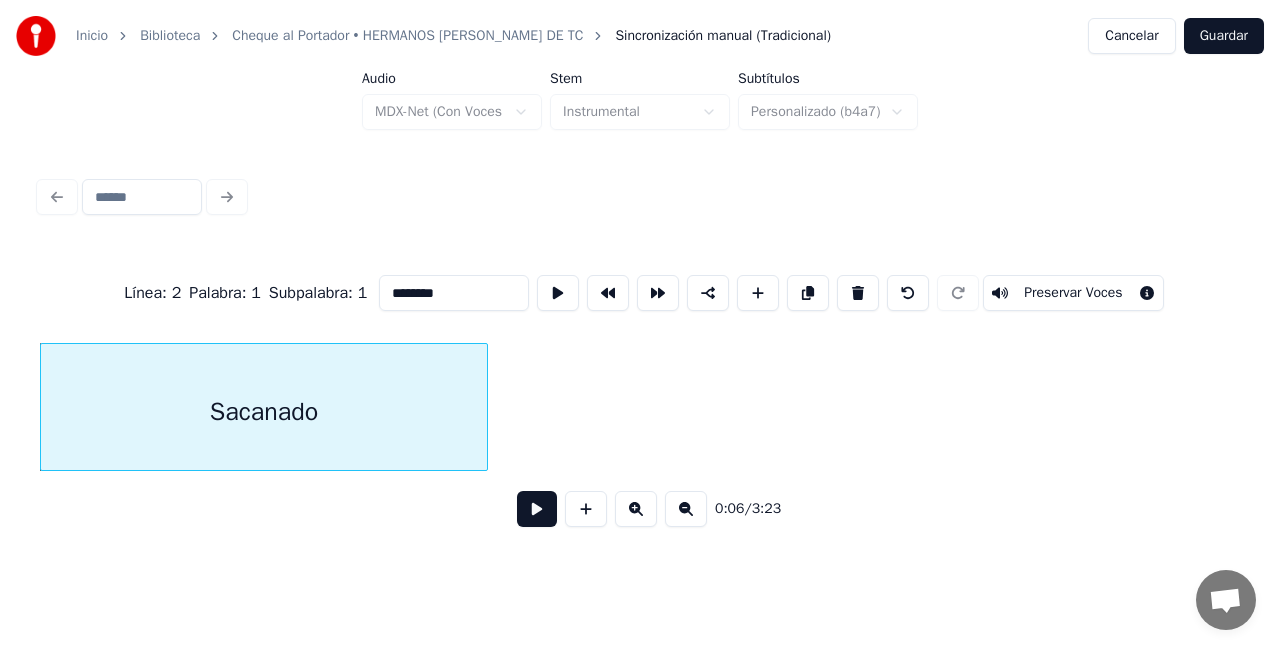 click at bounding box center [858, 293] 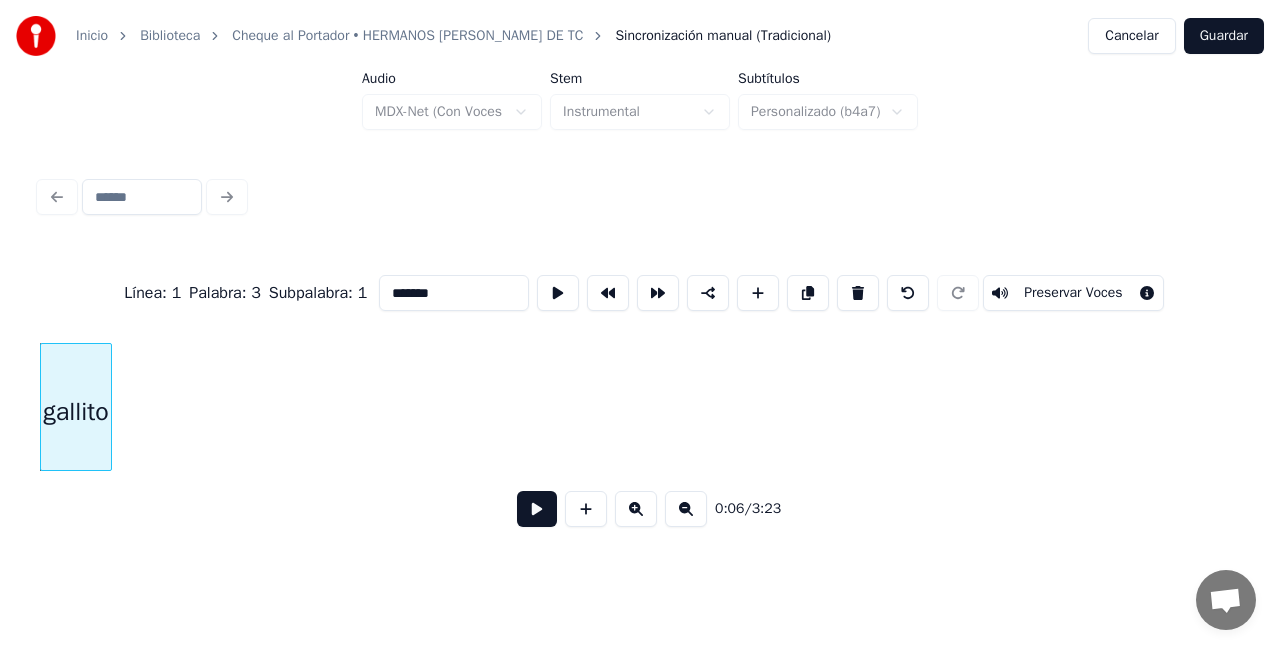 click at bounding box center [858, 293] 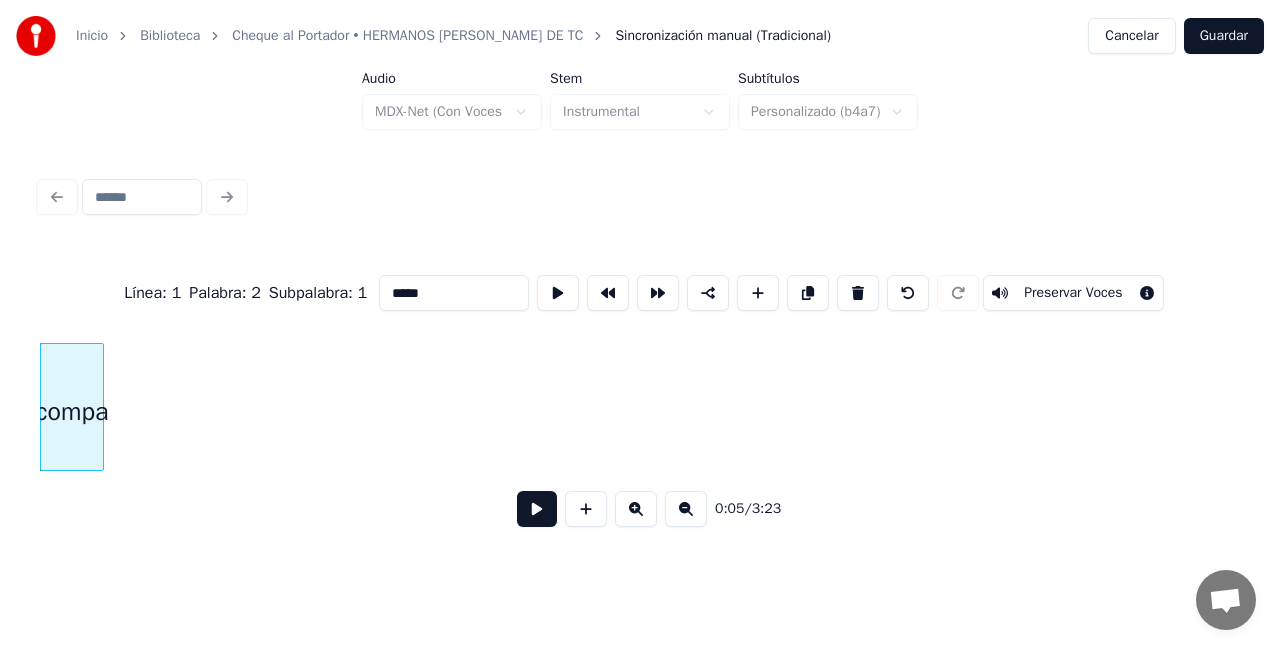 click at bounding box center (858, 293) 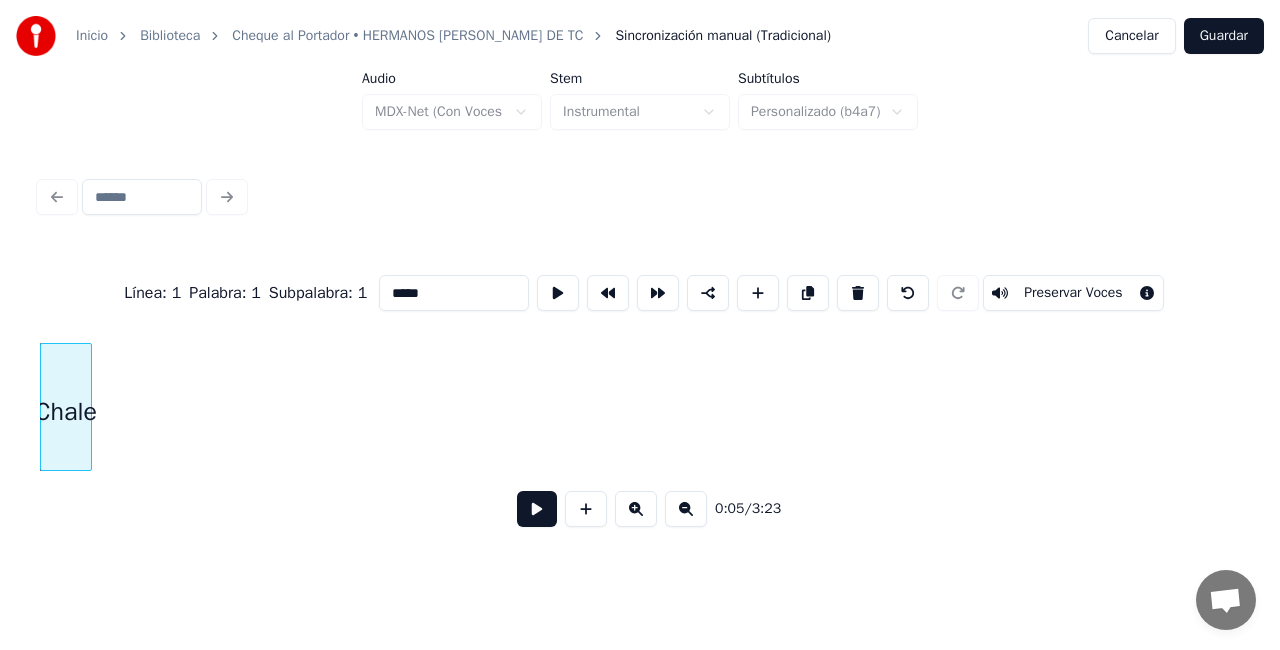 click at bounding box center [858, 293] 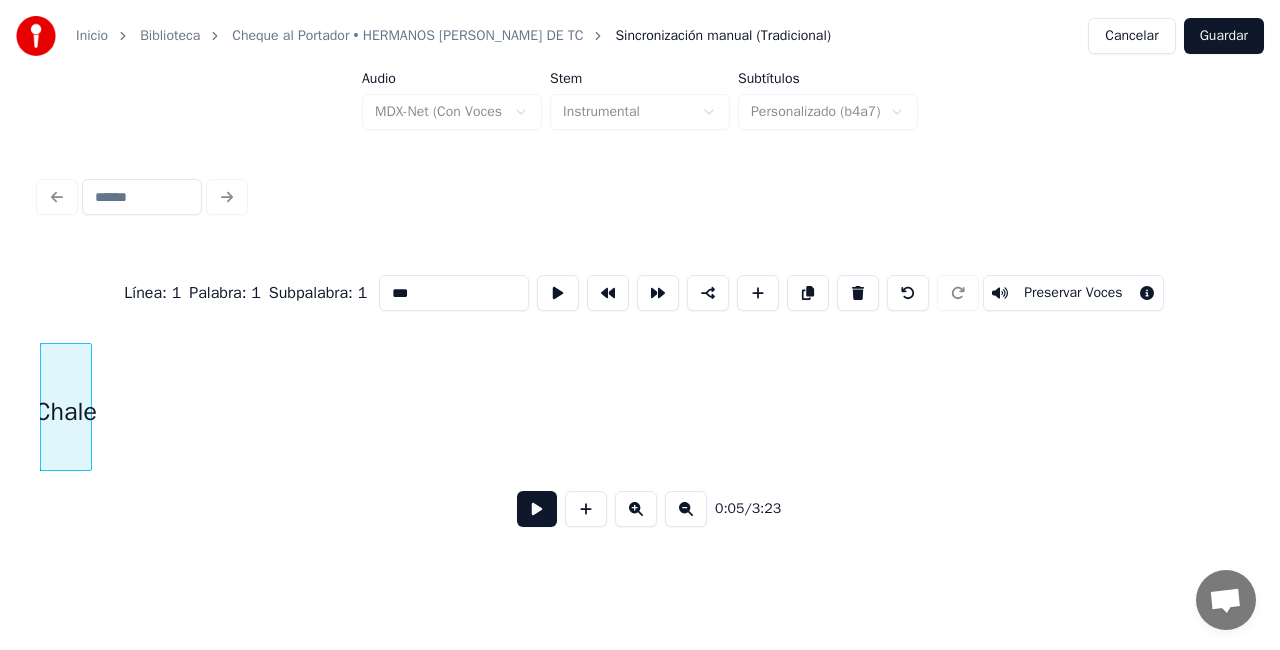 scroll, scrollTop: 0, scrollLeft: 6700, axis: horizontal 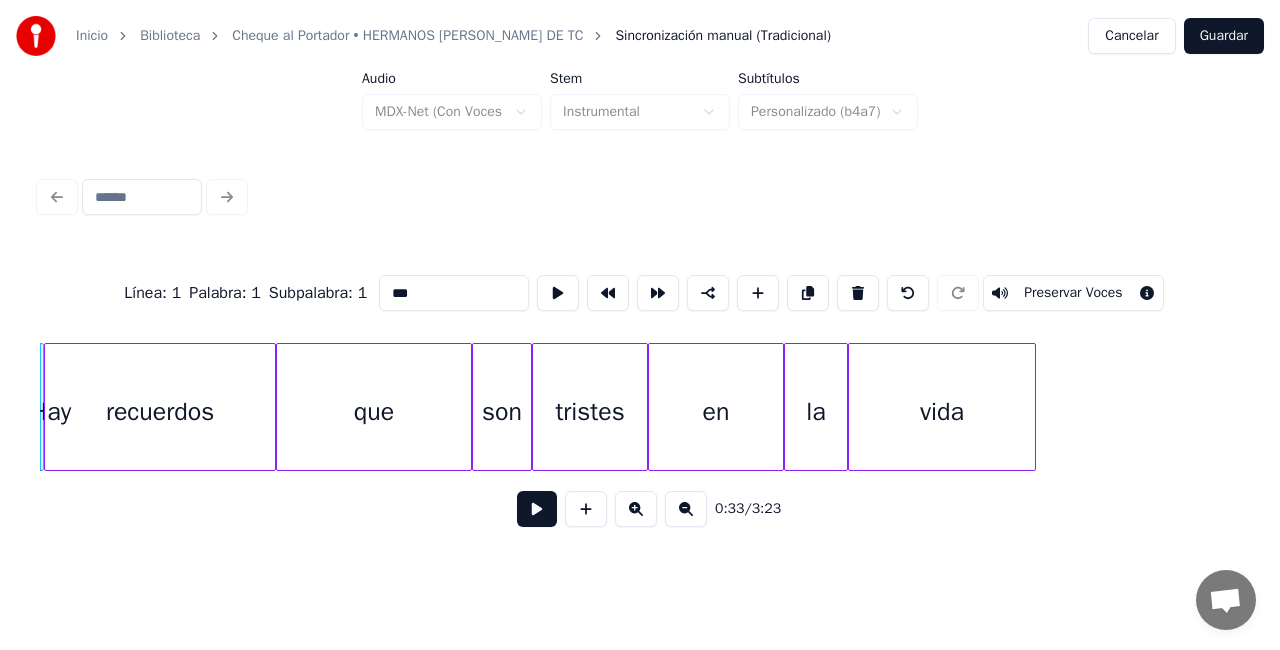 click at bounding box center (858, 293) 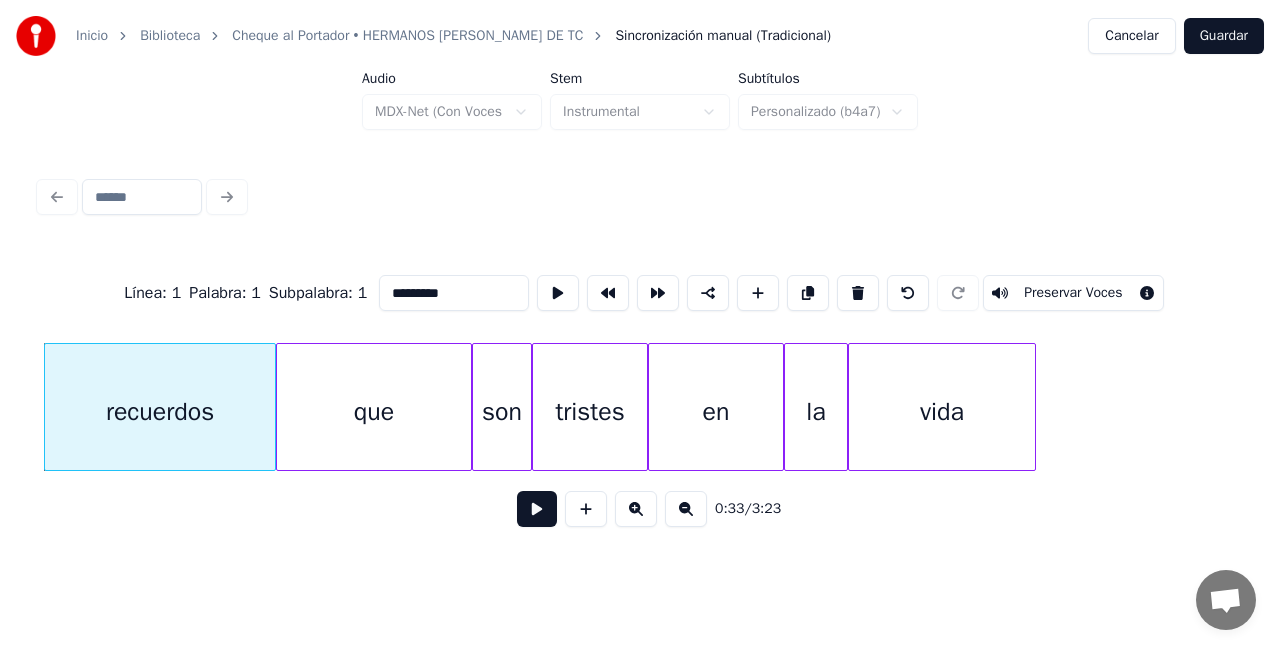 click at bounding box center (858, 293) 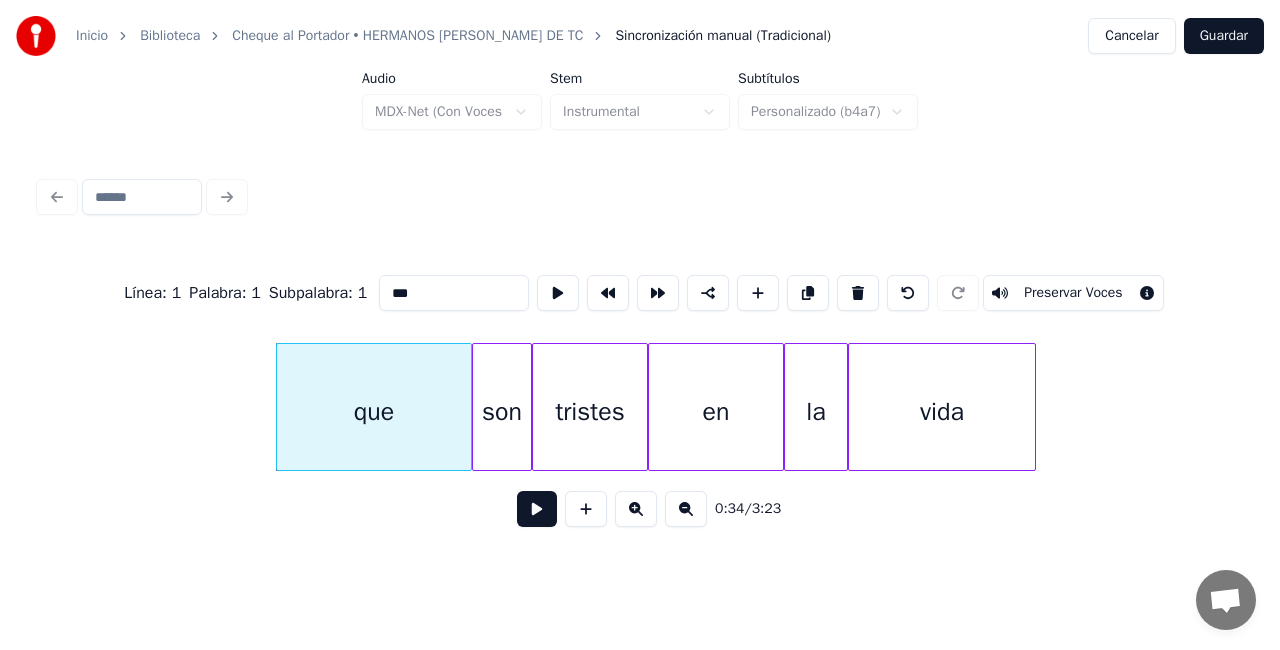 click at bounding box center (858, 293) 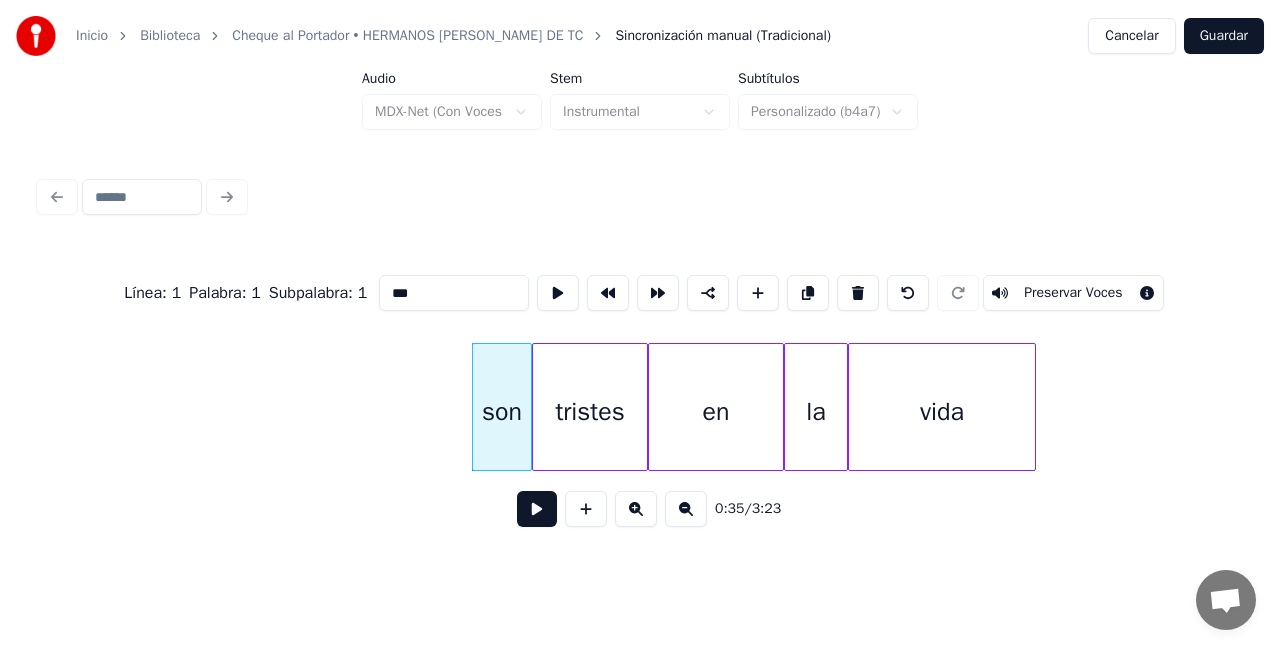 click at bounding box center [858, 293] 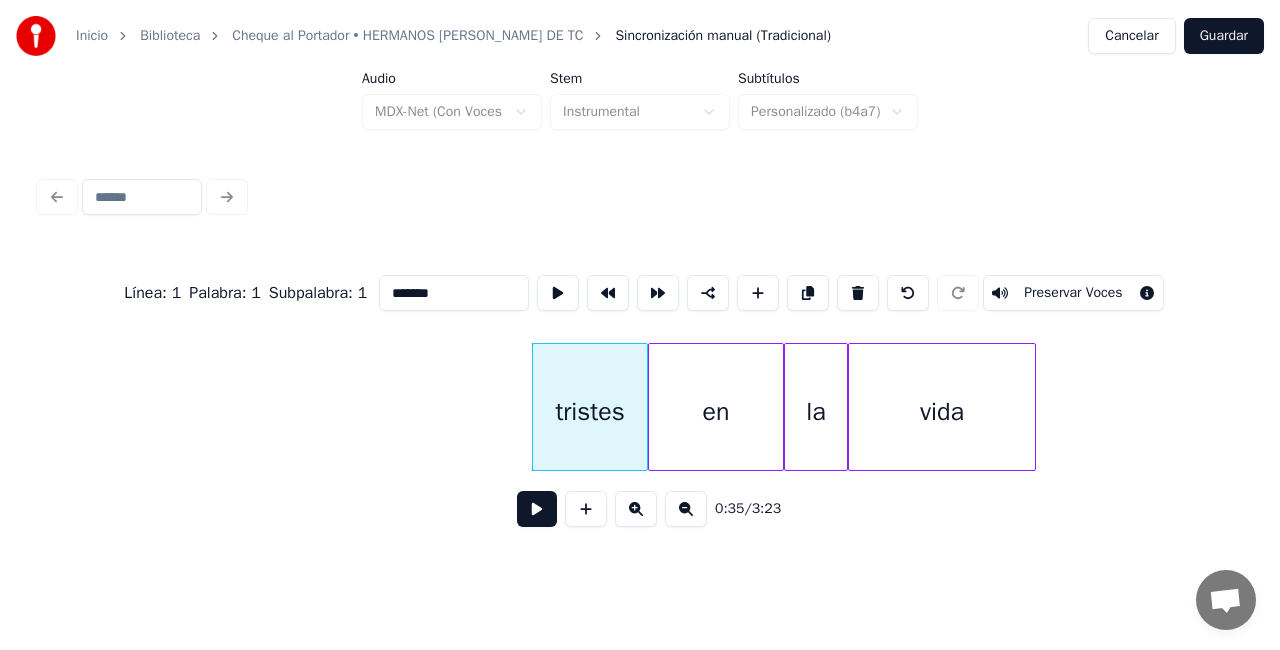 click at bounding box center (858, 293) 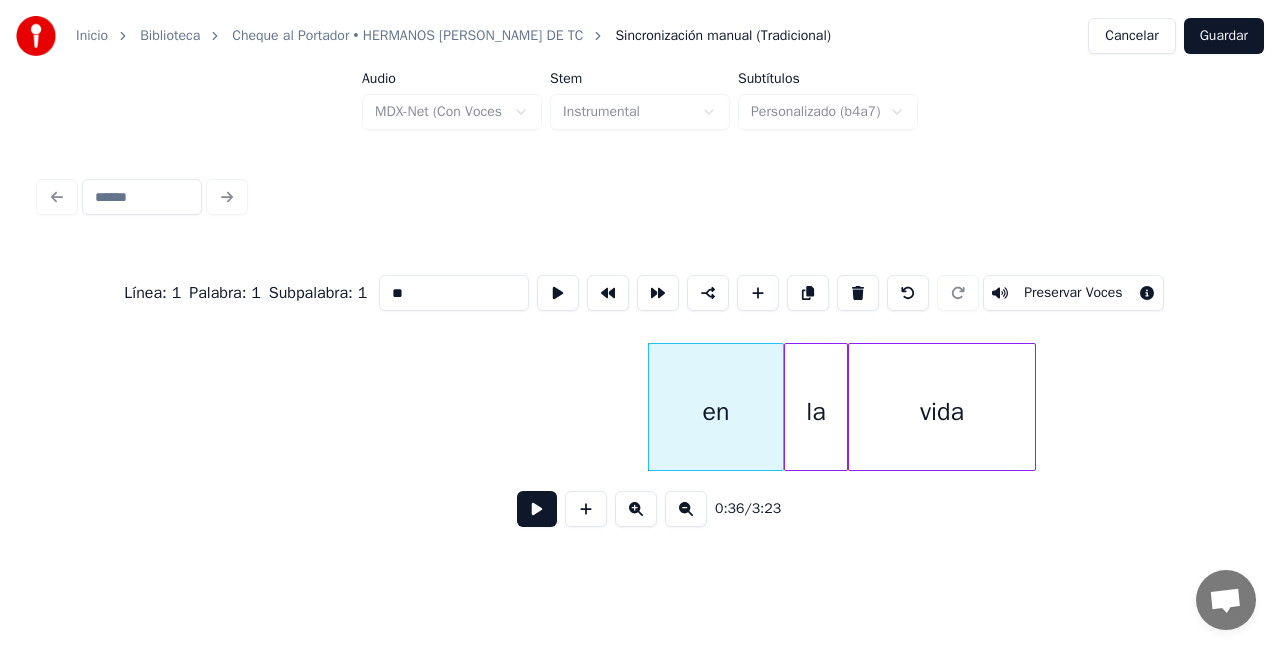 click on "Cancelar" at bounding box center (1131, 36) 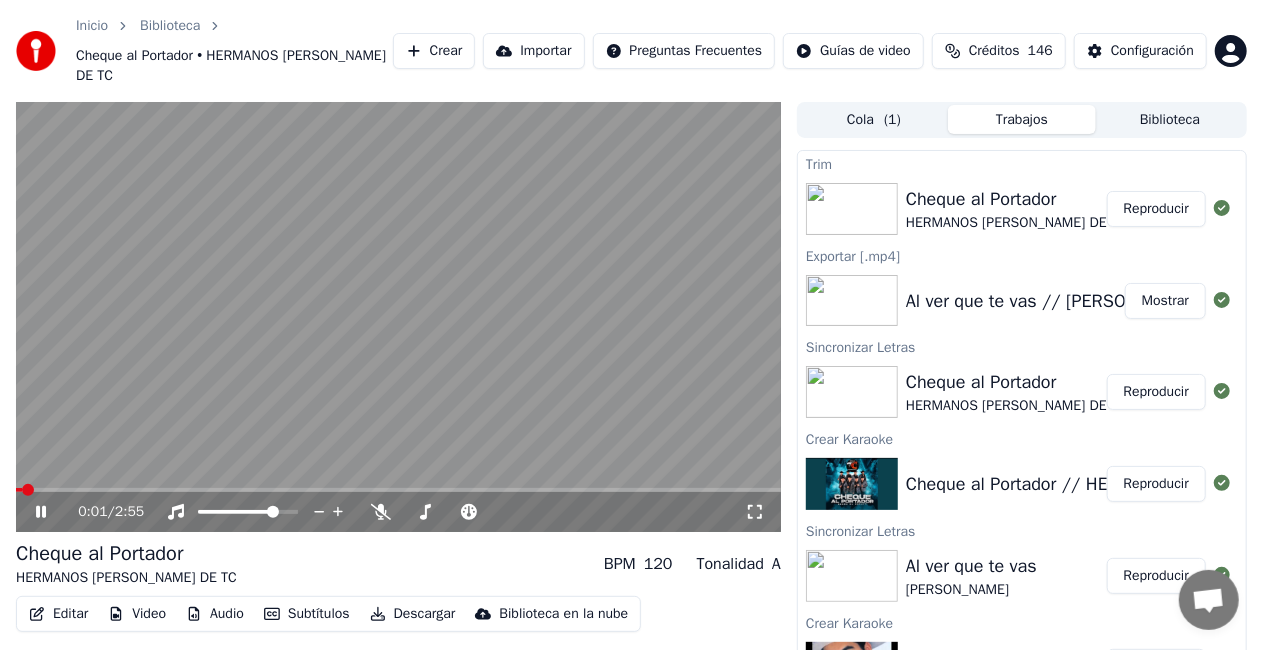click 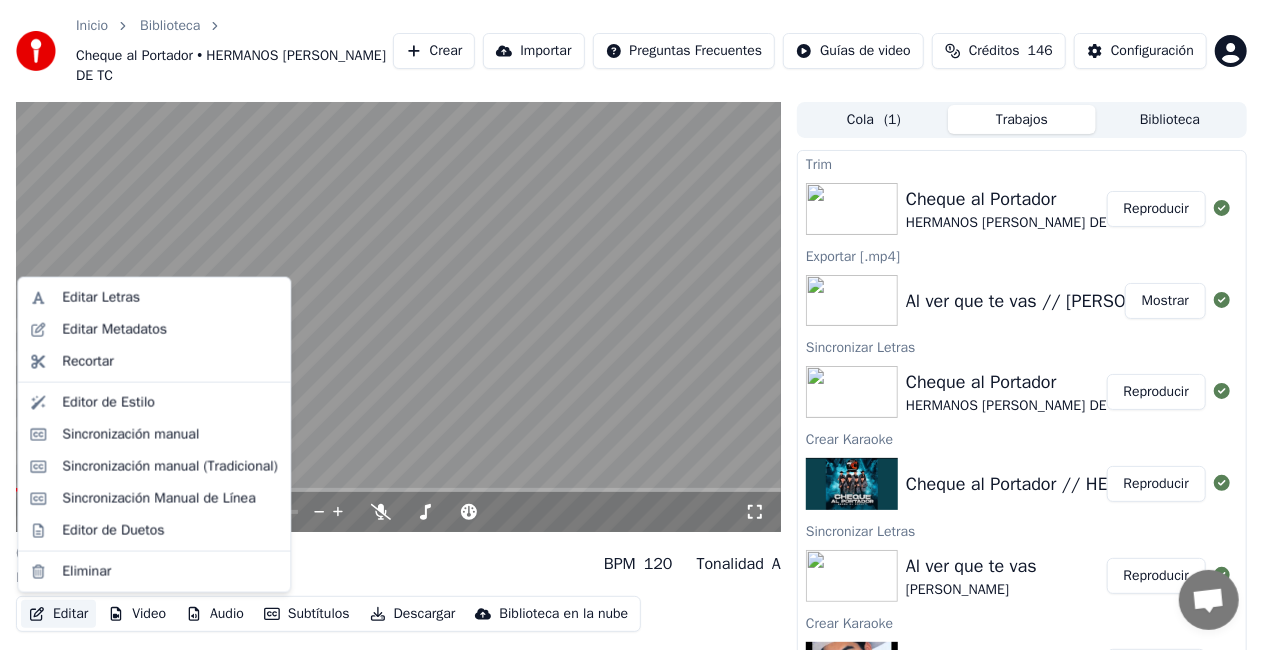 click on "Editar" at bounding box center (58, 614) 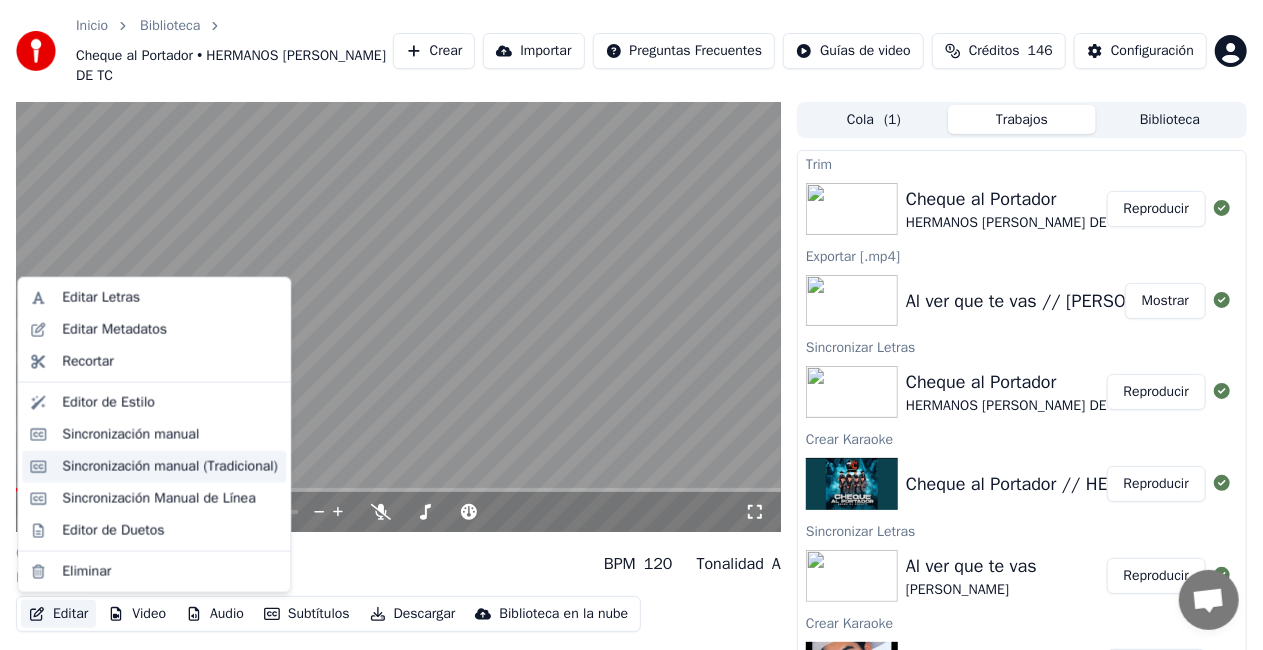 click on "Sincronización manual (Tradicional)" at bounding box center (170, 467) 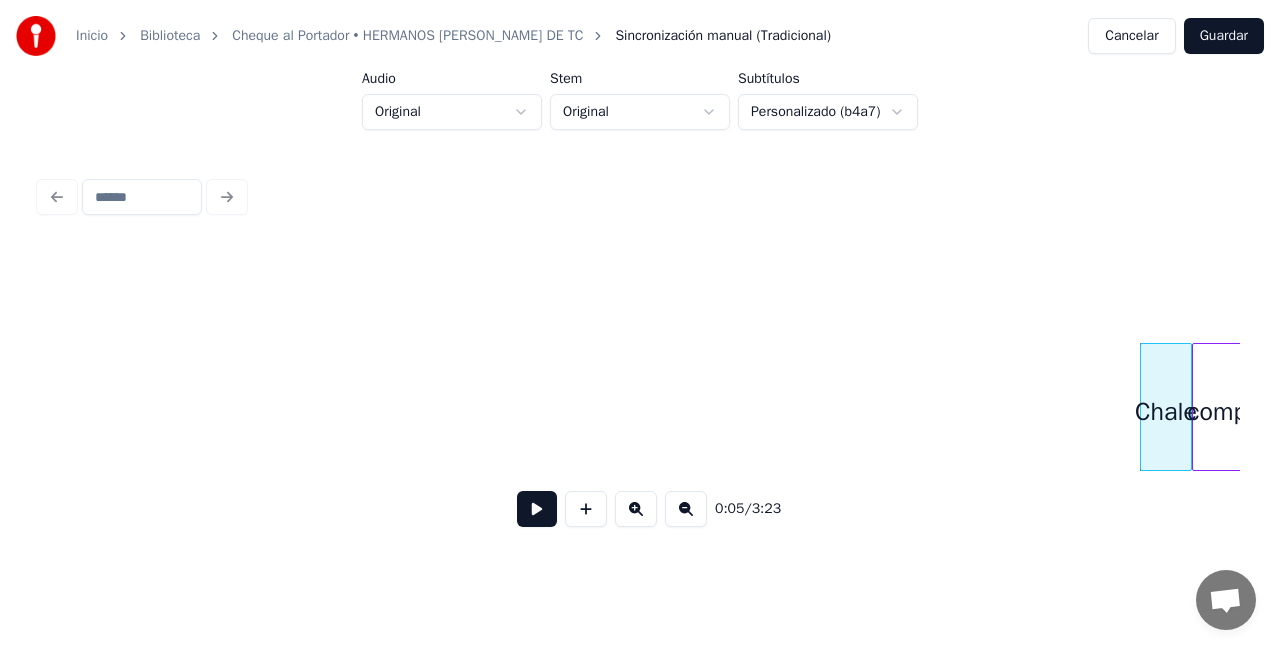 click on "Inicio Biblioteca Cheque al Portador • HERMANOS [PERSON_NAME] DE TC Sincronización manual (Tradicional) Cancelar Guardar Audio Original Stem Original Subtítulos Personalizado (b4a7) 0:05  /  3:23" at bounding box center (640, 292) 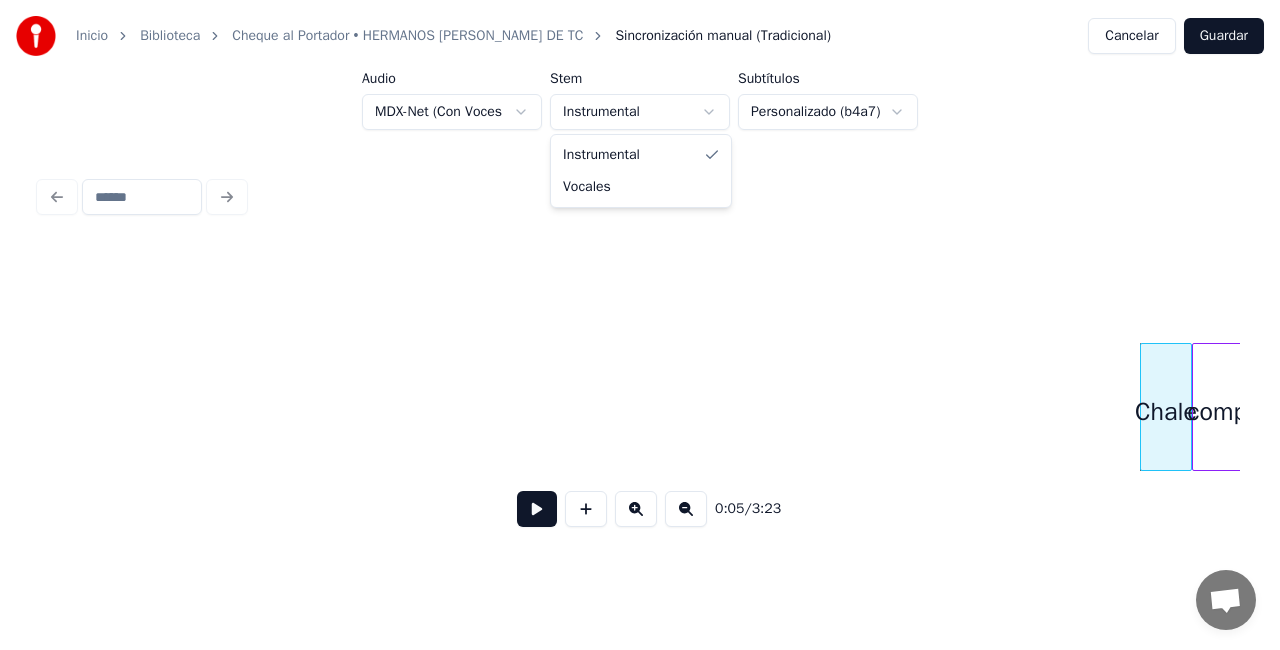 click on "Inicio Biblioteca Cheque al Portador • HERMANOS [PERSON_NAME] DE TC Sincronización manual (Tradicional) Cancelar Guardar Audio MDX-Net (Con Voces de Fondo) Stem Instrumental Subtítulos Personalizado (b4a7) 0:05  /  3:23 Instrumental Vocales" at bounding box center [640, 292] 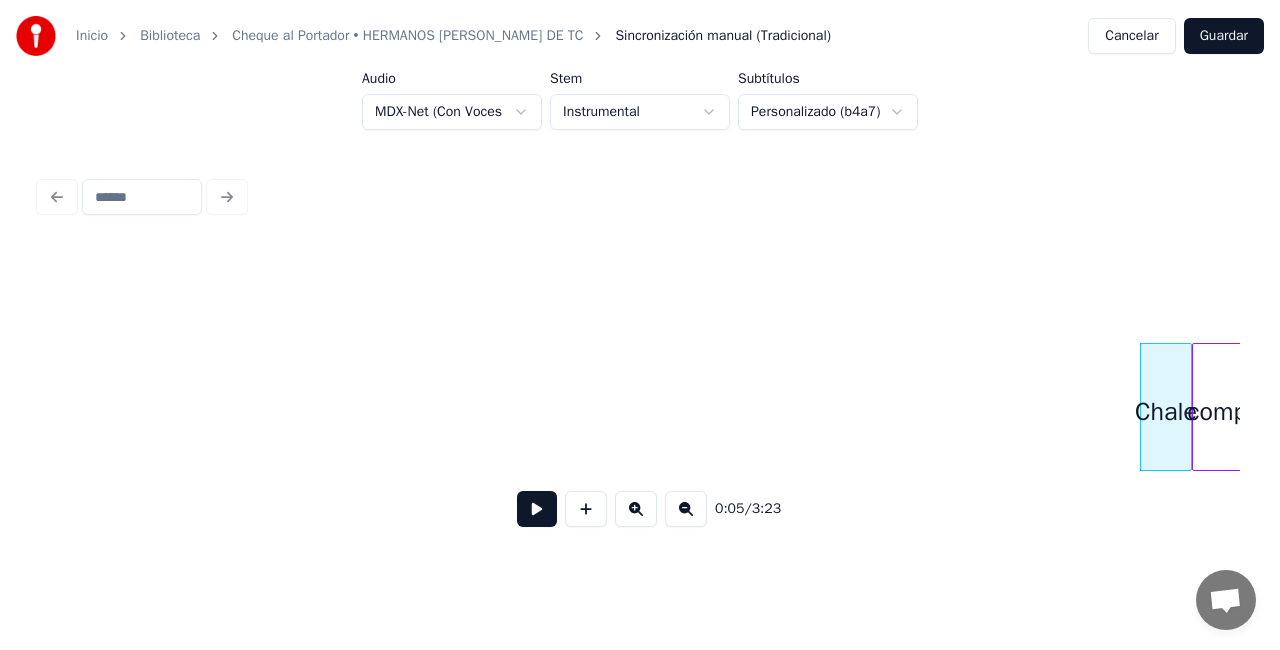 click at bounding box center [537, 509] 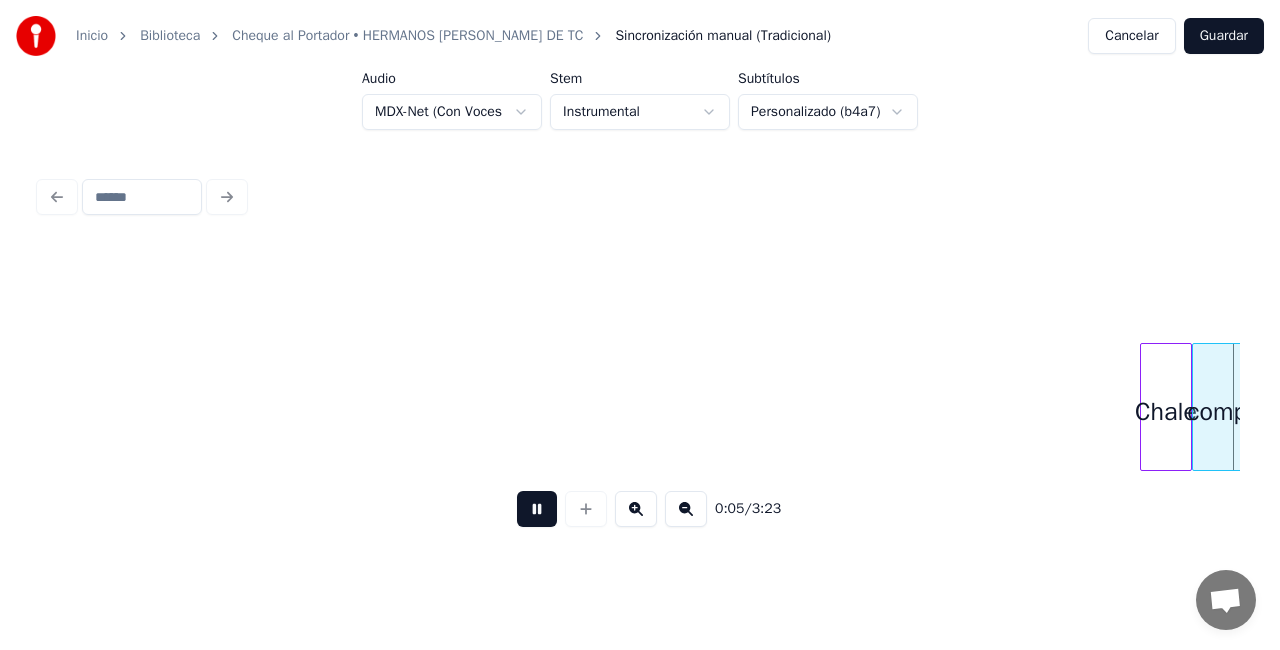scroll, scrollTop: 0, scrollLeft: 1201, axis: horizontal 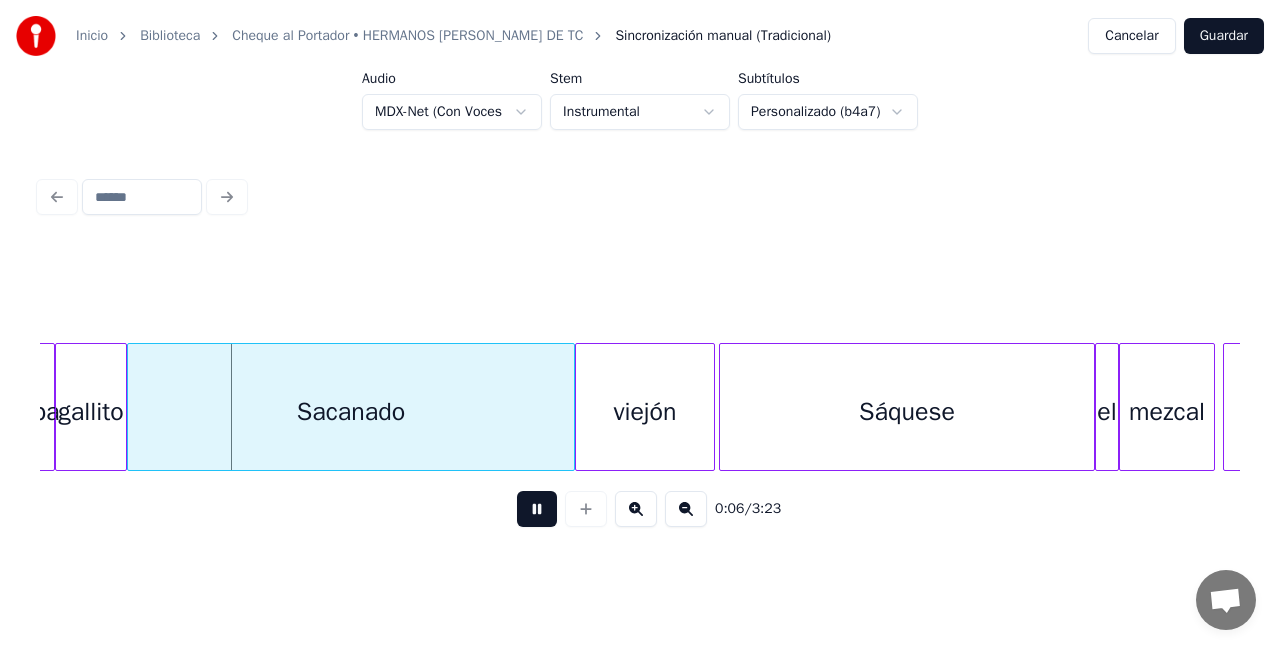 click at bounding box center [537, 509] 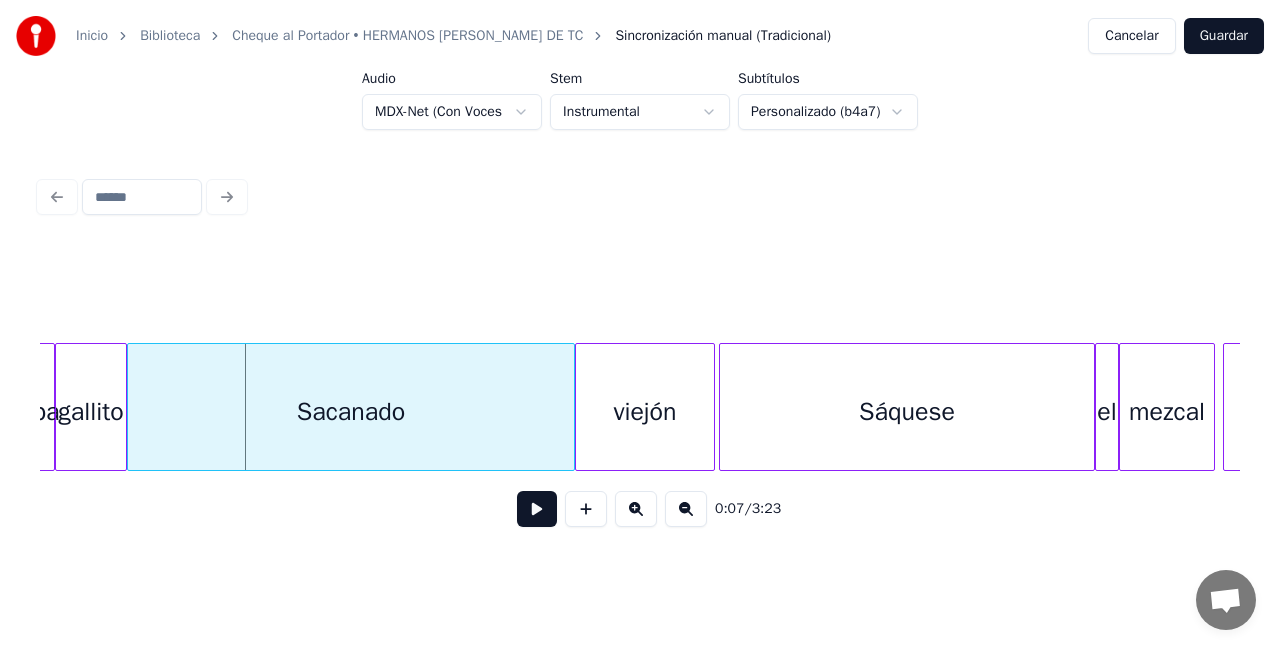 click at bounding box center [51, 407] 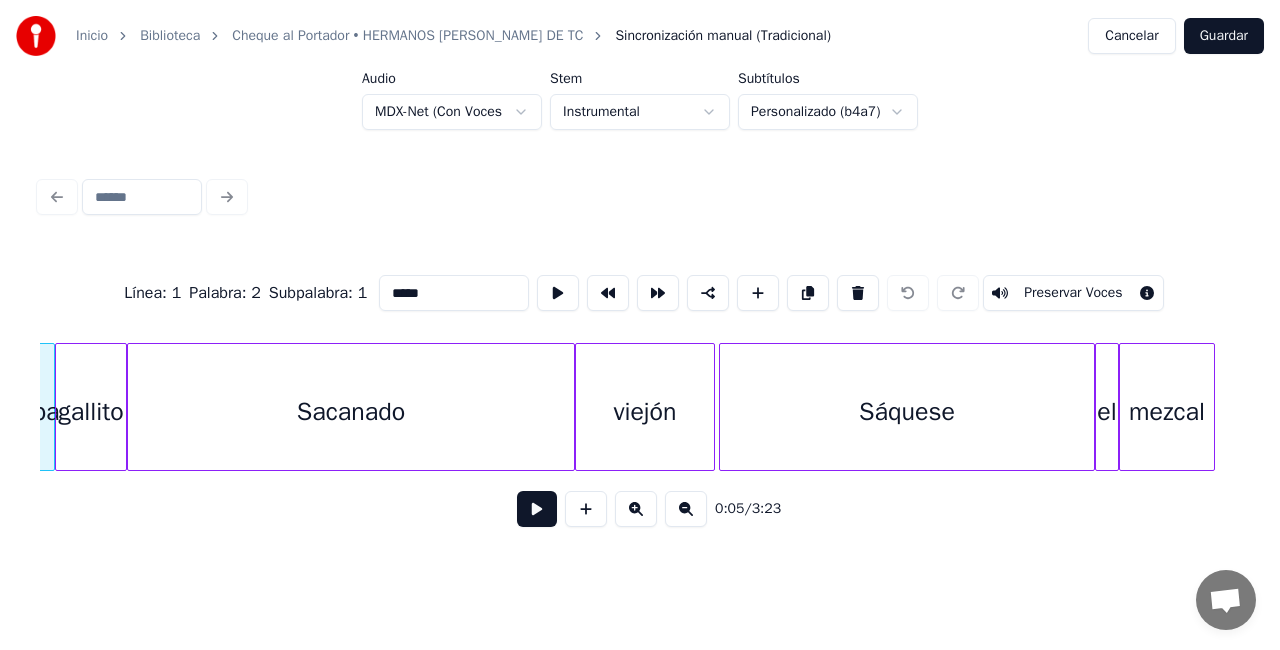 scroll, scrollTop: 0, scrollLeft: 1152, axis: horizontal 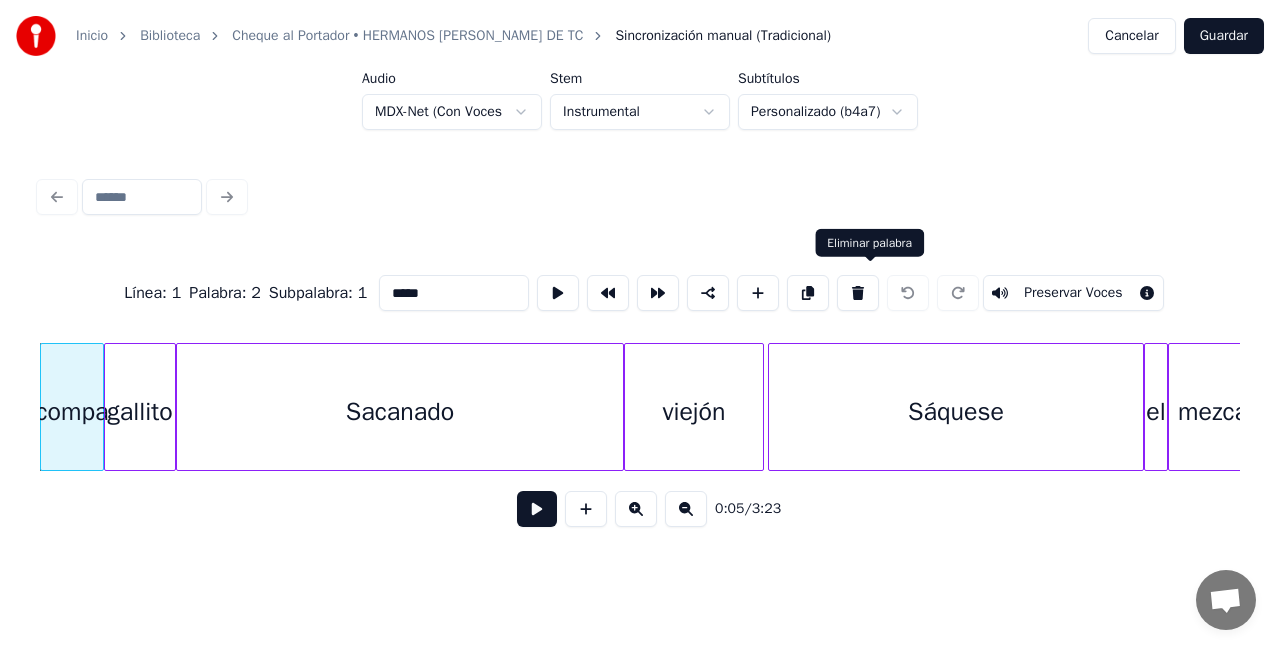 click at bounding box center [858, 293] 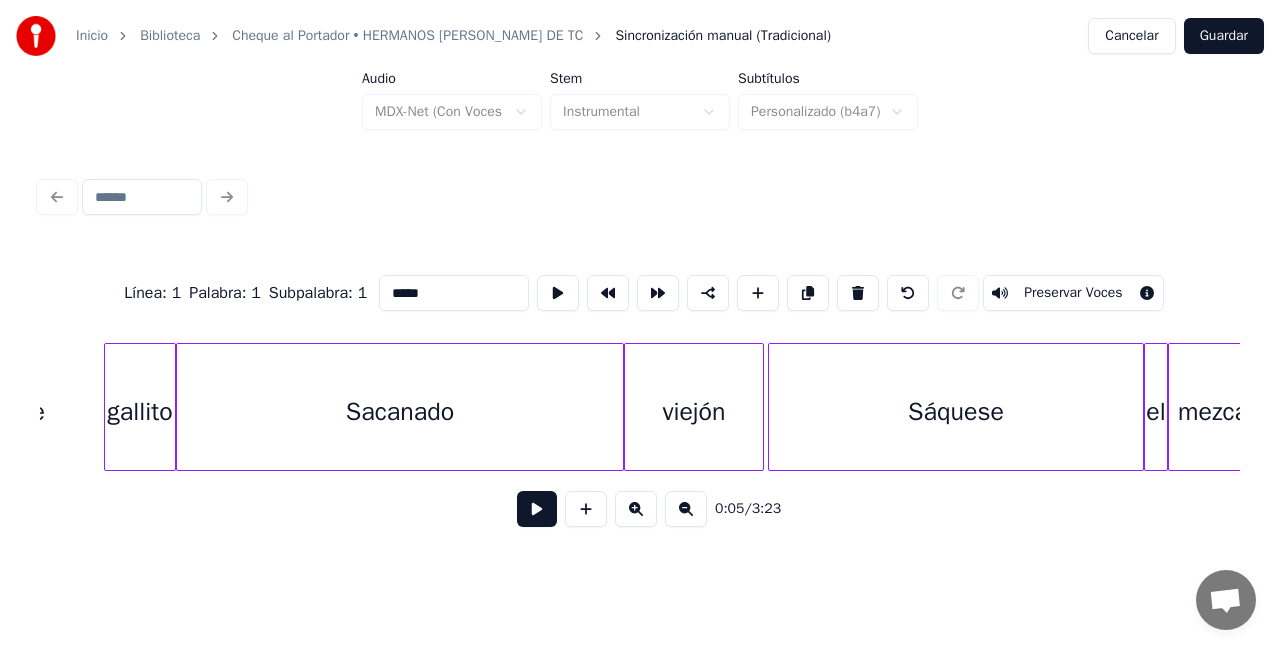 scroll, scrollTop: 0, scrollLeft: 1100, axis: horizontal 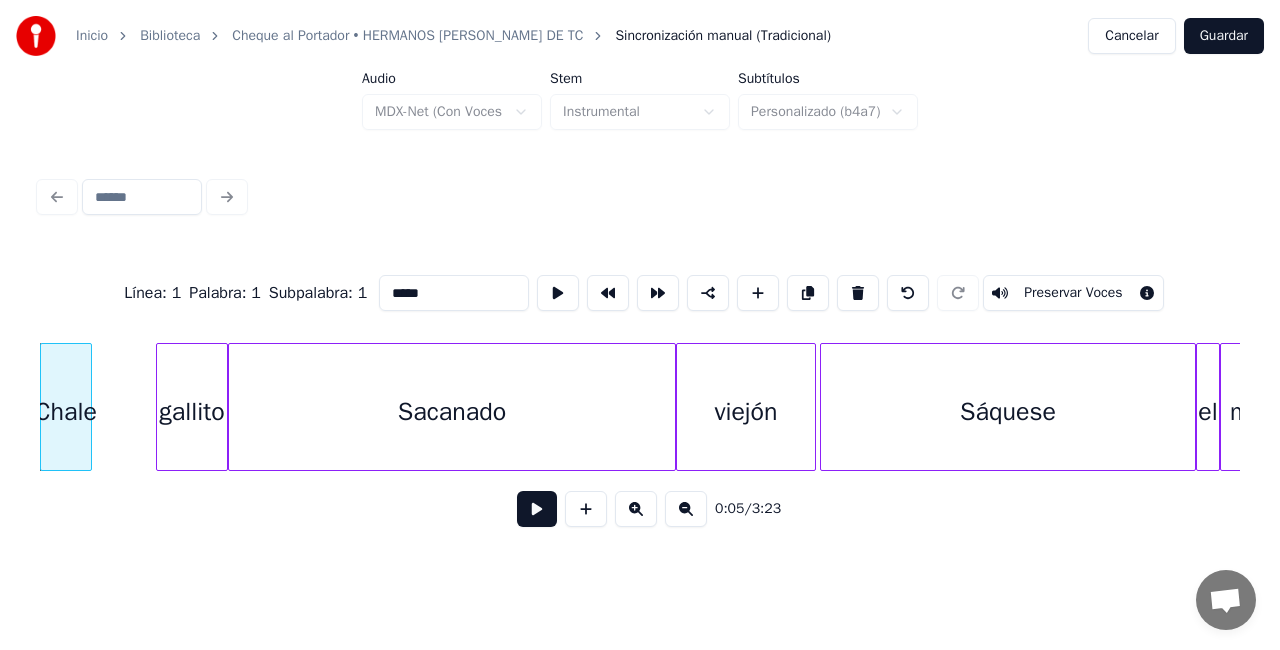 click at bounding box center [858, 293] 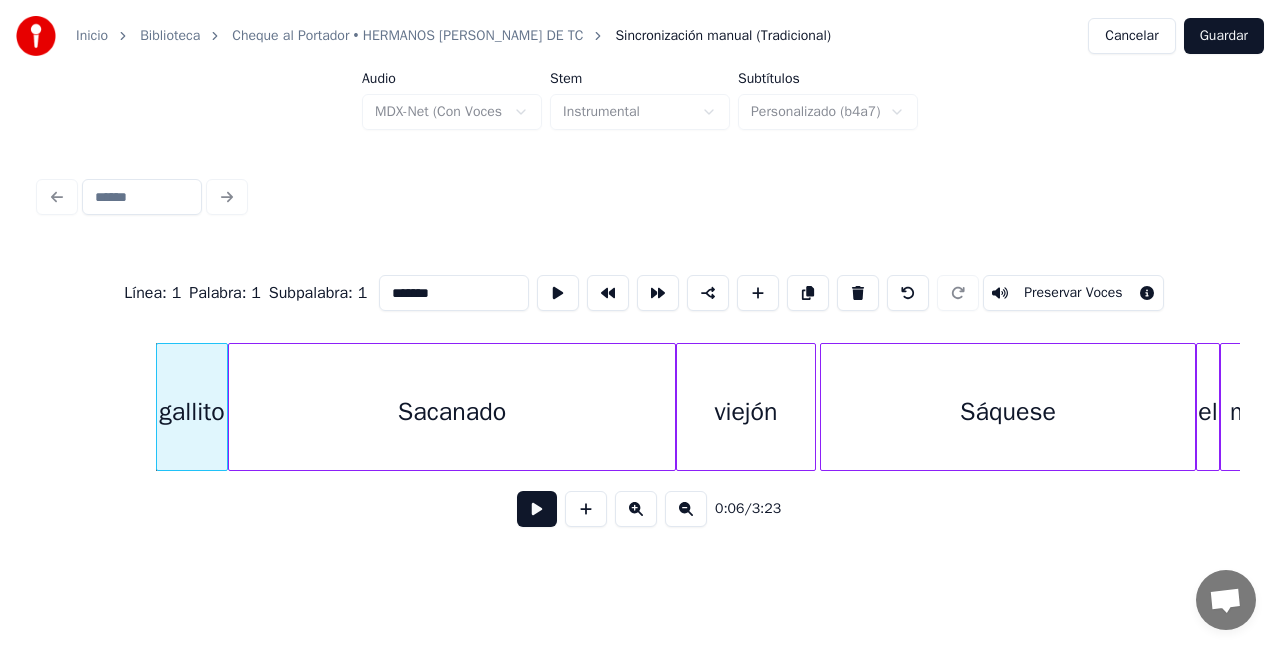 click at bounding box center [858, 293] 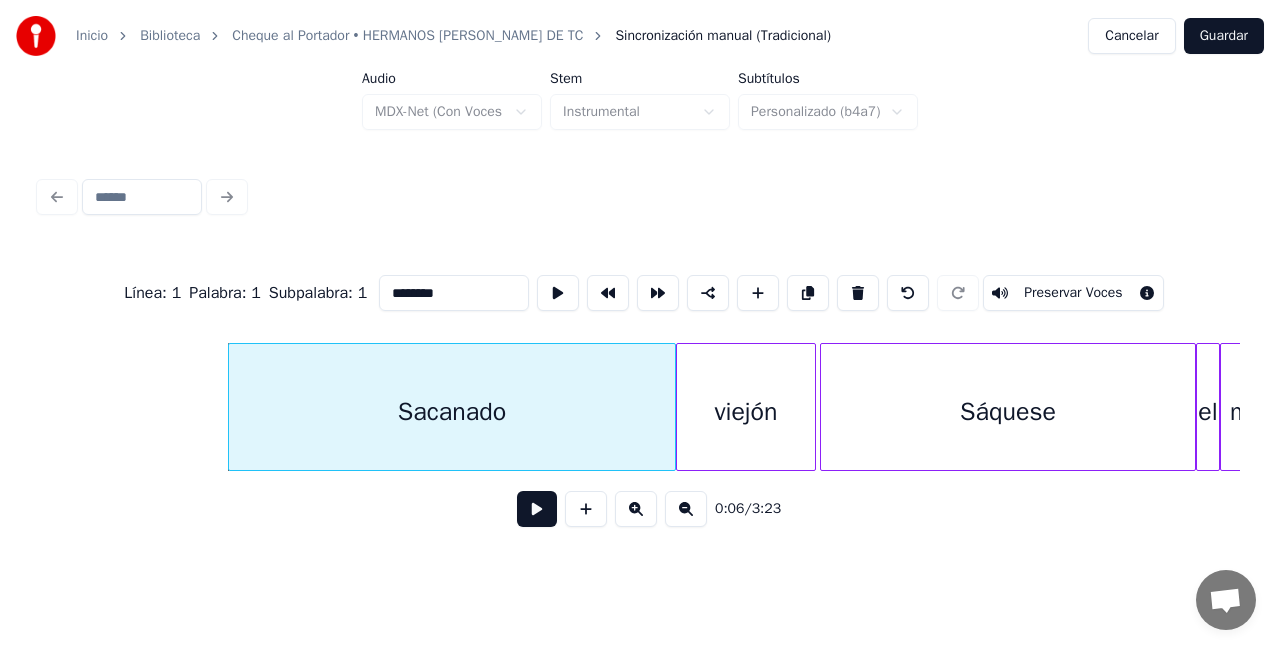 click at bounding box center [858, 293] 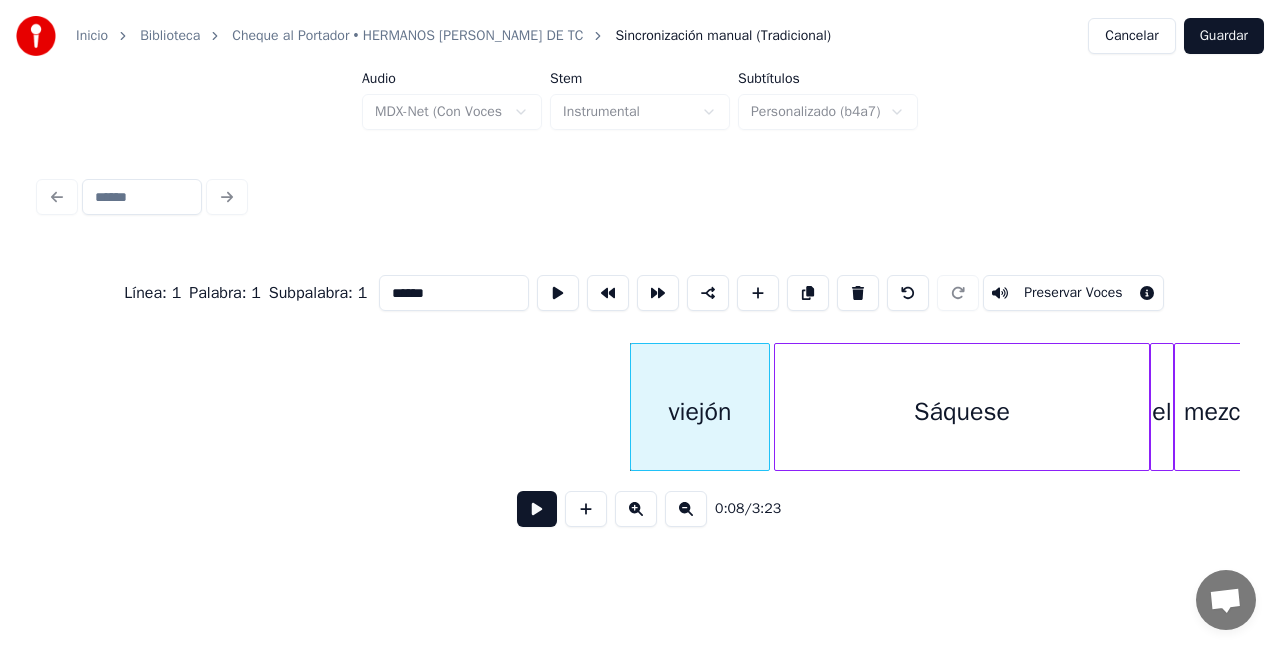 scroll, scrollTop: 0, scrollLeft: 1193, axis: horizontal 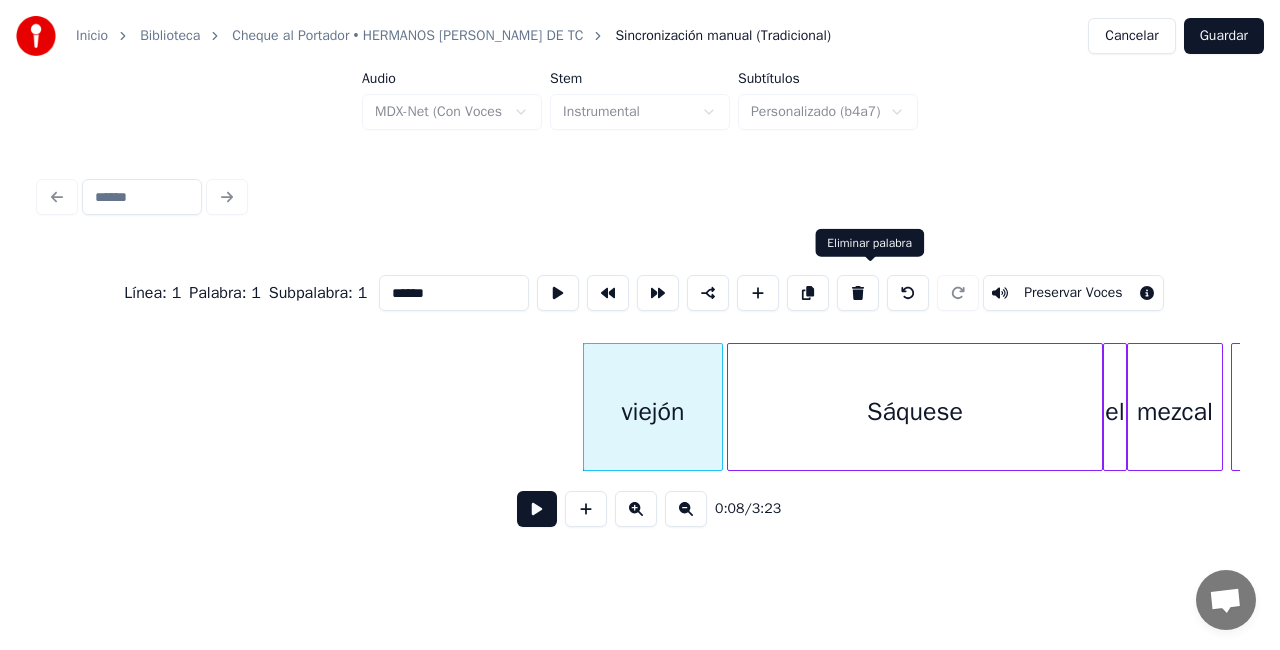 click at bounding box center (858, 293) 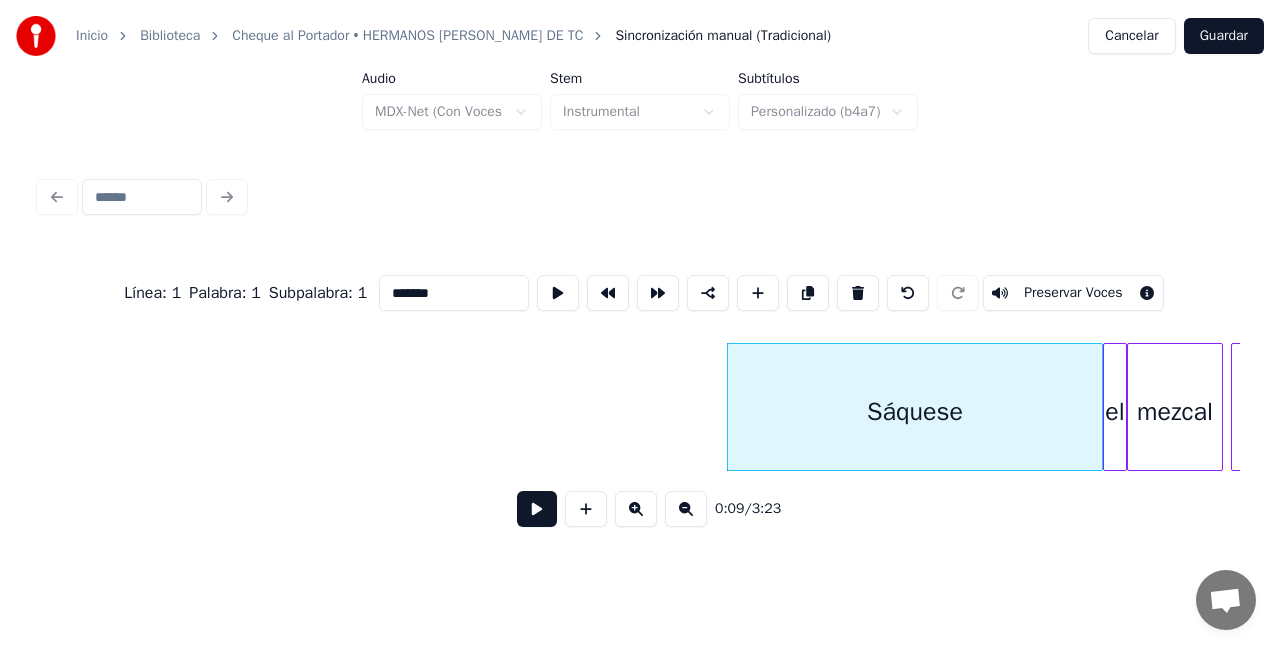 click at bounding box center (858, 293) 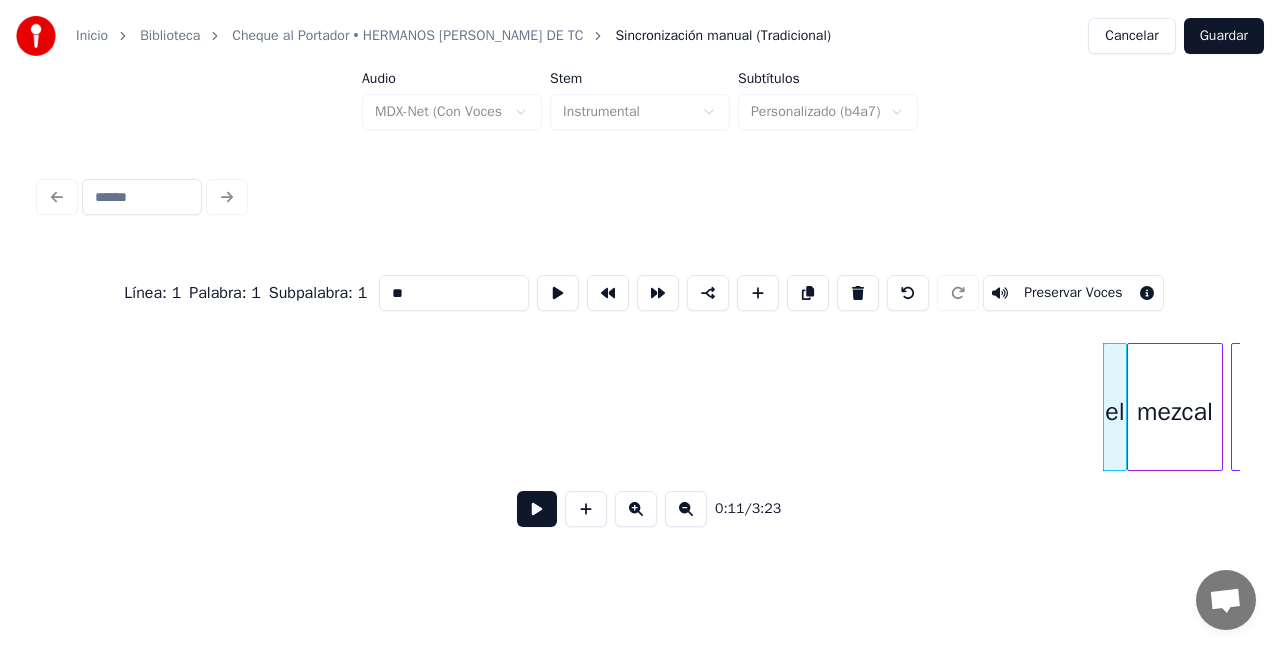 click at bounding box center [858, 293] 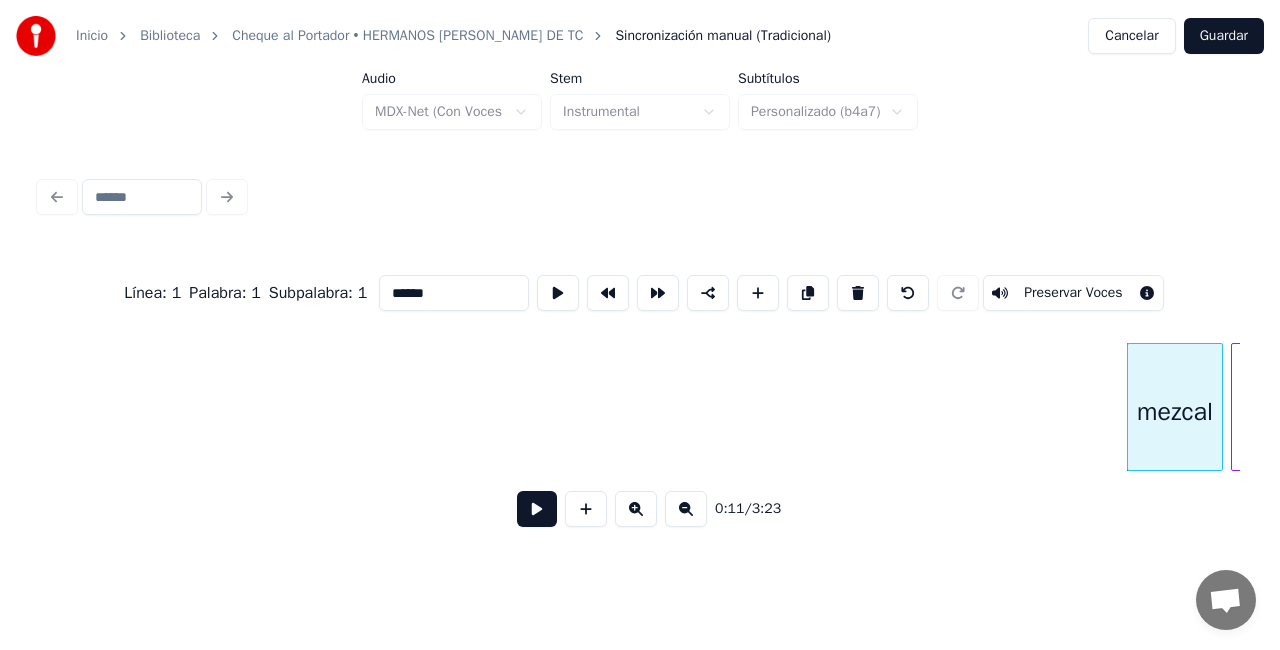 click at bounding box center [858, 293] 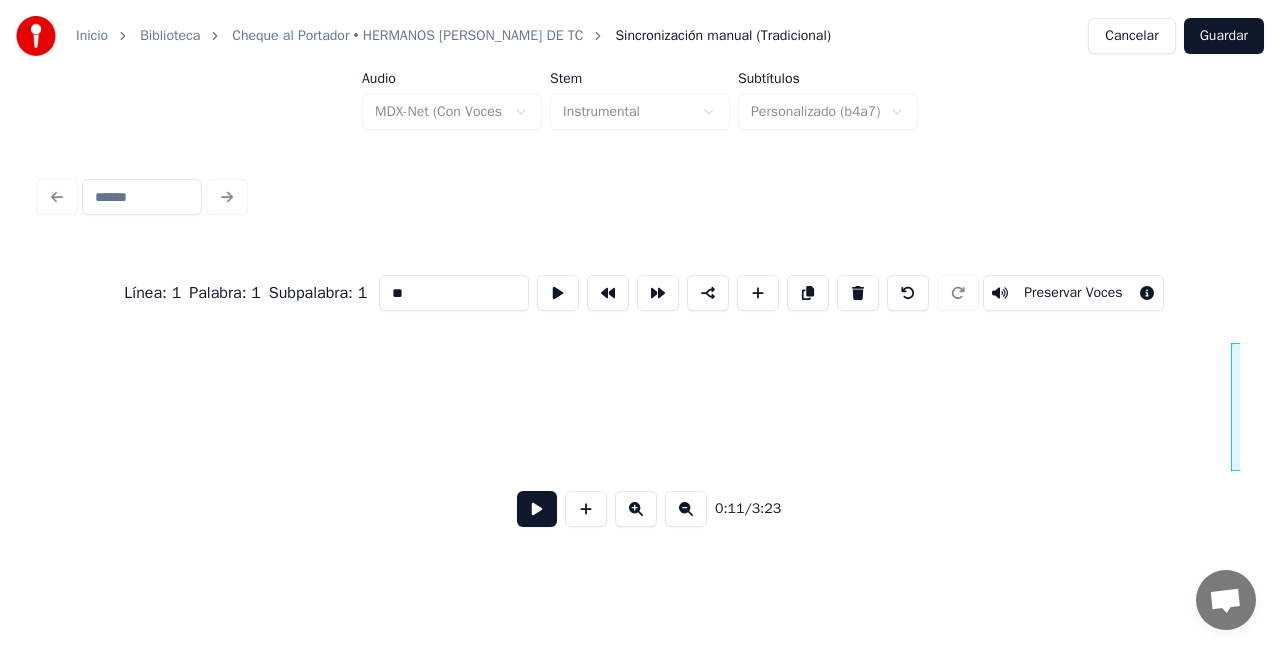 click at bounding box center [858, 293] 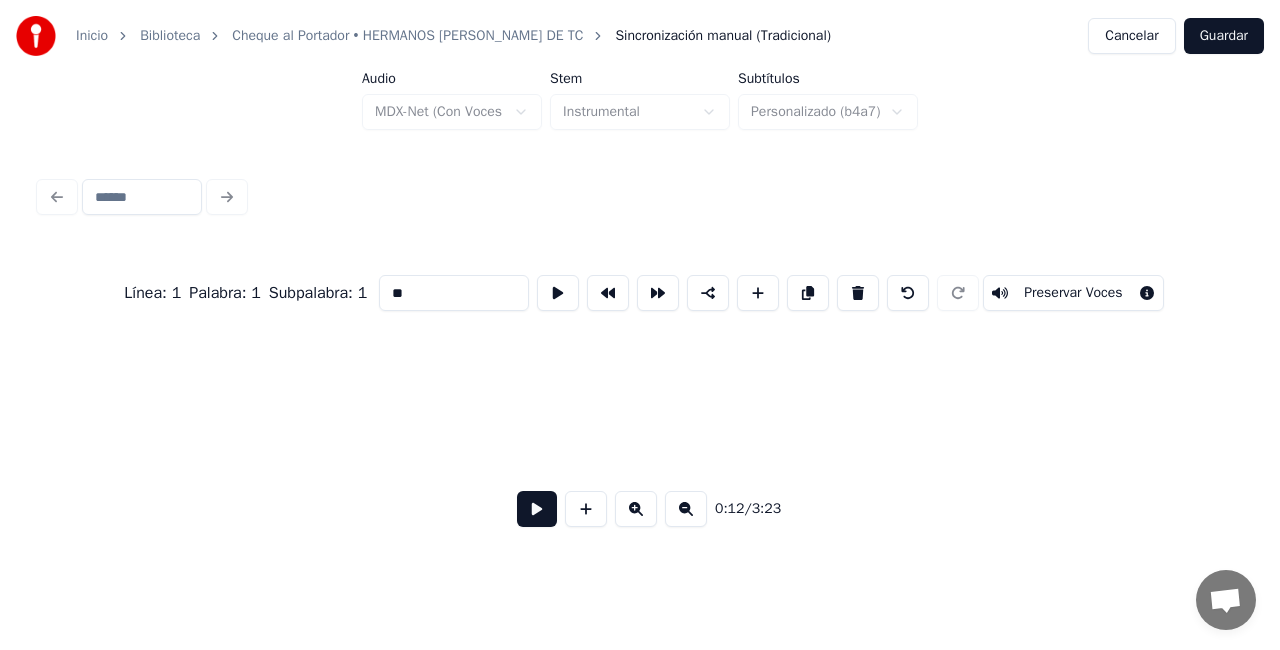 scroll, scrollTop: 0, scrollLeft: 2440, axis: horizontal 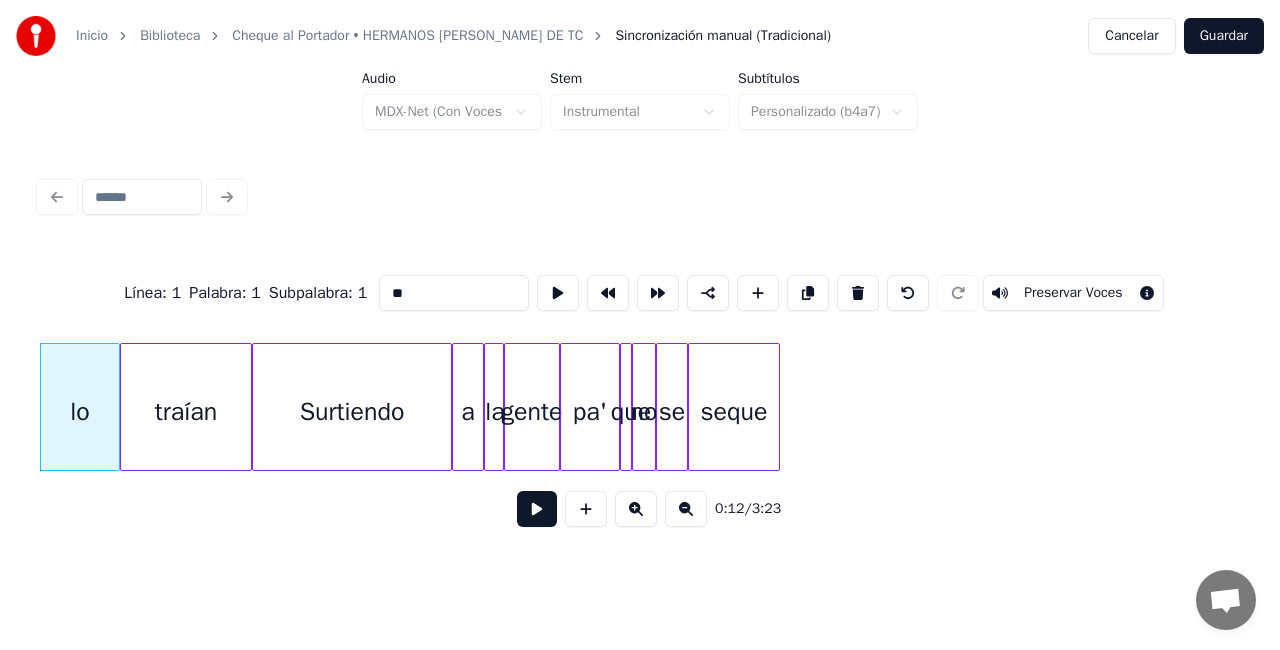 click at bounding box center (858, 293) 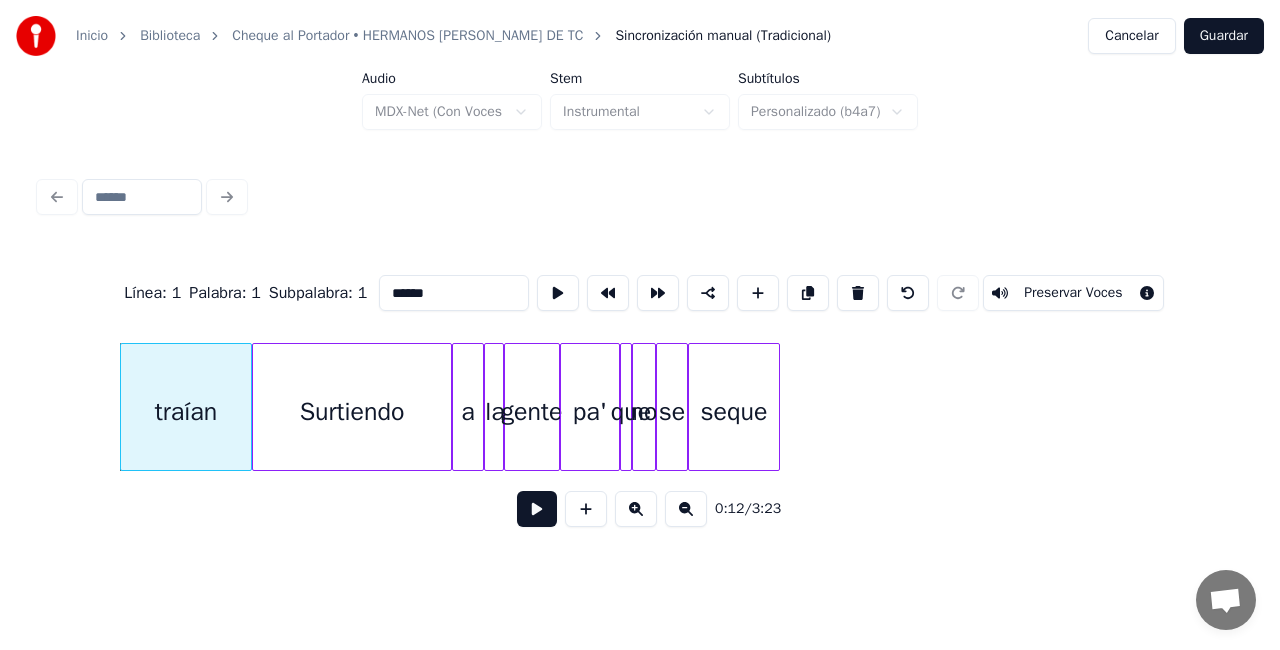 click at bounding box center (858, 293) 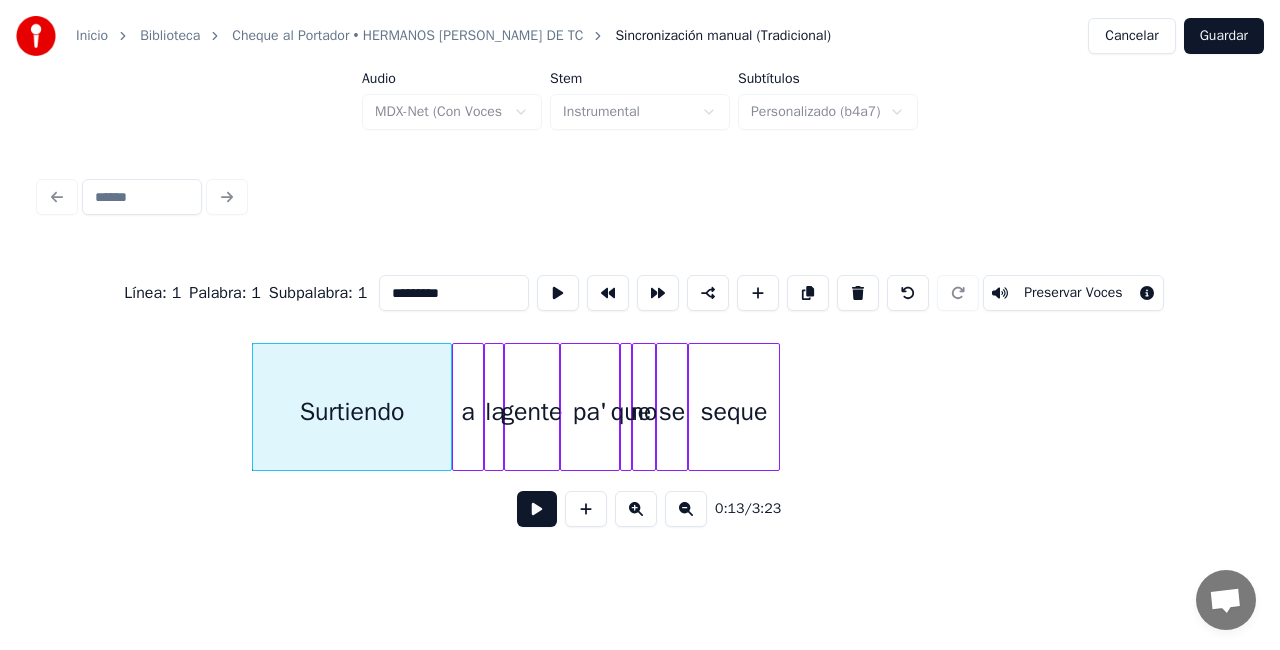 click at bounding box center [858, 293] 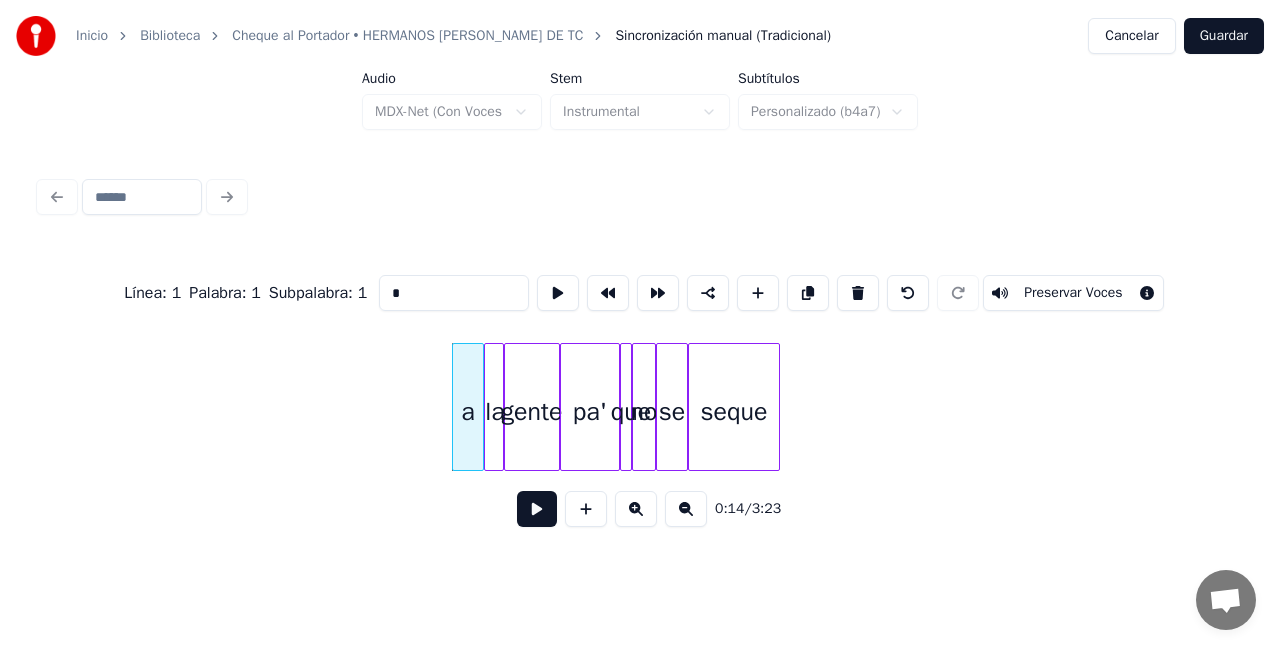 click at bounding box center [858, 293] 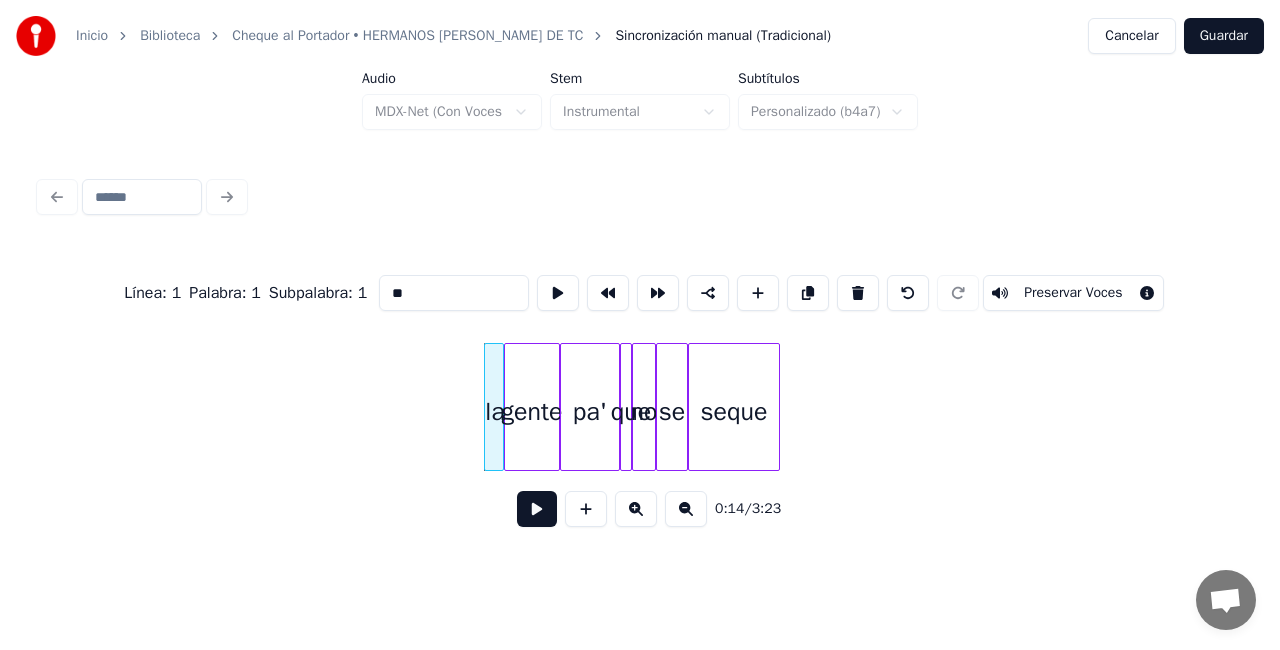 click at bounding box center [858, 293] 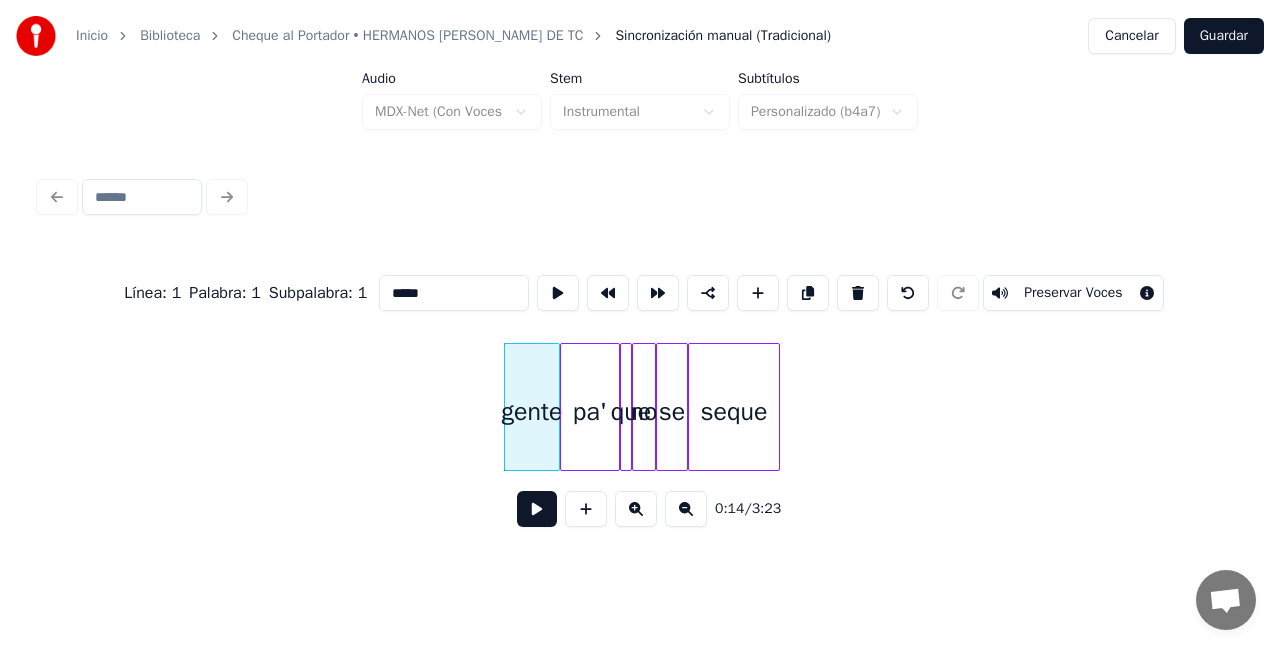 click at bounding box center [858, 293] 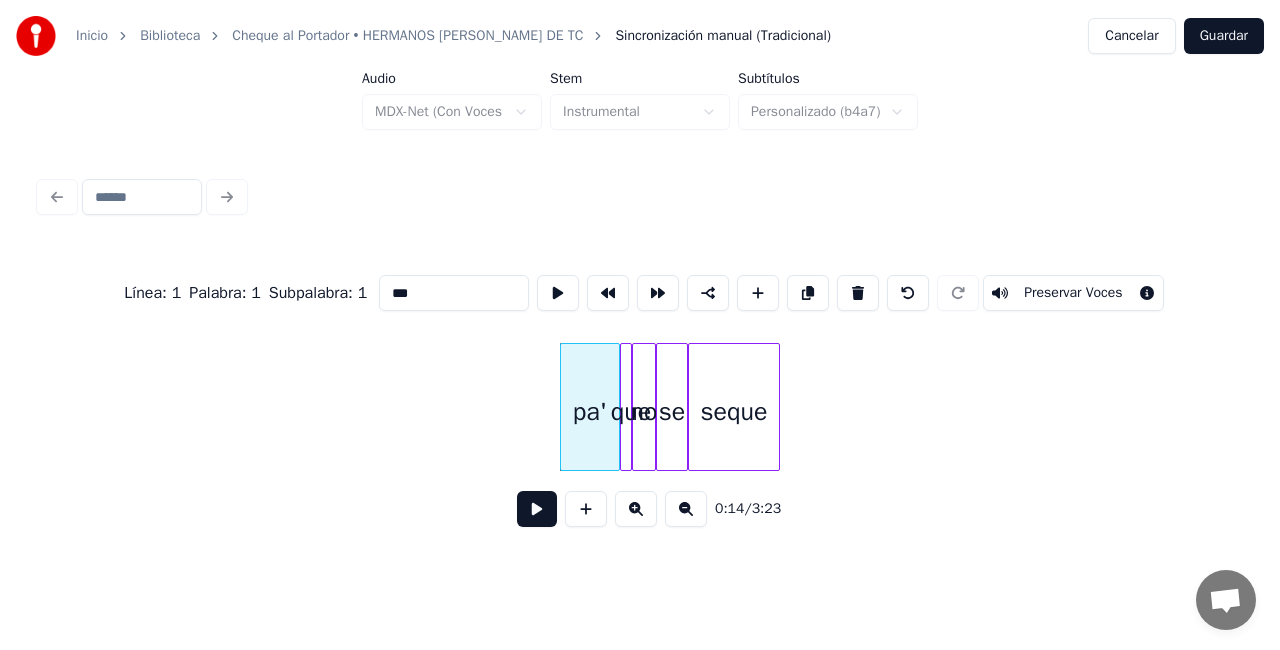click at bounding box center [858, 293] 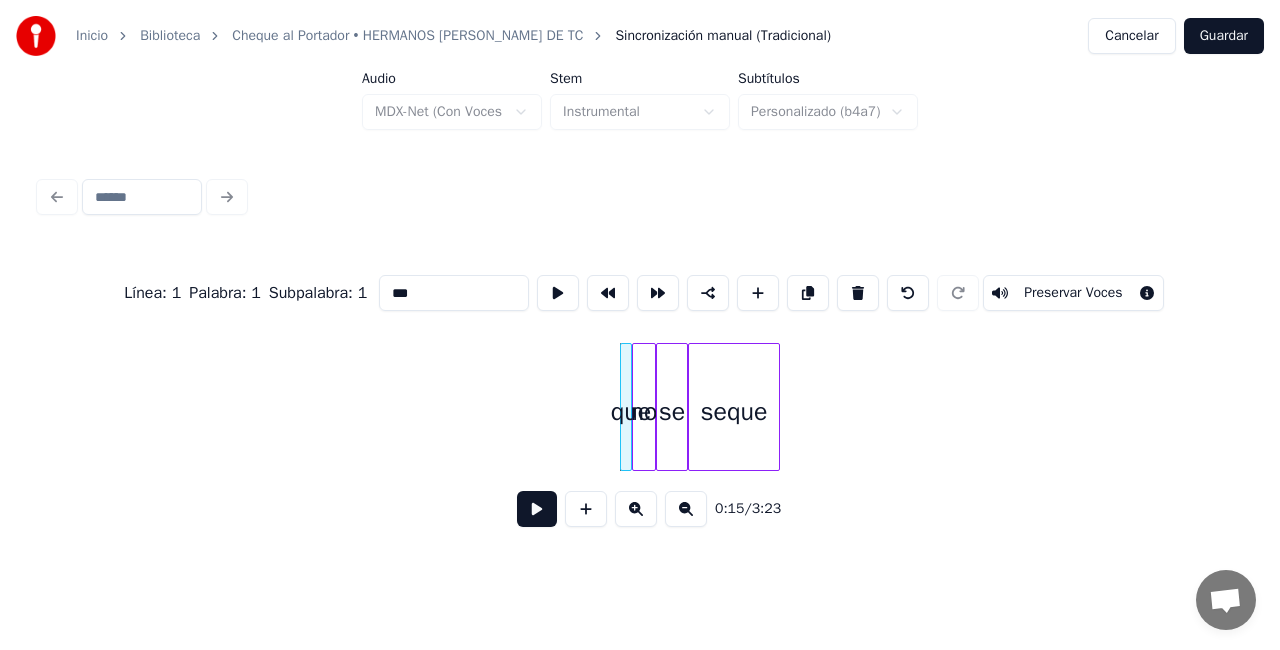 click at bounding box center (858, 293) 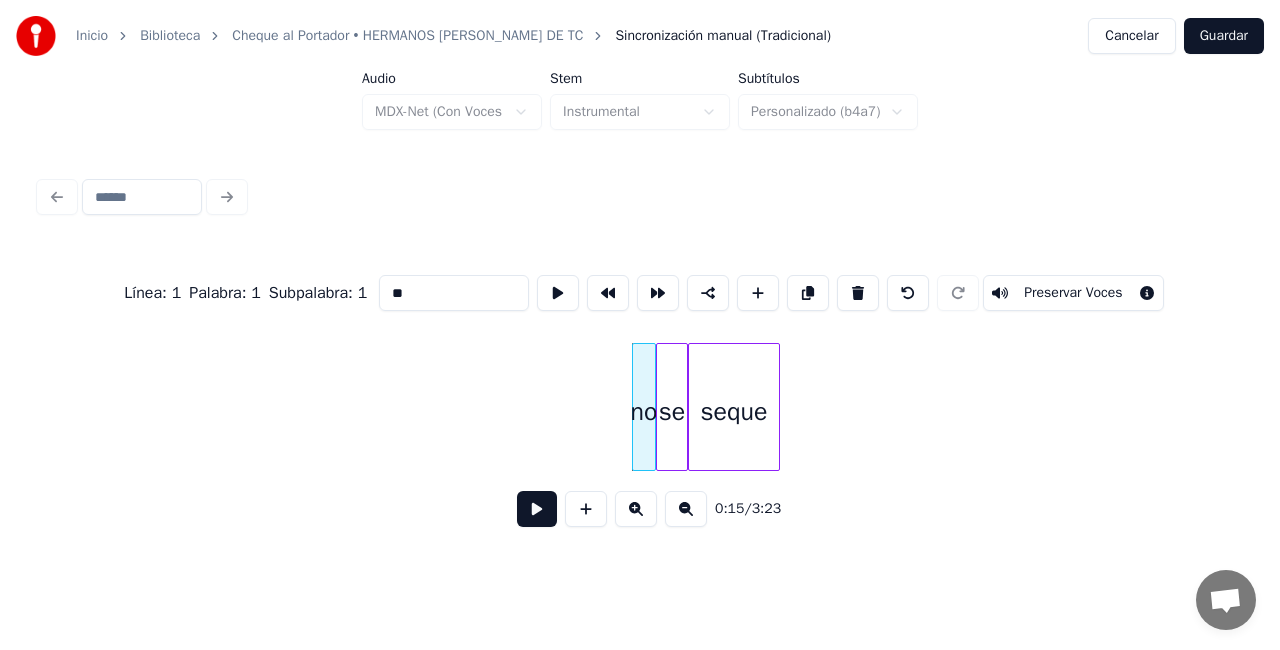 click at bounding box center [858, 293] 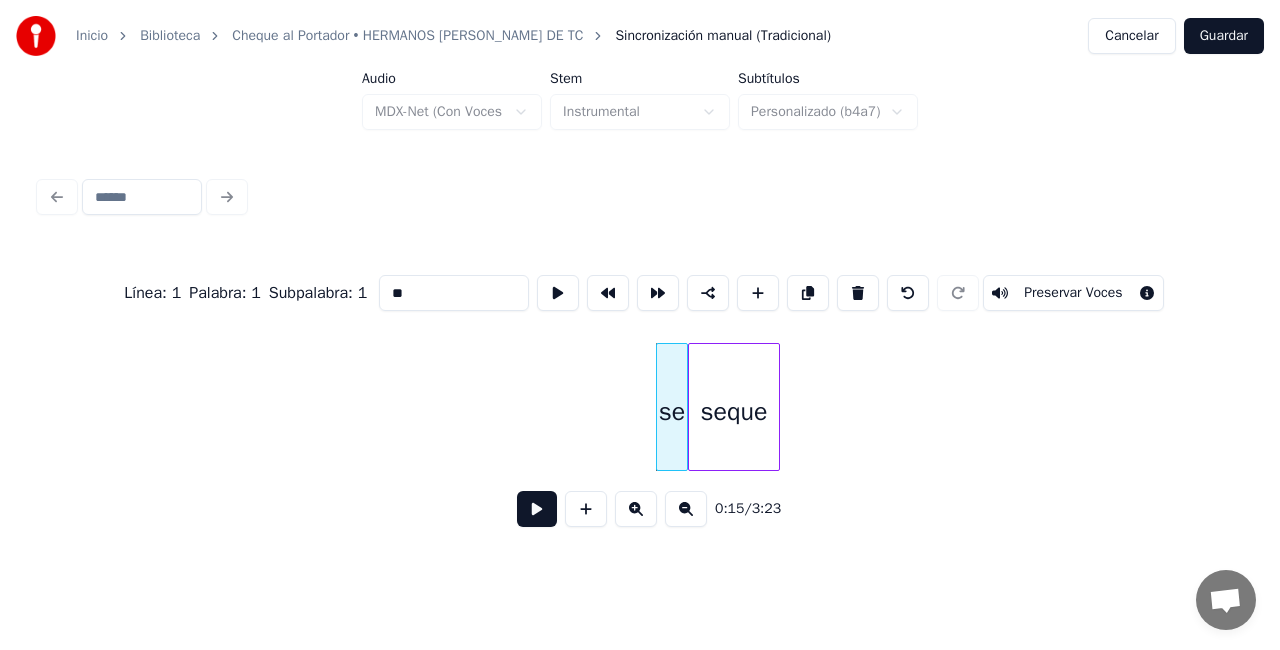 click at bounding box center [858, 293] 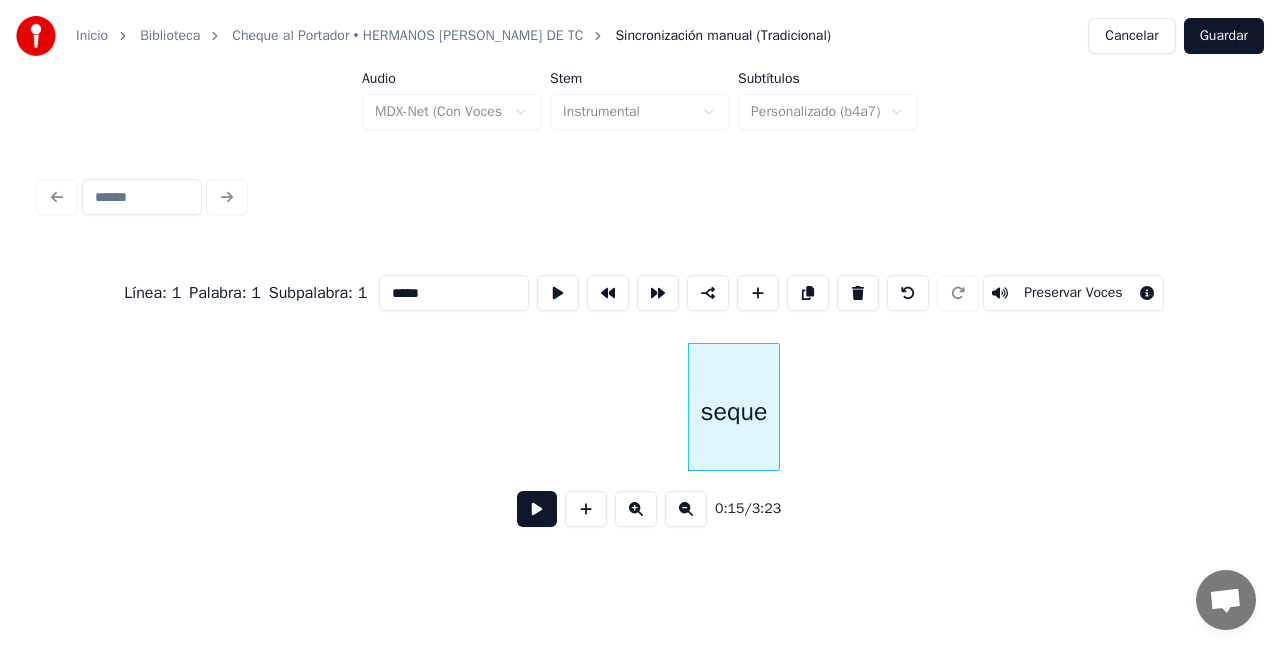 click at bounding box center [858, 293] 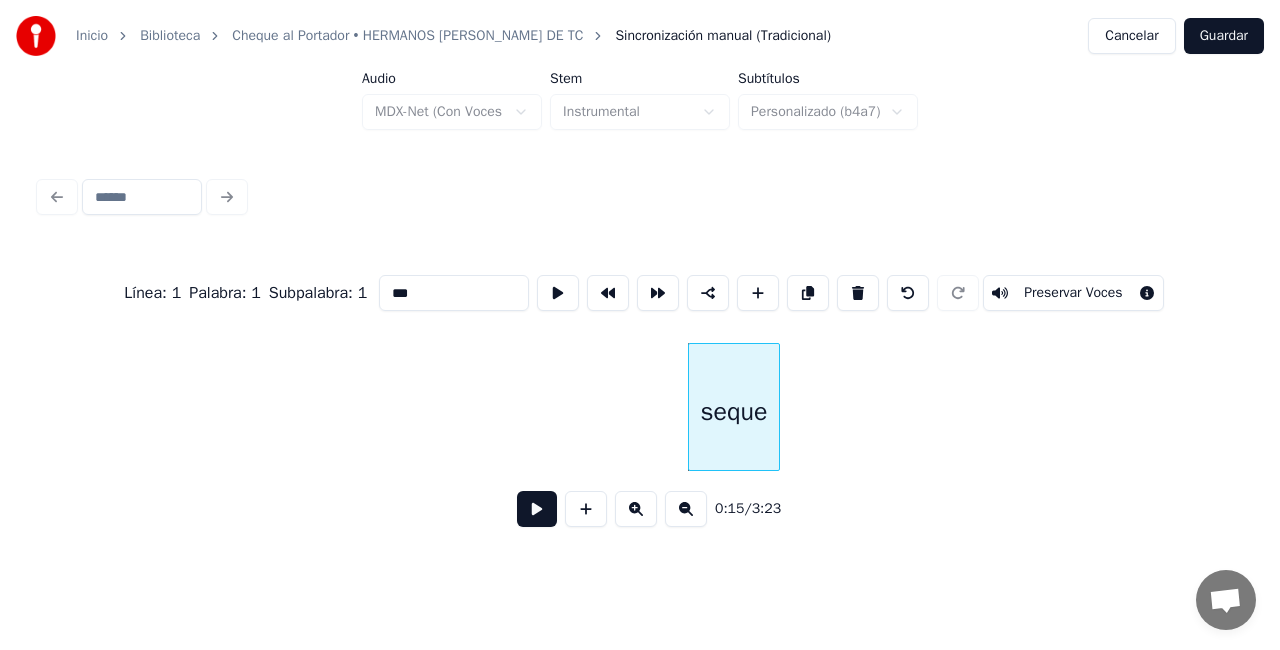 scroll, scrollTop: 0, scrollLeft: 3656, axis: horizontal 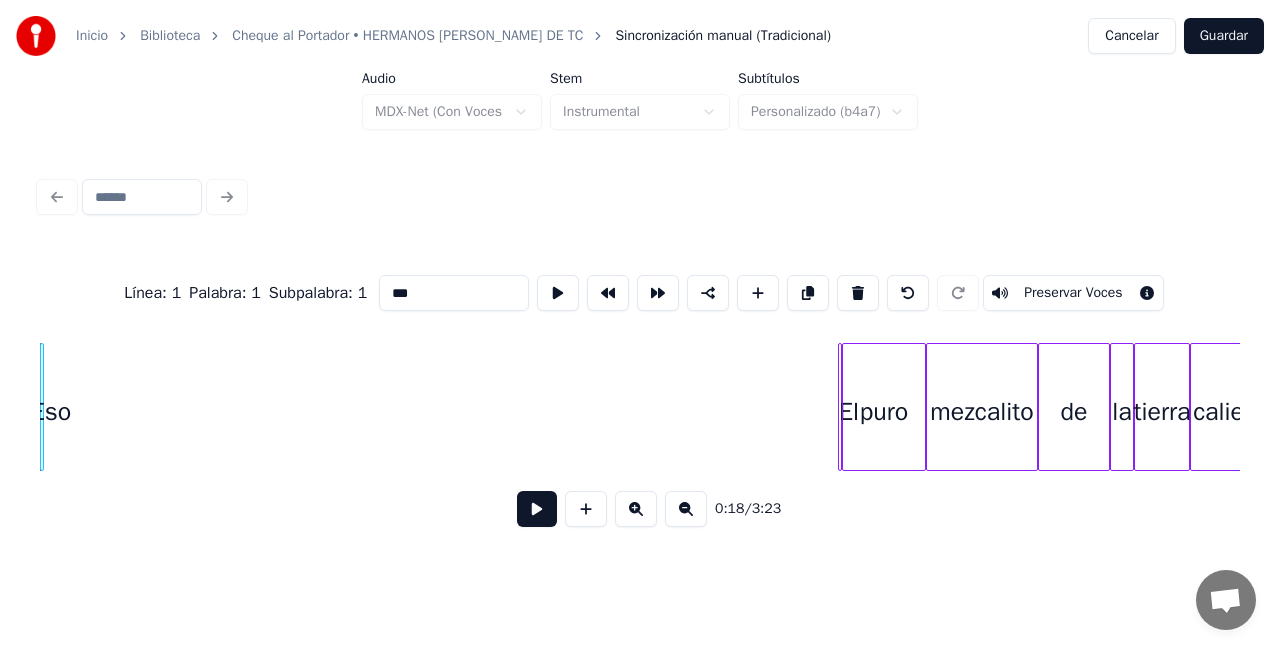 click at bounding box center [858, 293] 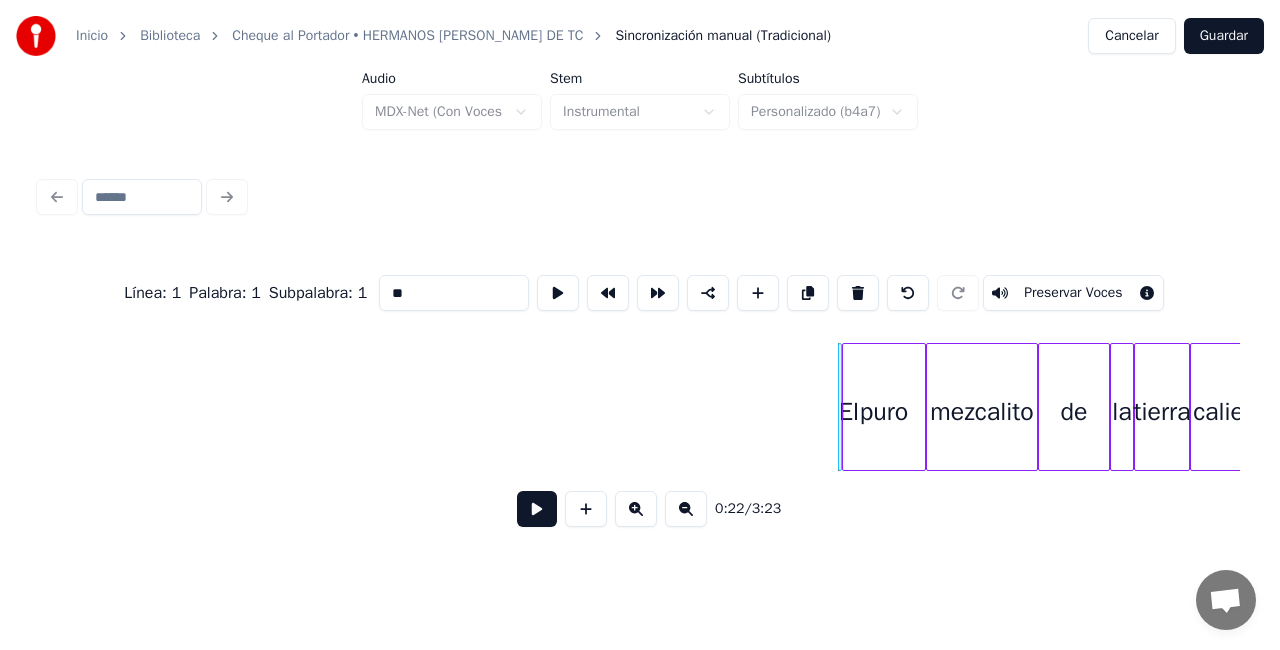 click at bounding box center (858, 293) 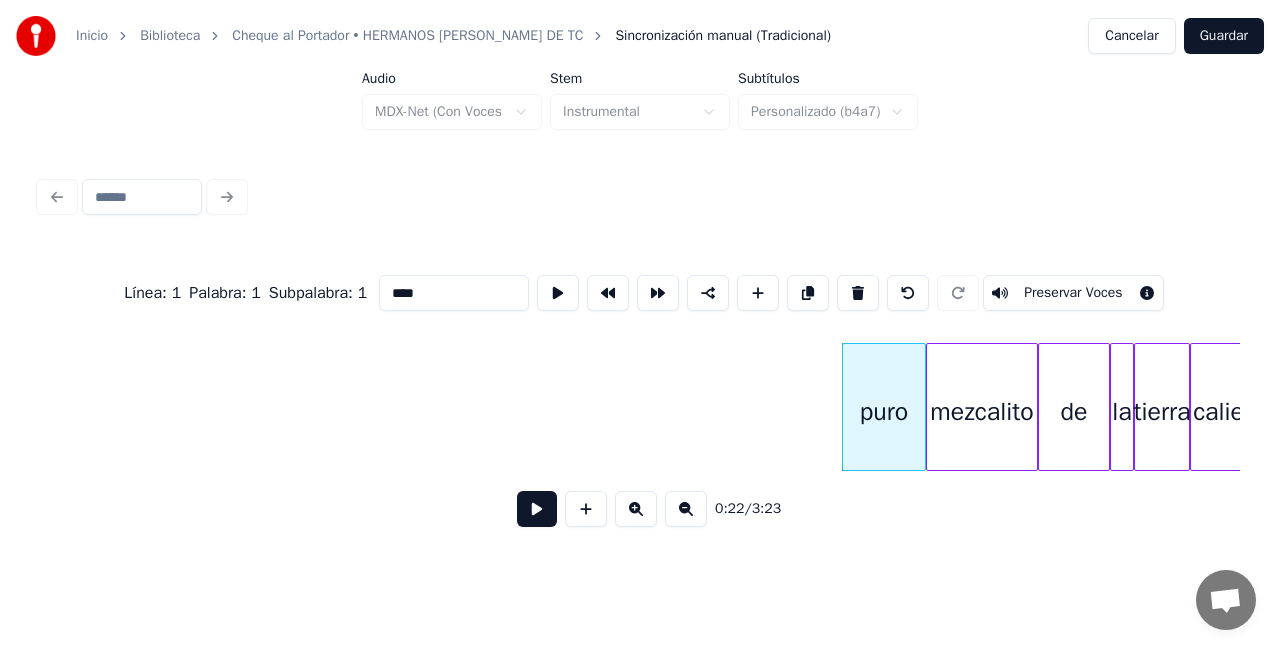 click at bounding box center [858, 293] 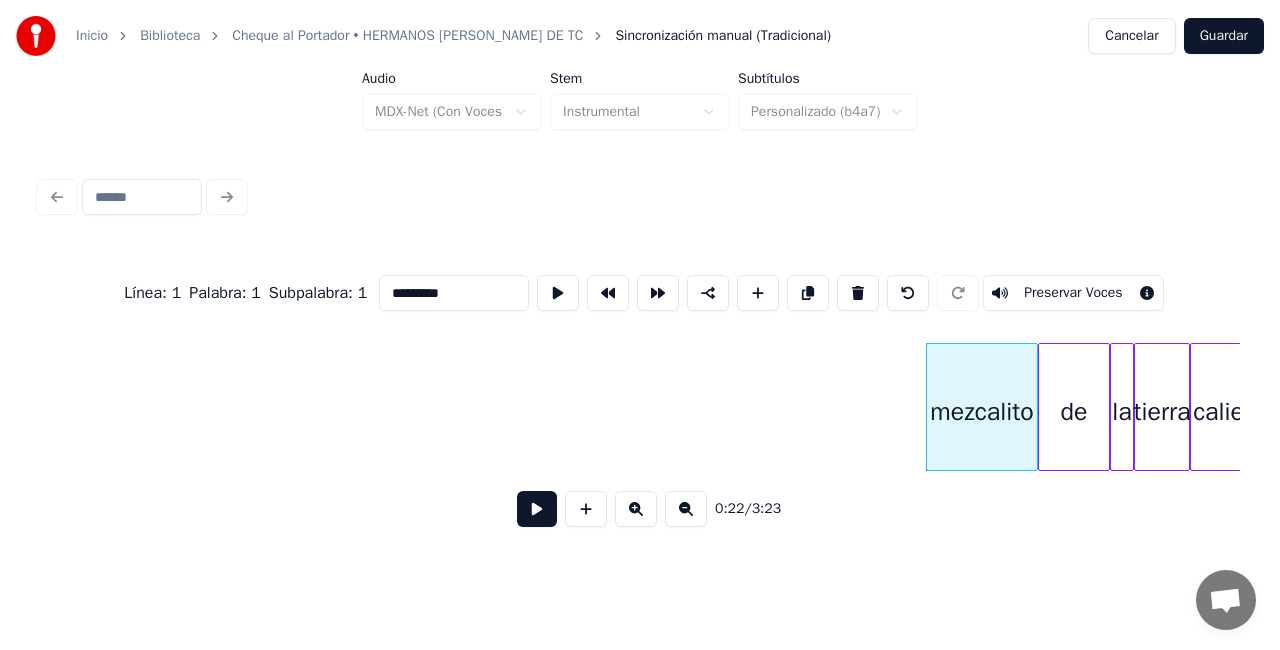 click at bounding box center [858, 293] 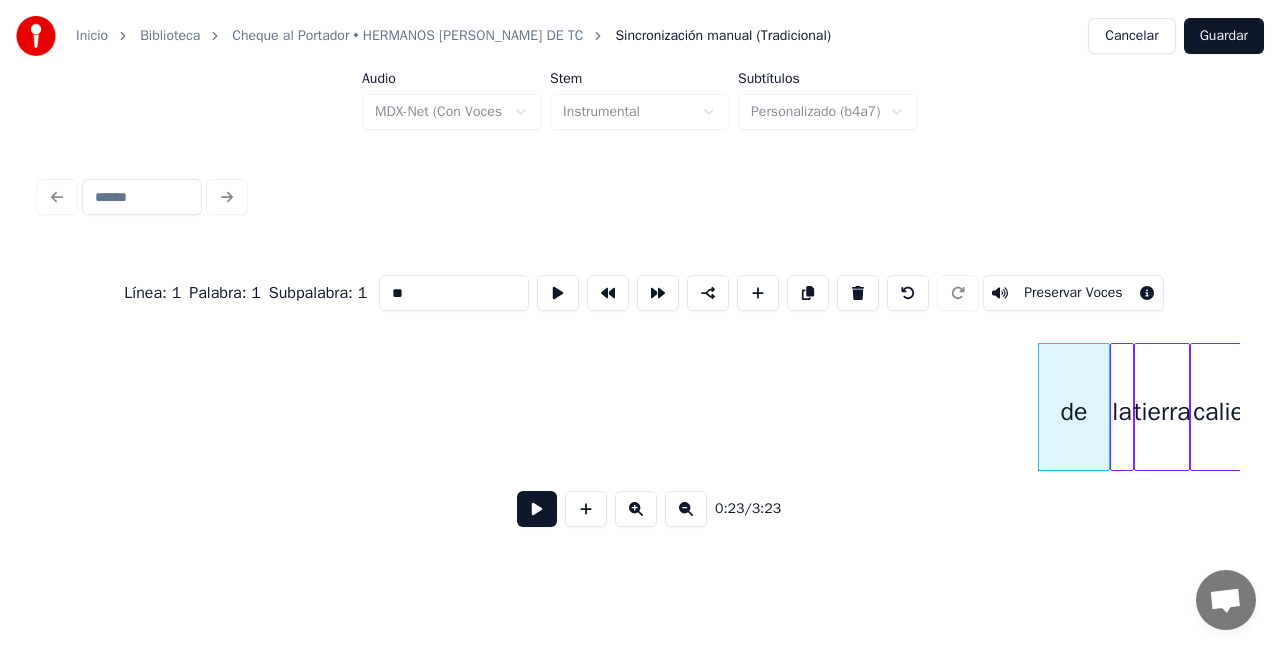 click at bounding box center (858, 293) 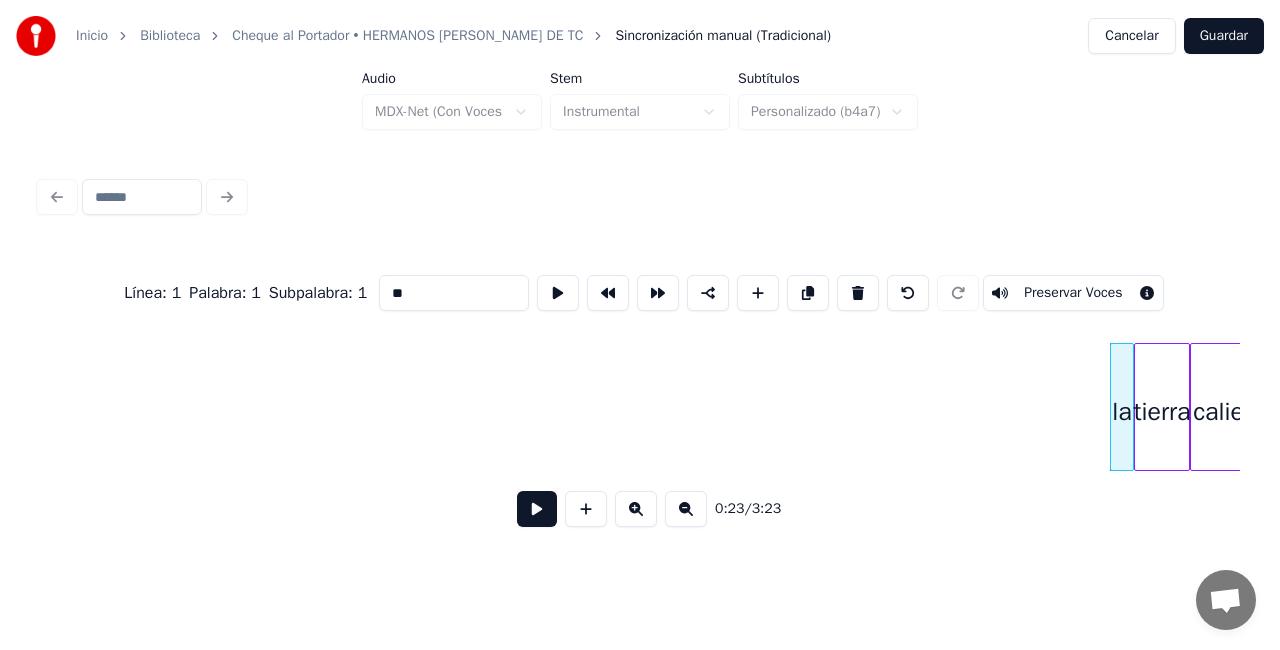 click at bounding box center (858, 293) 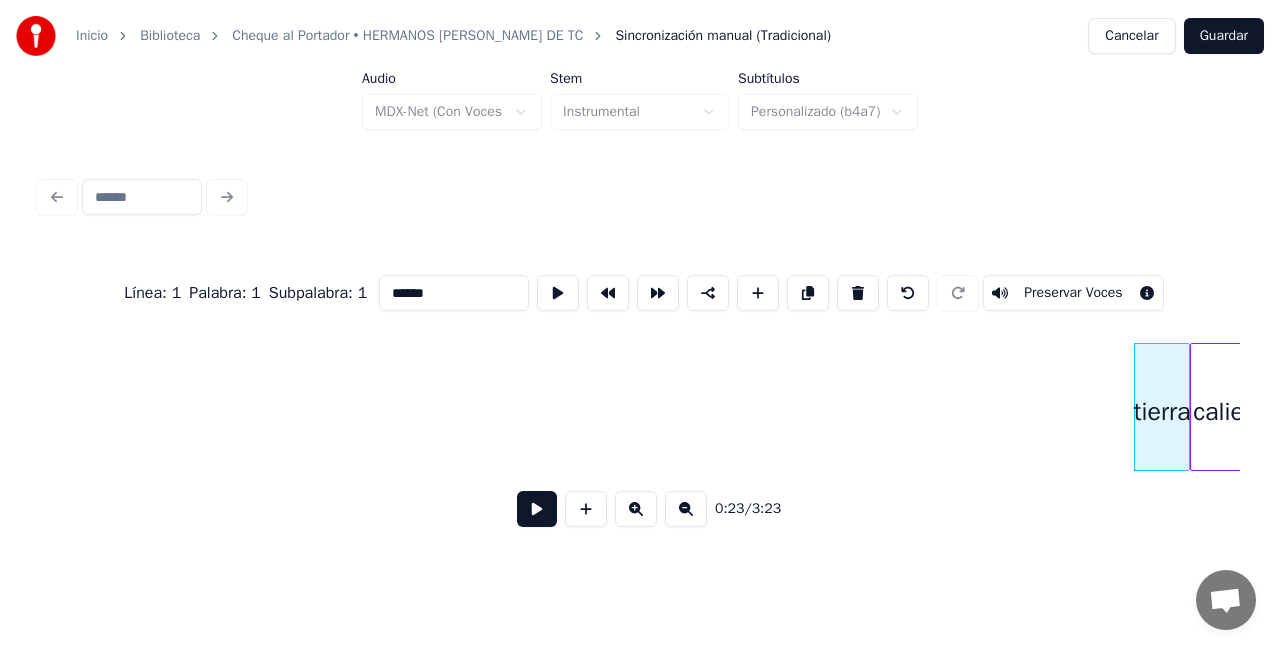 click at bounding box center [858, 293] 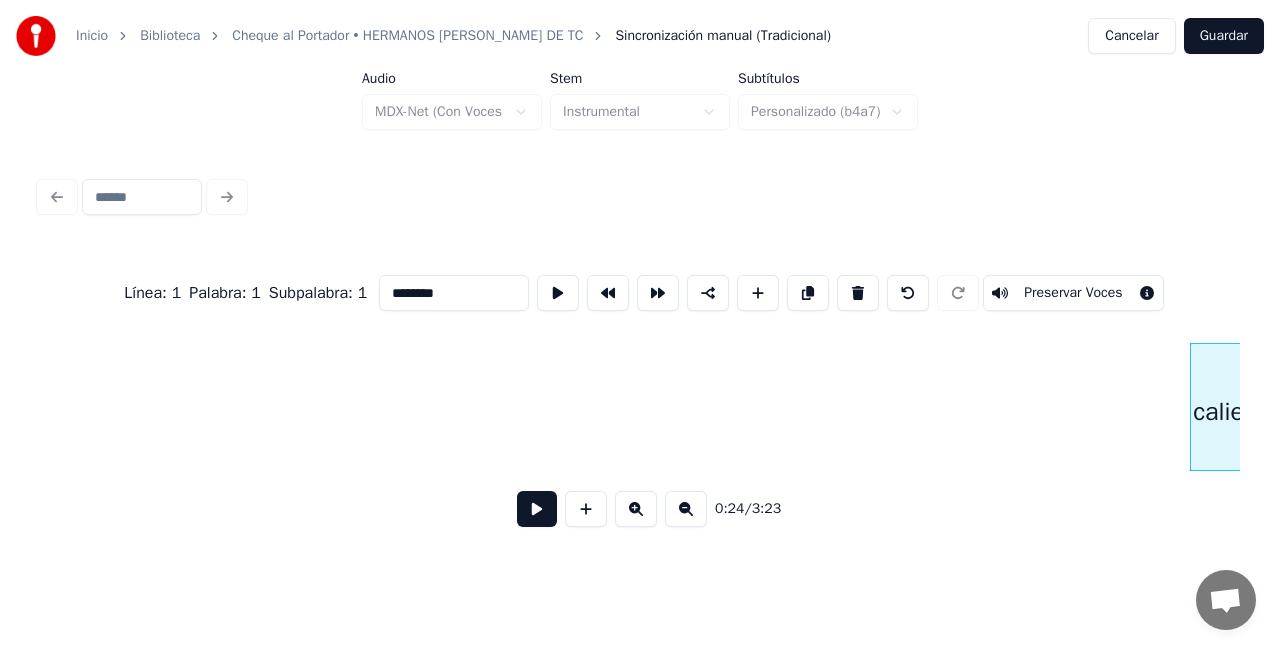 click at bounding box center (858, 293) 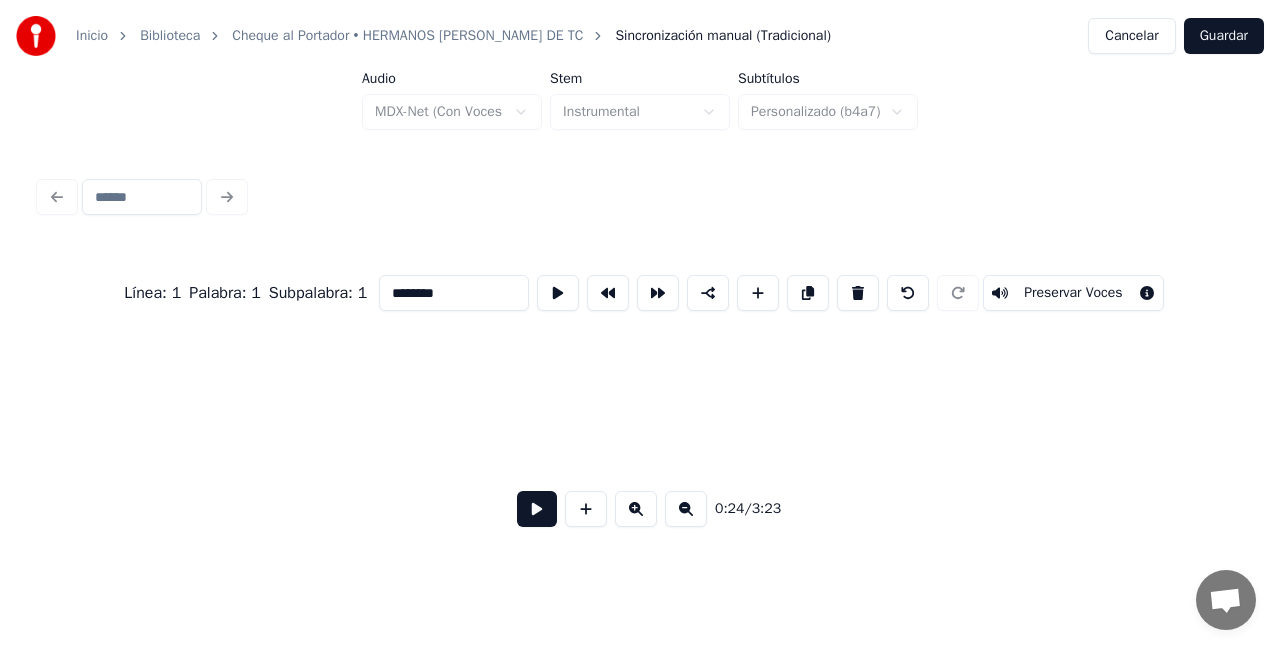 scroll, scrollTop: 0, scrollLeft: 4898, axis: horizontal 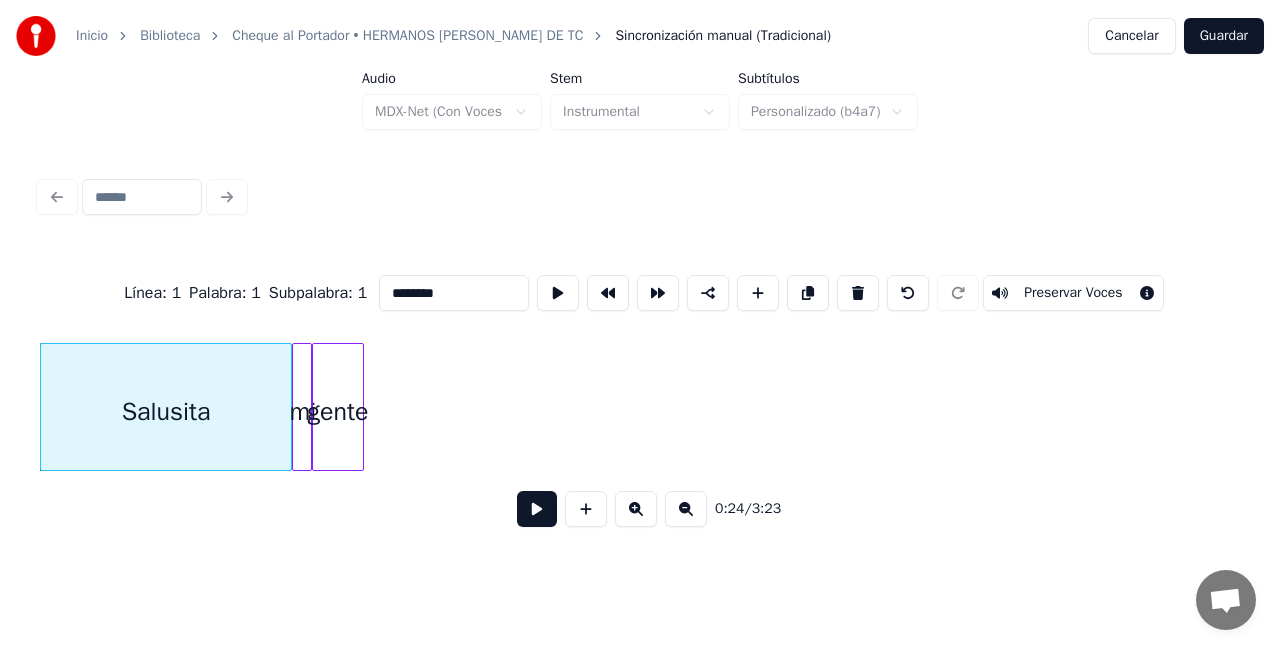 click at bounding box center (858, 293) 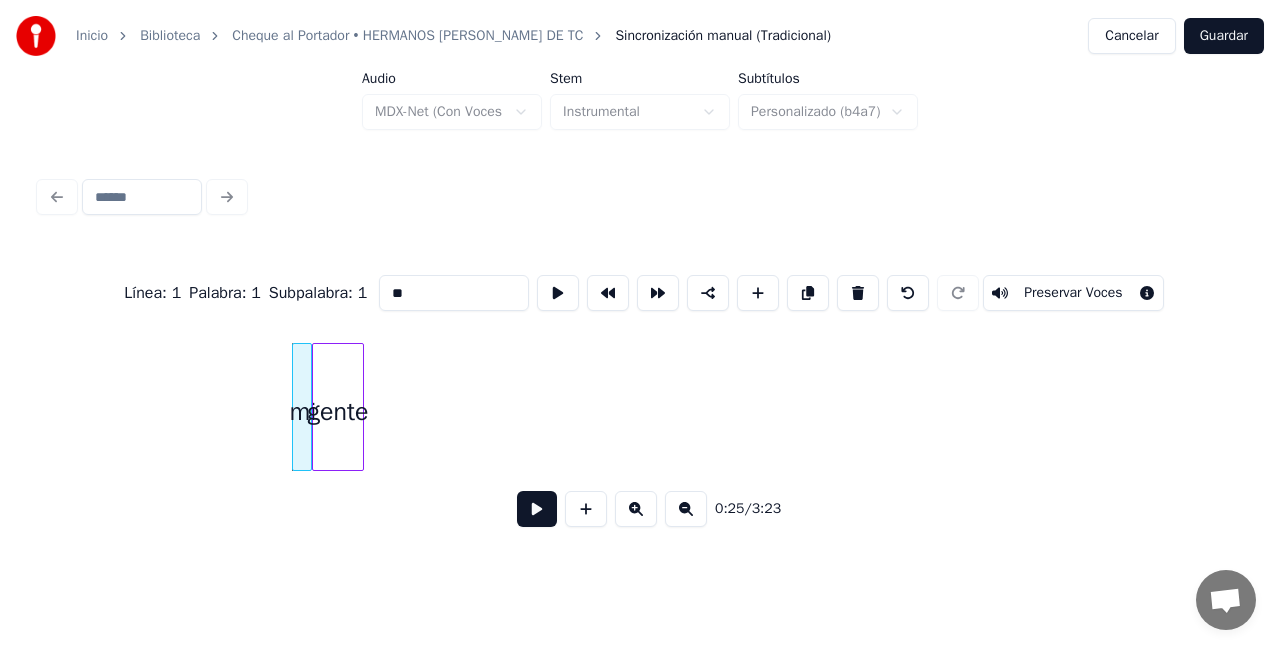 click at bounding box center (858, 293) 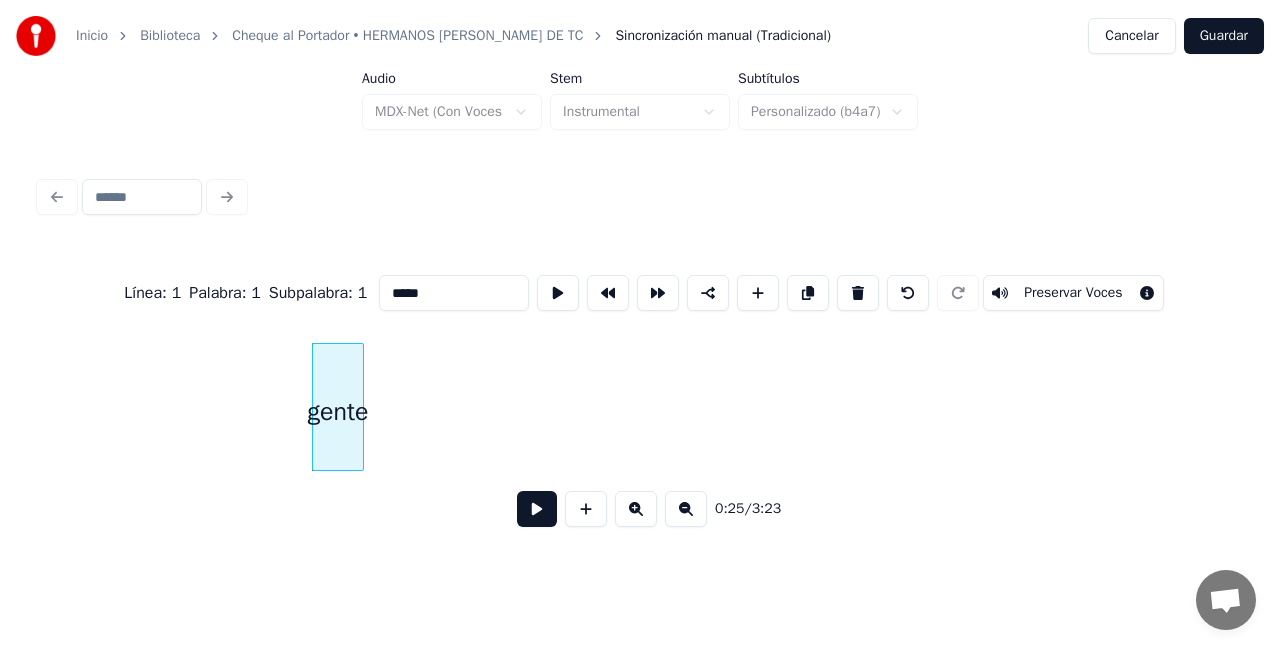 click at bounding box center (858, 293) 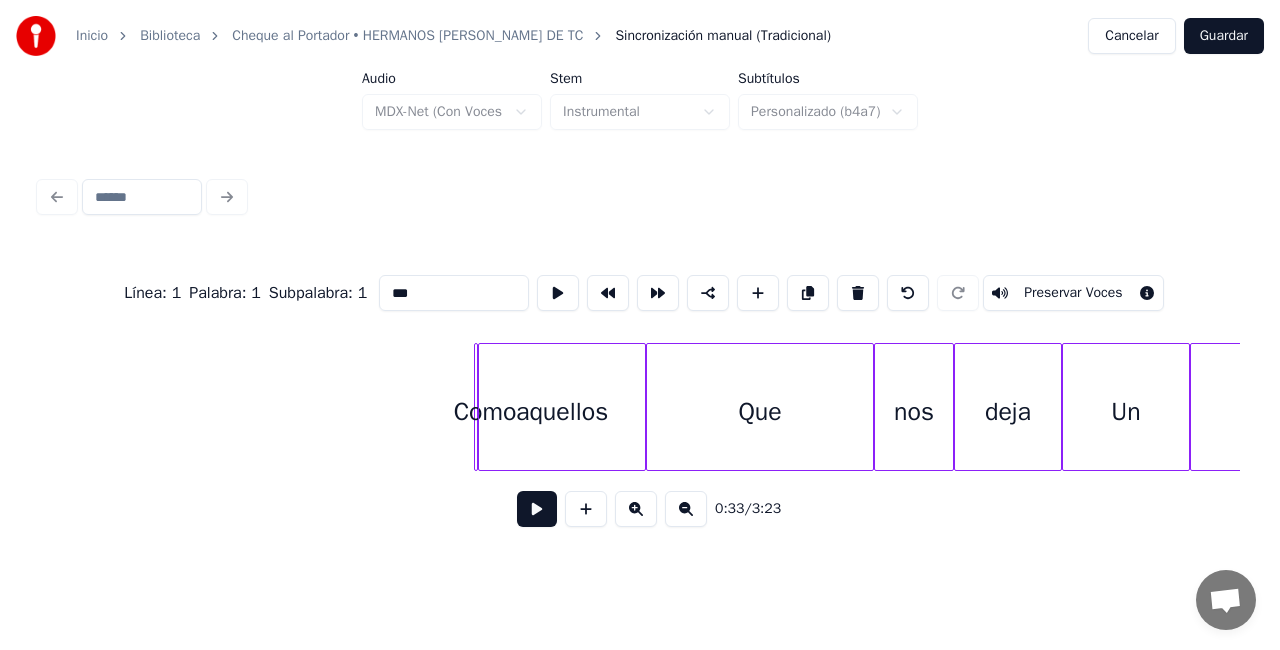 scroll, scrollTop: 0, scrollLeft: 8339, axis: horizontal 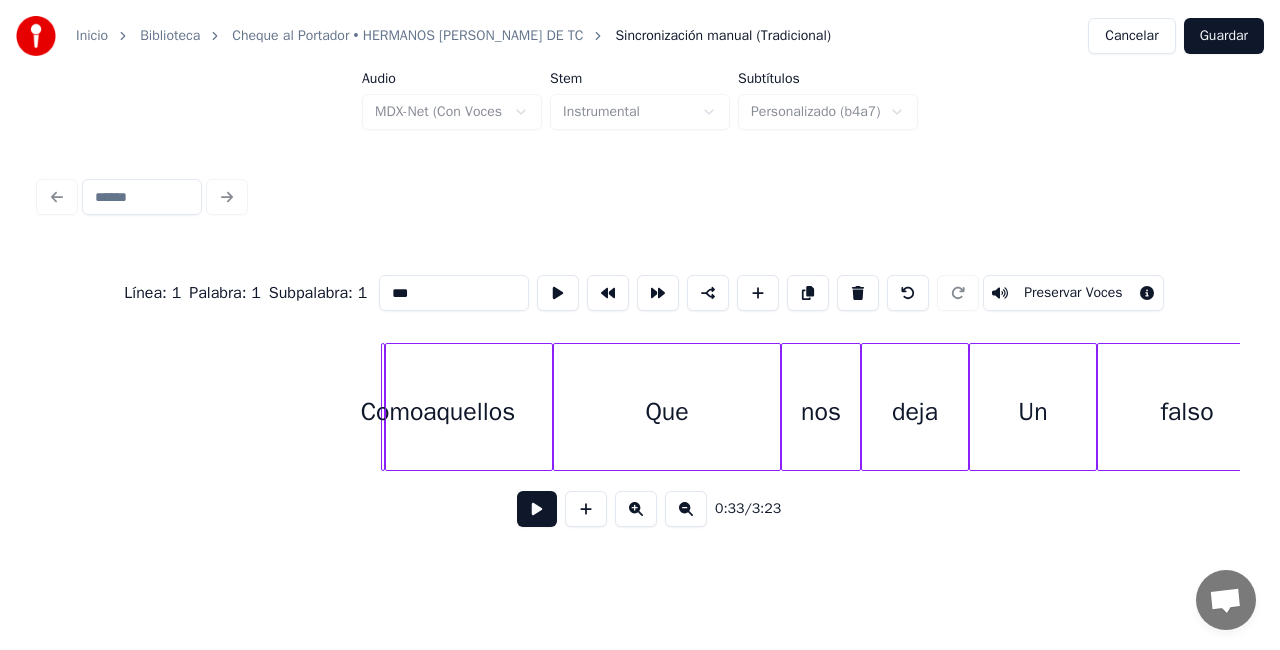 click on "Como" at bounding box center [392, 412] 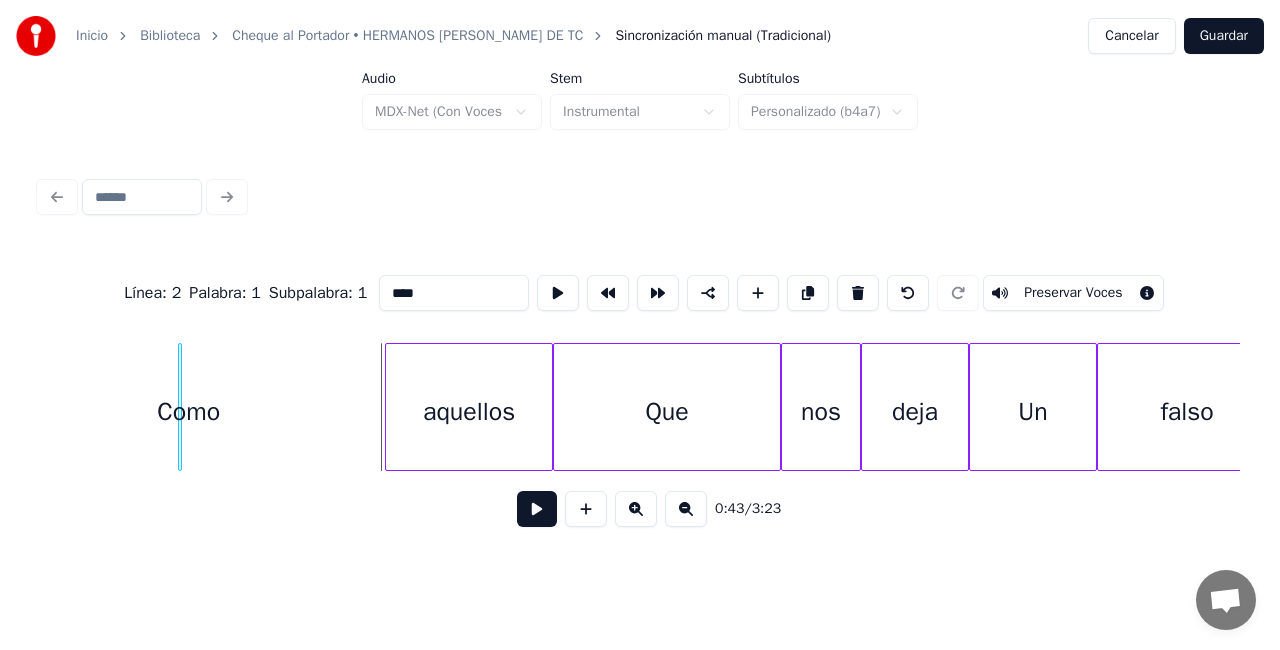 click on "Como" at bounding box center (189, 412) 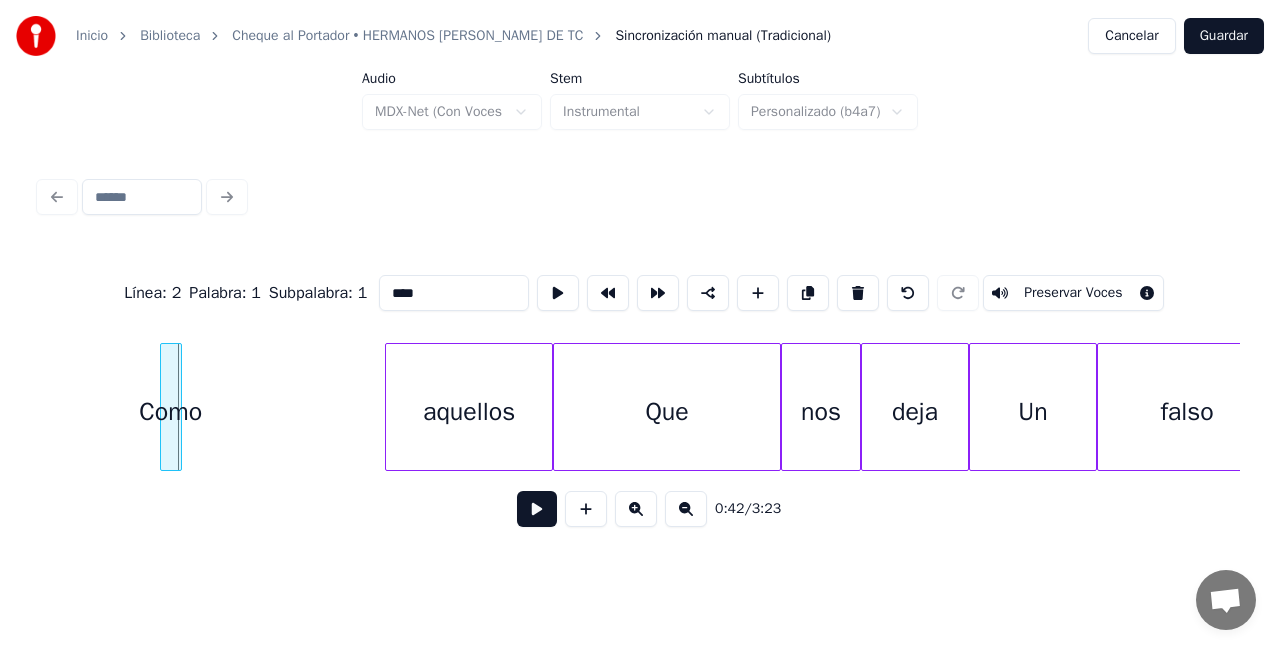 click on "Como" at bounding box center (171, 407) 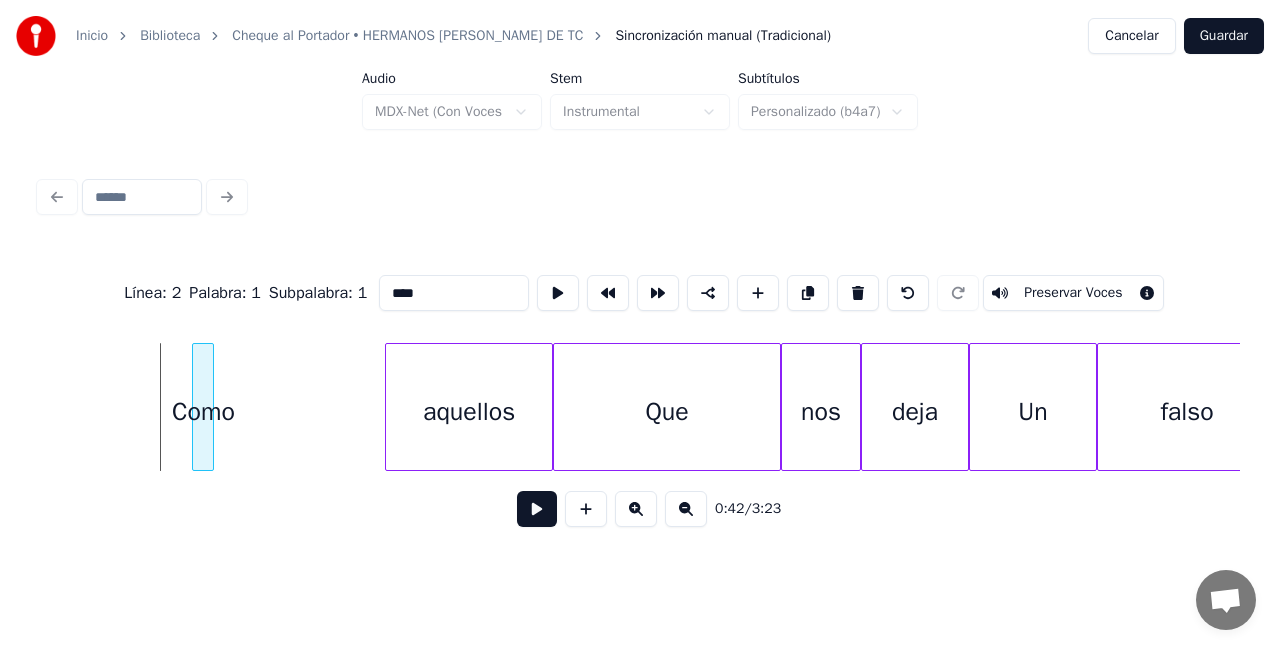 click on "Como" at bounding box center [203, 412] 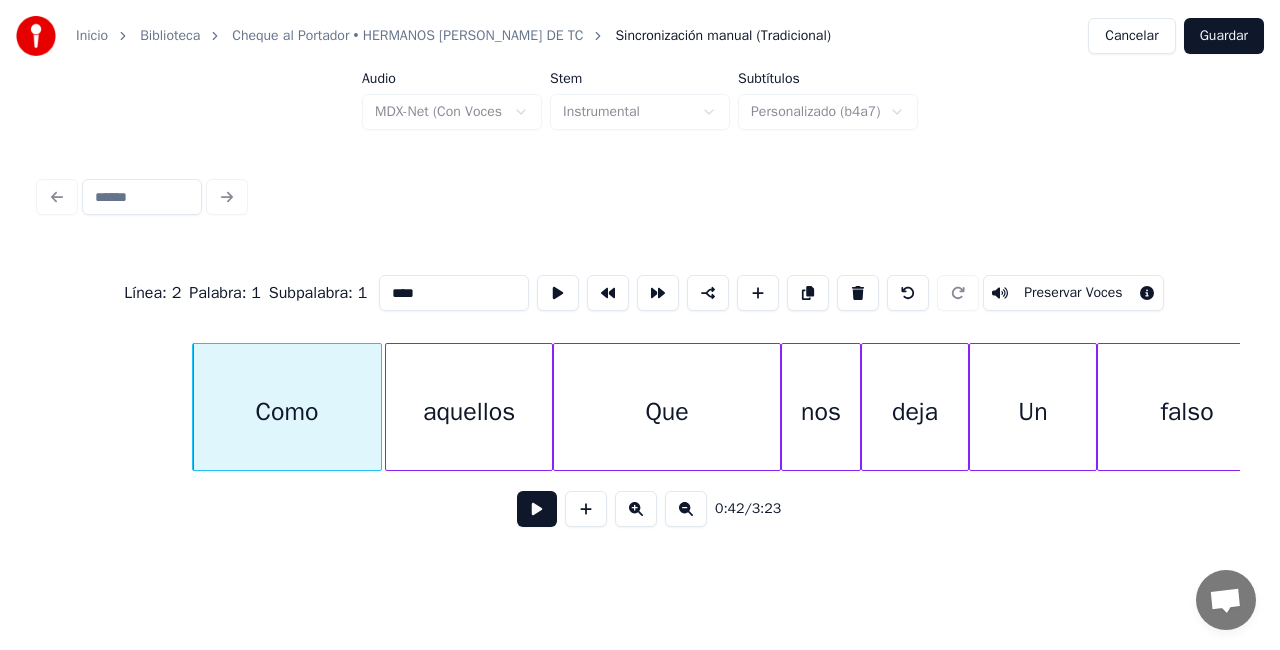 click at bounding box center [378, 407] 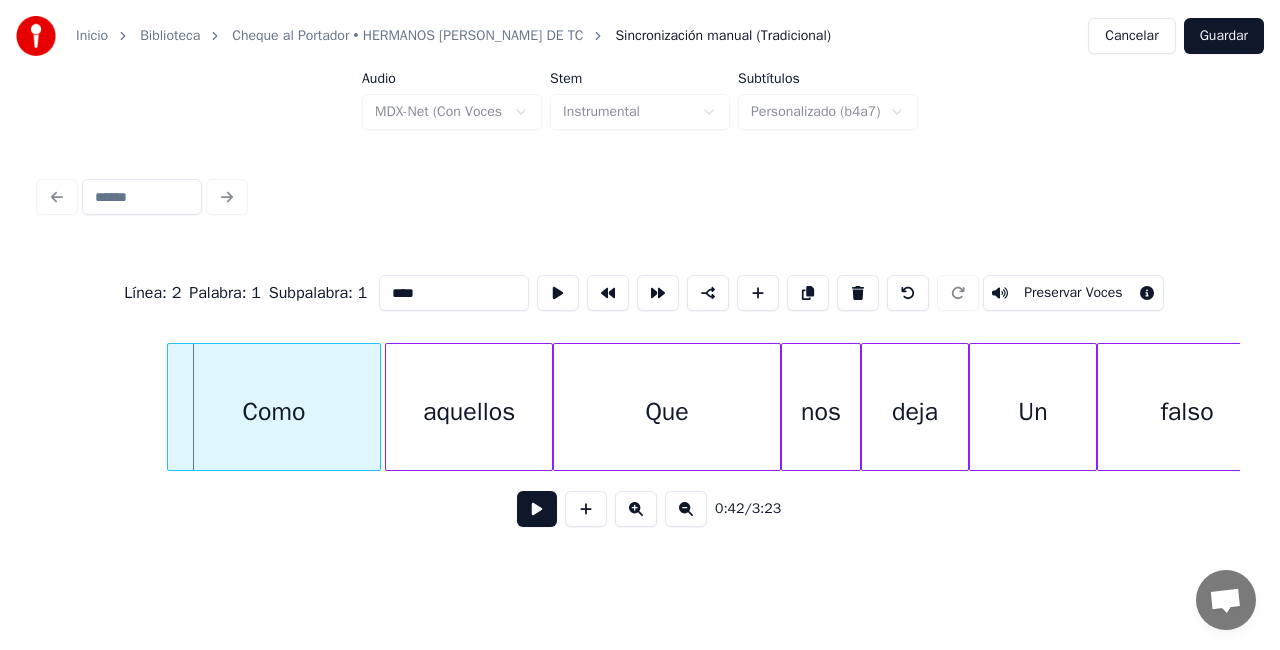 click at bounding box center [171, 407] 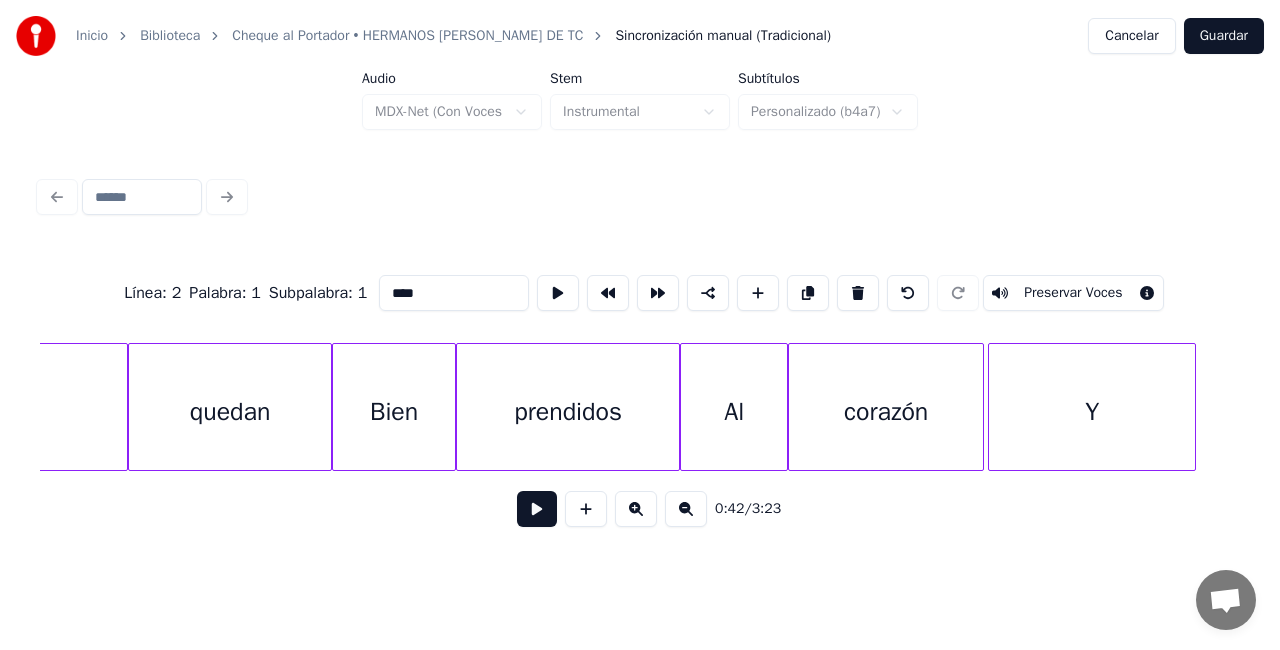 scroll, scrollTop: 0, scrollLeft: 12298, axis: horizontal 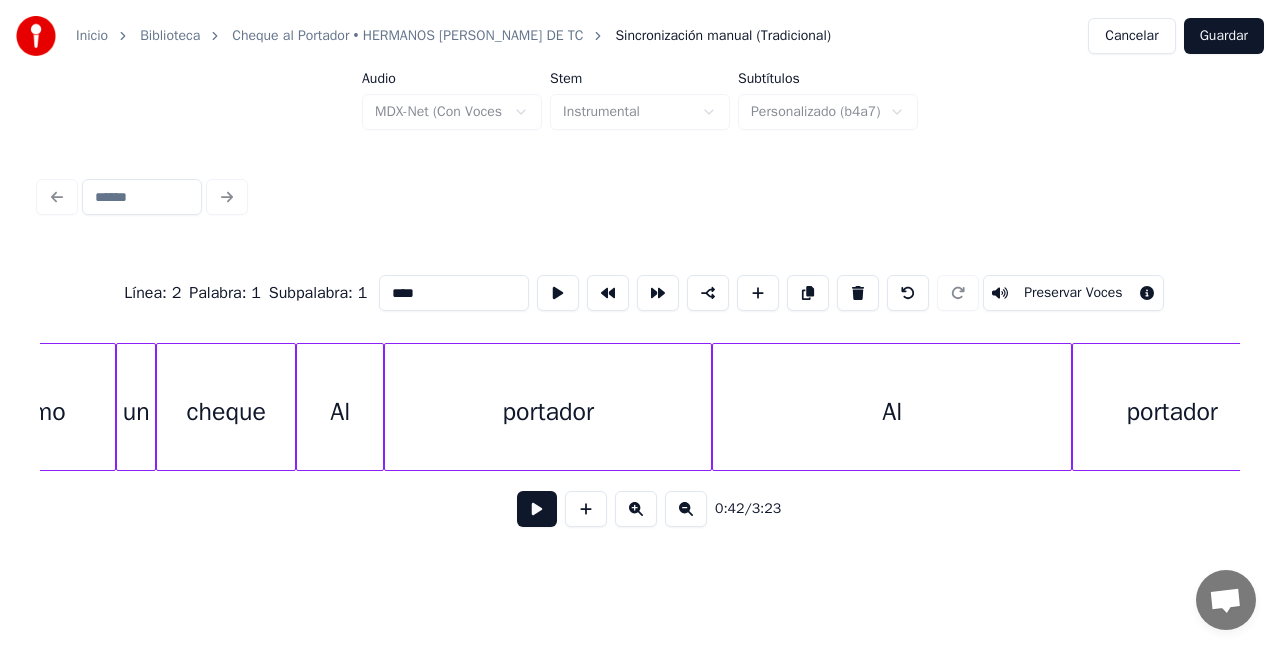 click on "Al" at bounding box center (892, 412) 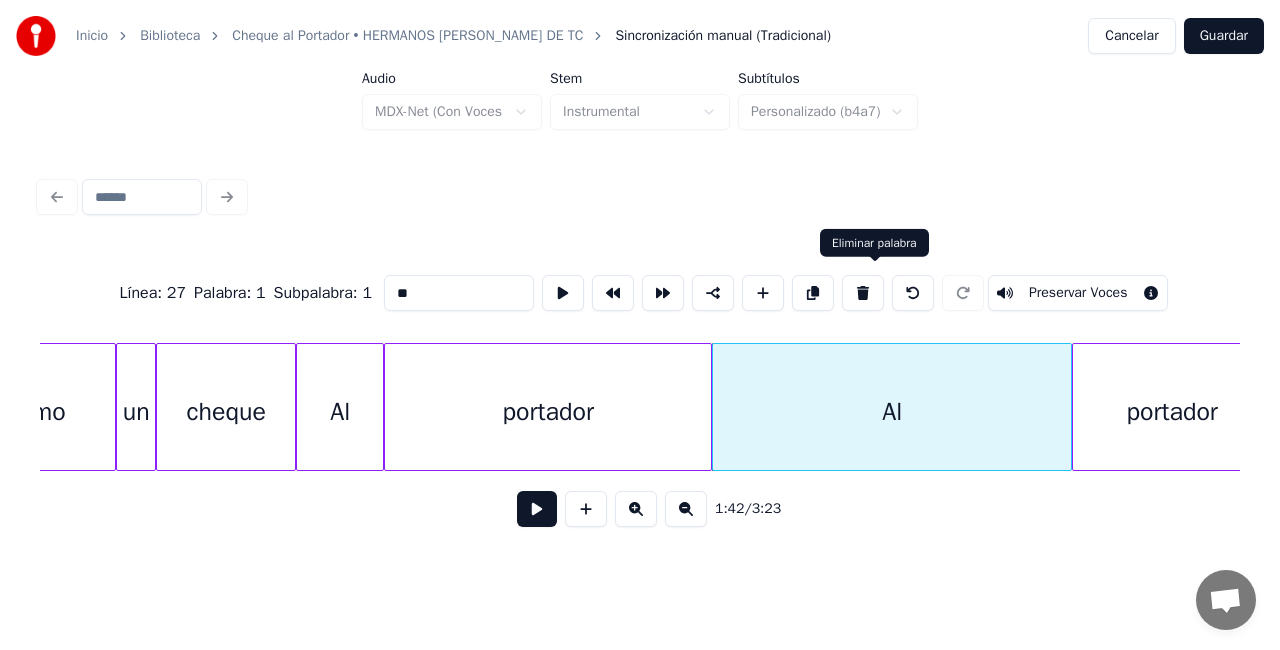click at bounding box center (863, 293) 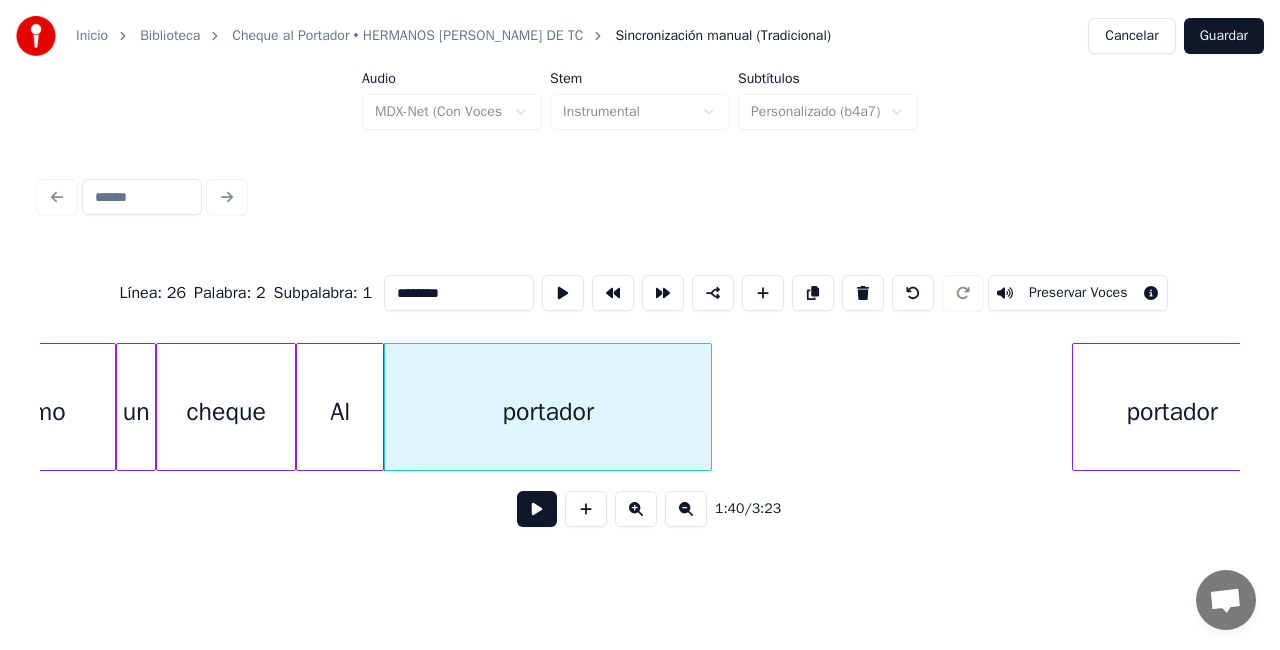 click on "portador" at bounding box center [1172, 412] 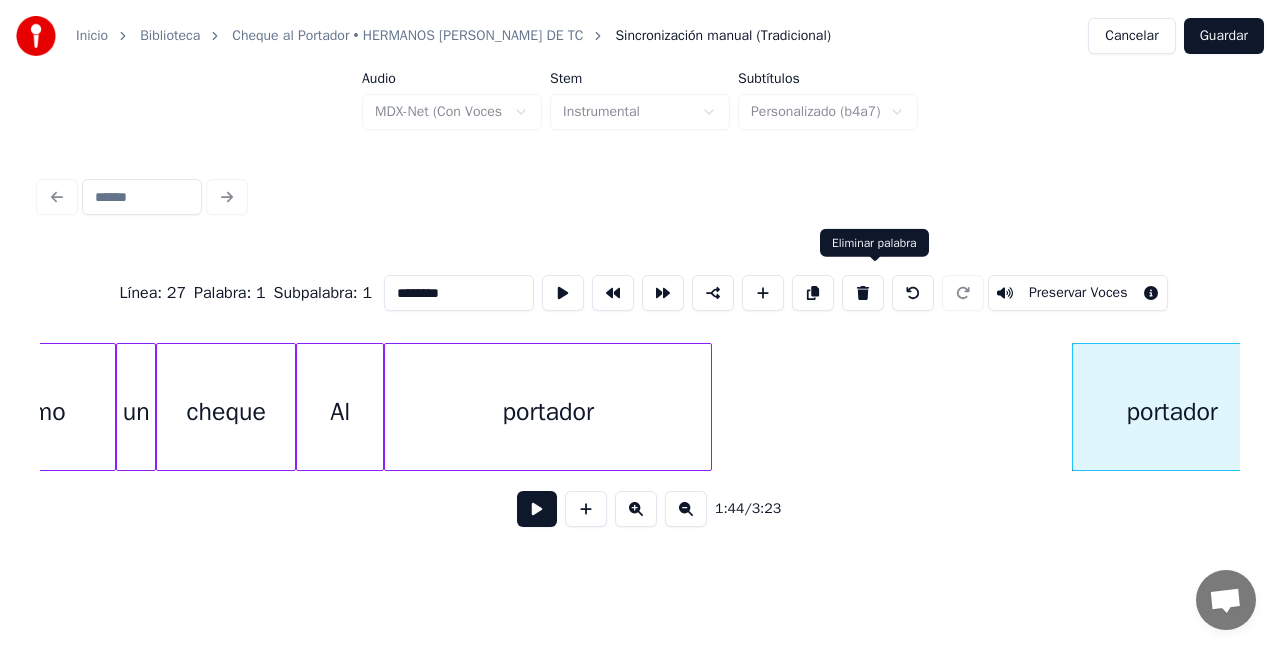 click at bounding box center (863, 293) 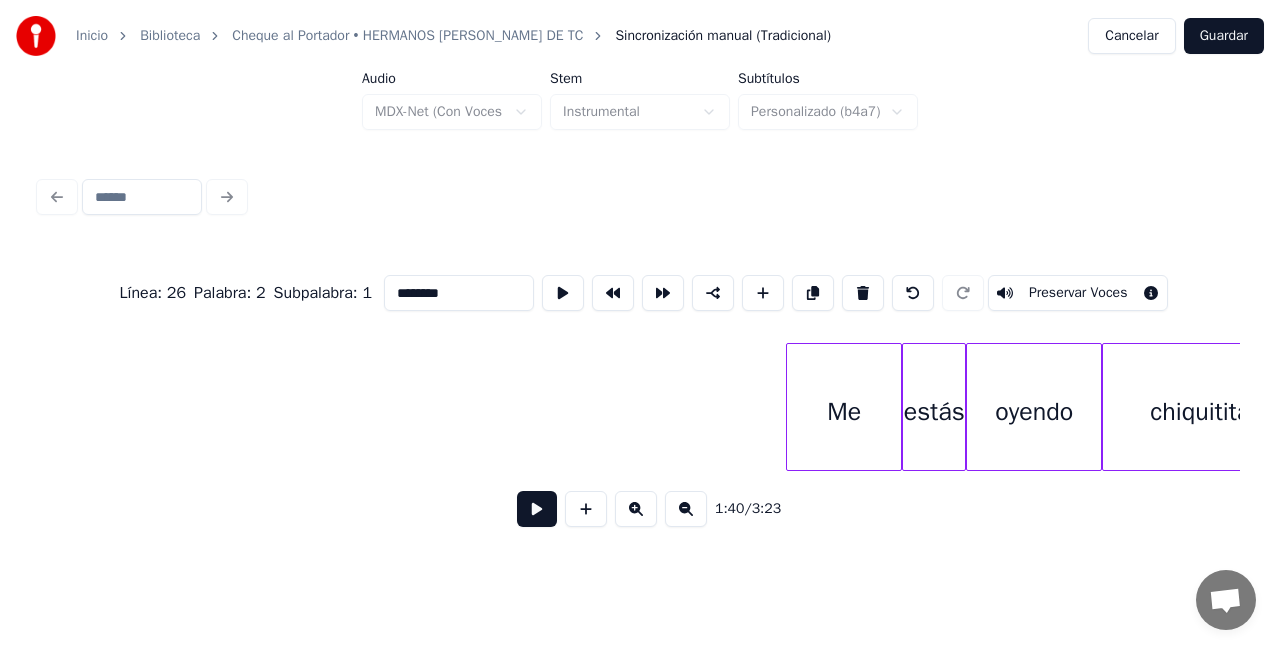 scroll, scrollTop: 0, scrollLeft: 20660, axis: horizontal 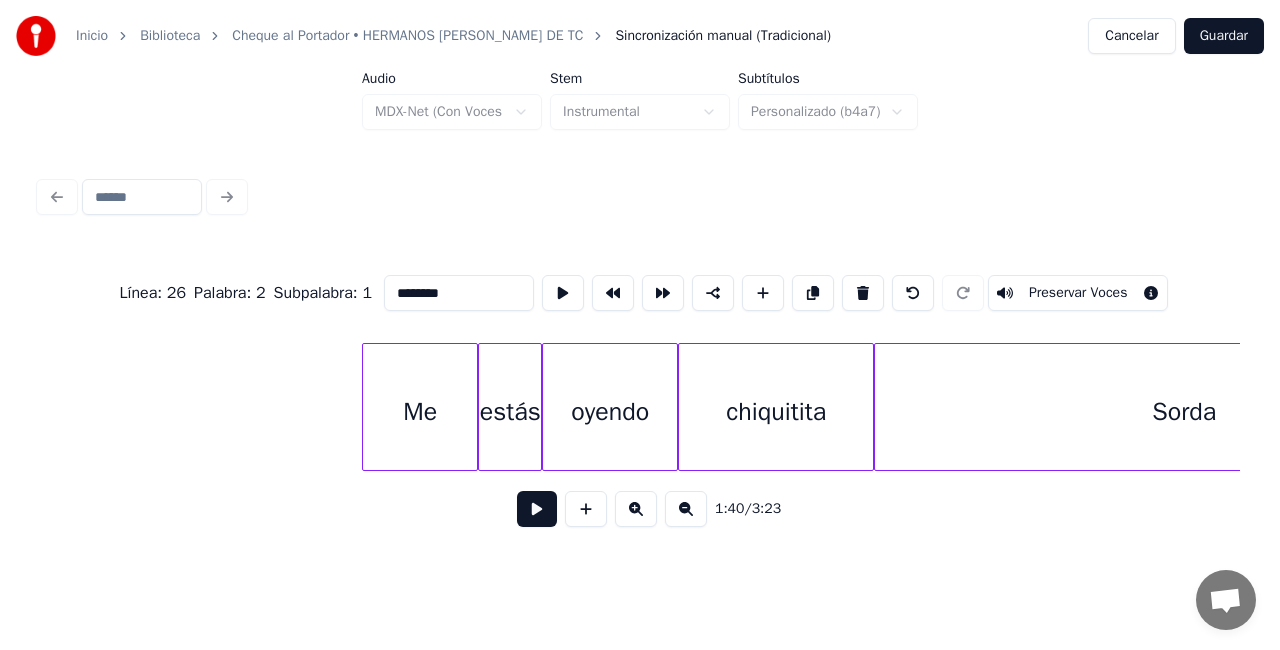 click on "Me" at bounding box center [420, 412] 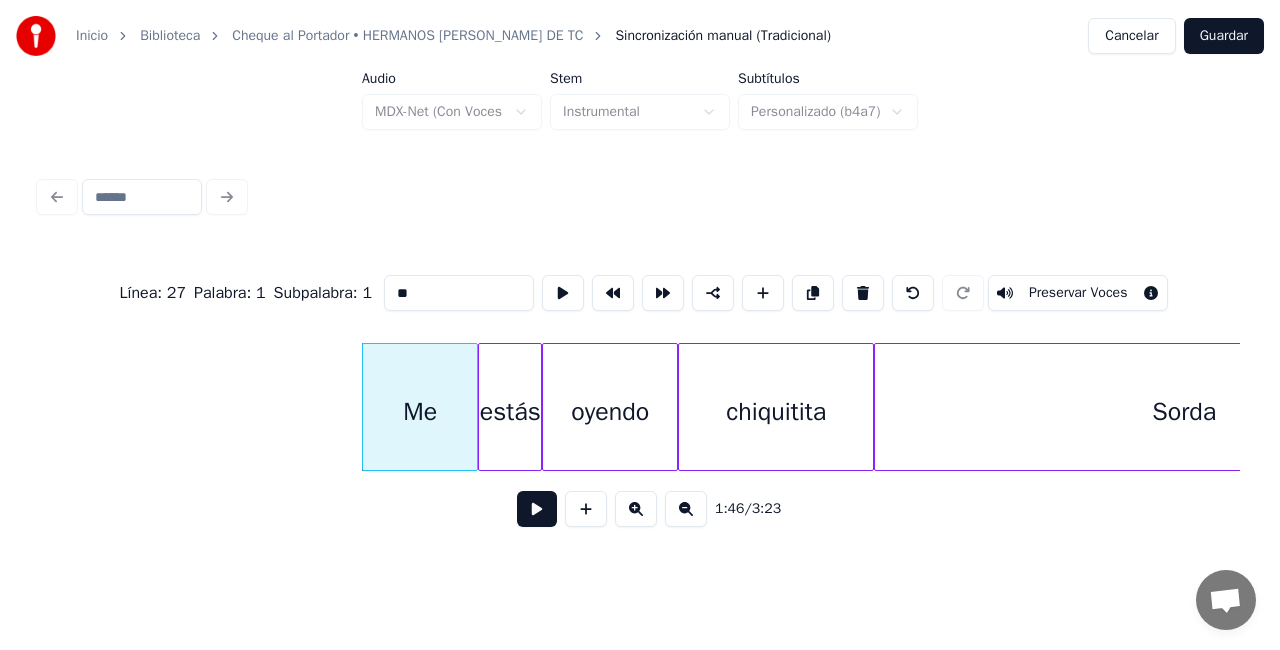 click at bounding box center [863, 293] 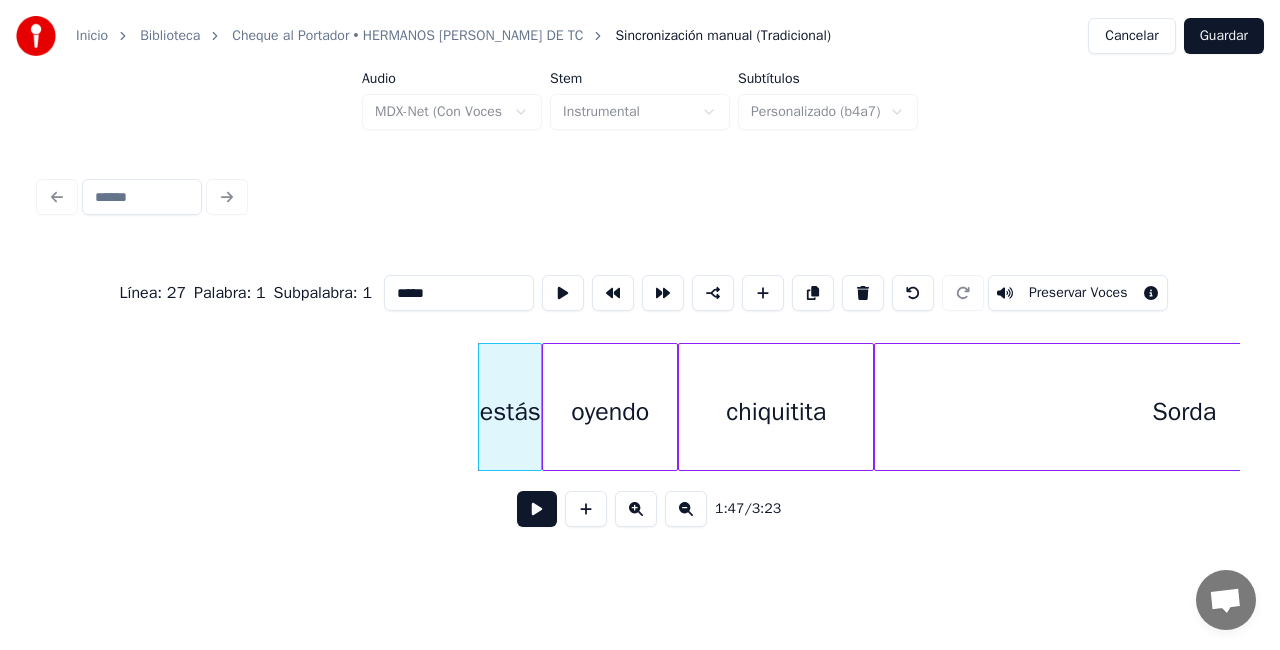 click on "estás" at bounding box center (510, 412) 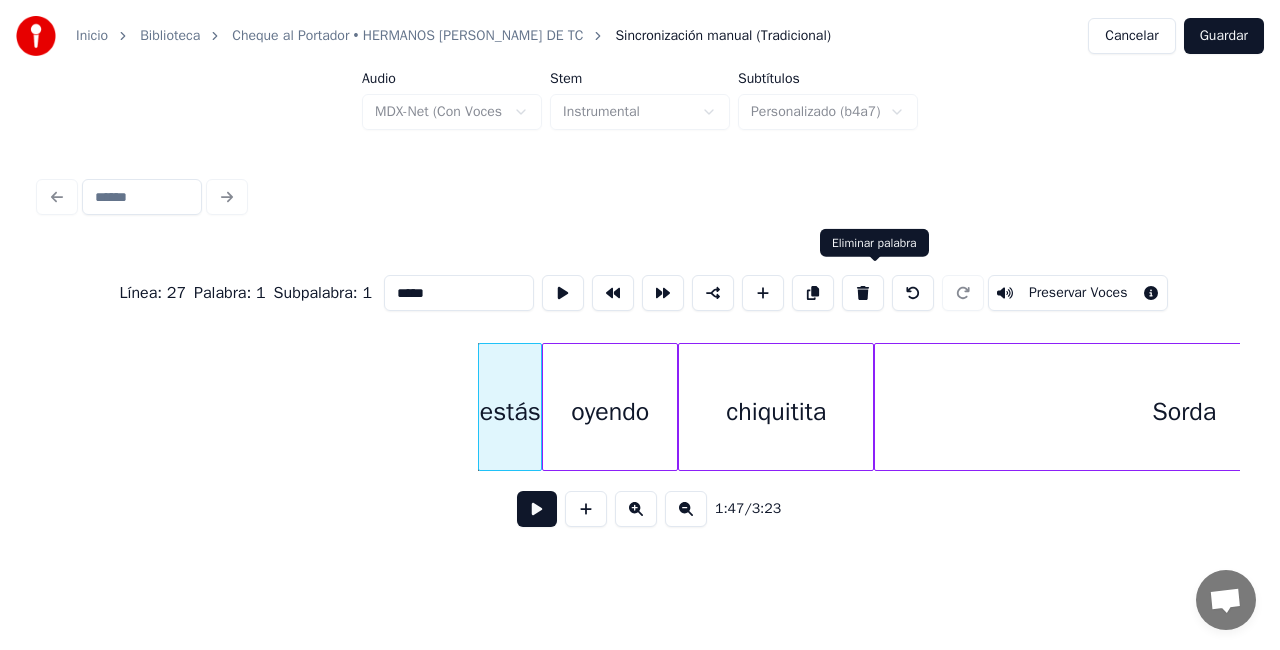 click at bounding box center [863, 293] 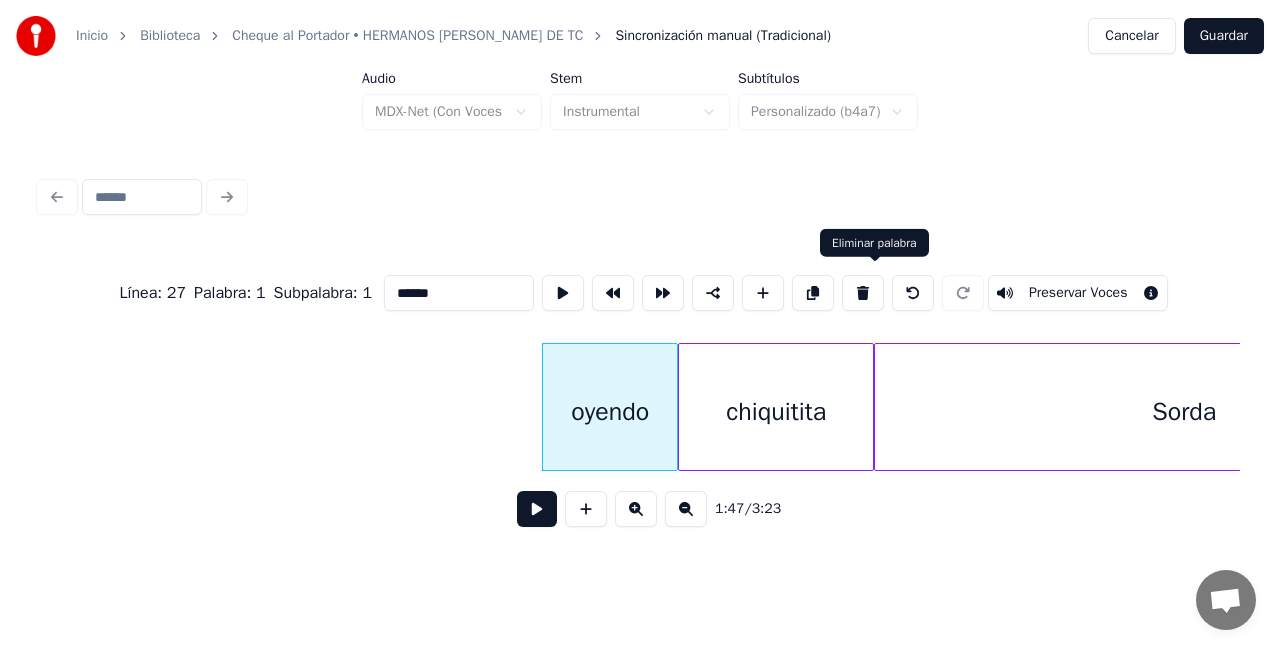 click at bounding box center (863, 293) 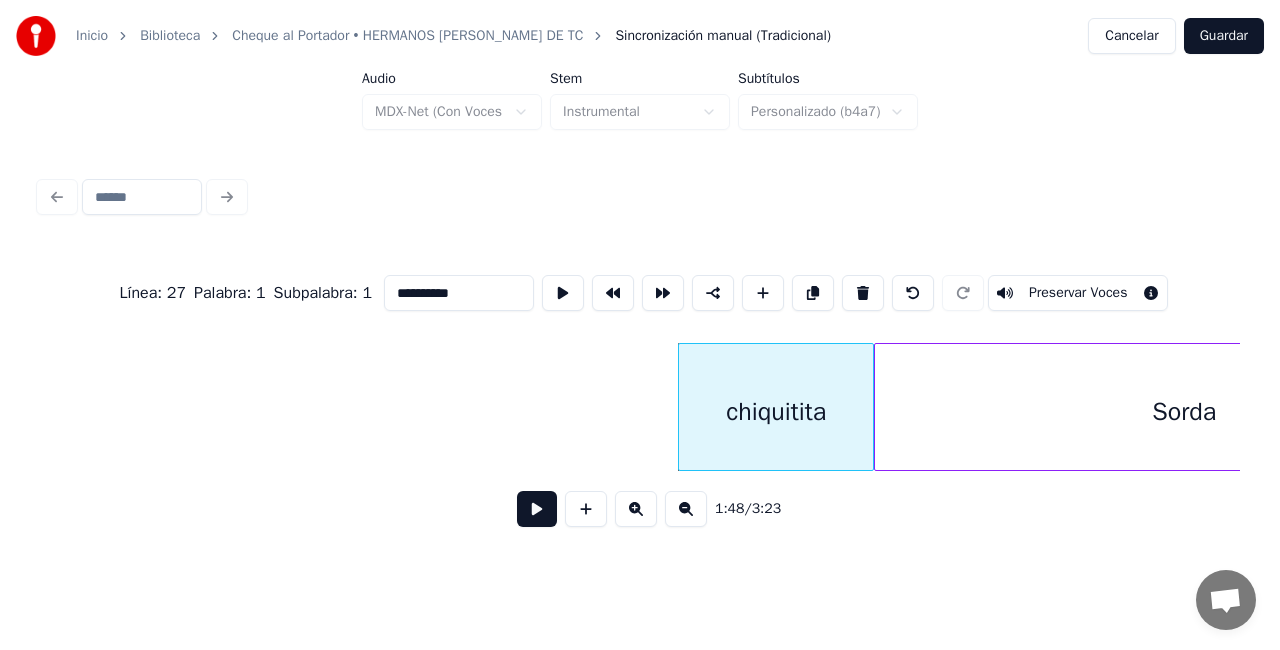 click at bounding box center (863, 293) 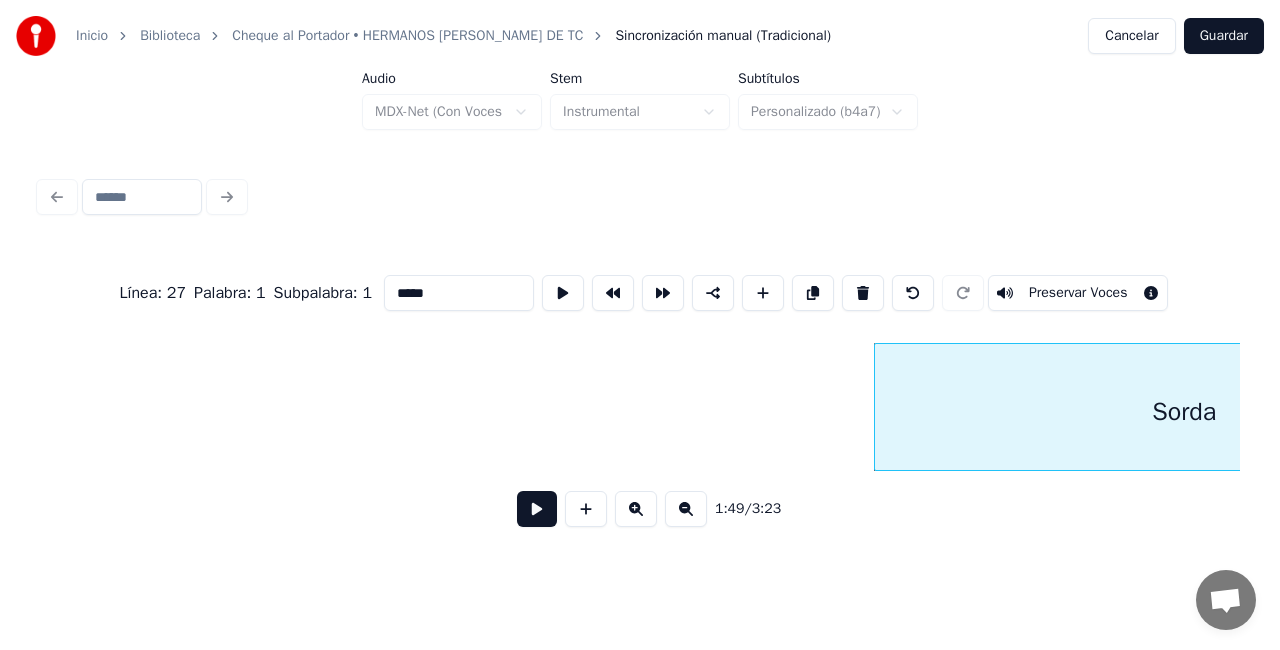 click at bounding box center [863, 293] 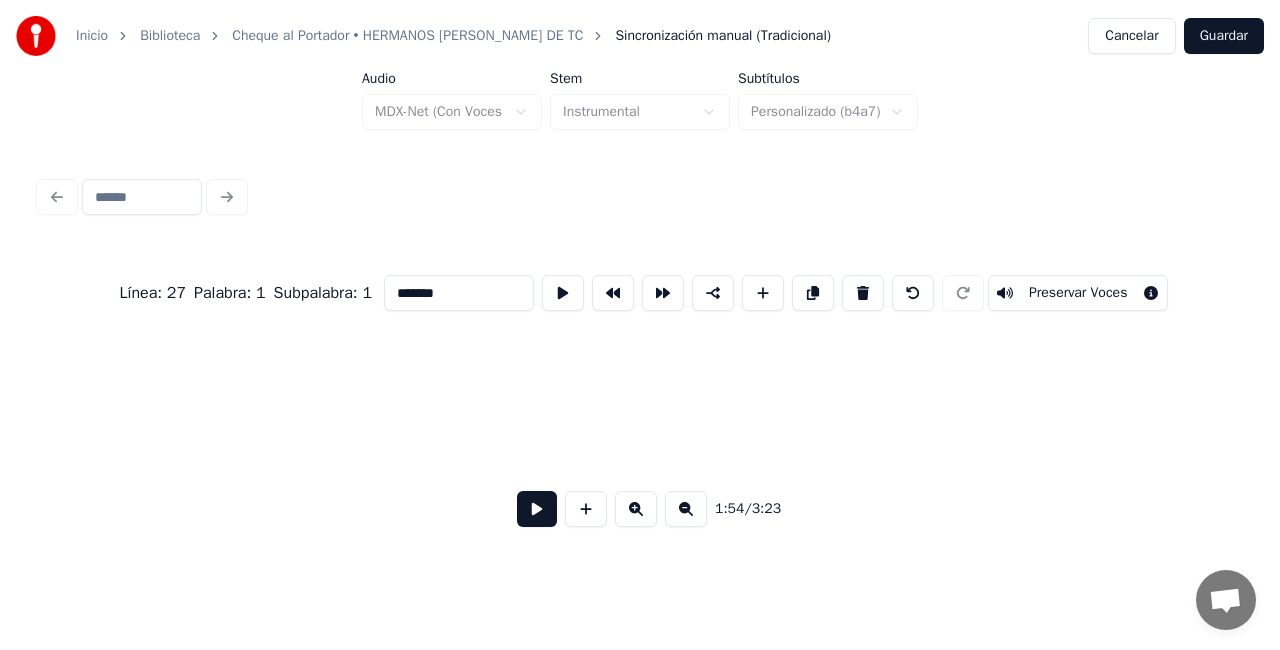 scroll, scrollTop: 0, scrollLeft: 22938, axis: horizontal 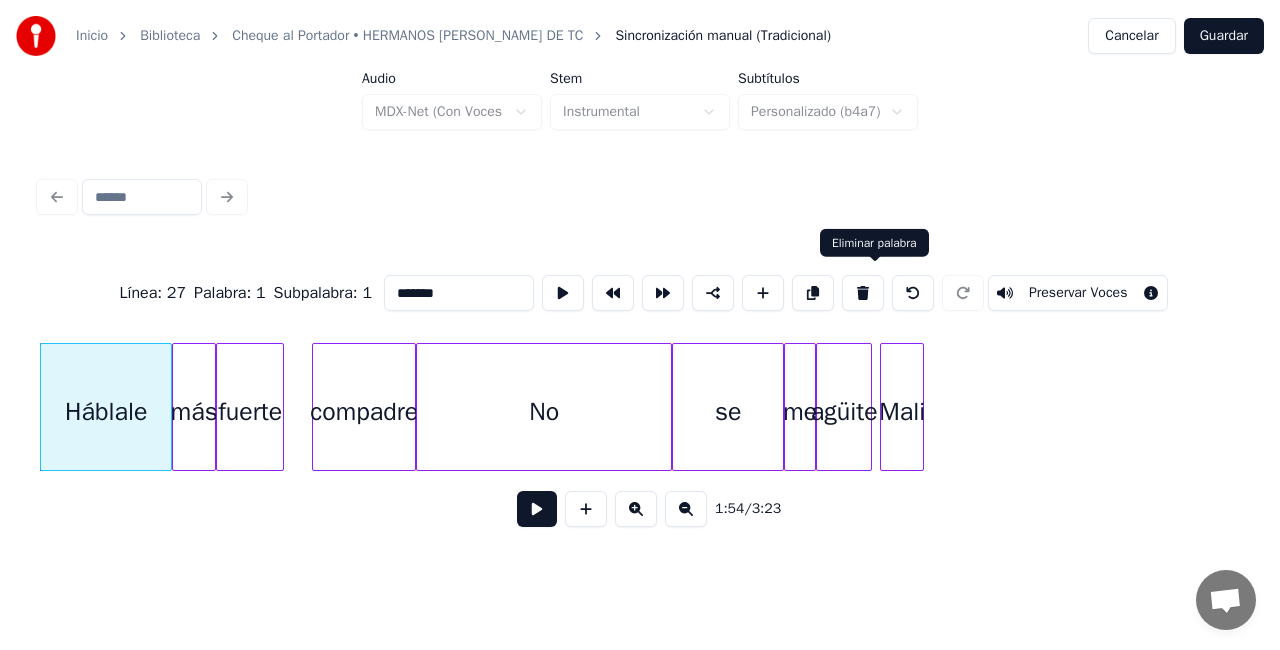 click at bounding box center (863, 293) 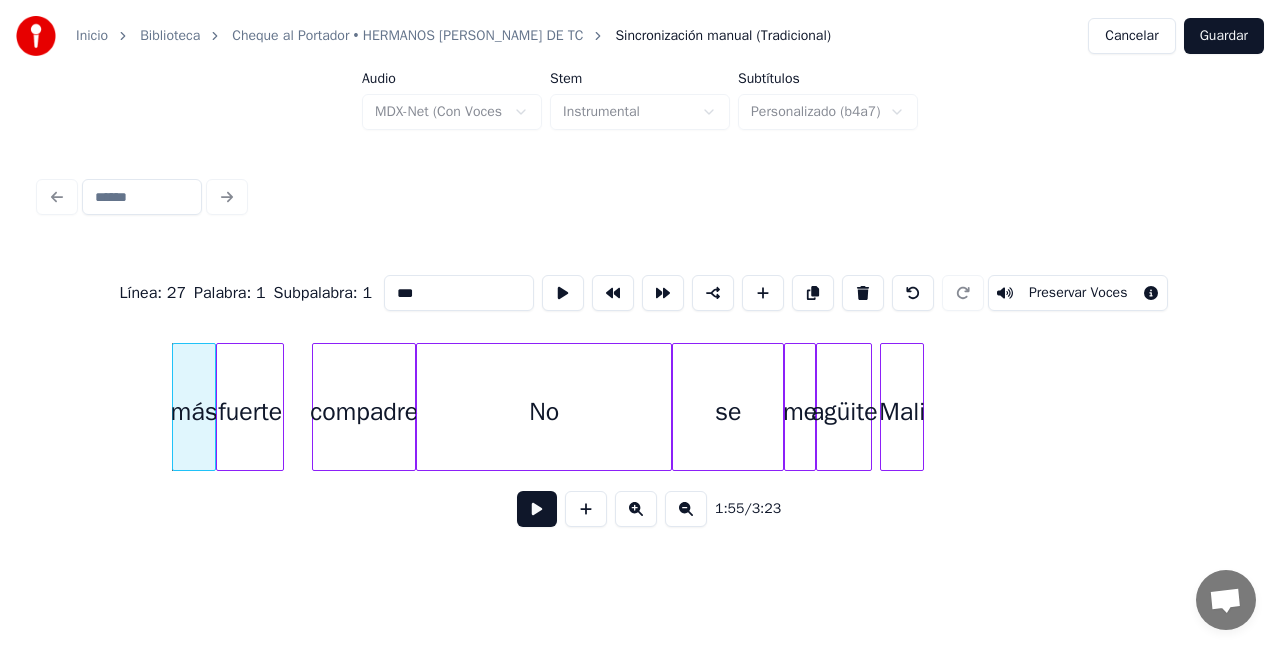 click at bounding box center (863, 293) 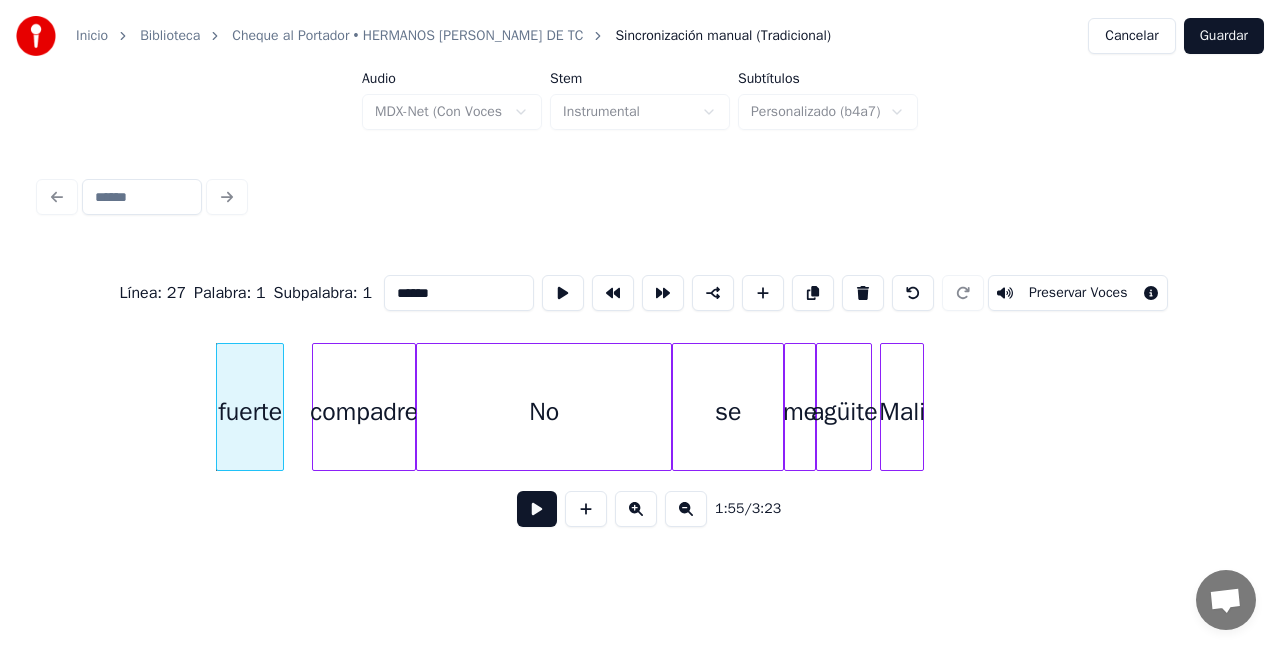 click at bounding box center (863, 293) 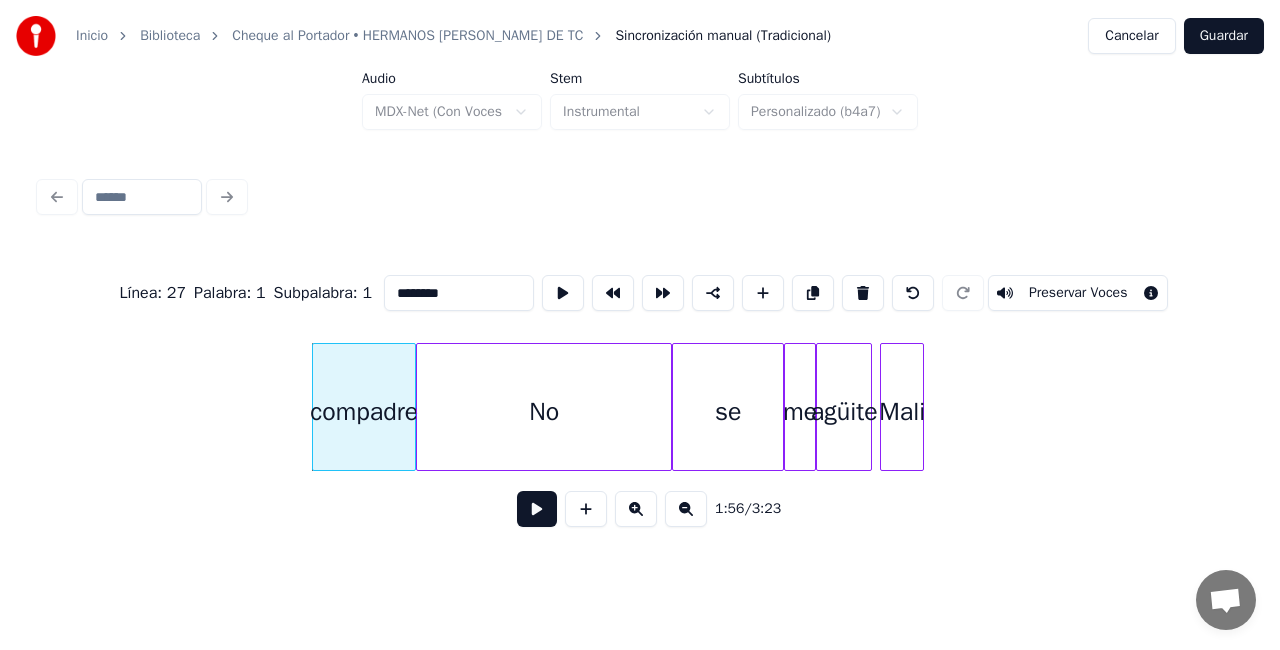 click at bounding box center (863, 293) 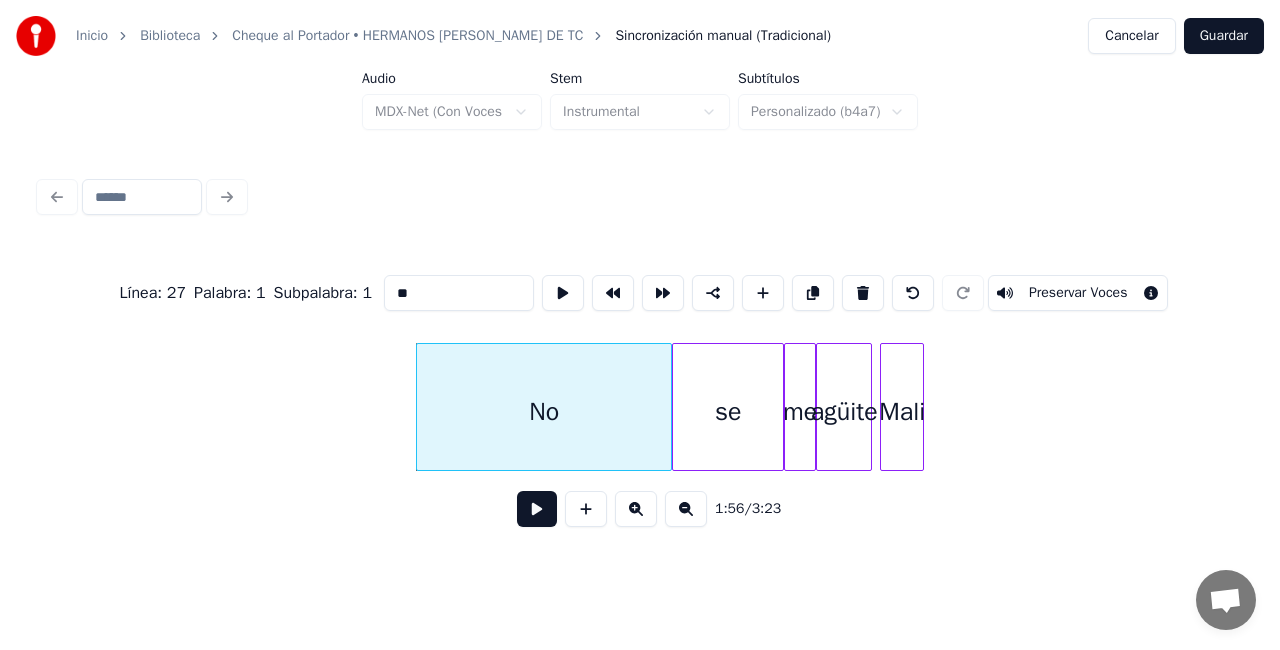 click at bounding box center (863, 293) 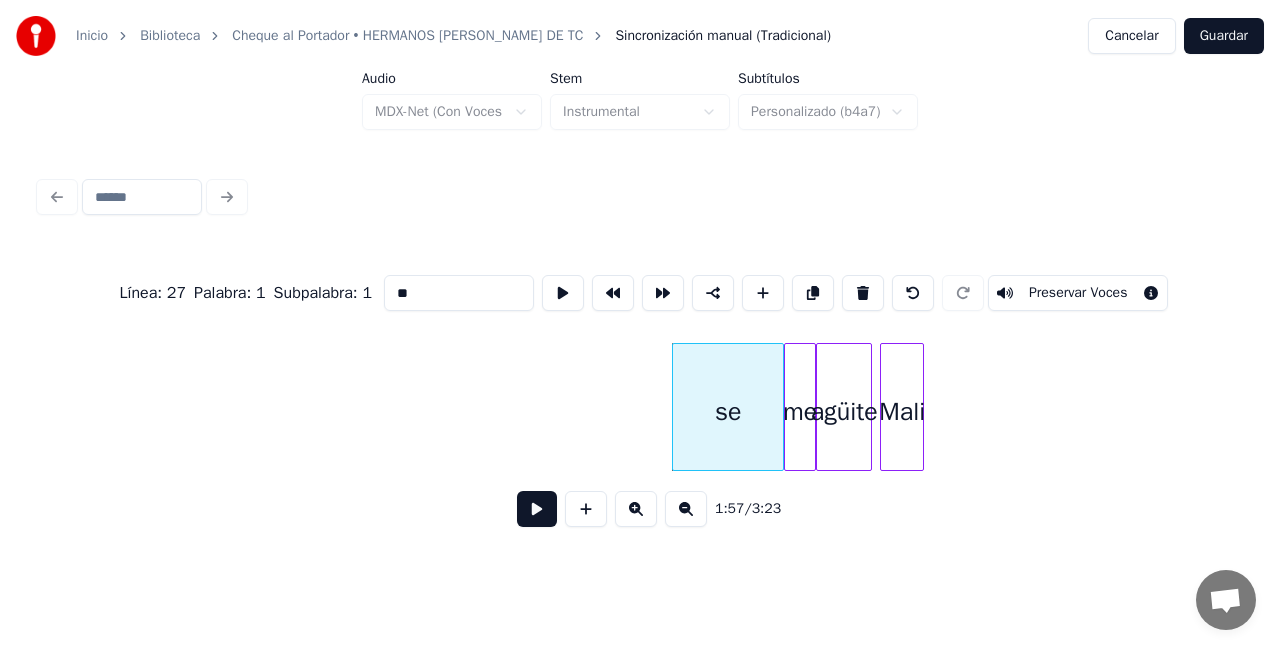 click at bounding box center (863, 293) 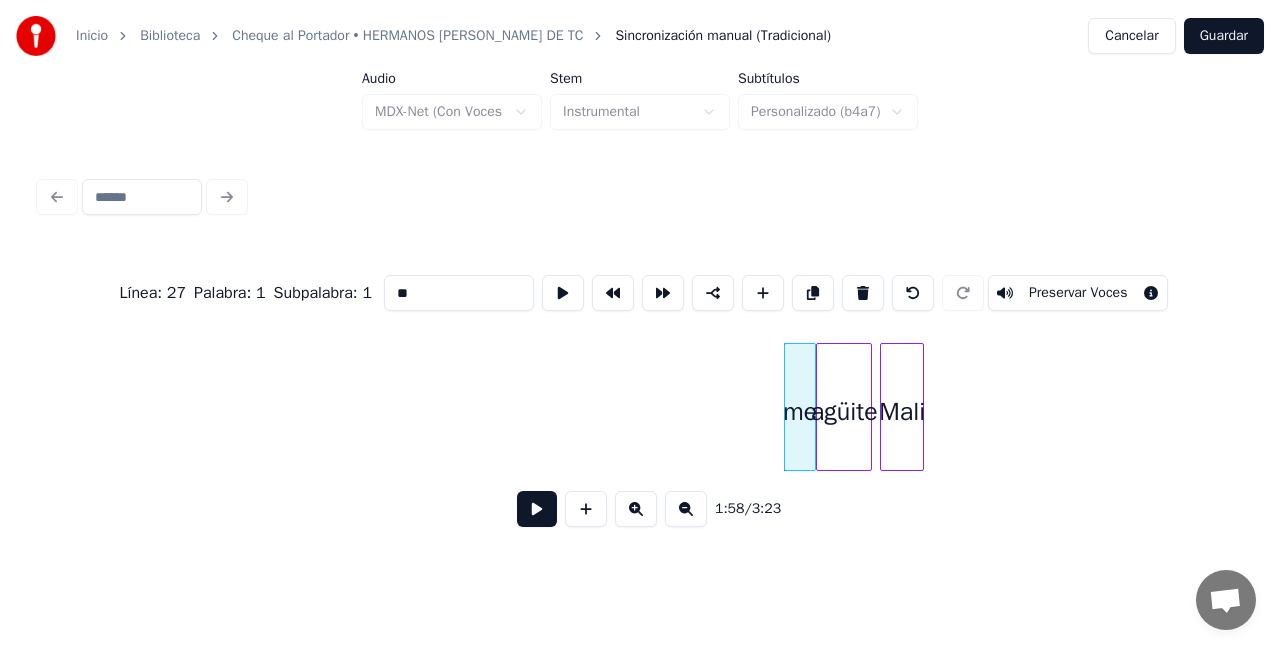 click at bounding box center [863, 293] 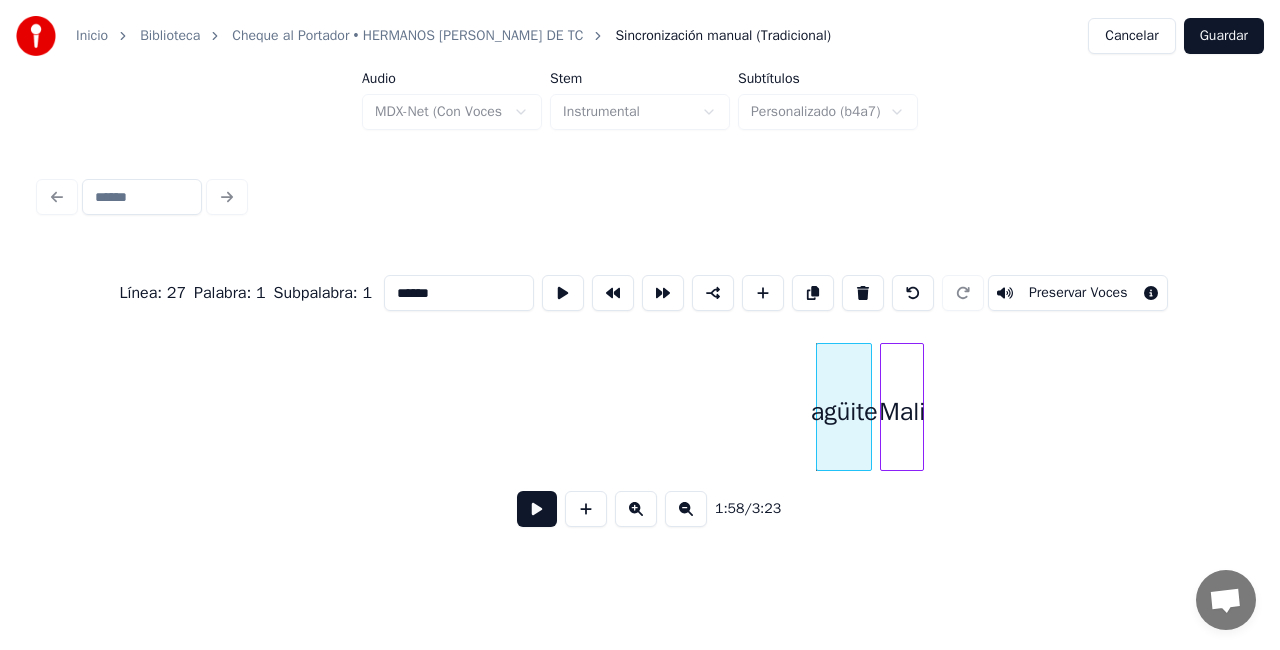 click at bounding box center (863, 293) 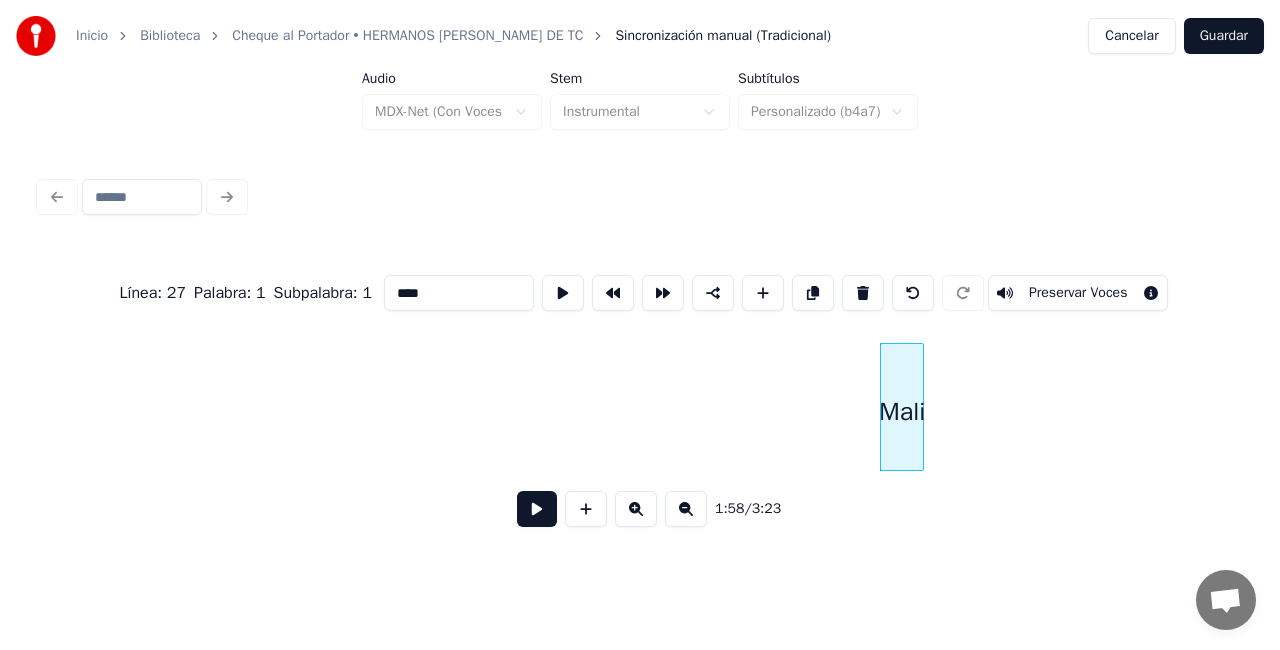 drag, startPoint x: 877, startPoint y: 282, endPoint x: 882, endPoint y: 296, distance: 14.866069 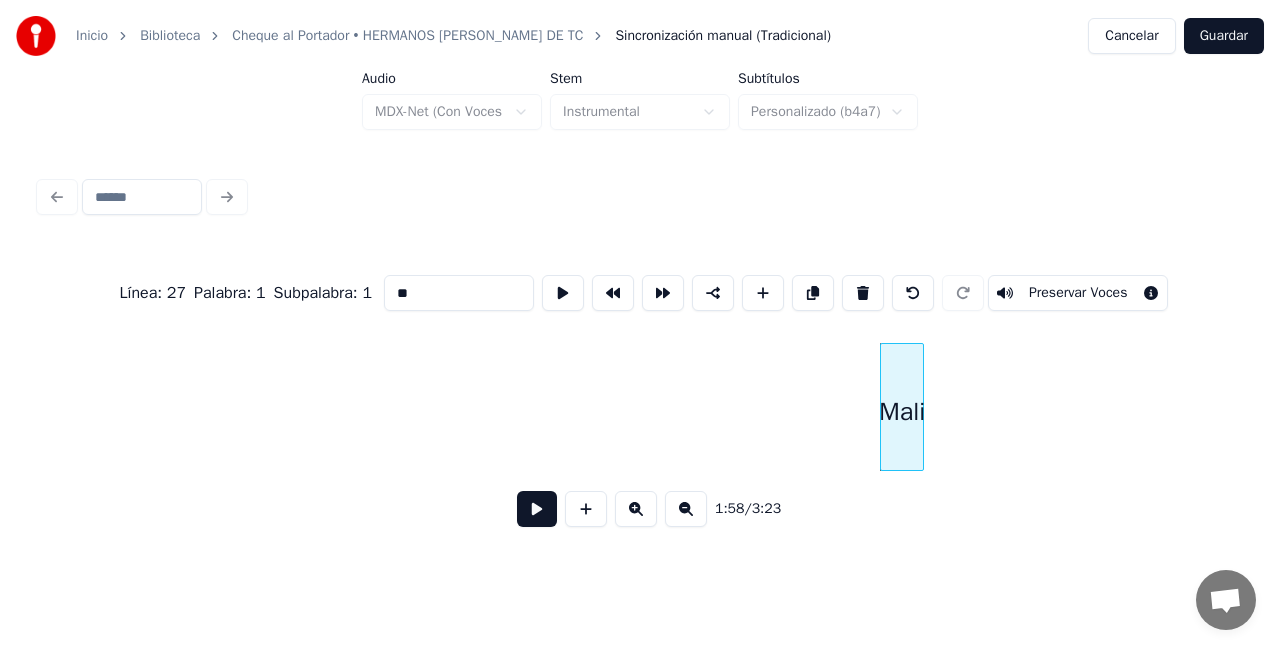 scroll, scrollTop: 0, scrollLeft: 24610, axis: horizontal 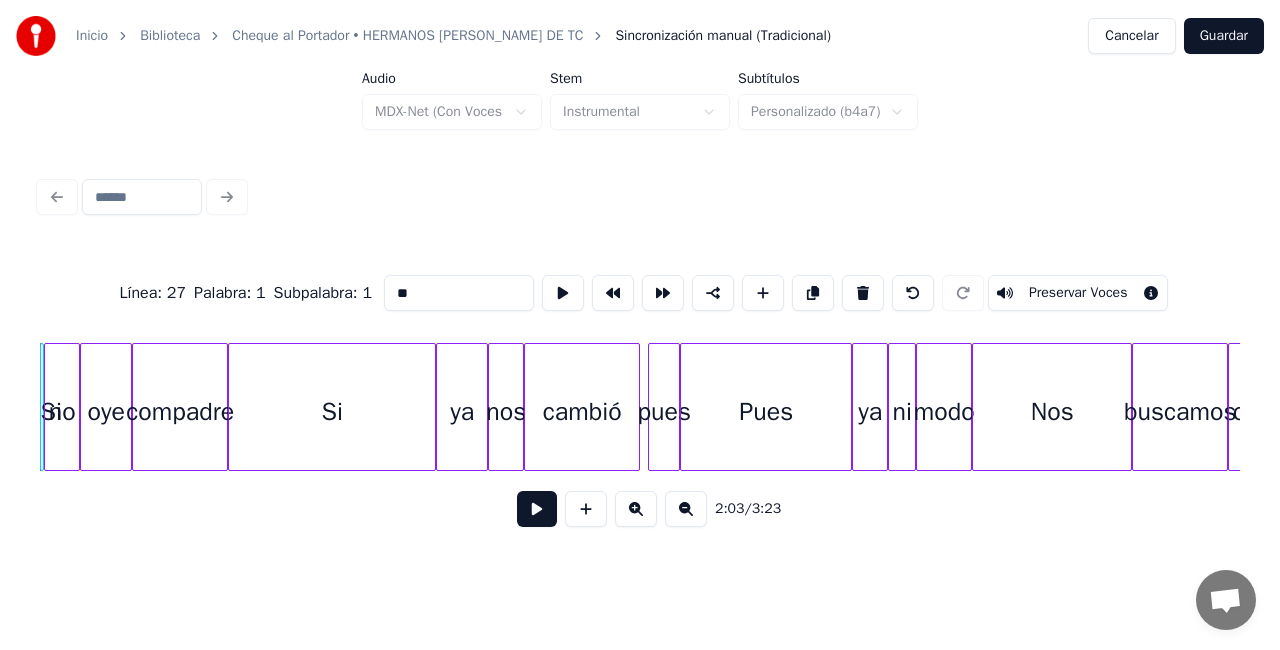 click at bounding box center (863, 293) 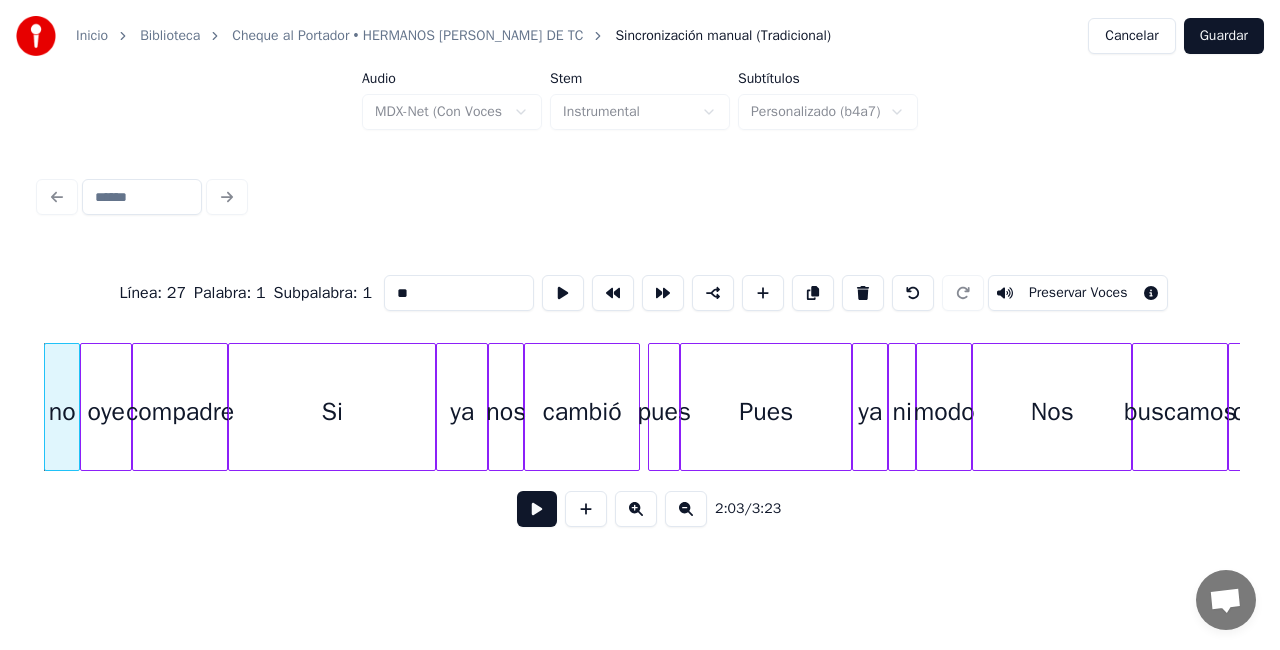 click at bounding box center (863, 293) 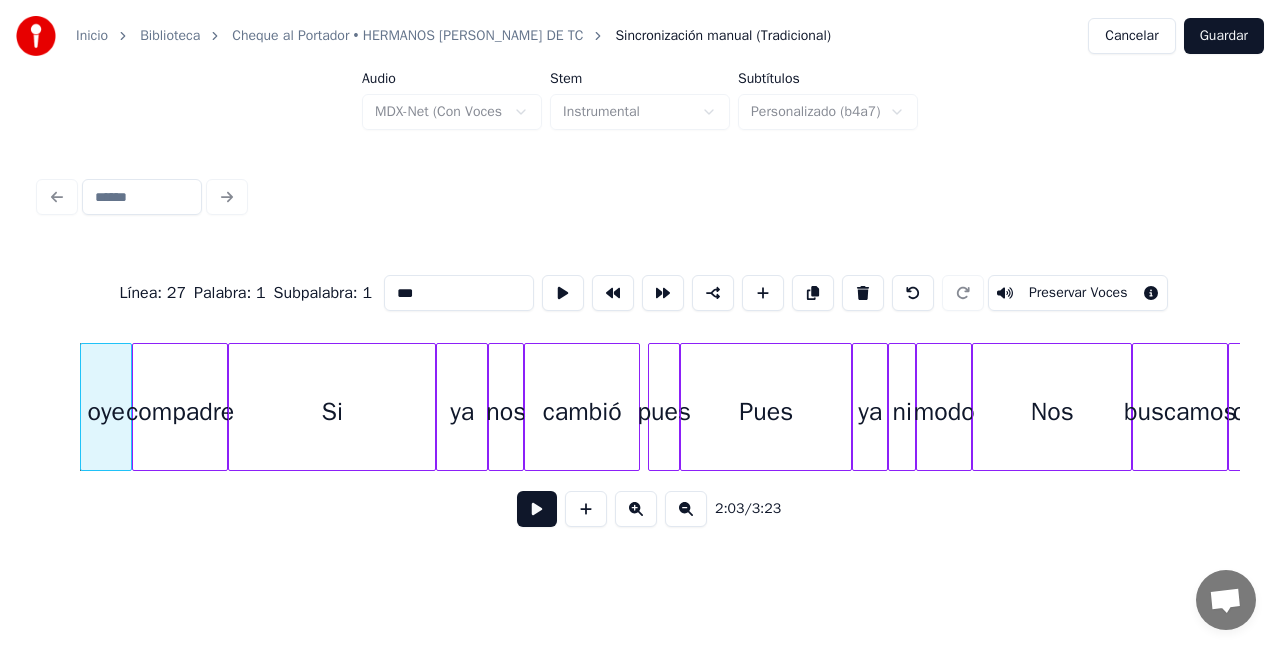 click at bounding box center (863, 293) 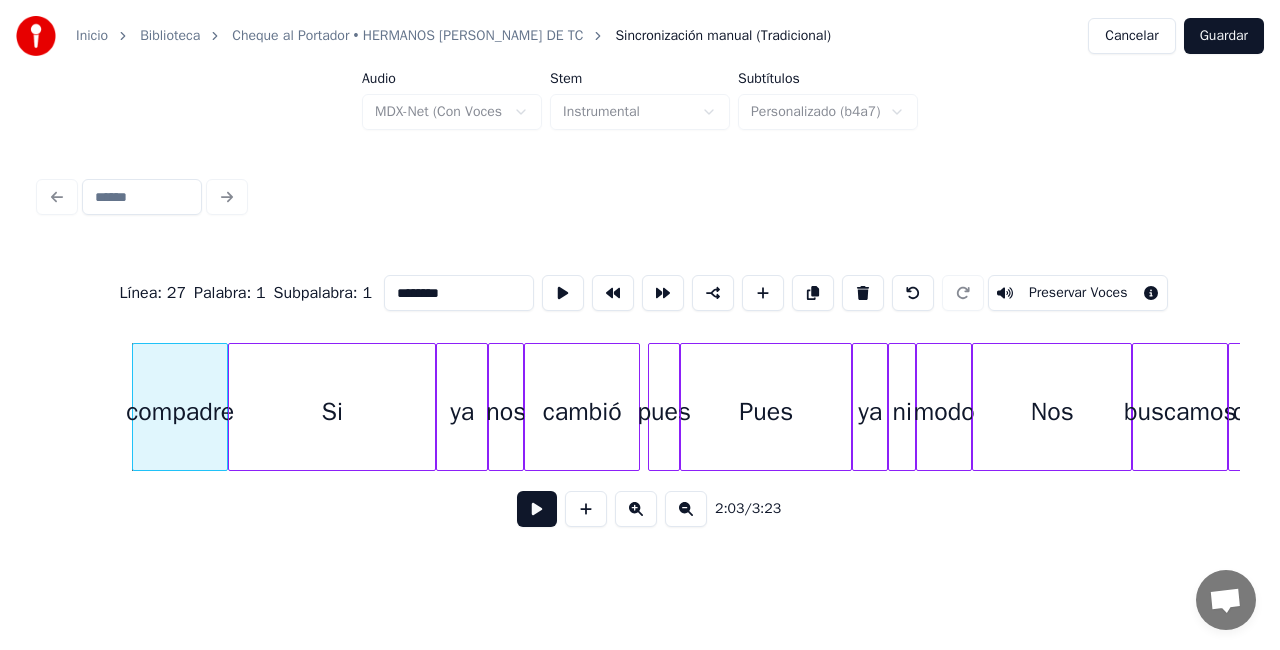 click at bounding box center [863, 293] 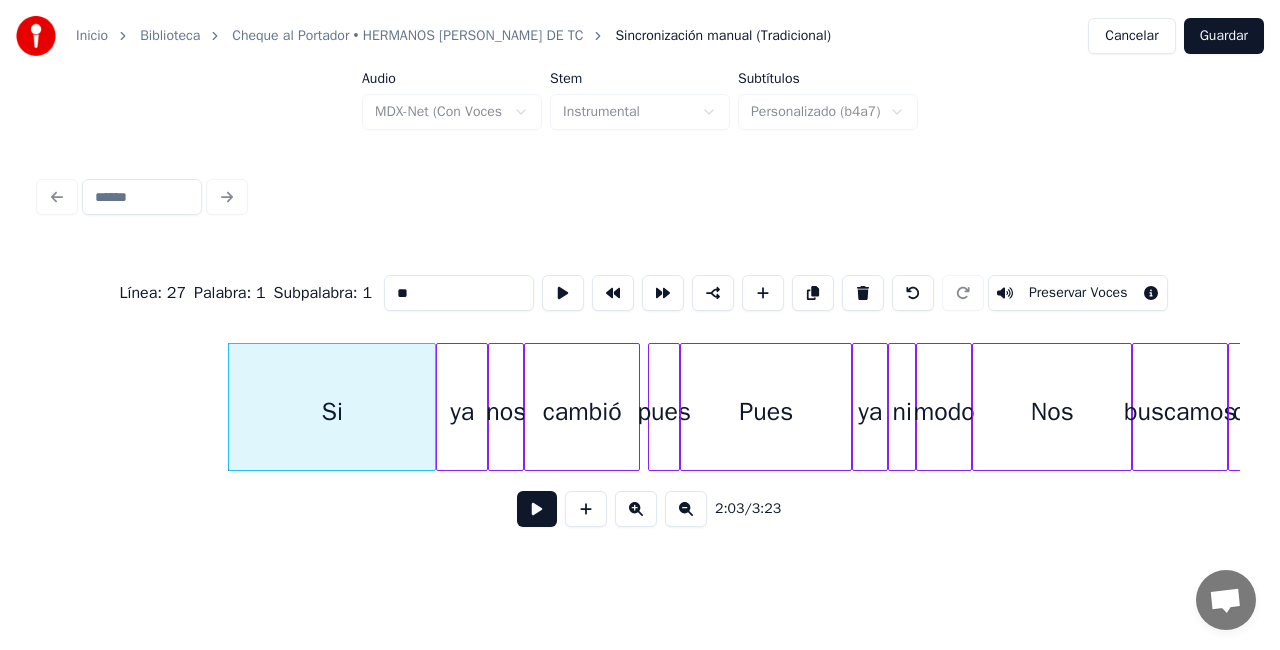 click at bounding box center (863, 293) 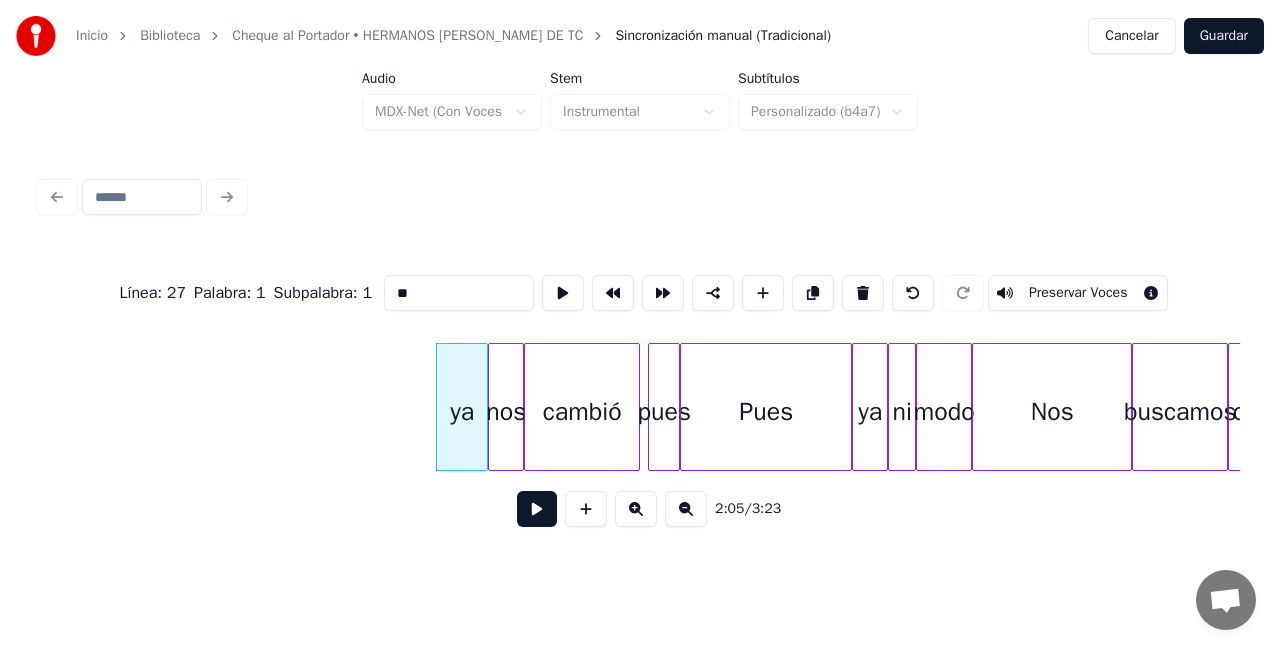 click at bounding box center (863, 293) 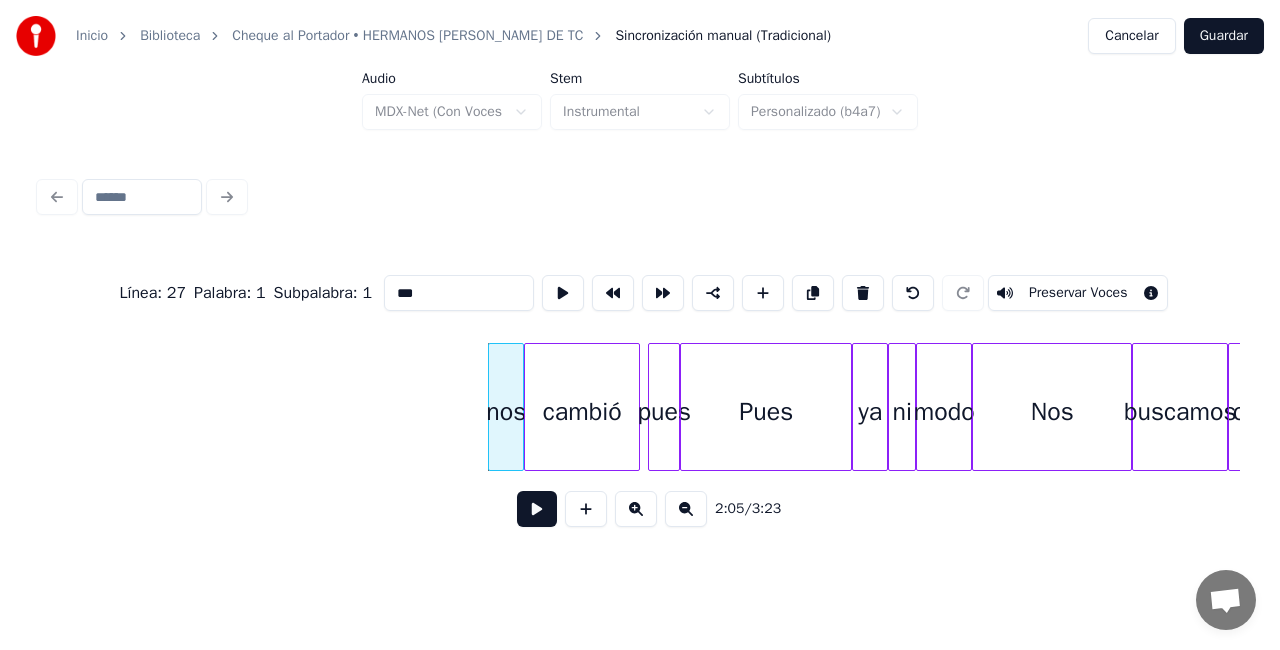click at bounding box center [863, 293] 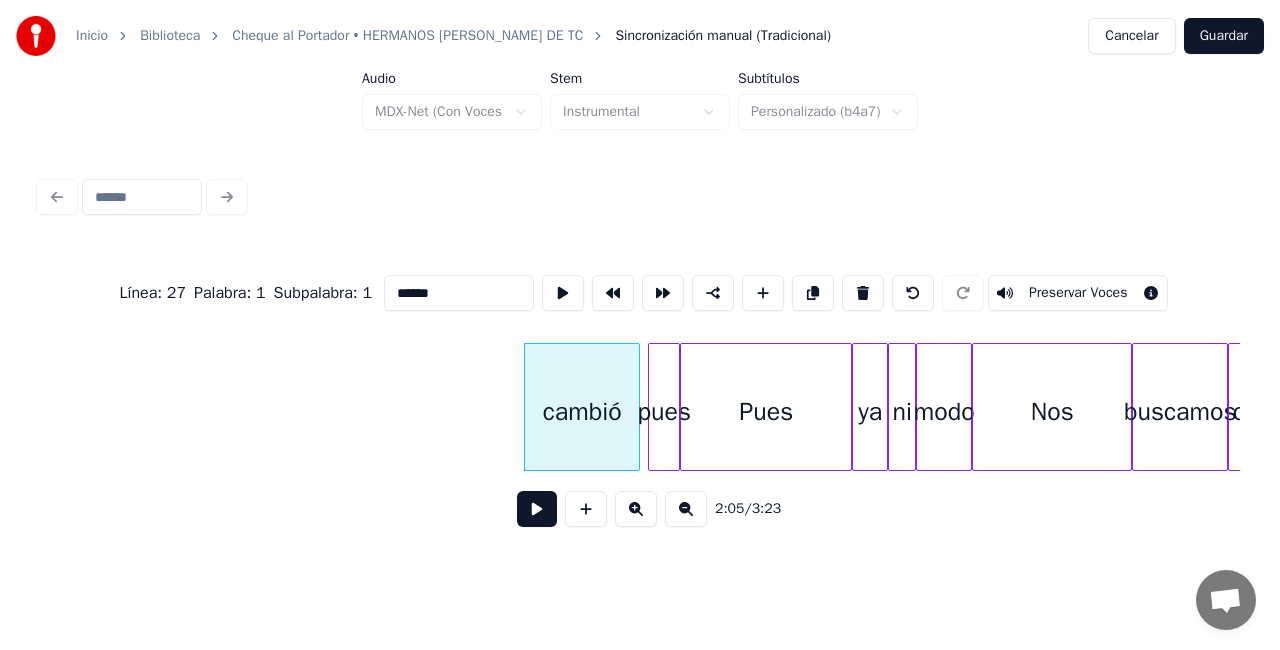 click at bounding box center [863, 293] 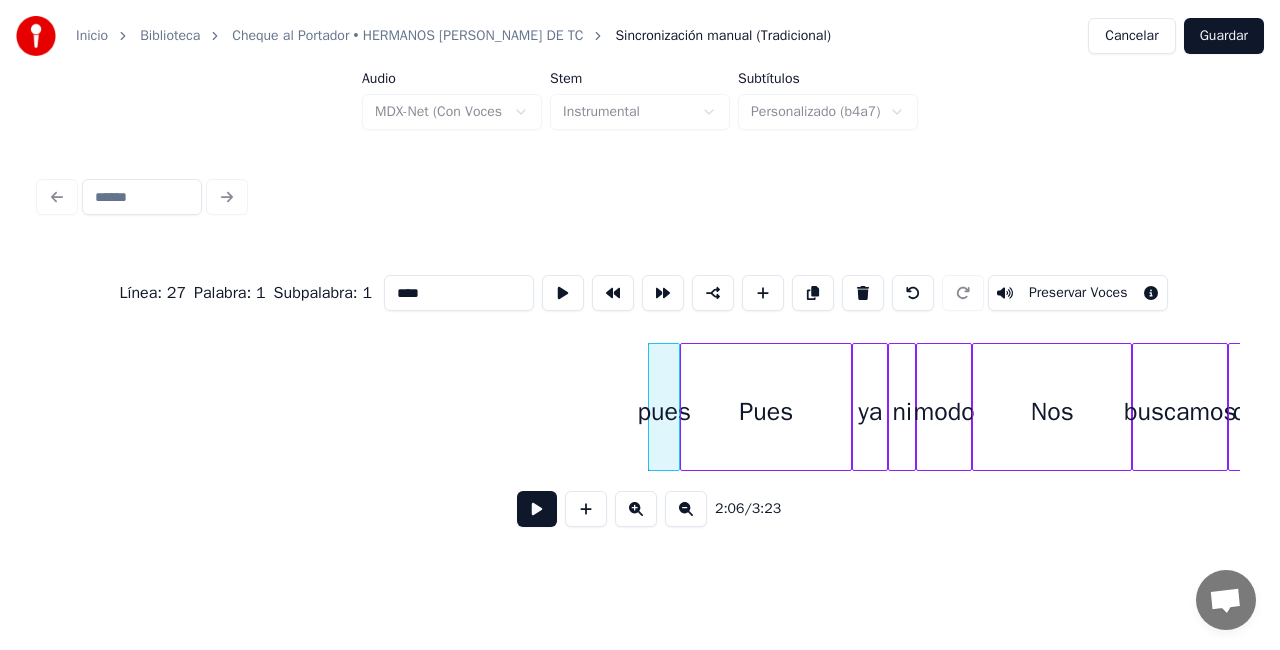click at bounding box center (863, 293) 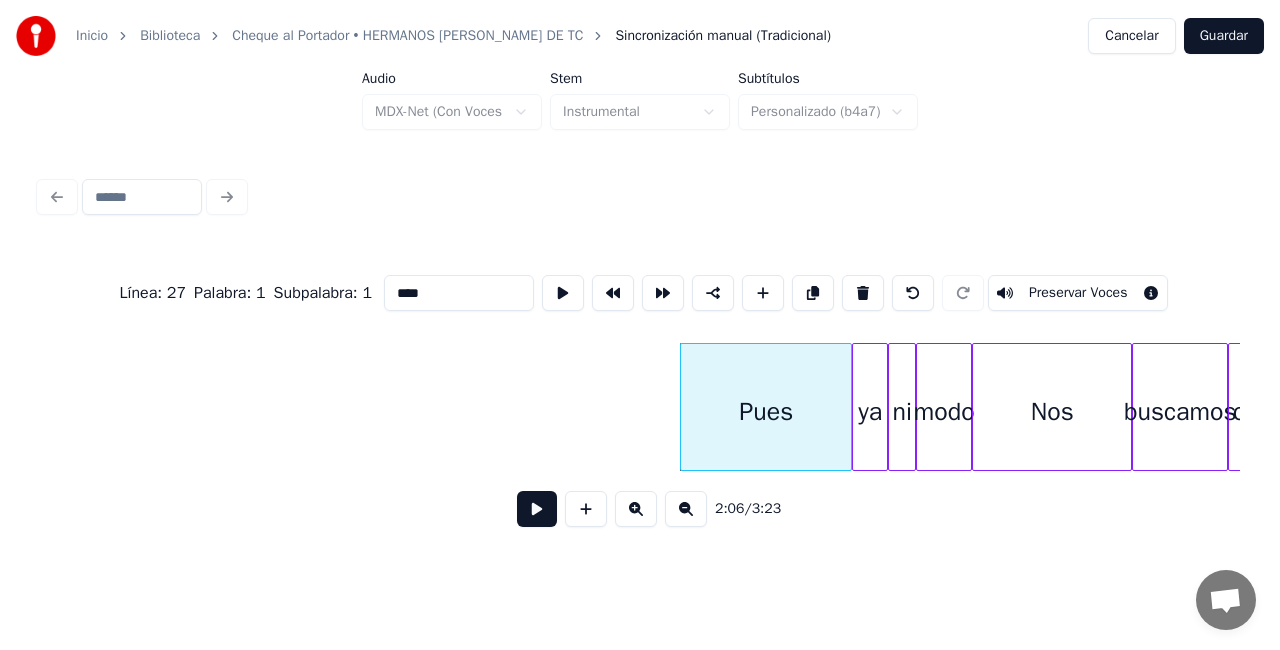 click at bounding box center [863, 293] 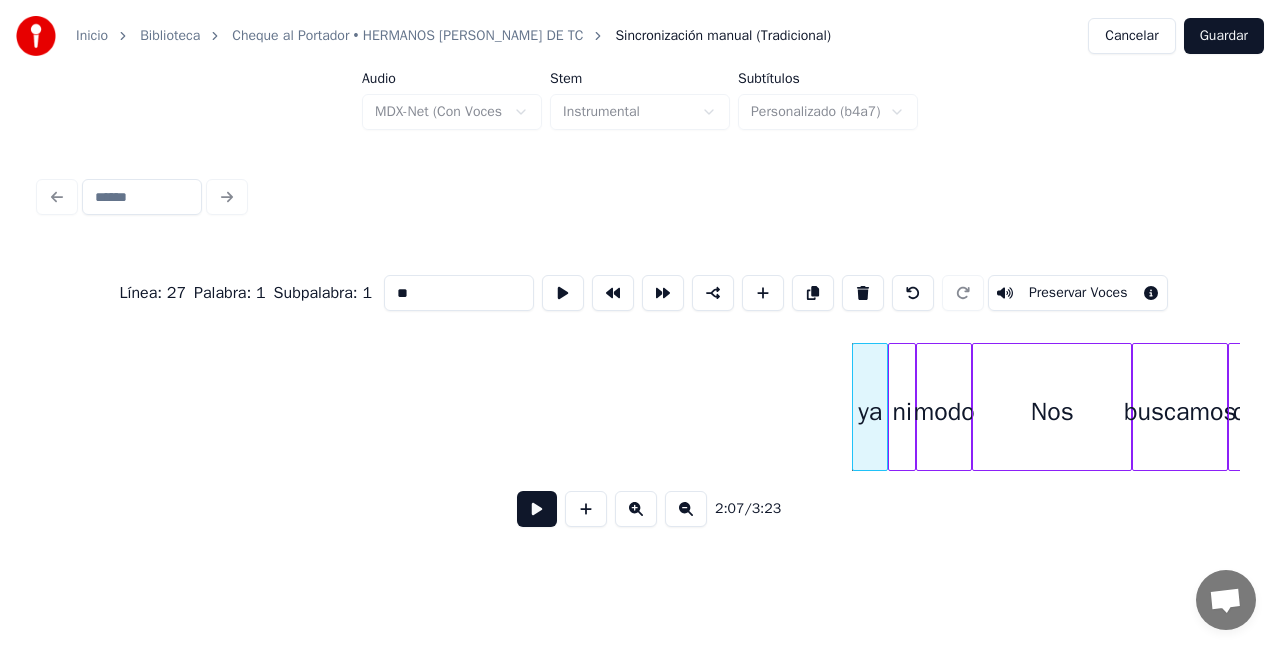 click at bounding box center [863, 293] 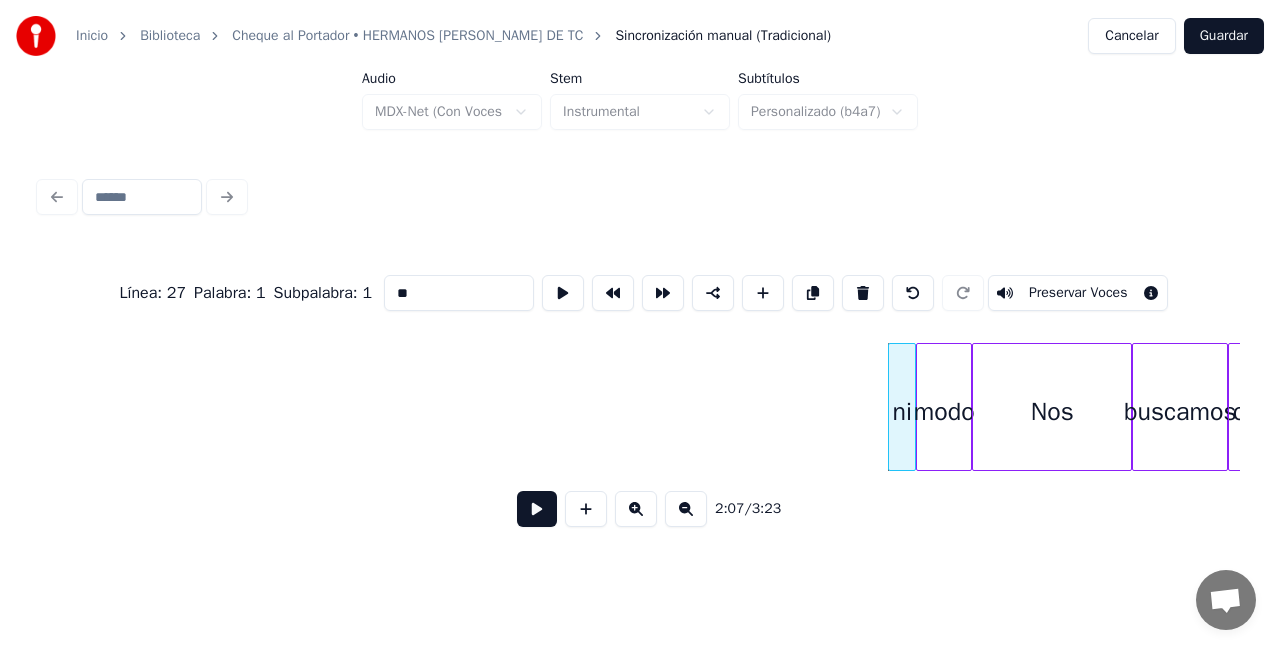 click at bounding box center (863, 293) 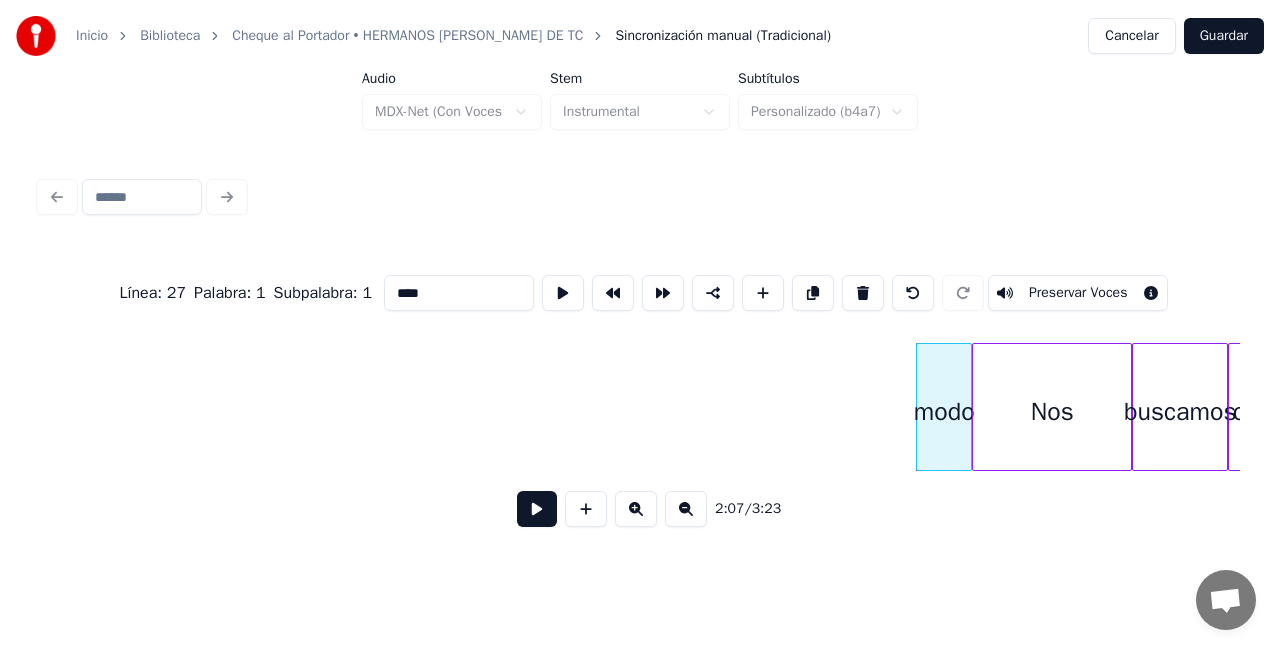 click at bounding box center (863, 293) 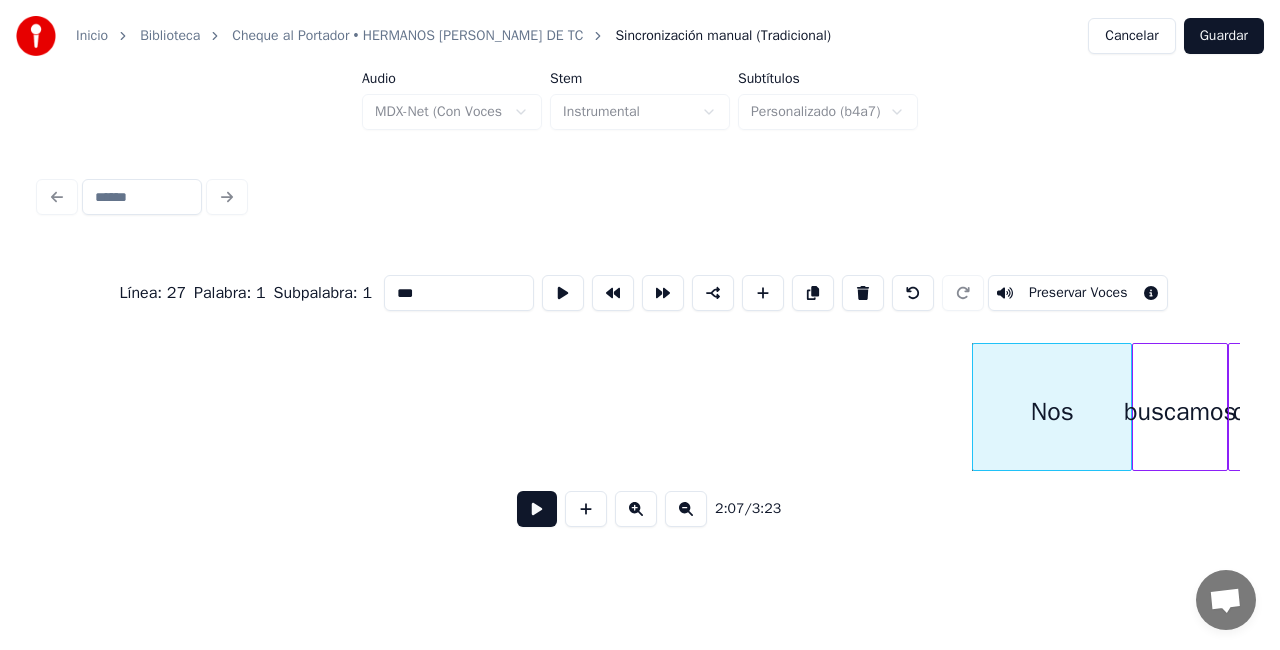click at bounding box center (863, 293) 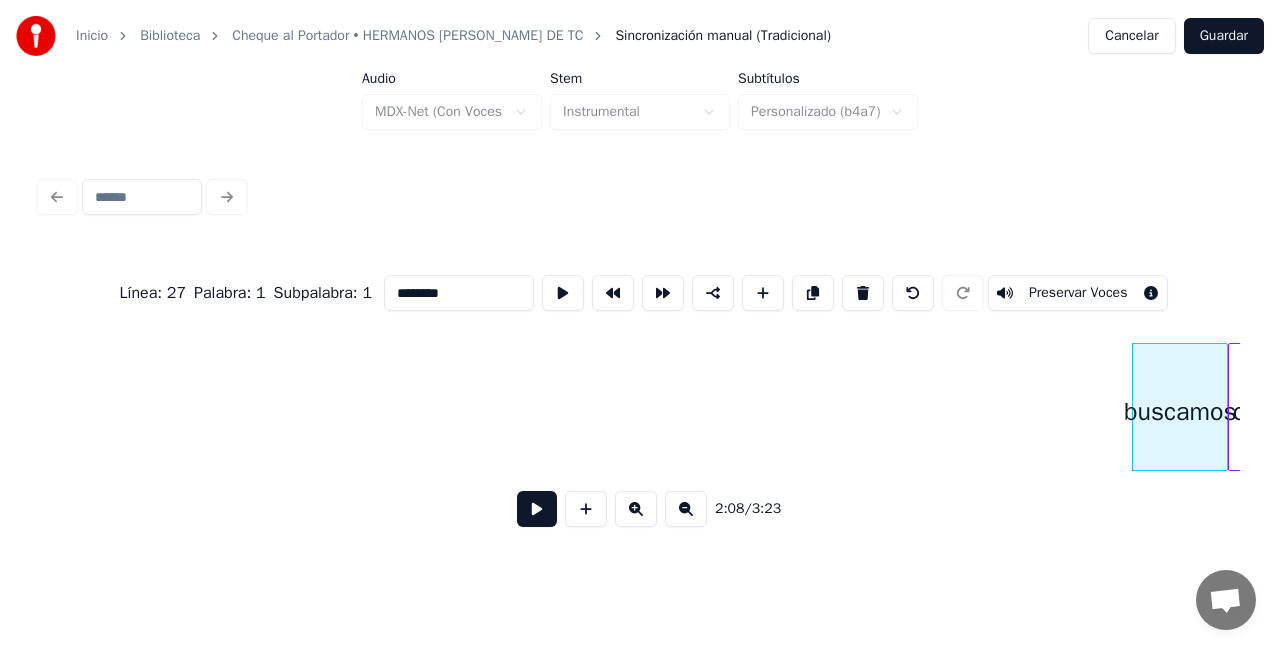 click at bounding box center (863, 293) 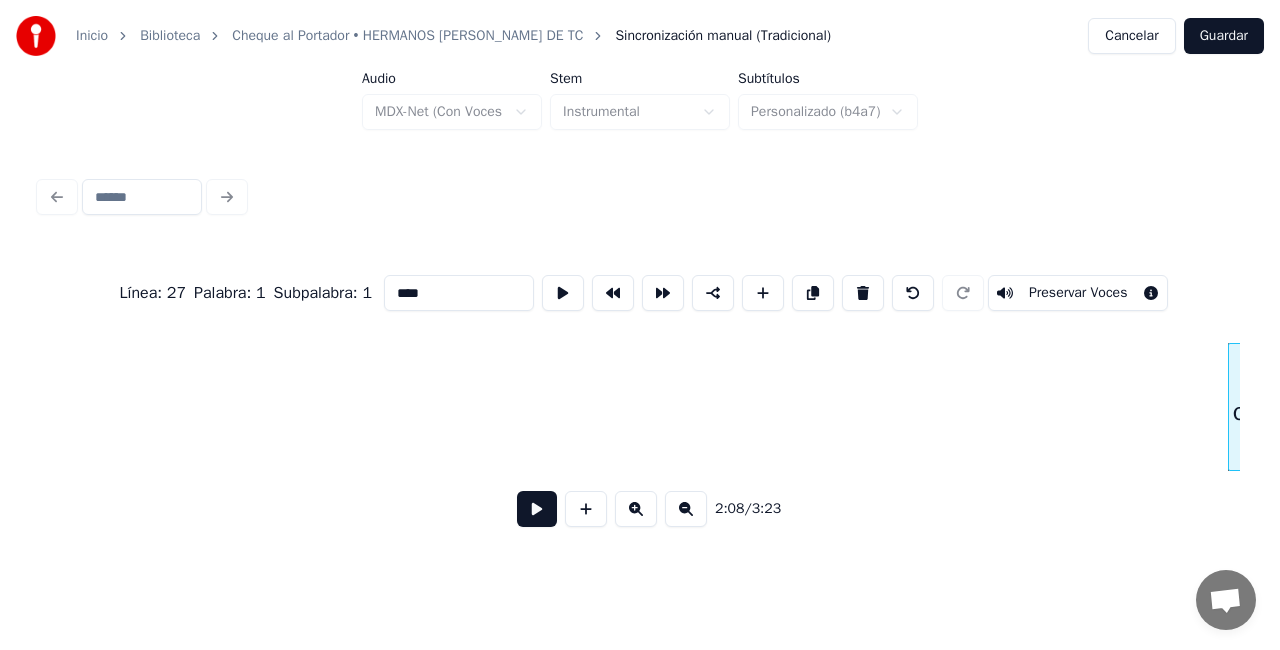 click at bounding box center [863, 293] 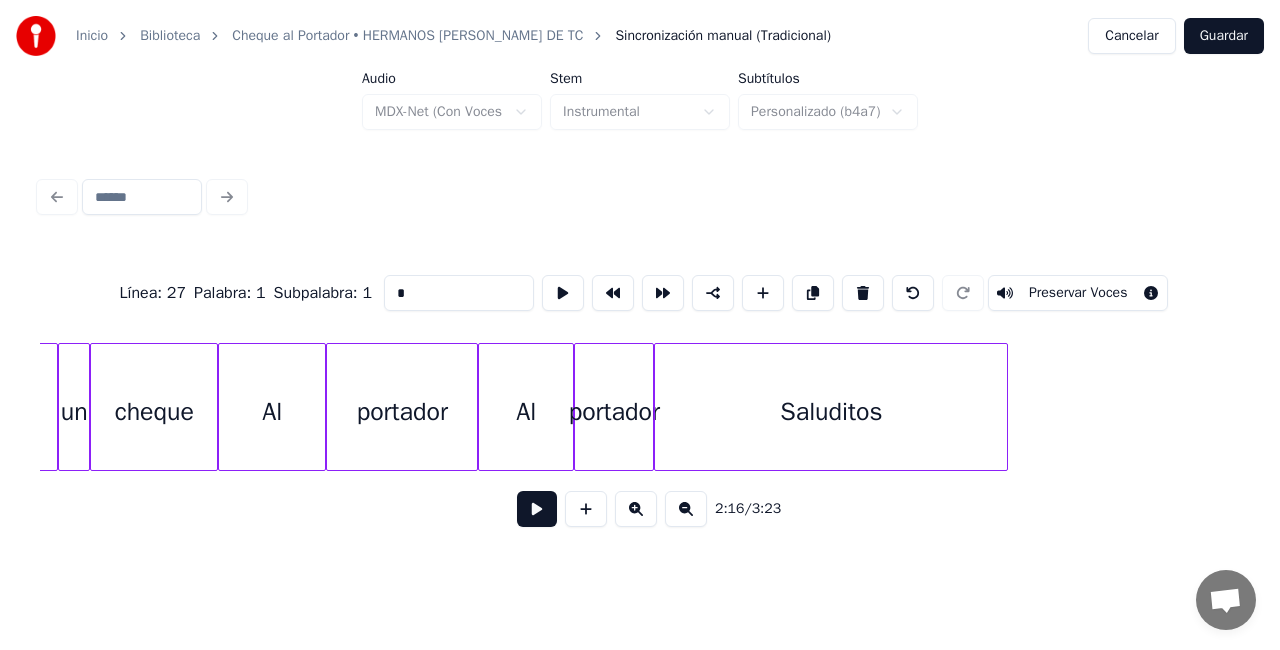 scroll, scrollTop: 0, scrollLeft: 33670, axis: horizontal 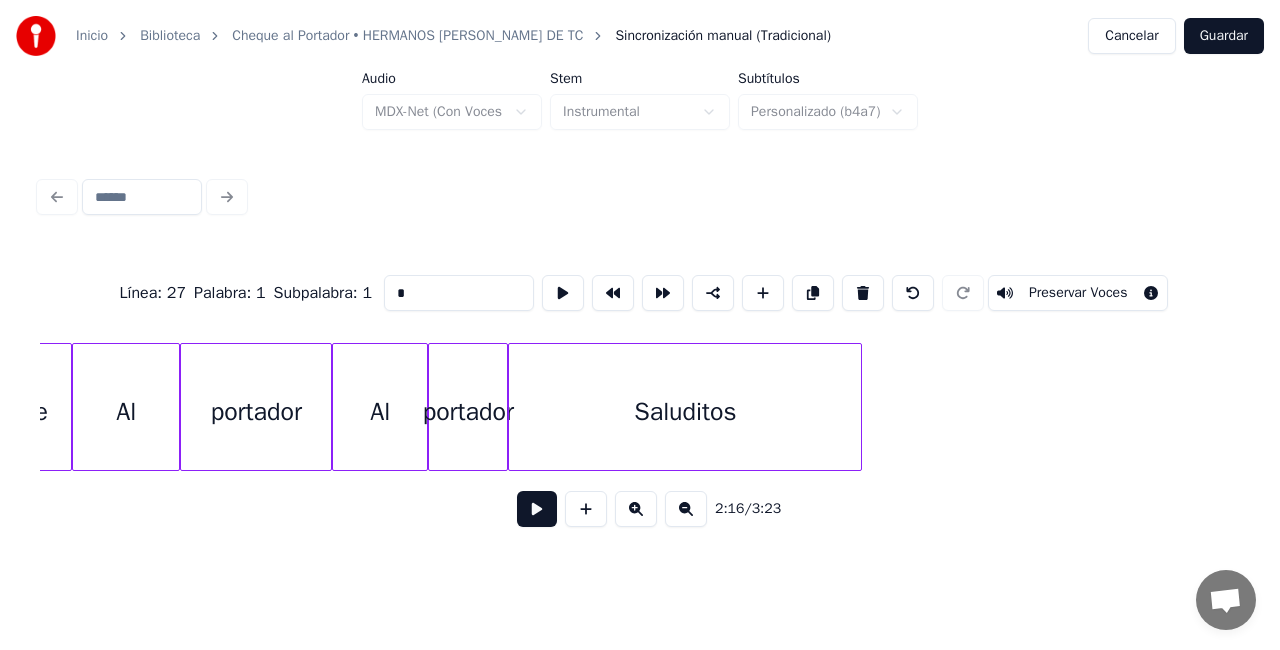 click on "Saluditos" at bounding box center [685, 412] 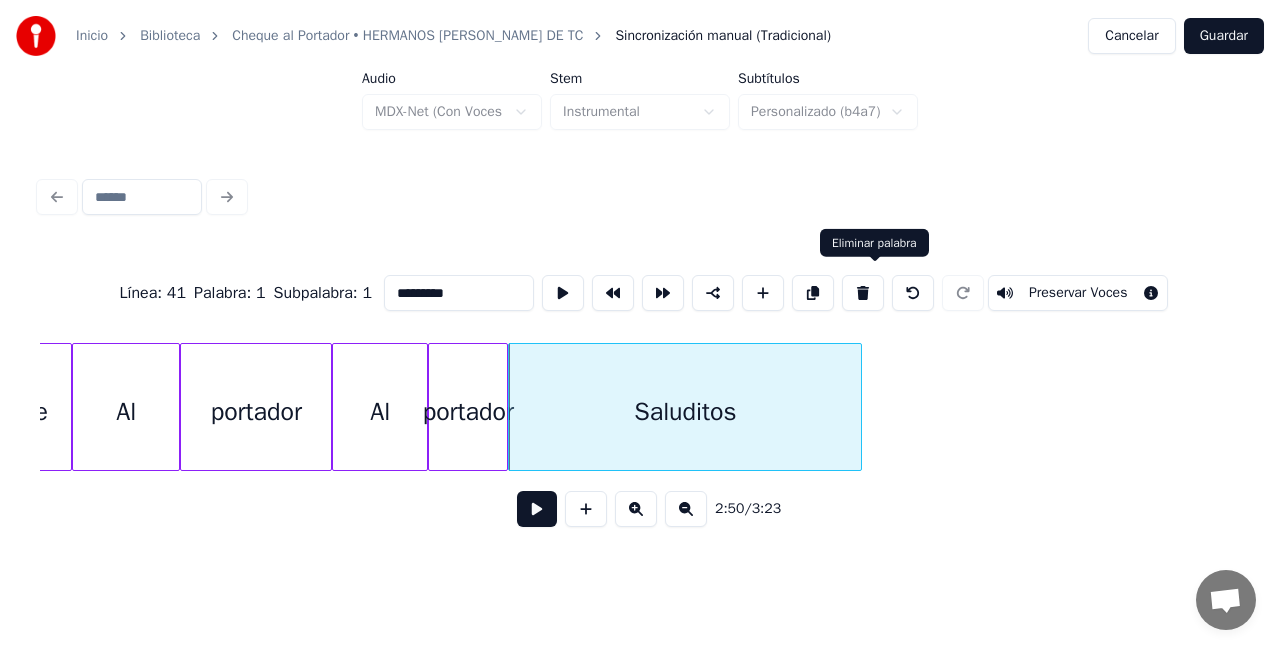 click at bounding box center (863, 293) 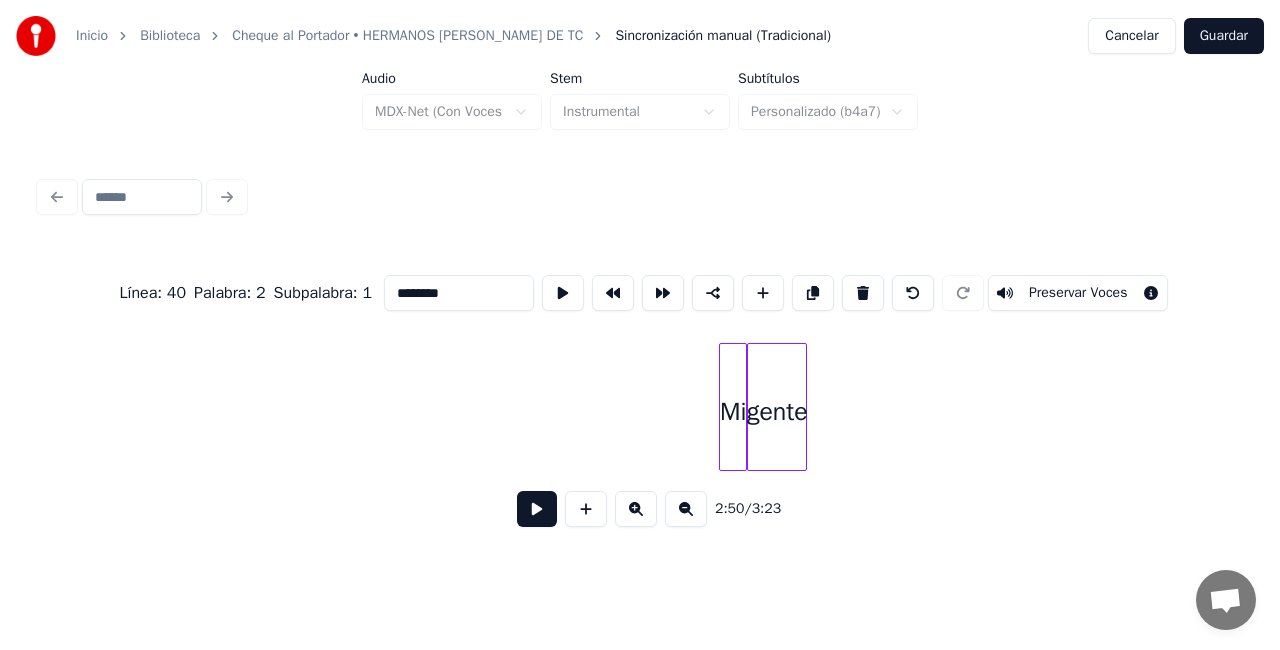 scroll, scrollTop: 0, scrollLeft: 34322, axis: horizontal 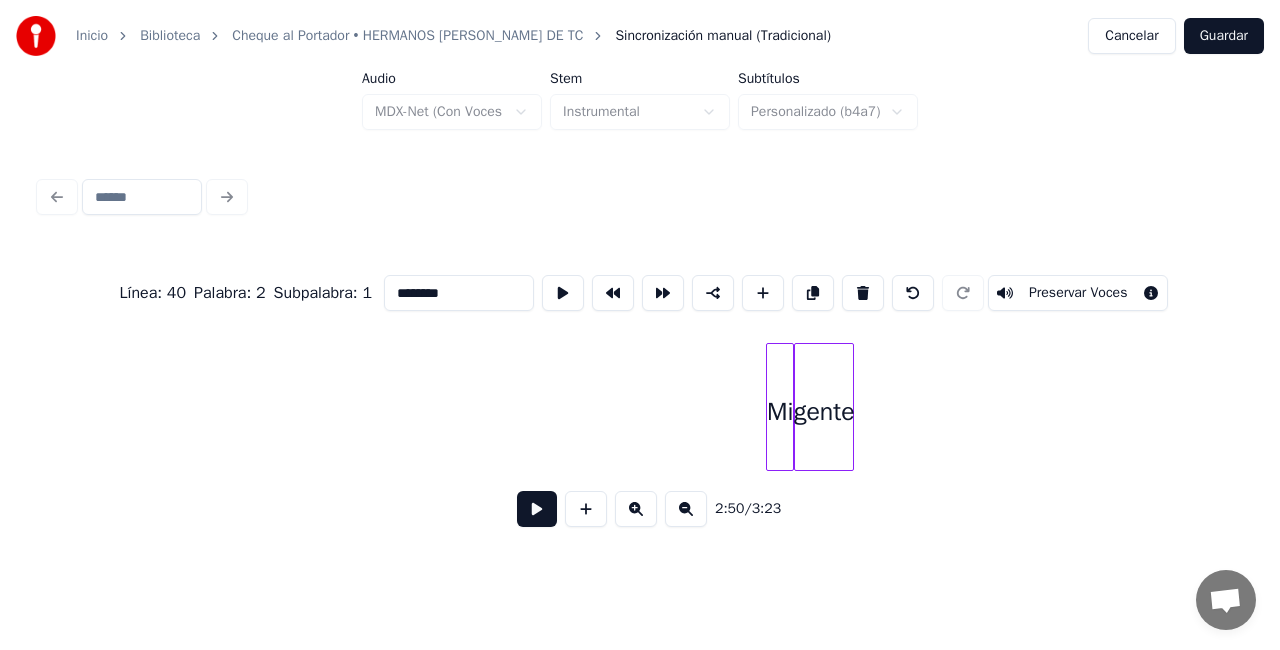 click at bounding box center (790, 407) 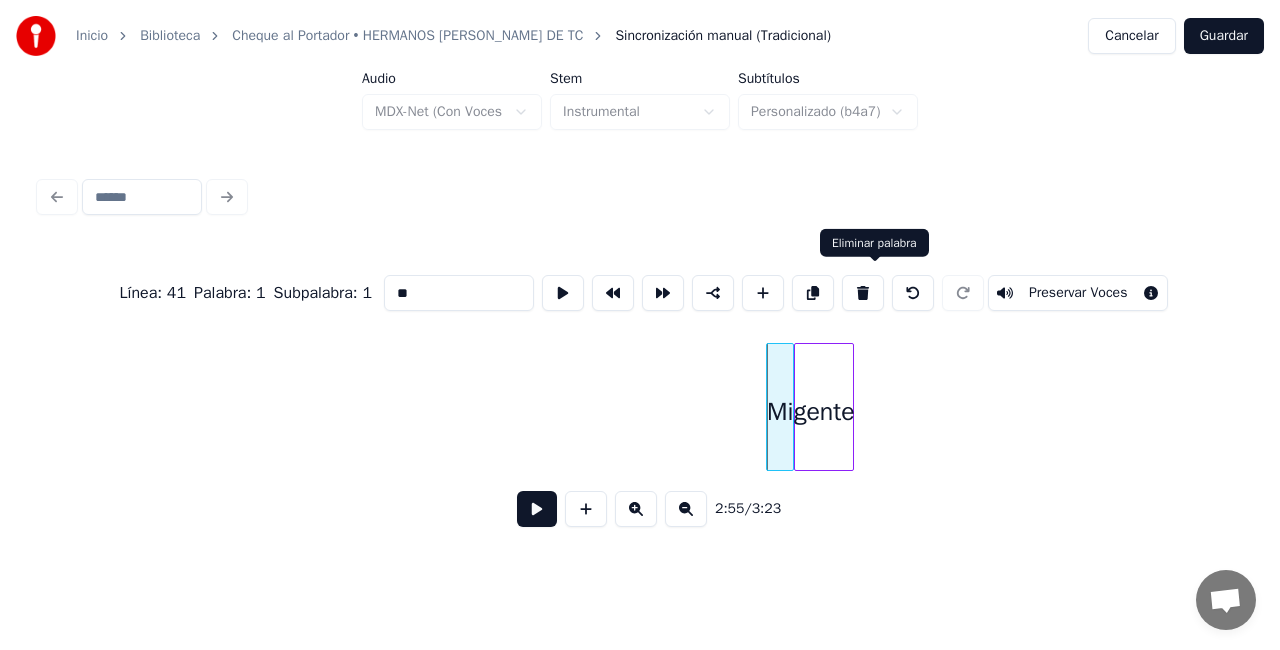 click at bounding box center (863, 293) 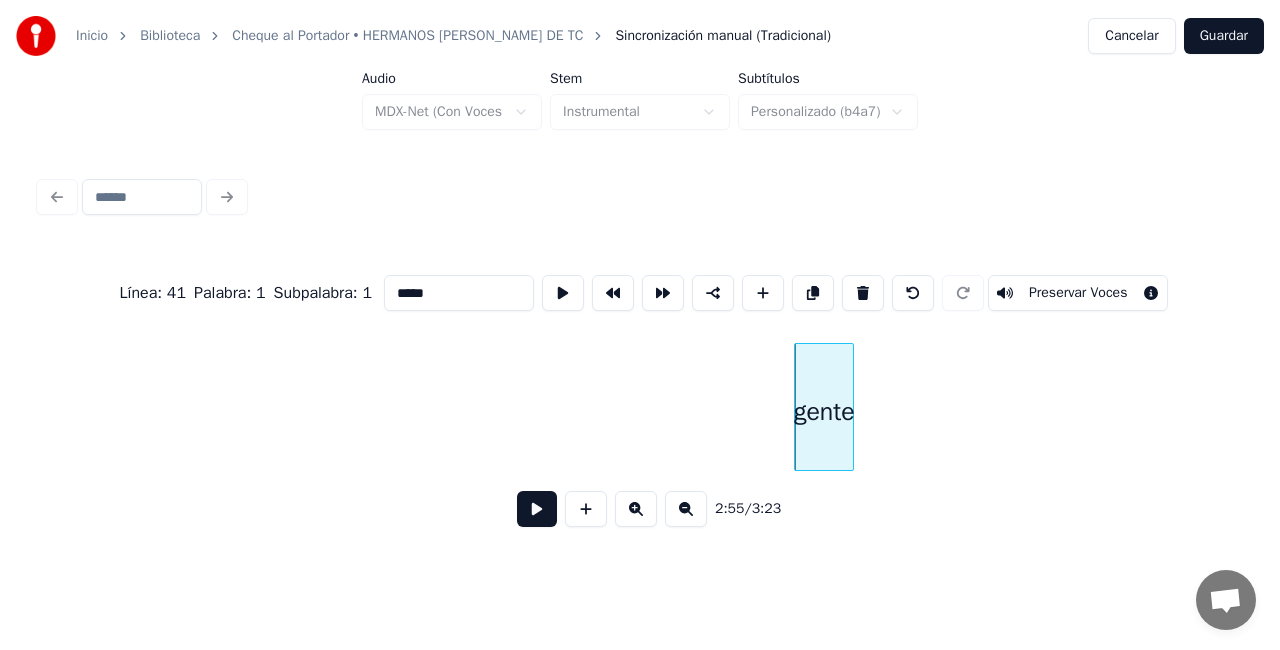click at bounding box center [863, 293] 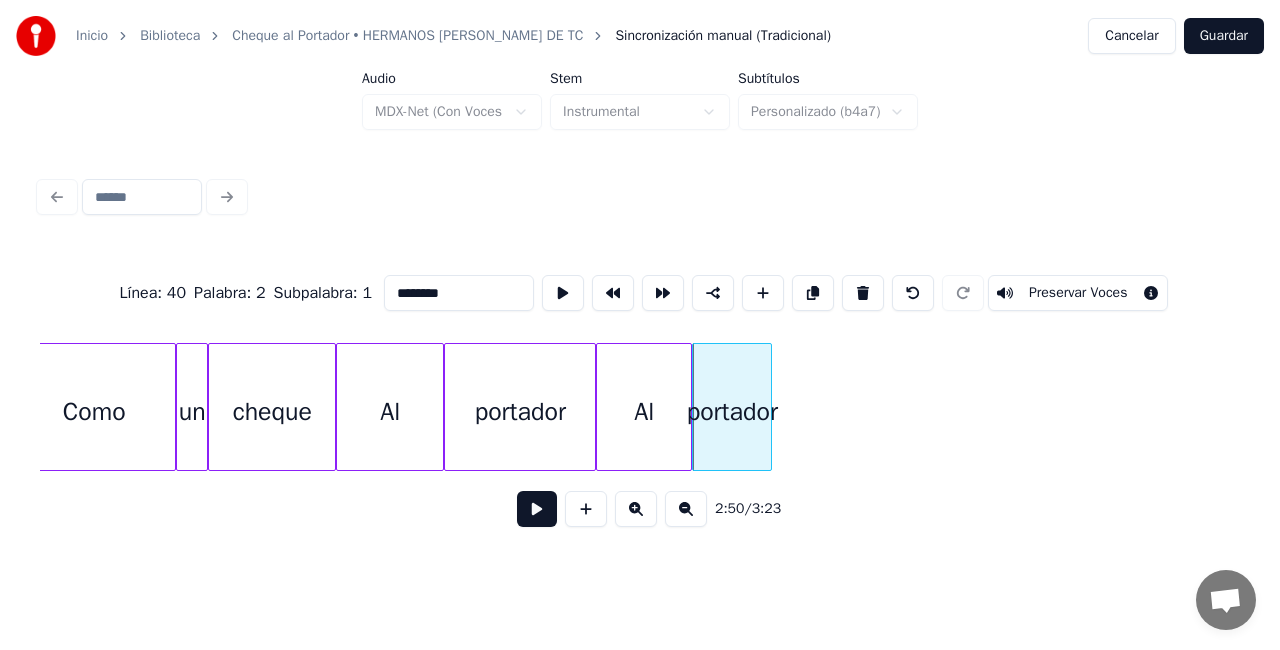 scroll, scrollTop: 0, scrollLeft: 33499, axis: horizontal 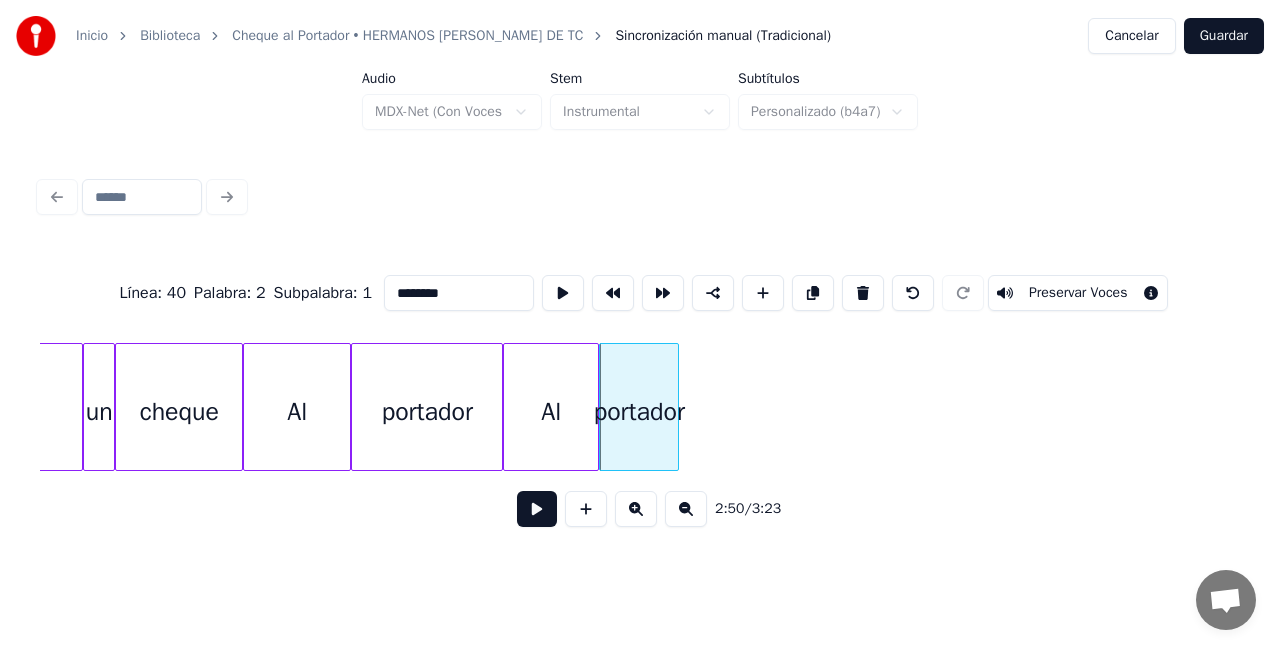 click on "Guardar" at bounding box center [1224, 36] 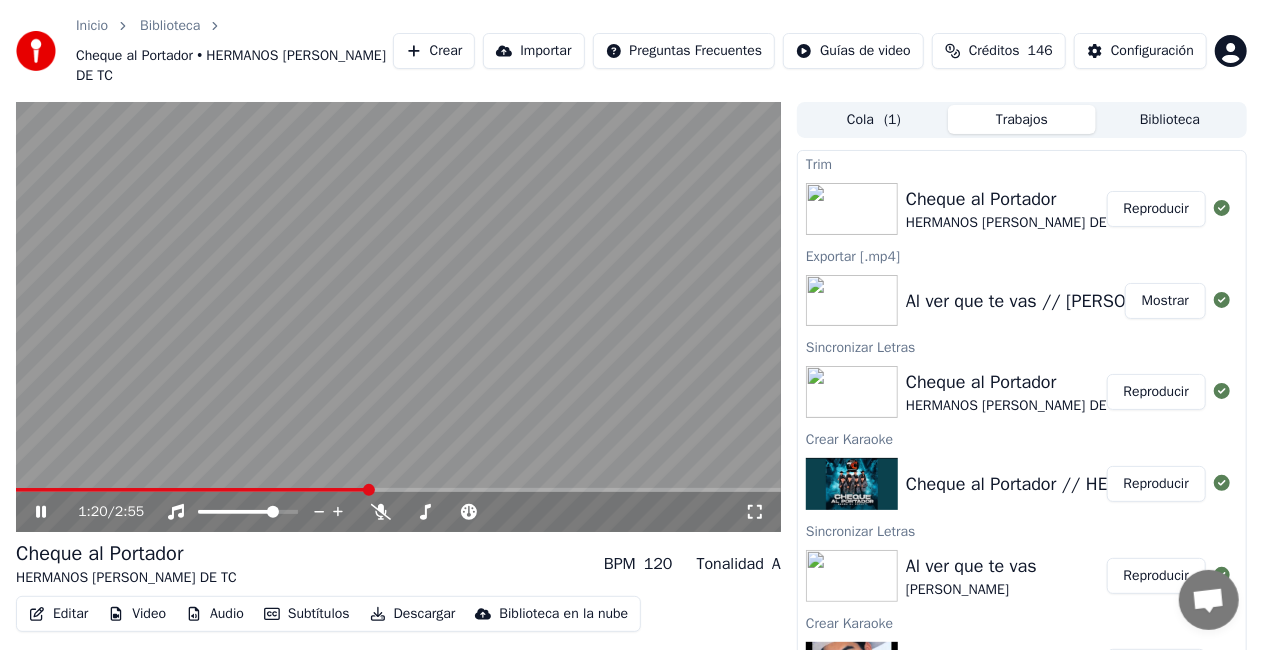 click 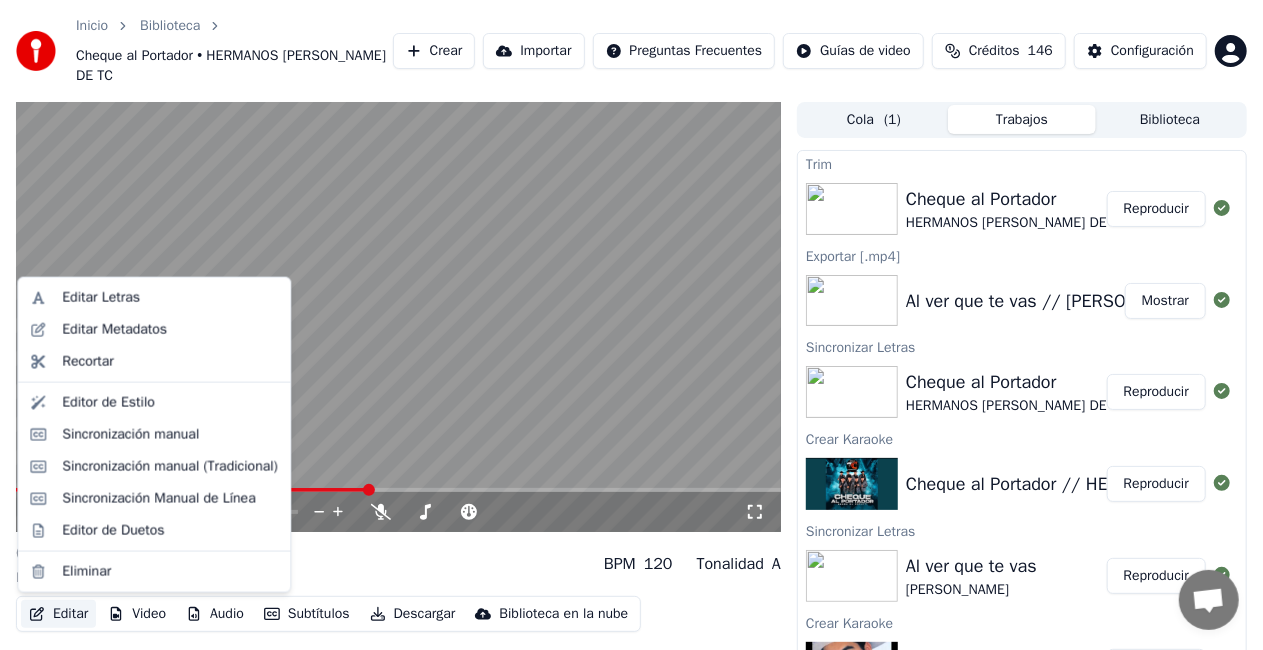 click on "Editar" at bounding box center [58, 614] 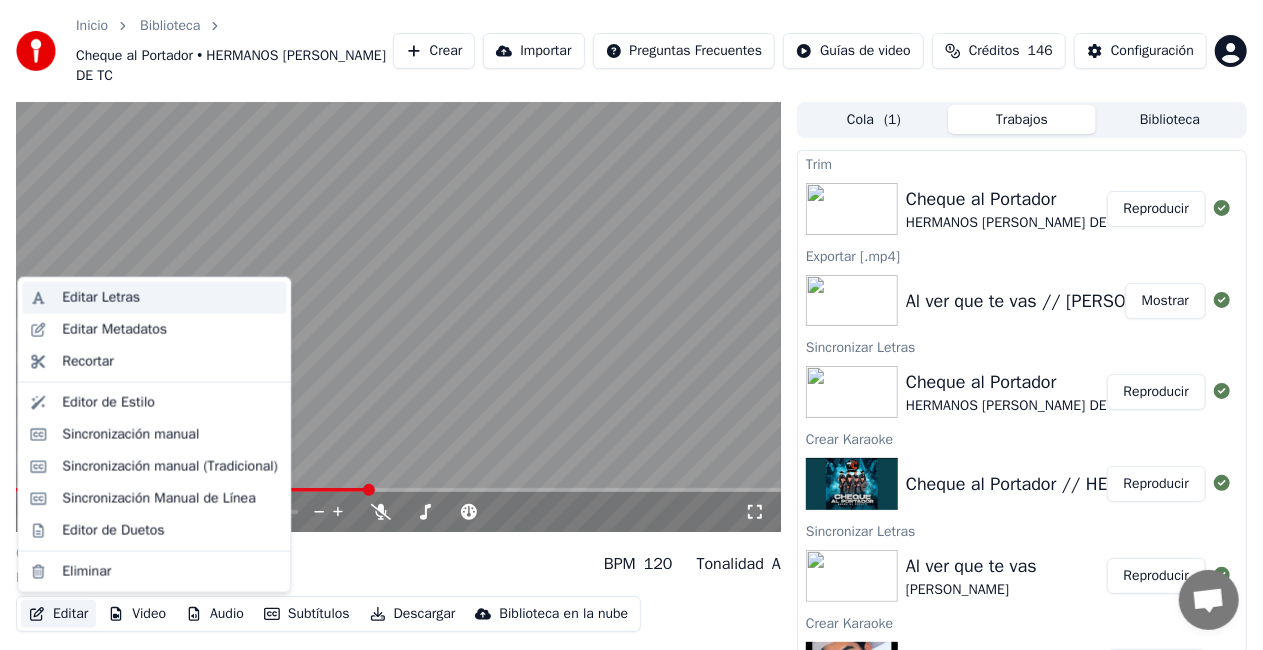 click on "Editar Letras" at bounding box center [101, 298] 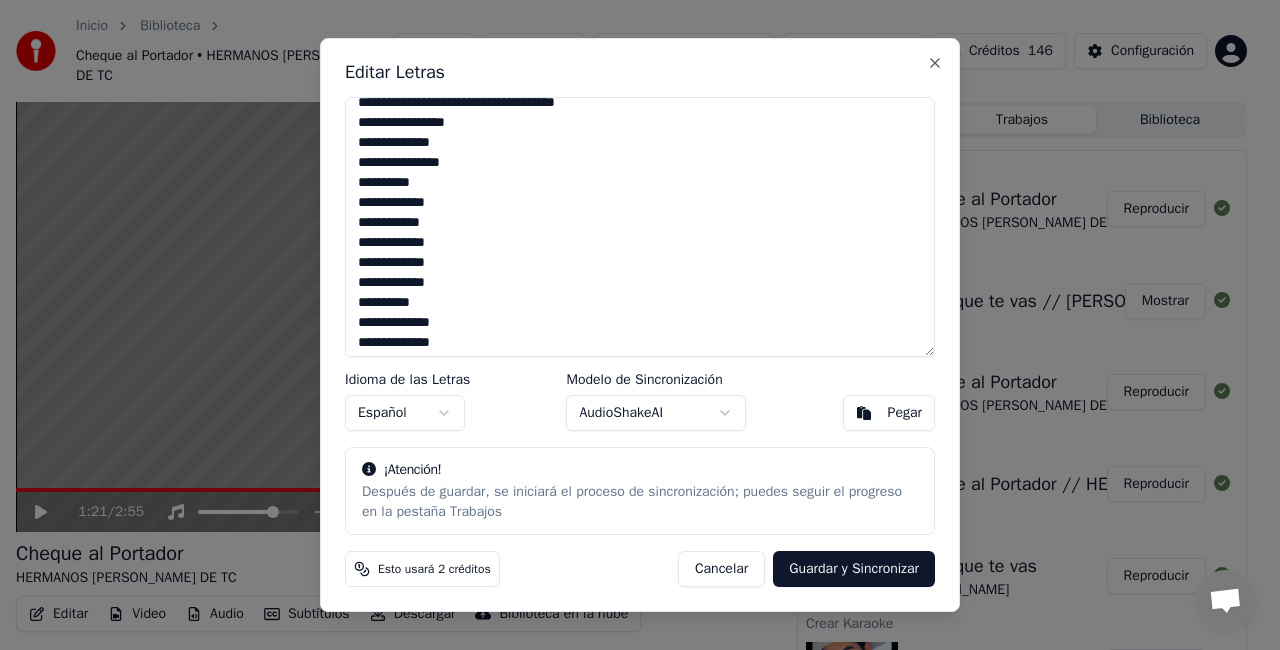 scroll, scrollTop: 201, scrollLeft: 0, axis: vertical 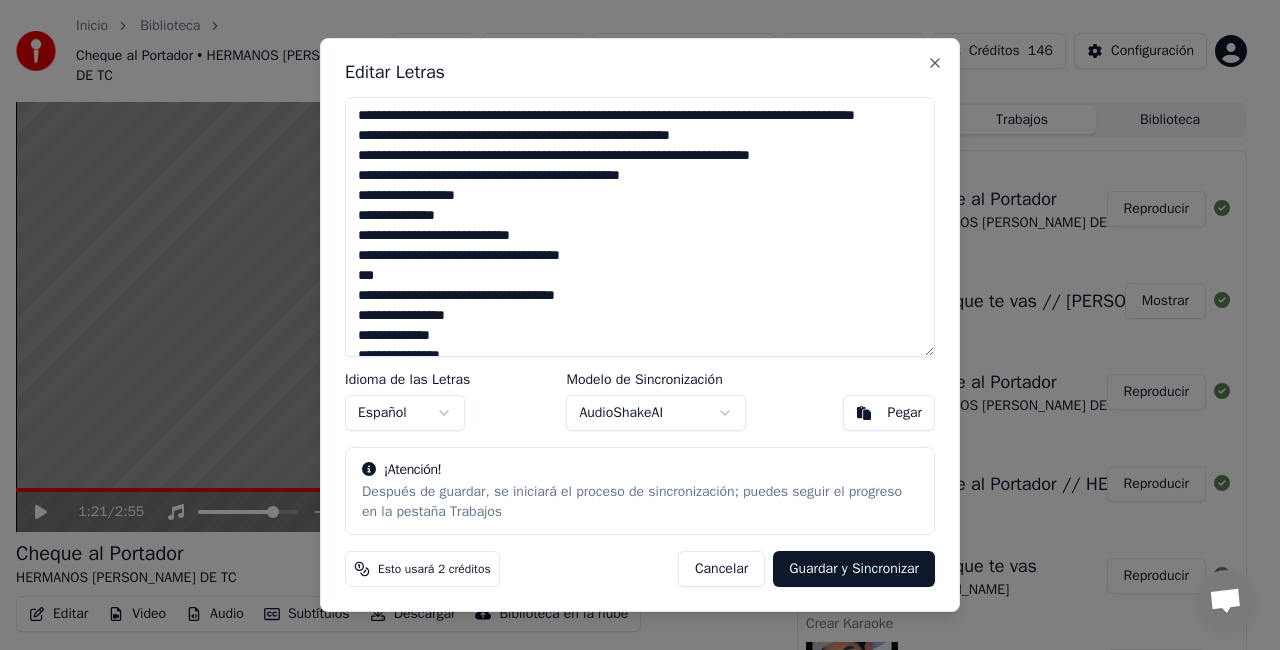 drag, startPoint x: 492, startPoint y: 131, endPoint x: 357, endPoint y: 97, distance: 139.21565 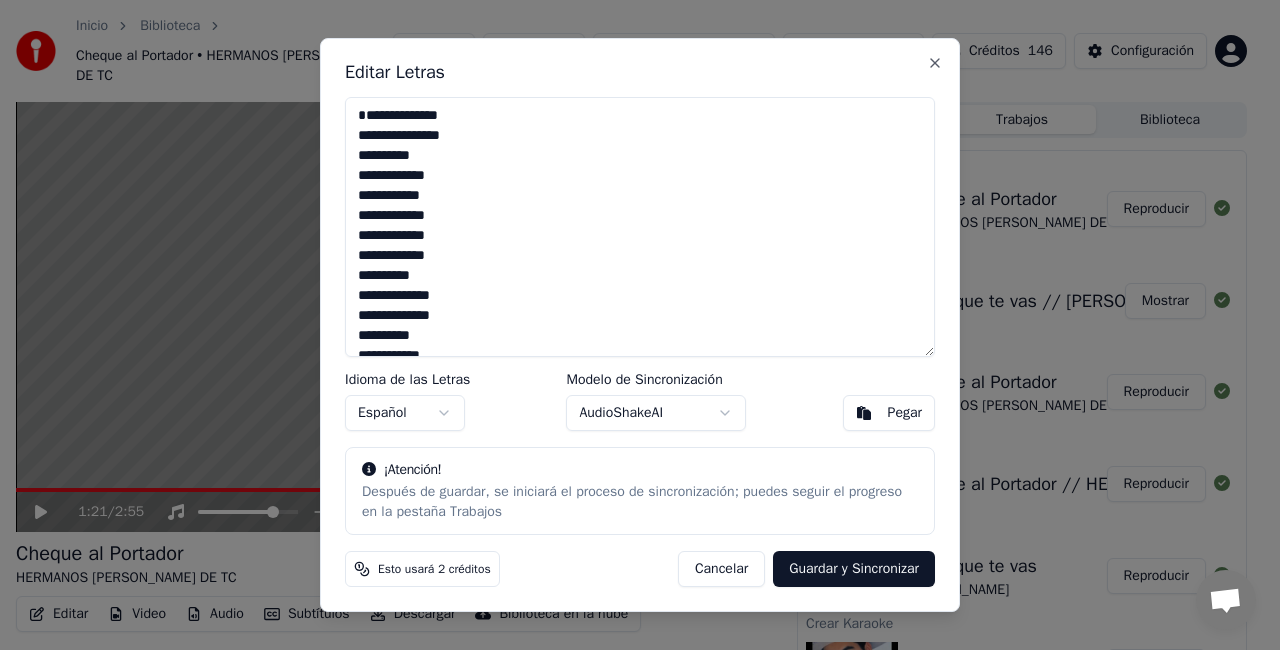 click on "**********" at bounding box center [640, 227] 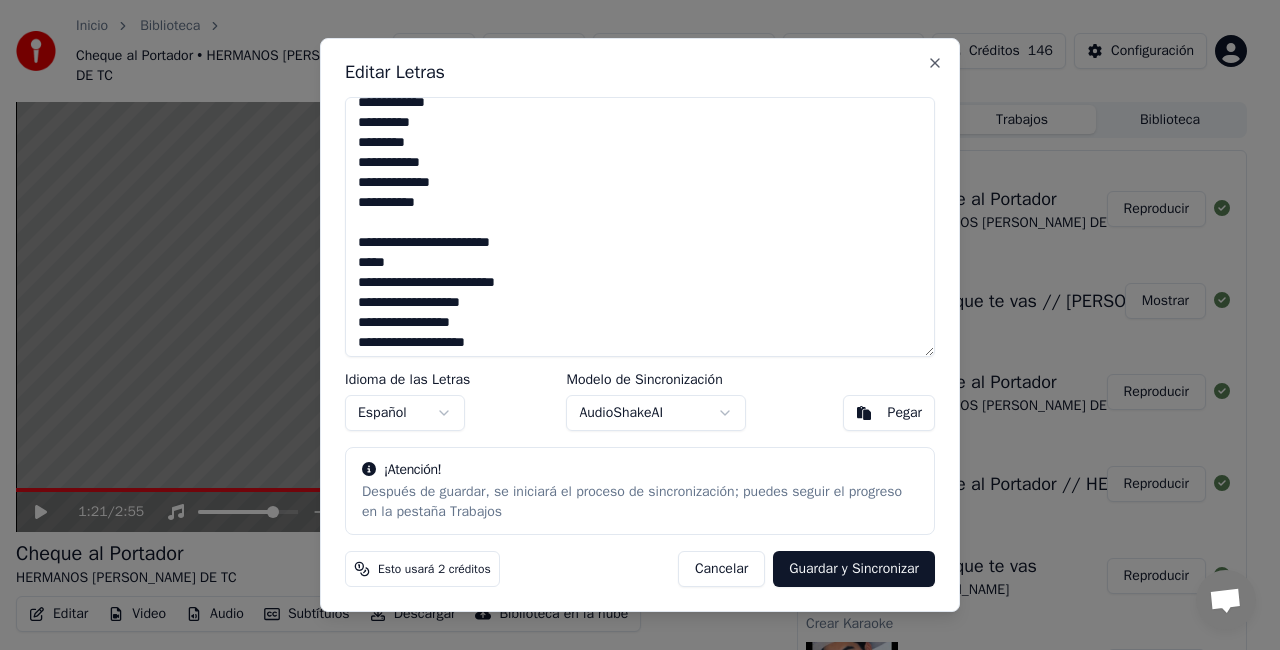 scroll, scrollTop: 383, scrollLeft: 0, axis: vertical 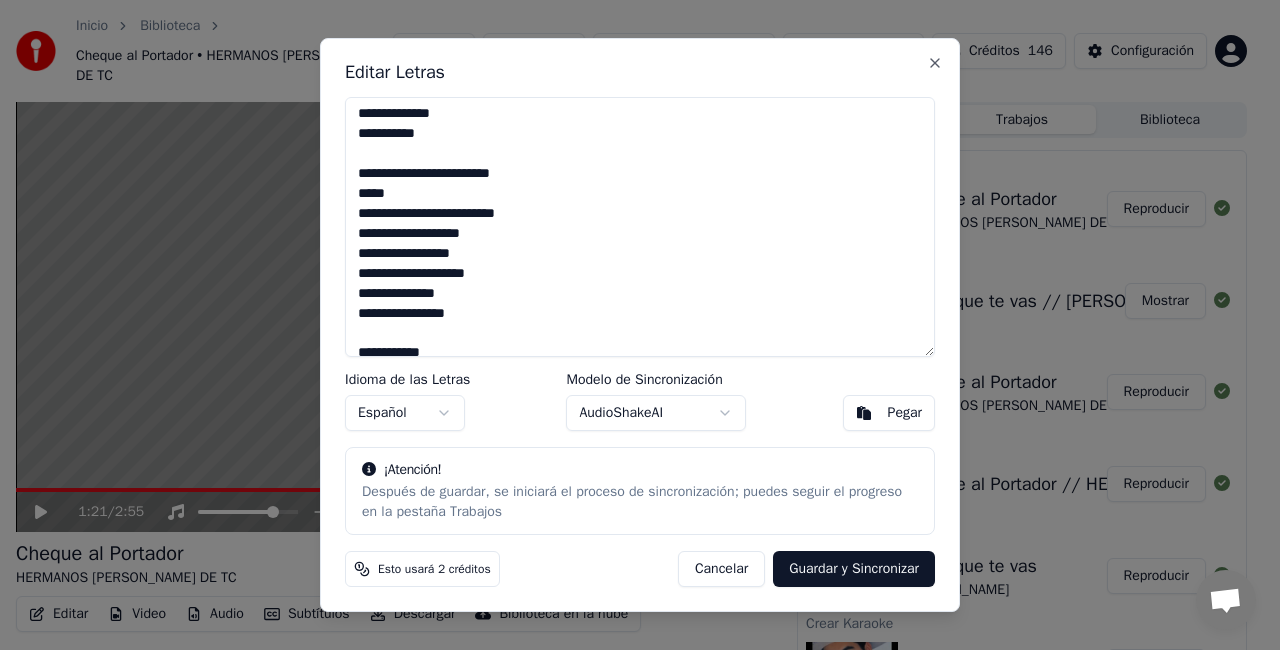 drag, startPoint x: 362, startPoint y: 171, endPoint x: 486, endPoint y: 320, distance: 193.84789 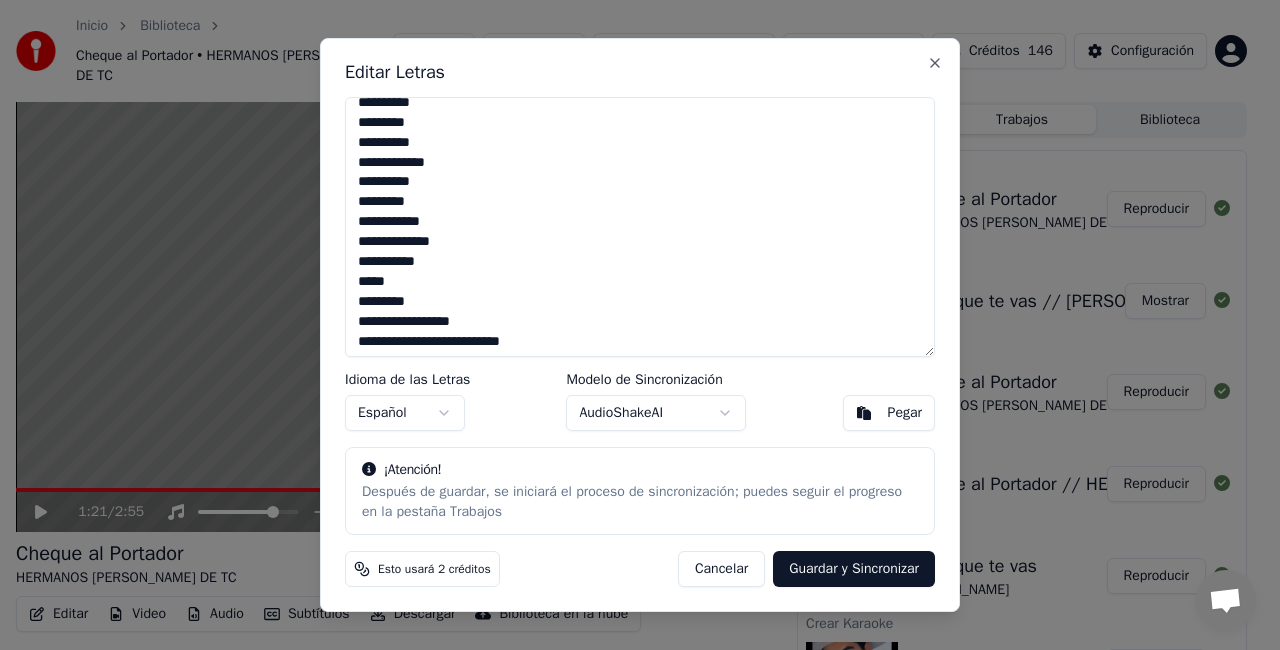 scroll, scrollTop: 617, scrollLeft: 0, axis: vertical 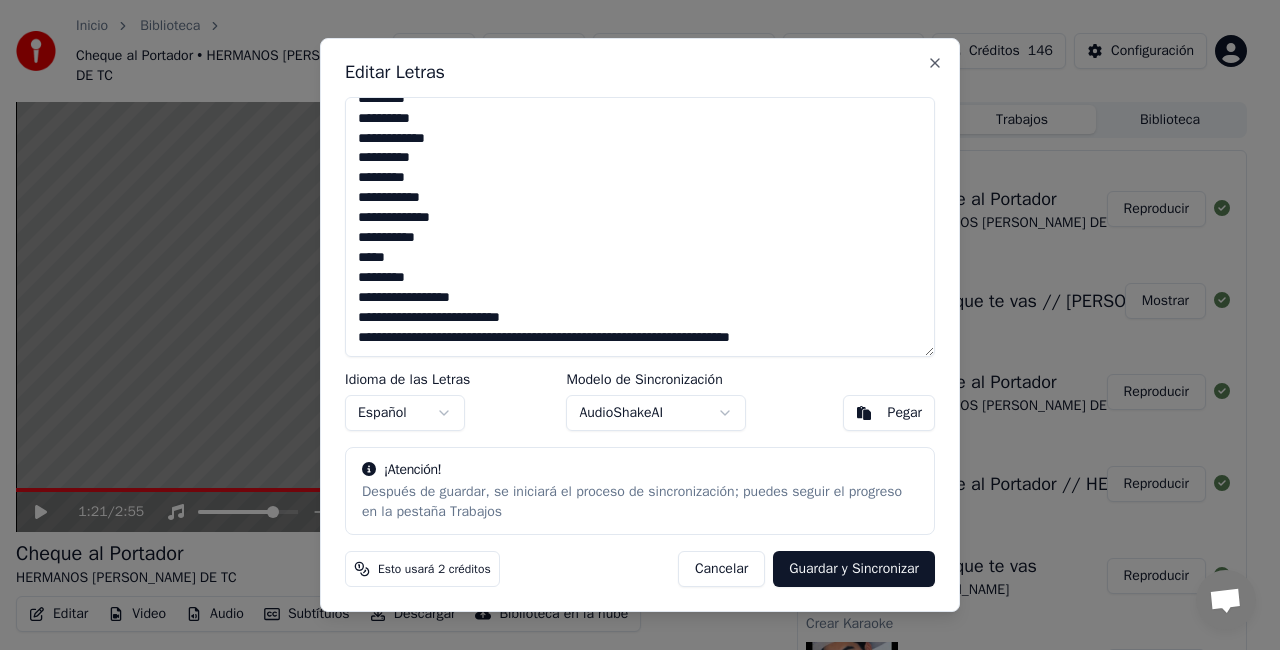drag, startPoint x: 359, startPoint y: 263, endPoint x: 822, endPoint y: 361, distance: 473.25784 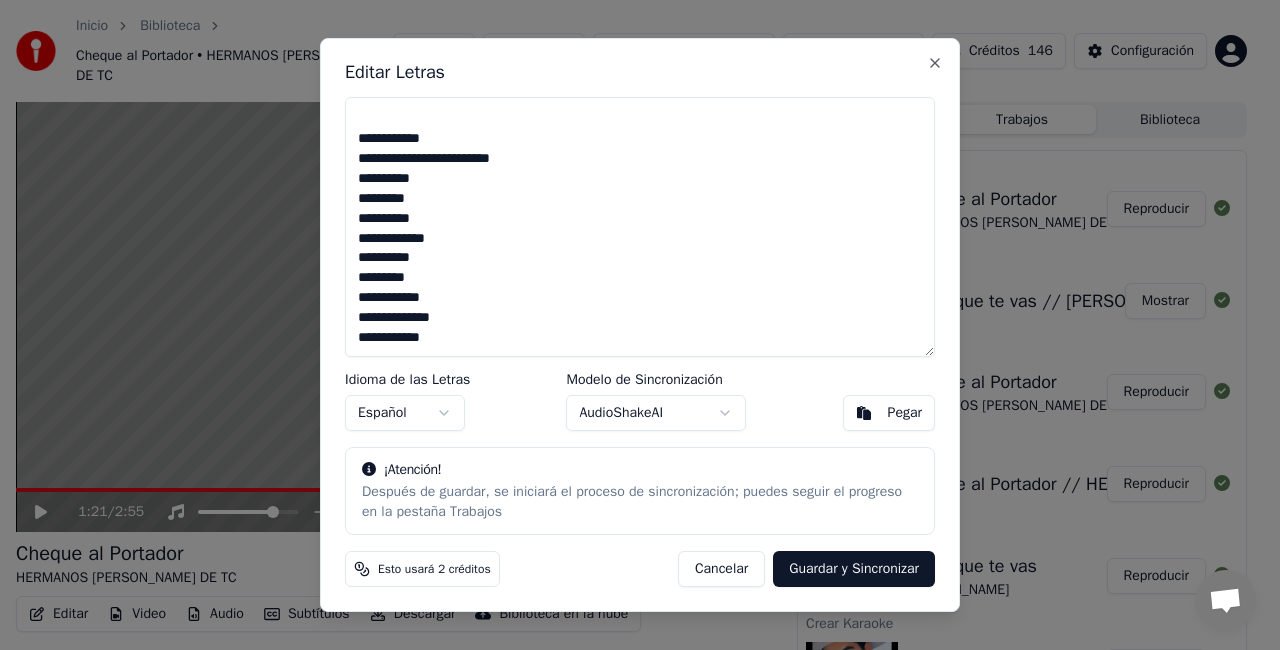 scroll, scrollTop: 537, scrollLeft: 0, axis: vertical 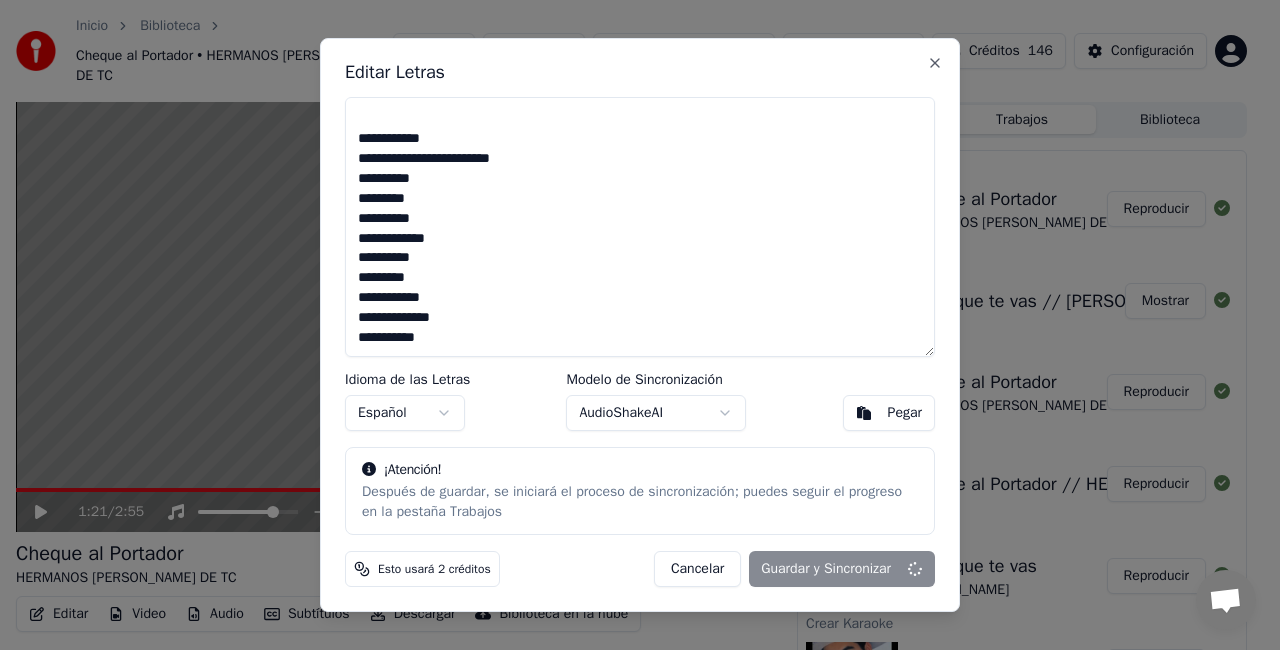 type on "**********" 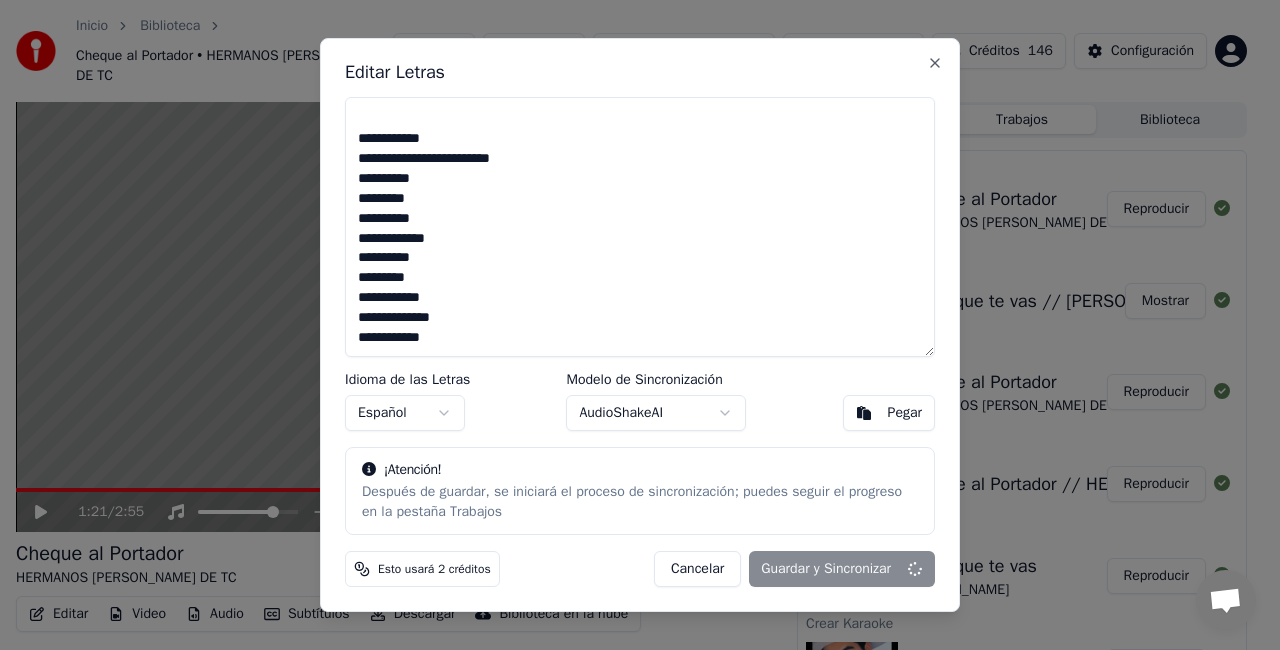 scroll, scrollTop: 537, scrollLeft: 0, axis: vertical 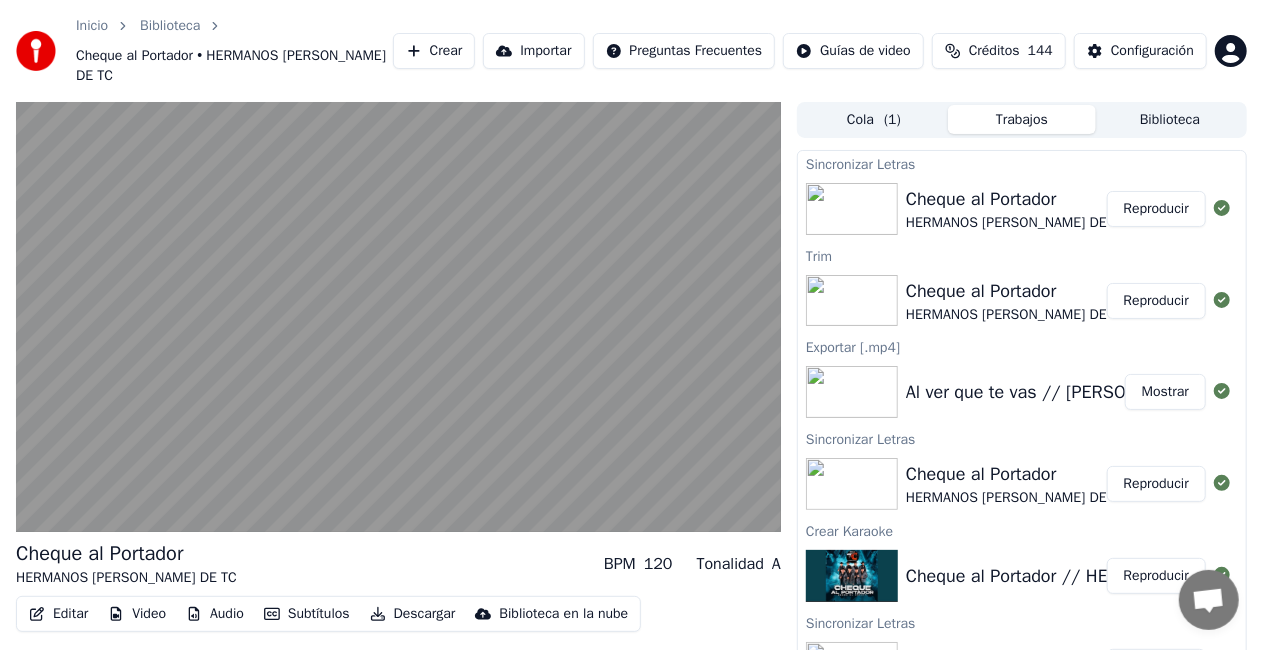click on "Reproducir" at bounding box center (1156, 209) 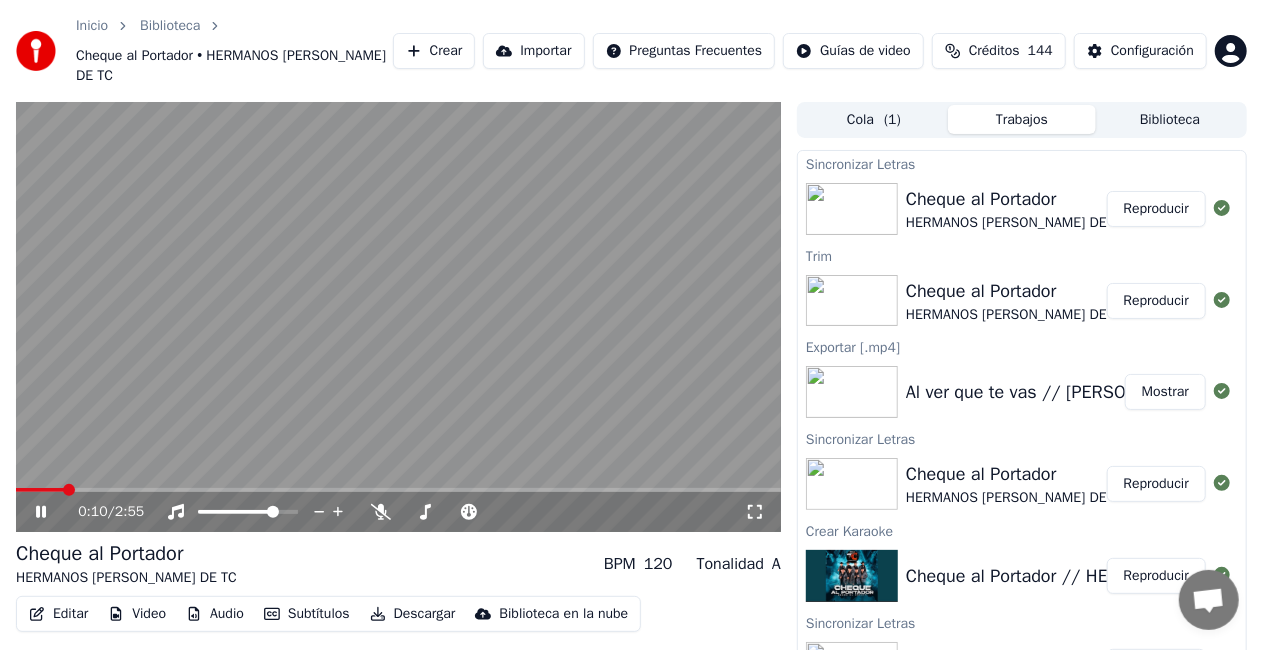 click 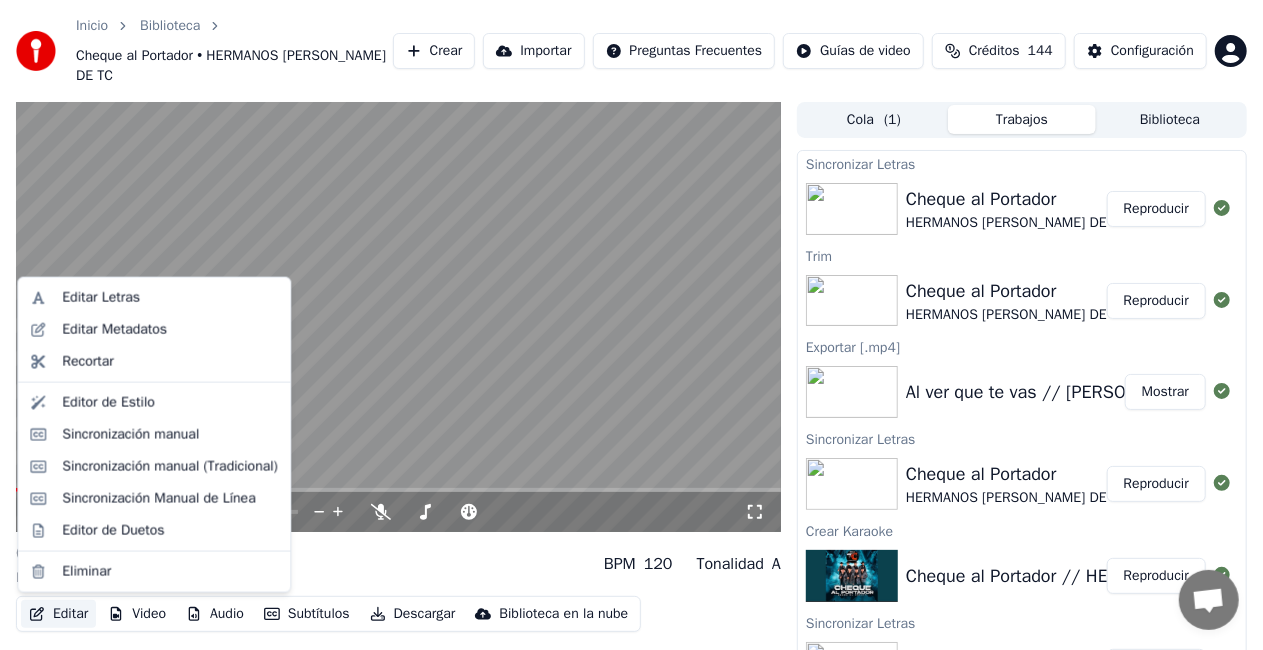 click on "Editar" at bounding box center [58, 614] 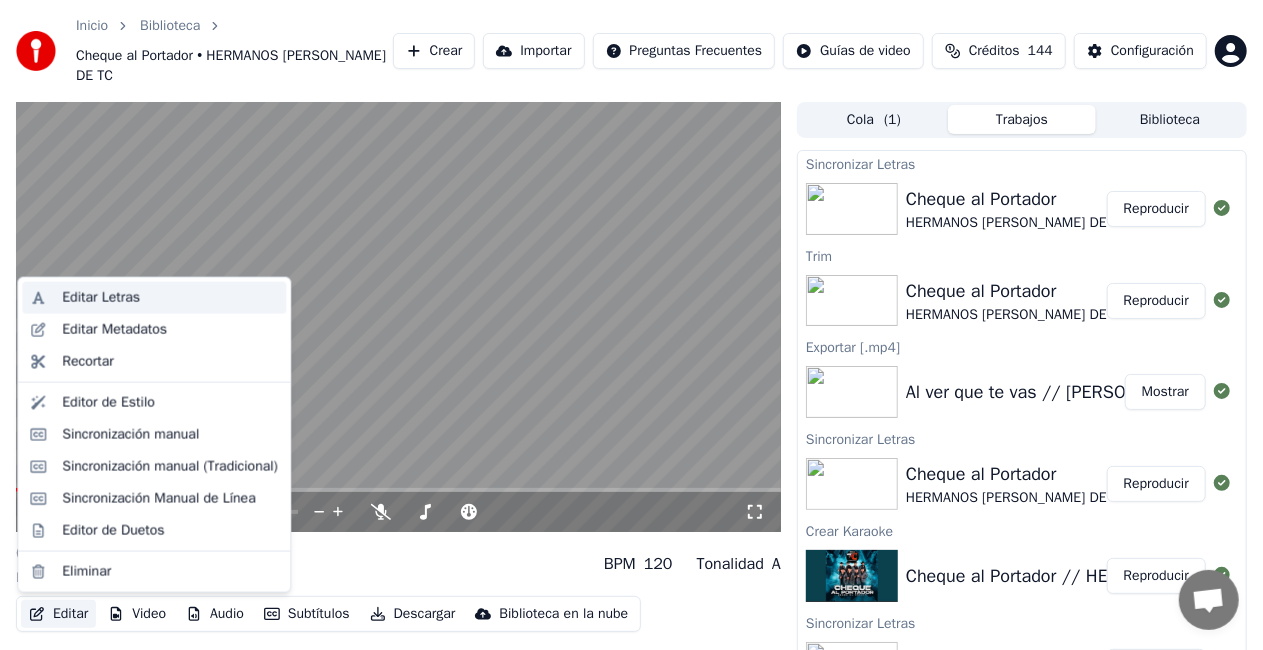 click on "Editar Letras" at bounding box center (101, 298) 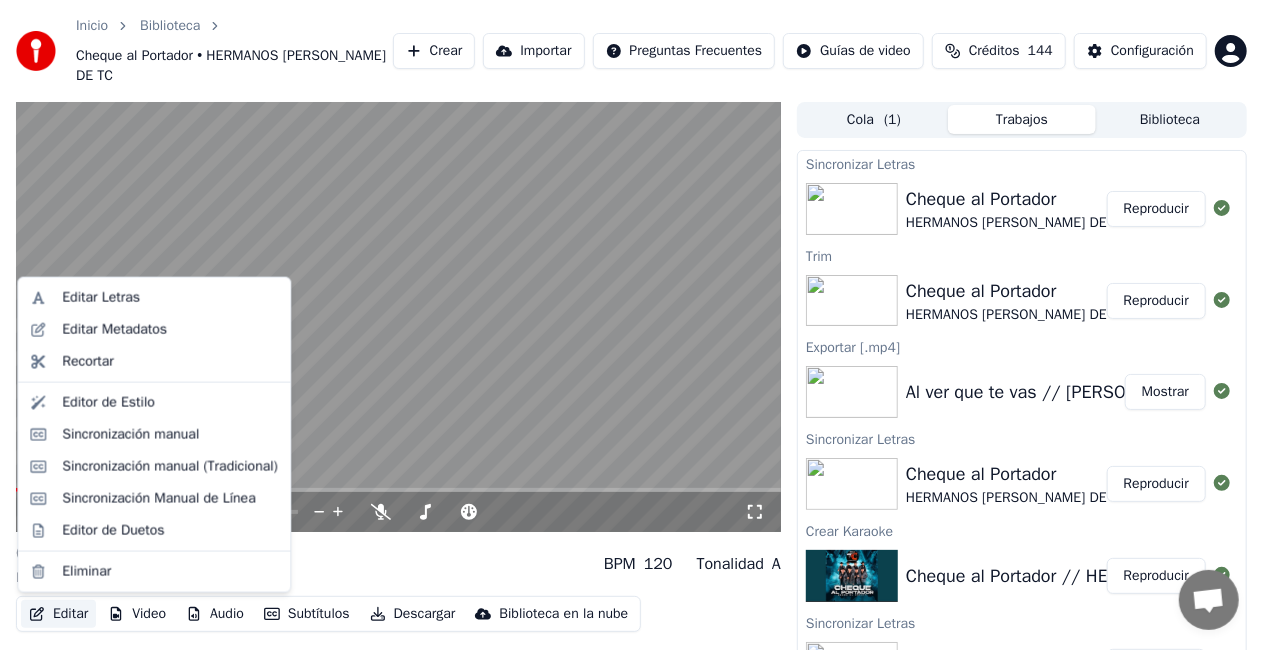 click on "Editar" at bounding box center (58, 614) 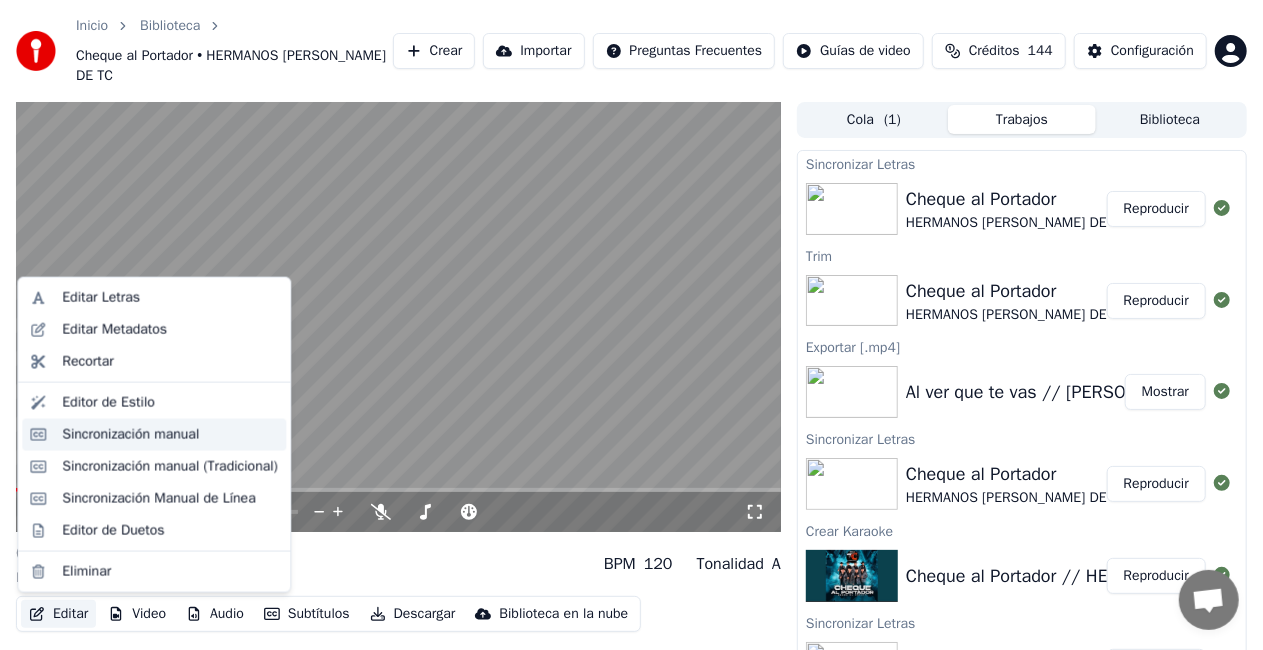 click on "Sincronización manual" at bounding box center (130, 435) 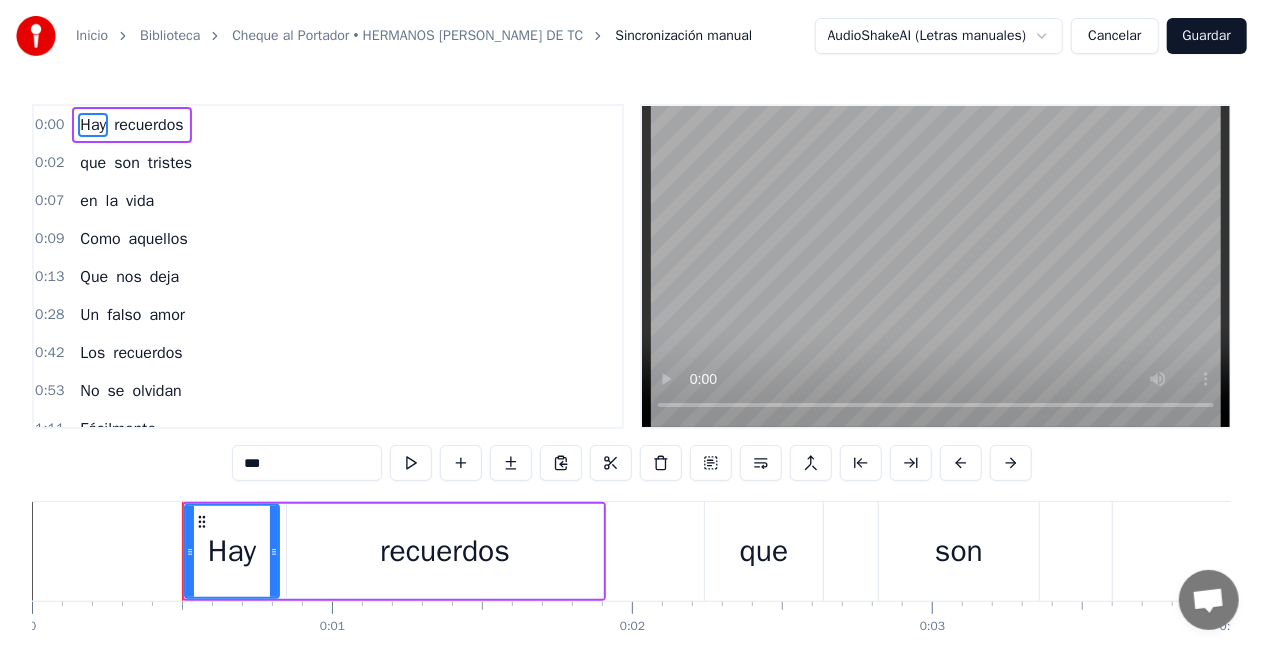 click on "0:00" at bounding box center [49, 125] 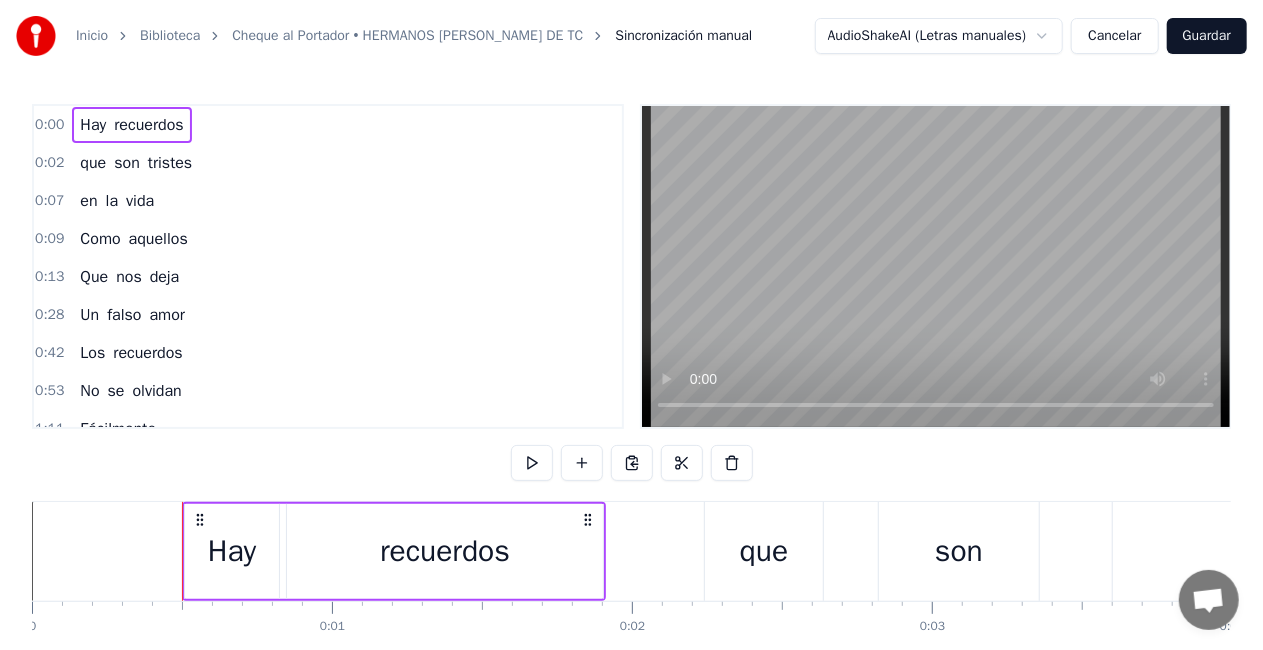 click on "0:00" at bounding box center [49, 125] 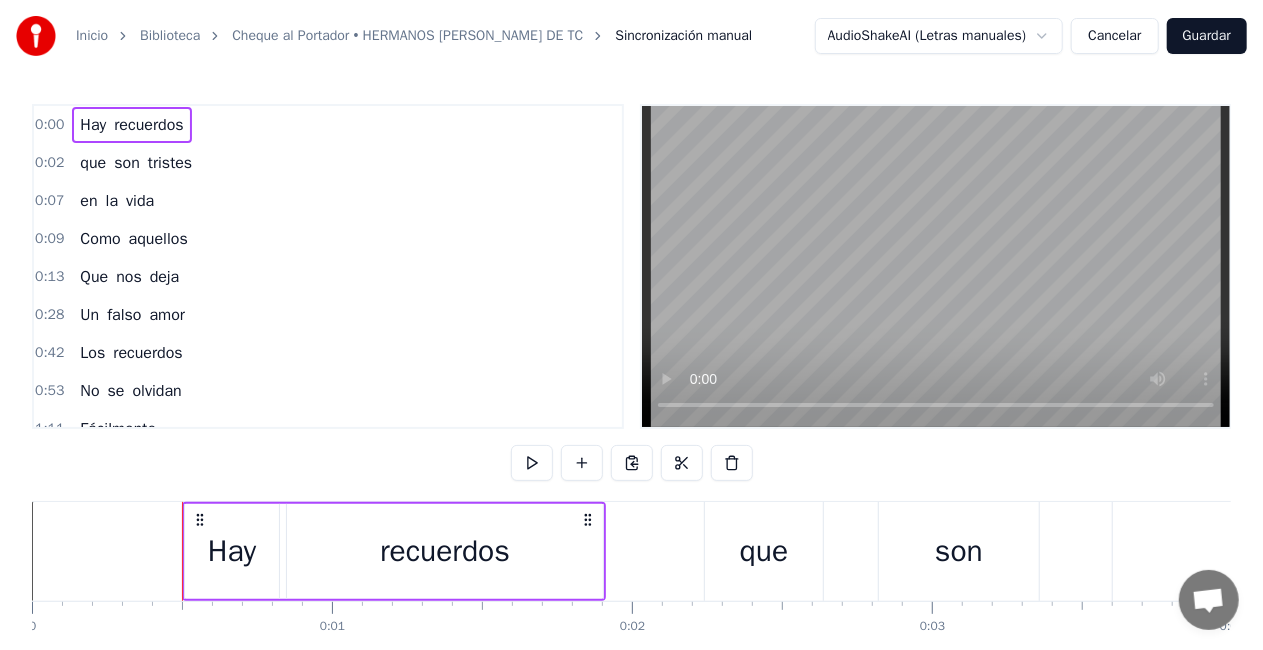 click on "Cancelar" at bounding box center (1114, 36) 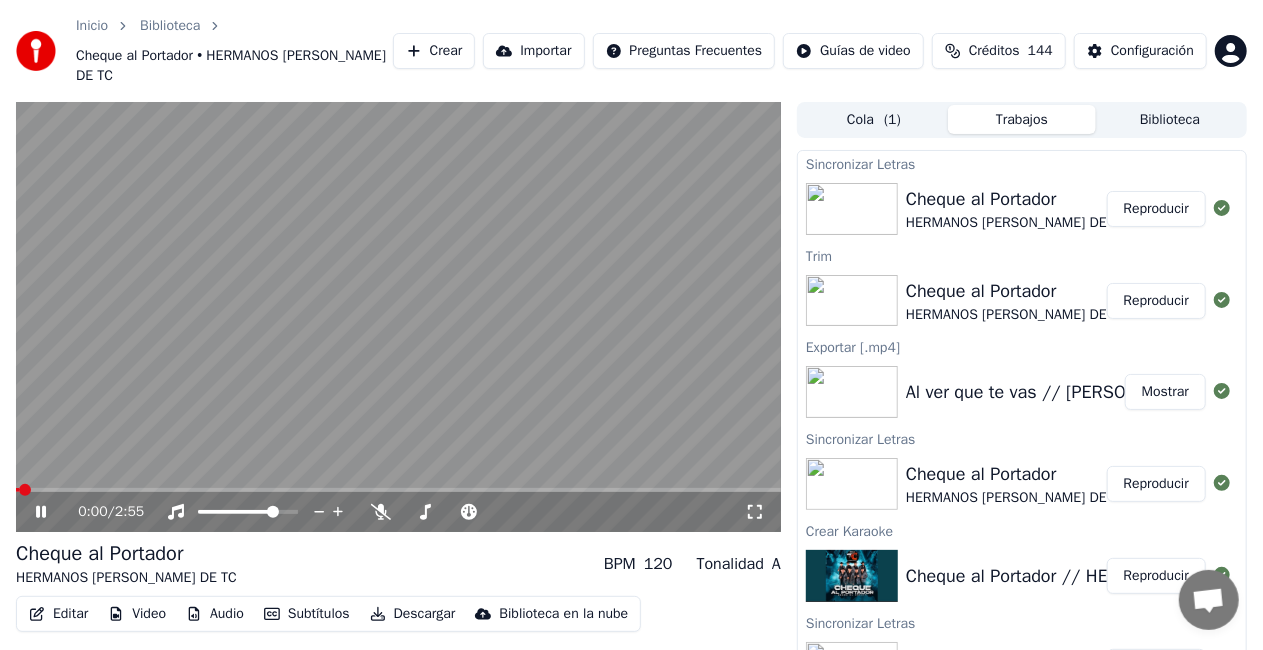 click at bounding box center (398, 317) 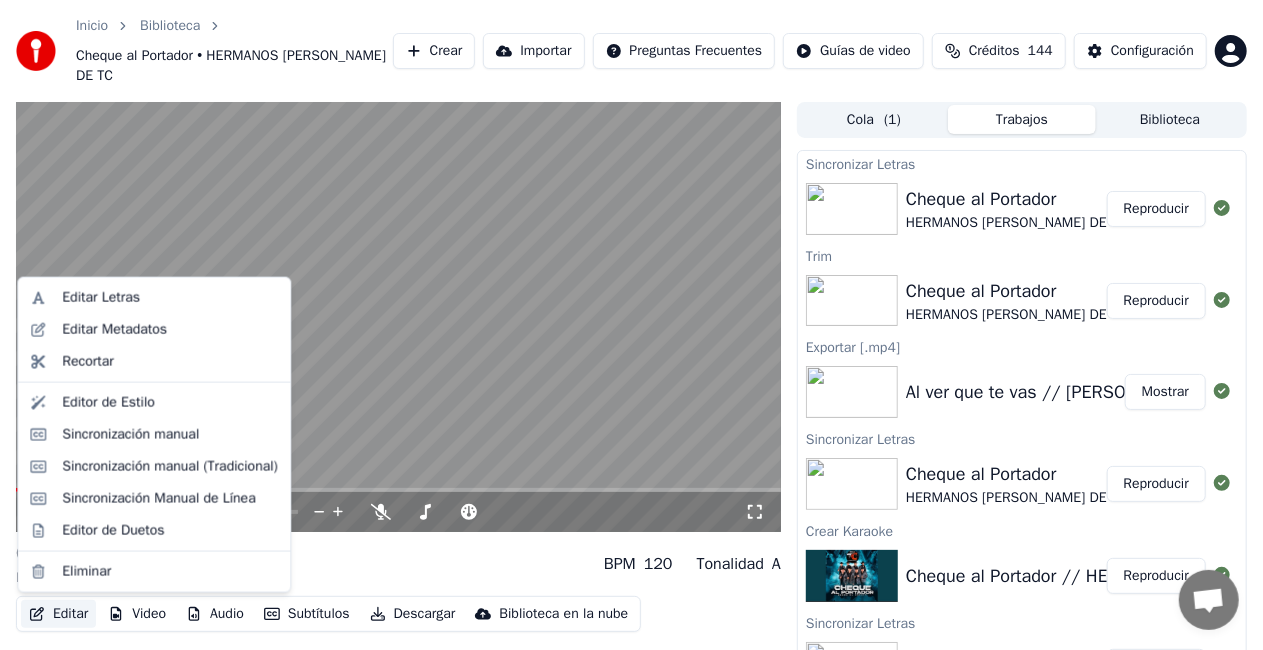 click on "Editar" at bounding box center (58, 614) 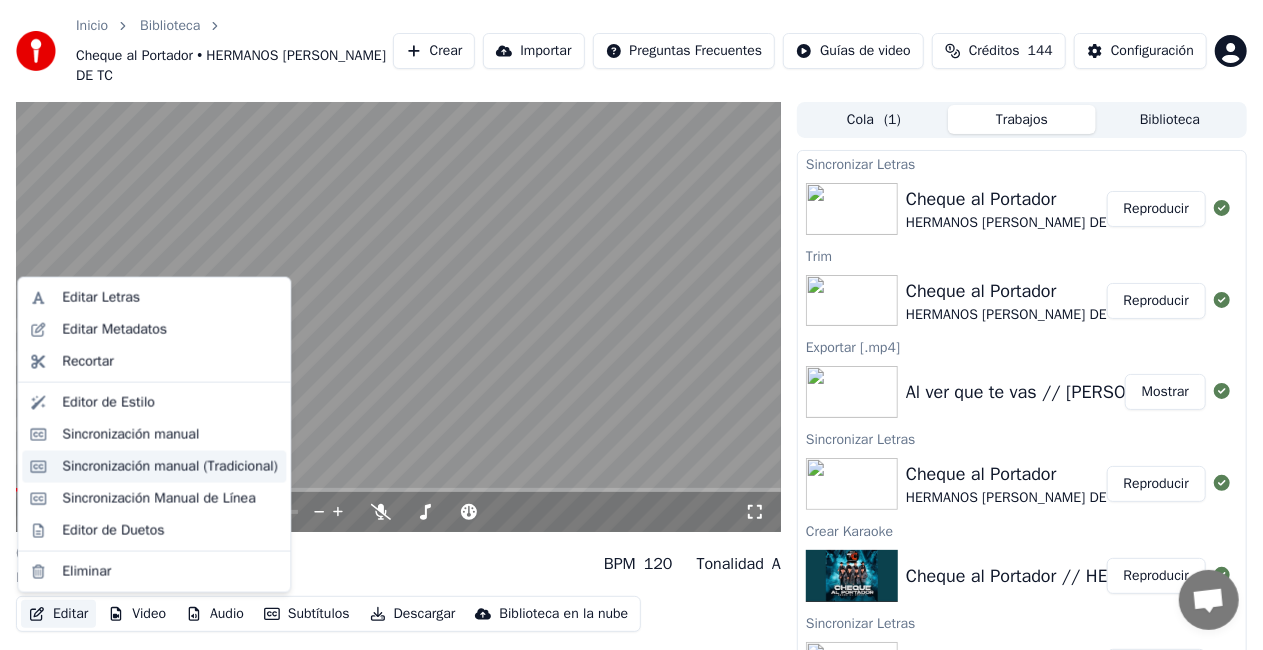 click on "Sincronización manual (Tradicional)" at bounding box center (170, 467) 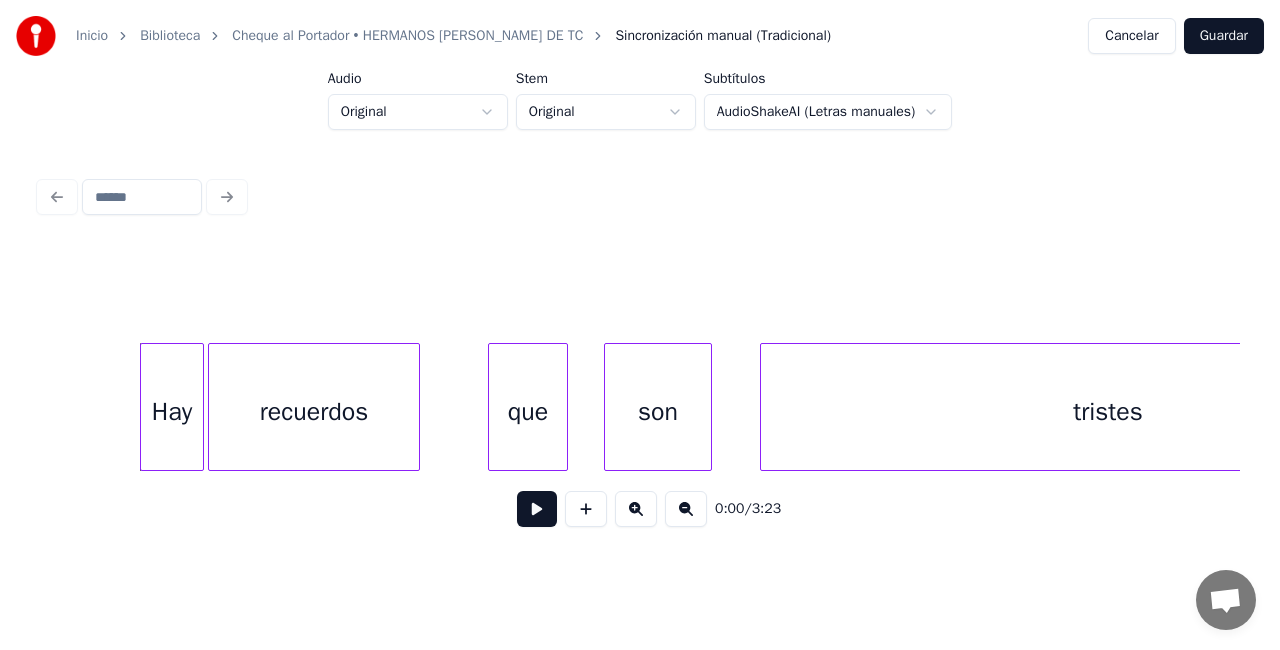 click at bounding box center [537, 509] 